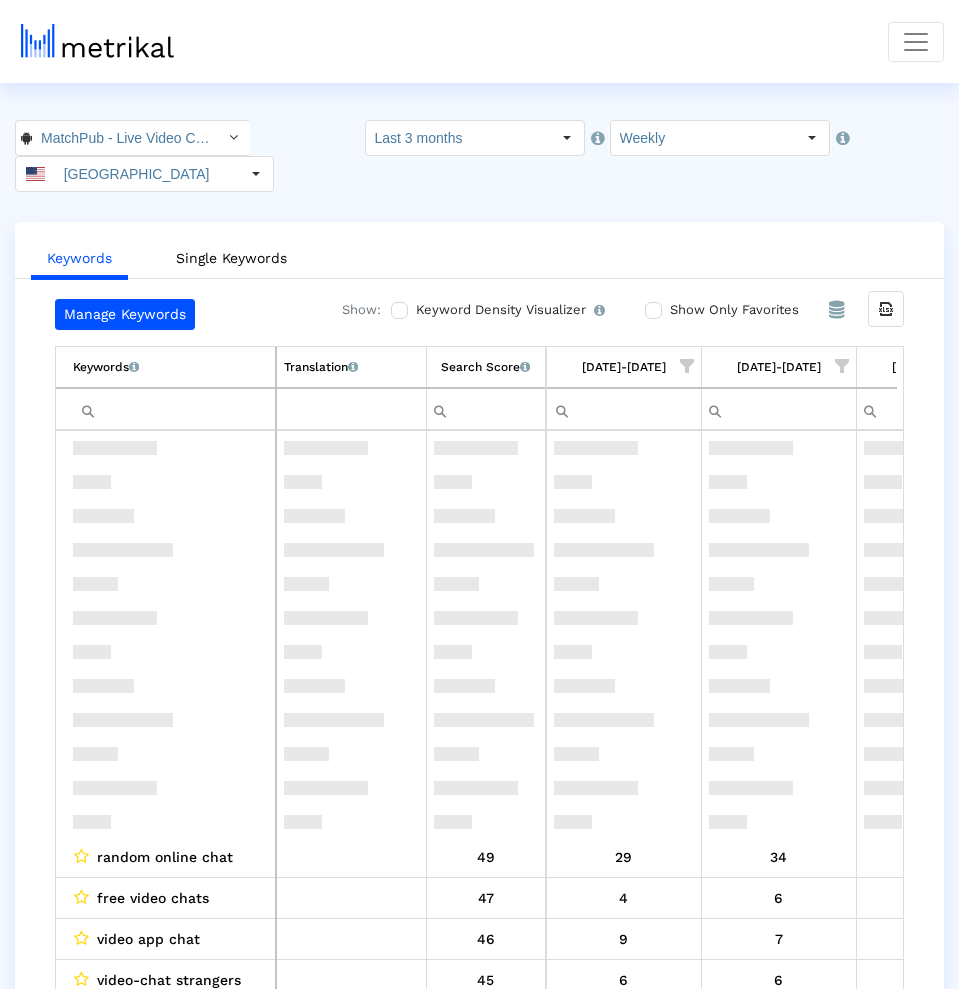 scroll, scrollTop: 0, scrollLeft: 0, axis: both 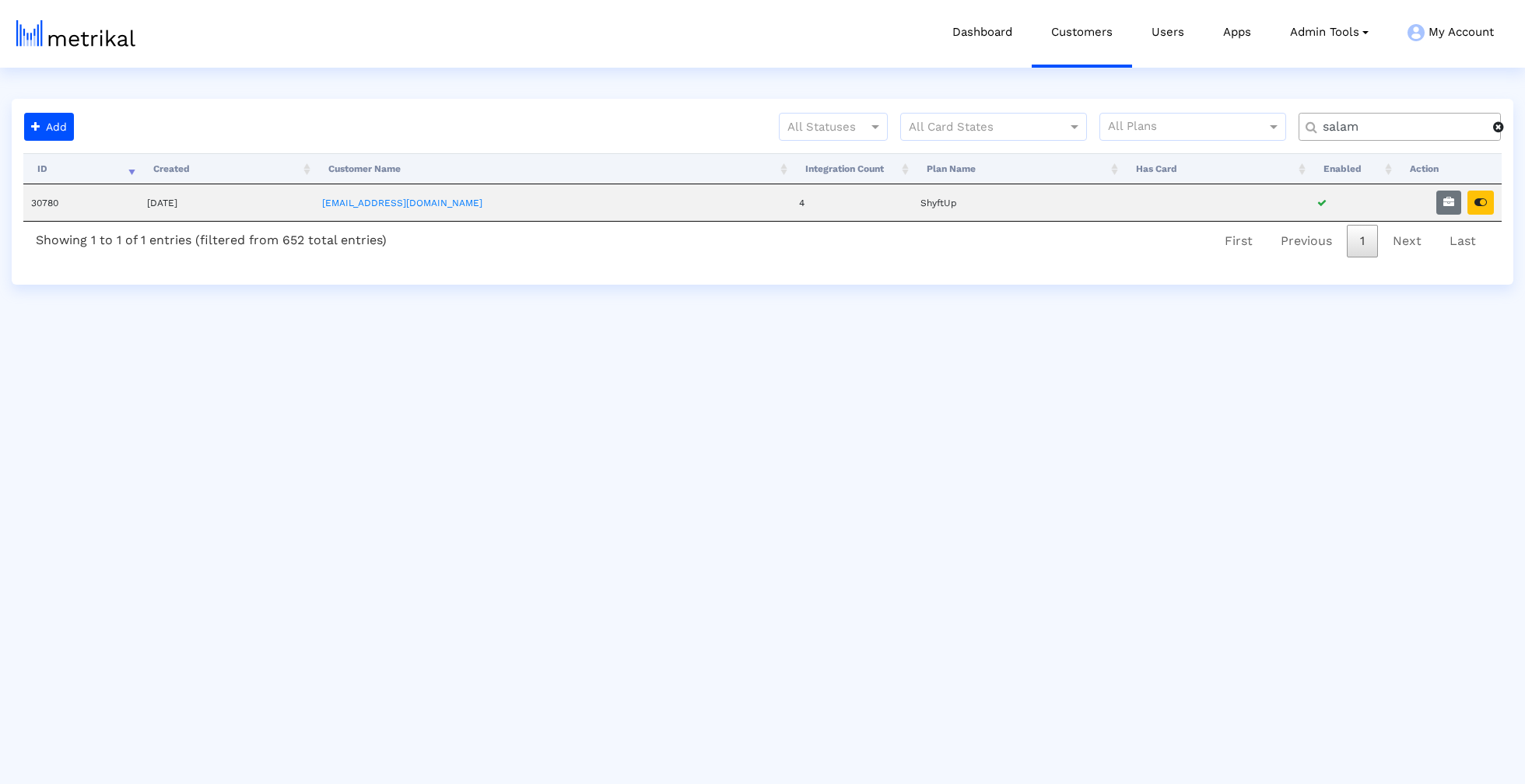 click on "salam" 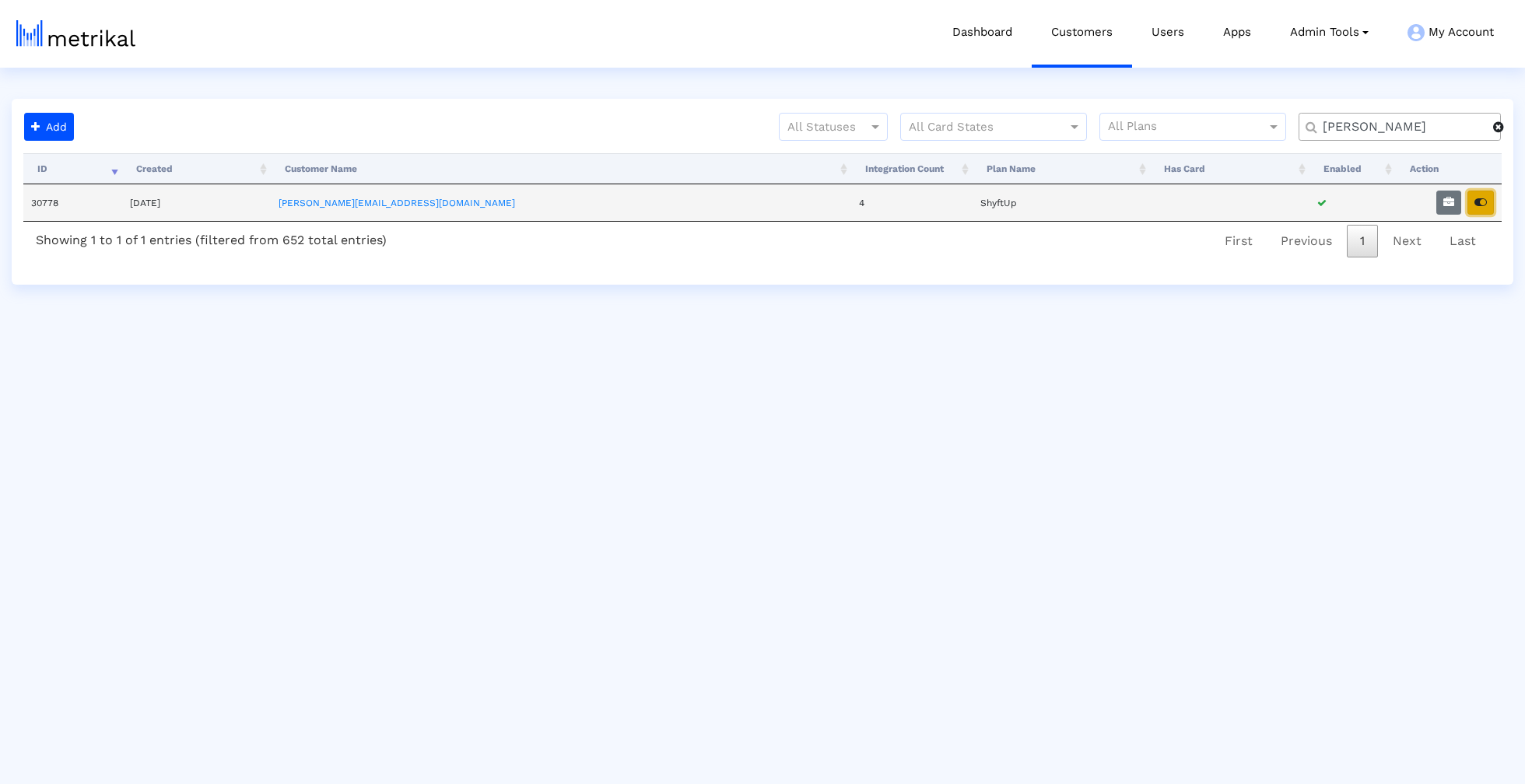 click at bounding box center (1481, 202) 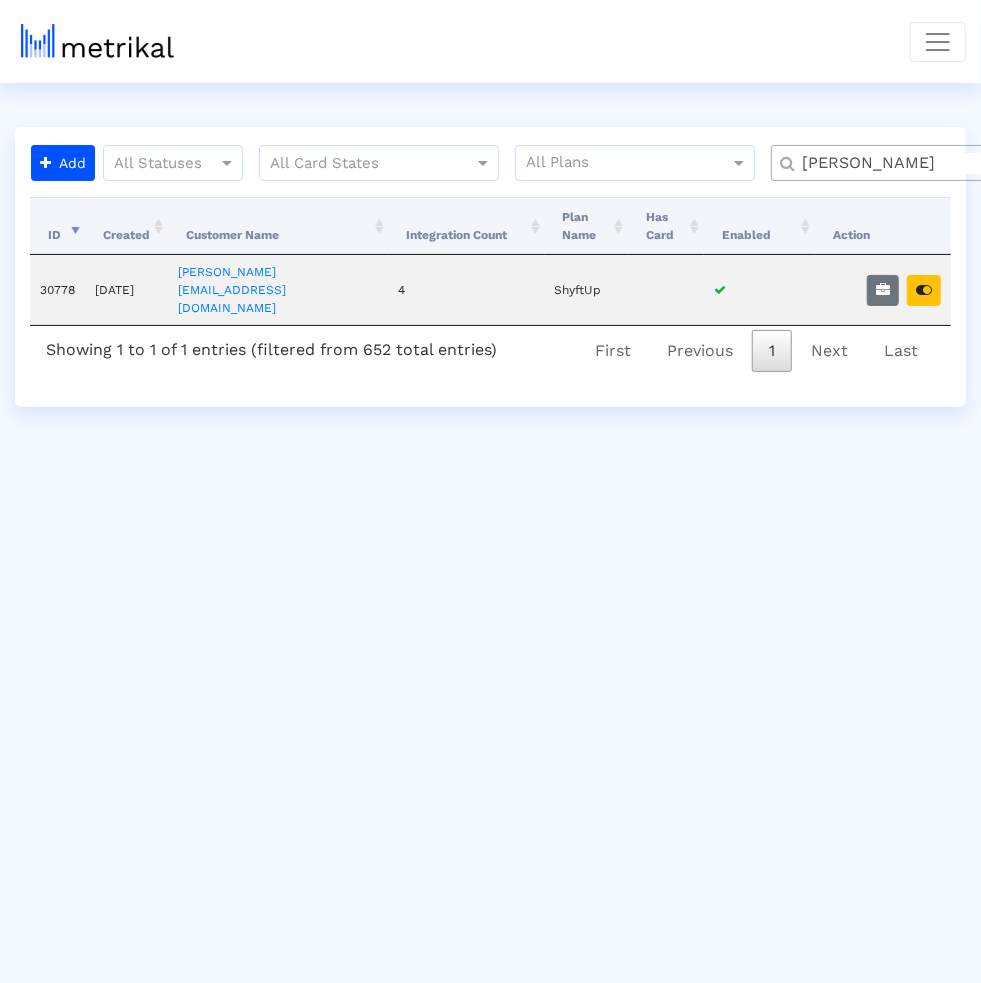 click on "[PERSON_NAME]" 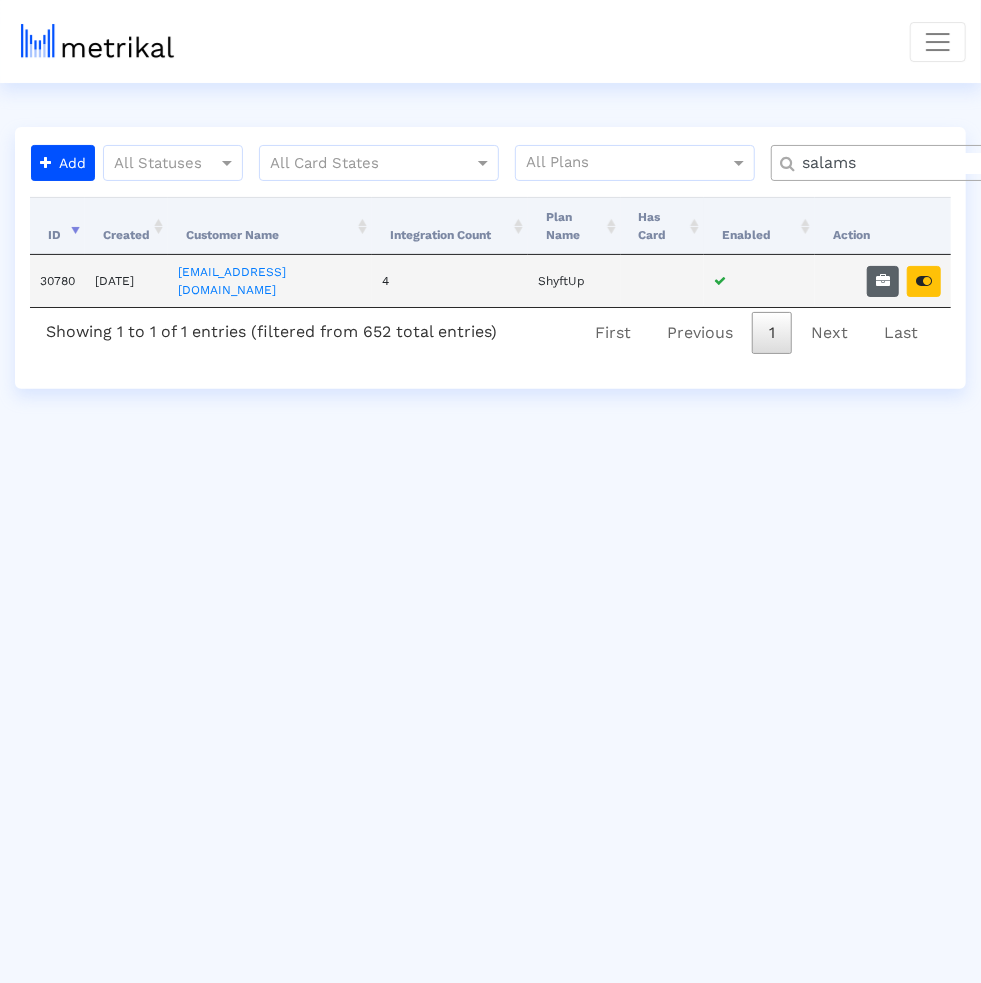 type on "salams" 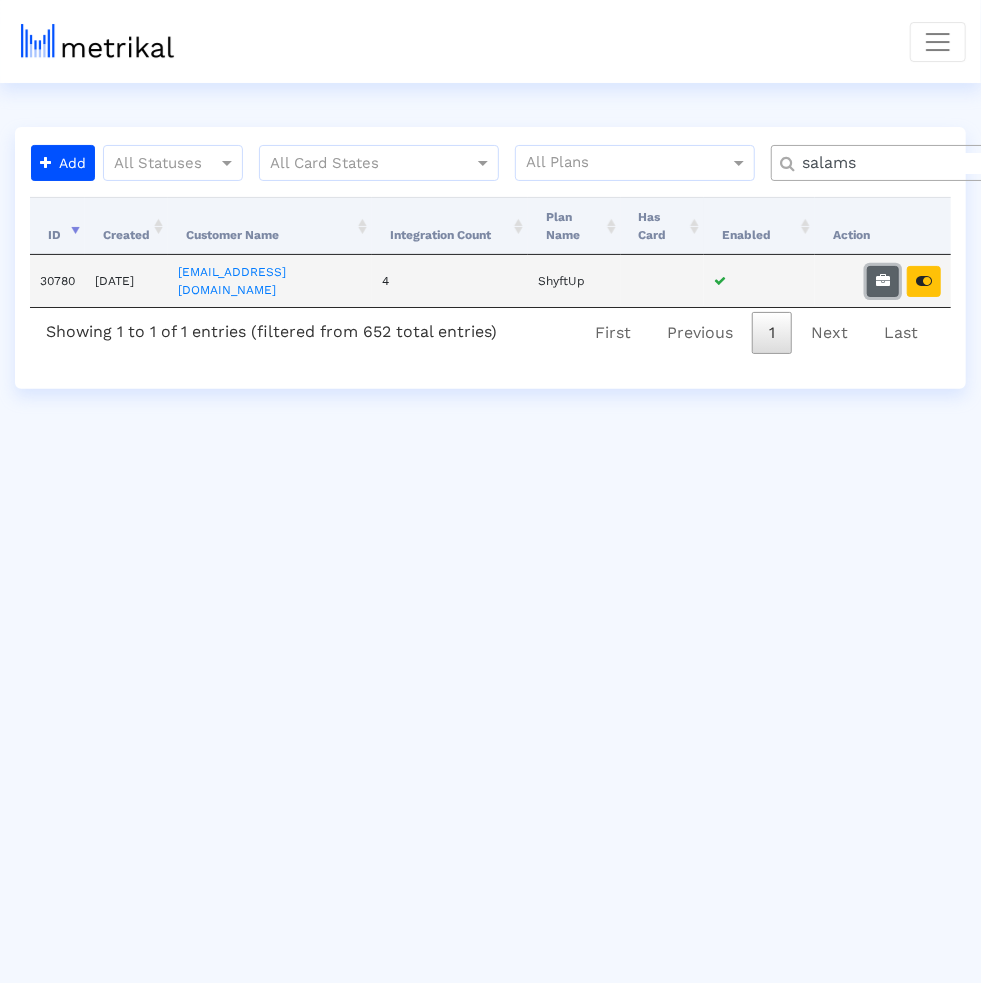 click at bounding box center [883, 281] 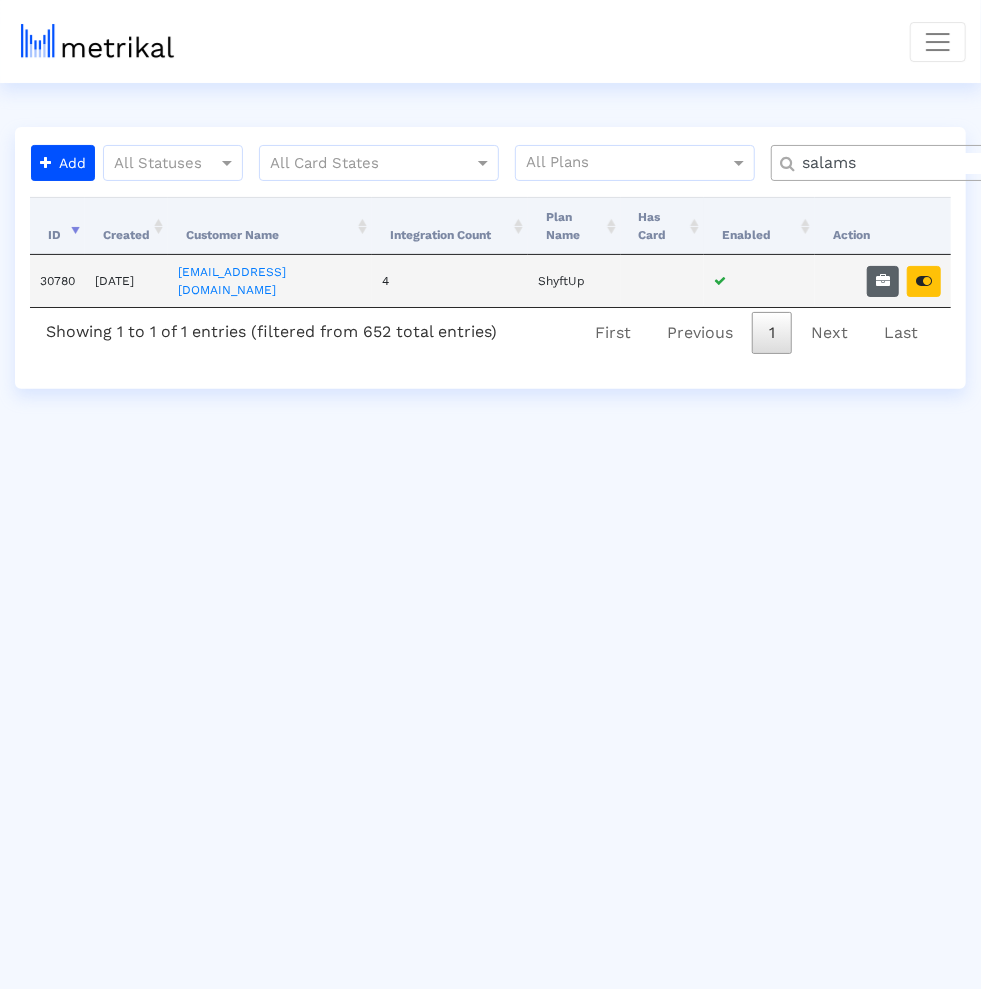 select on "1: 1" 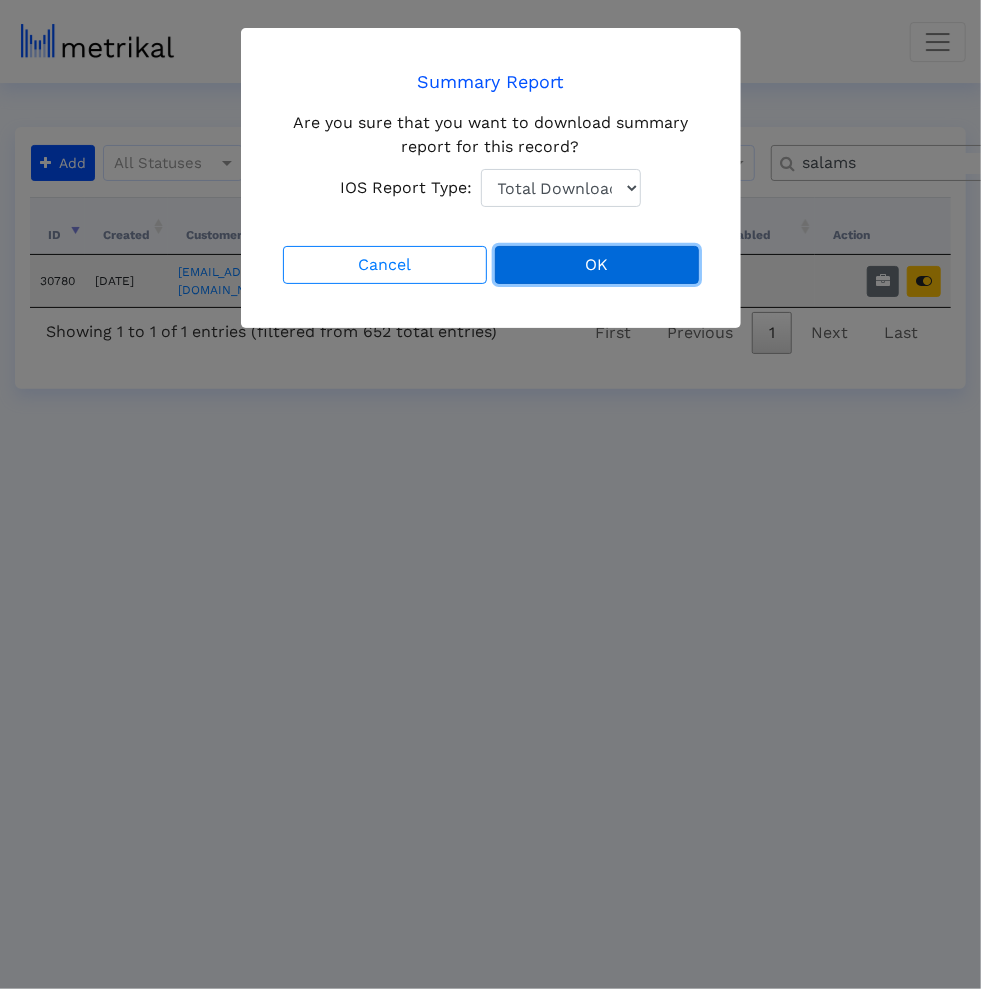 click on "OK" 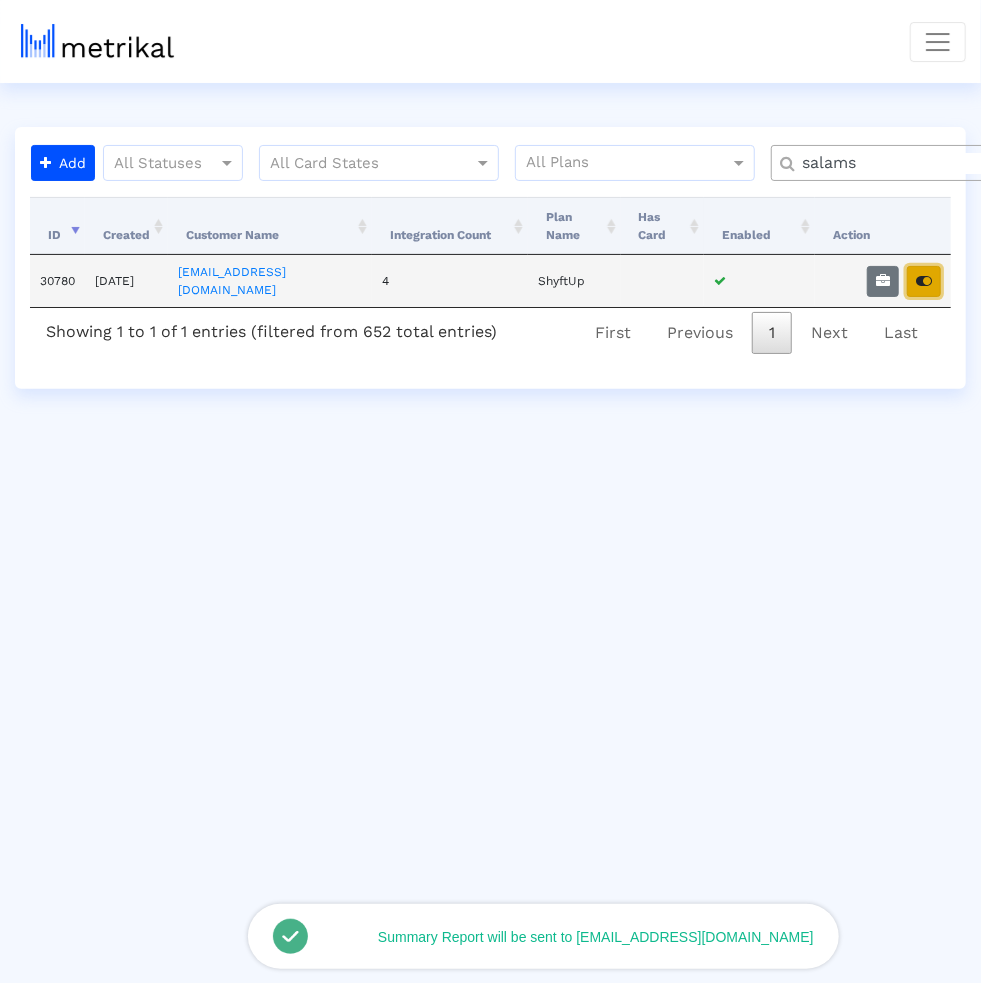 click at bounding box center [924, 281] 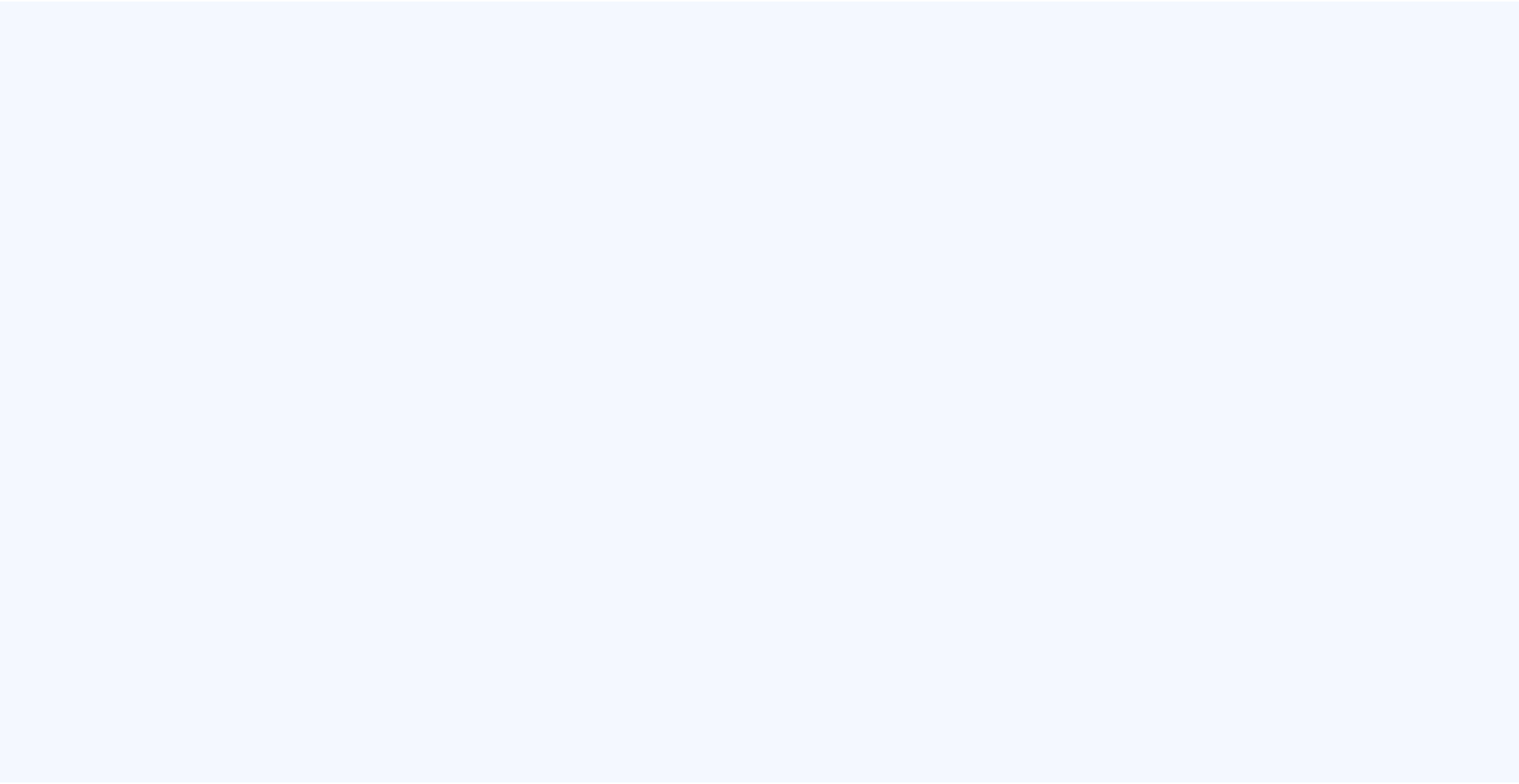 scroll, scrollTop: 0, scrollLeft: 0, axis: both 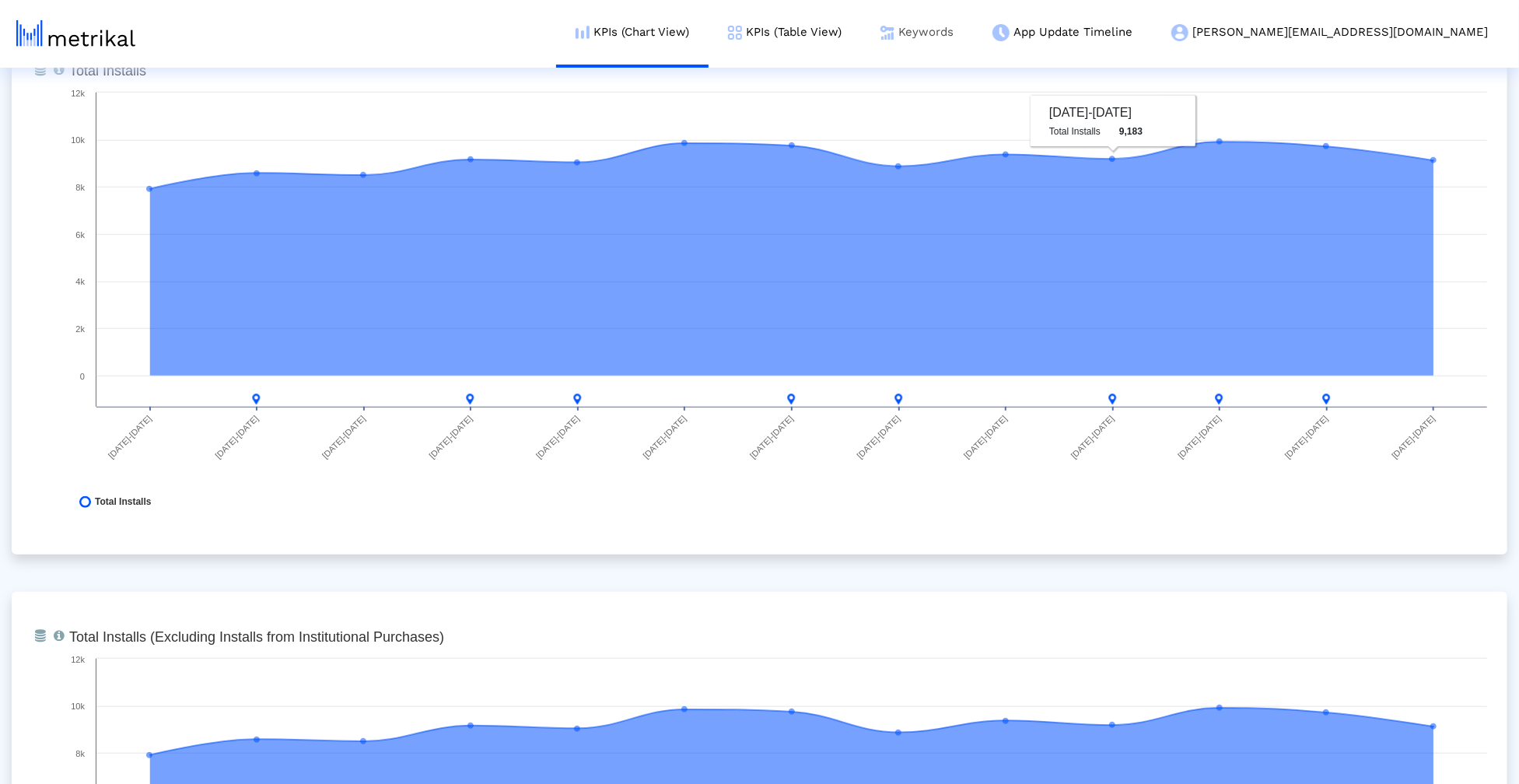 click on "Keywords" at bounding box center (917, 32) 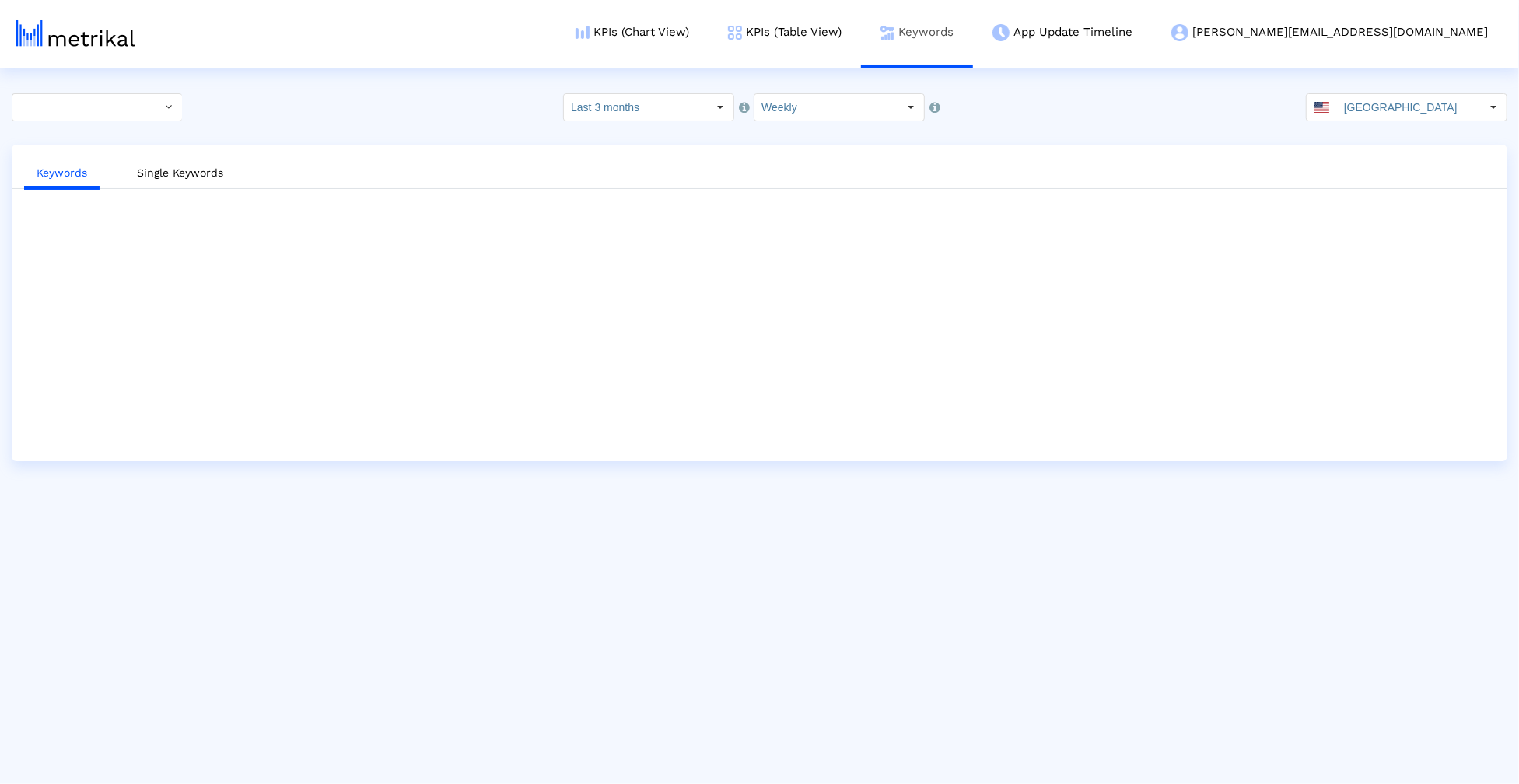 scroll, scrollTop: 0, scrollLeft: 0, axis: both 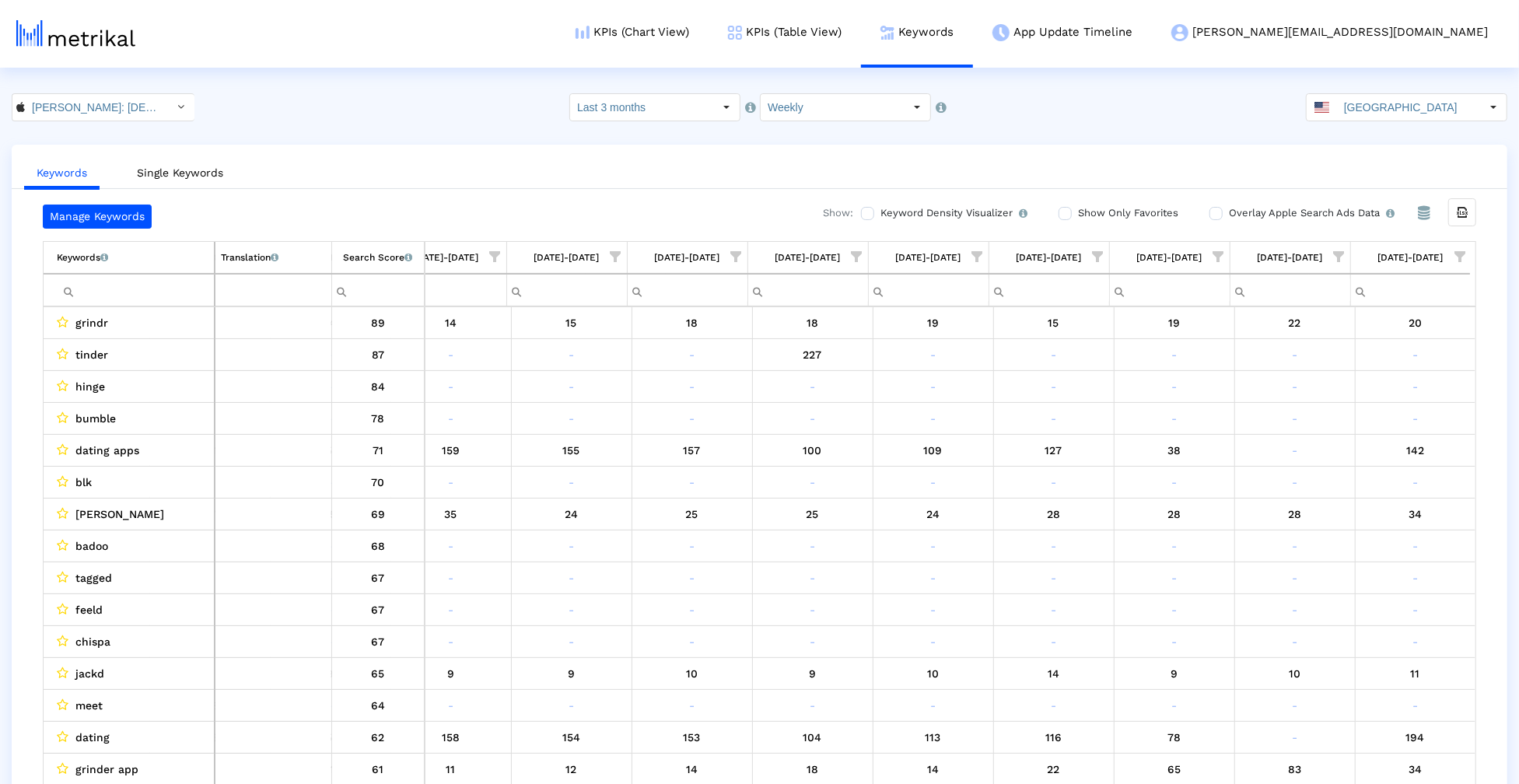 click at bounding box center (1460, 257) 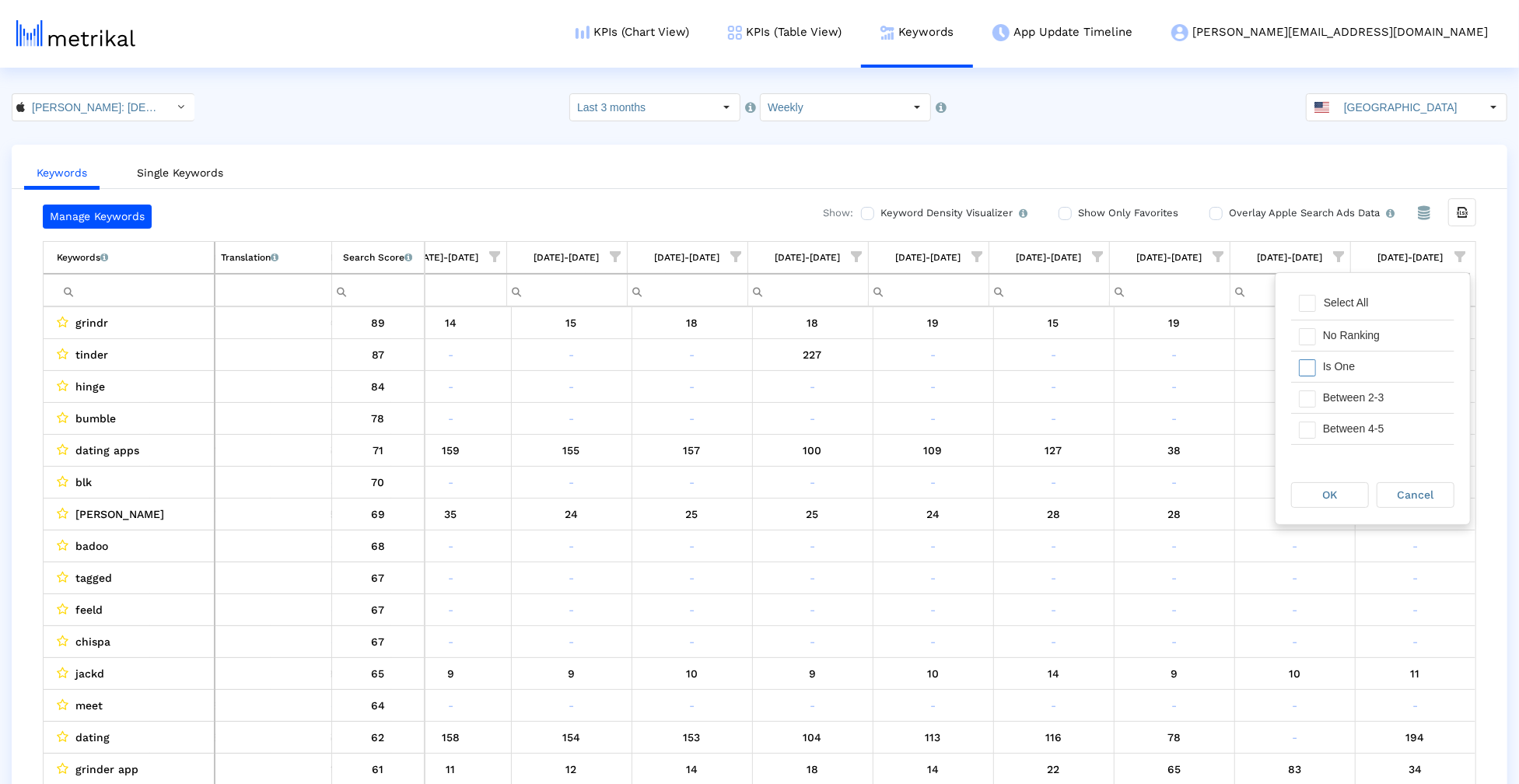 click on "Is One" at bounding box center [1384, 366] 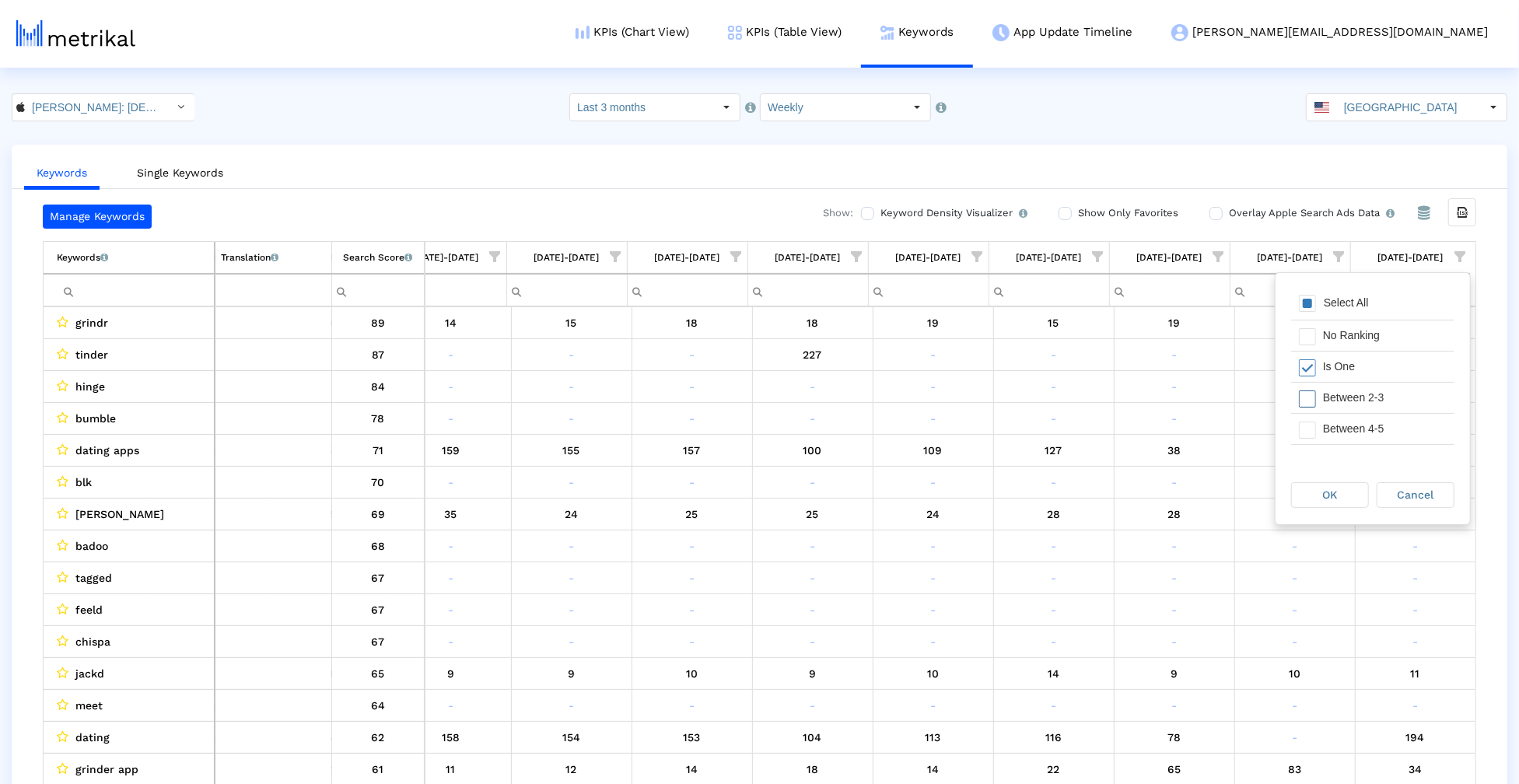click on "Between 2-3" at bounding box center (1384, 397) 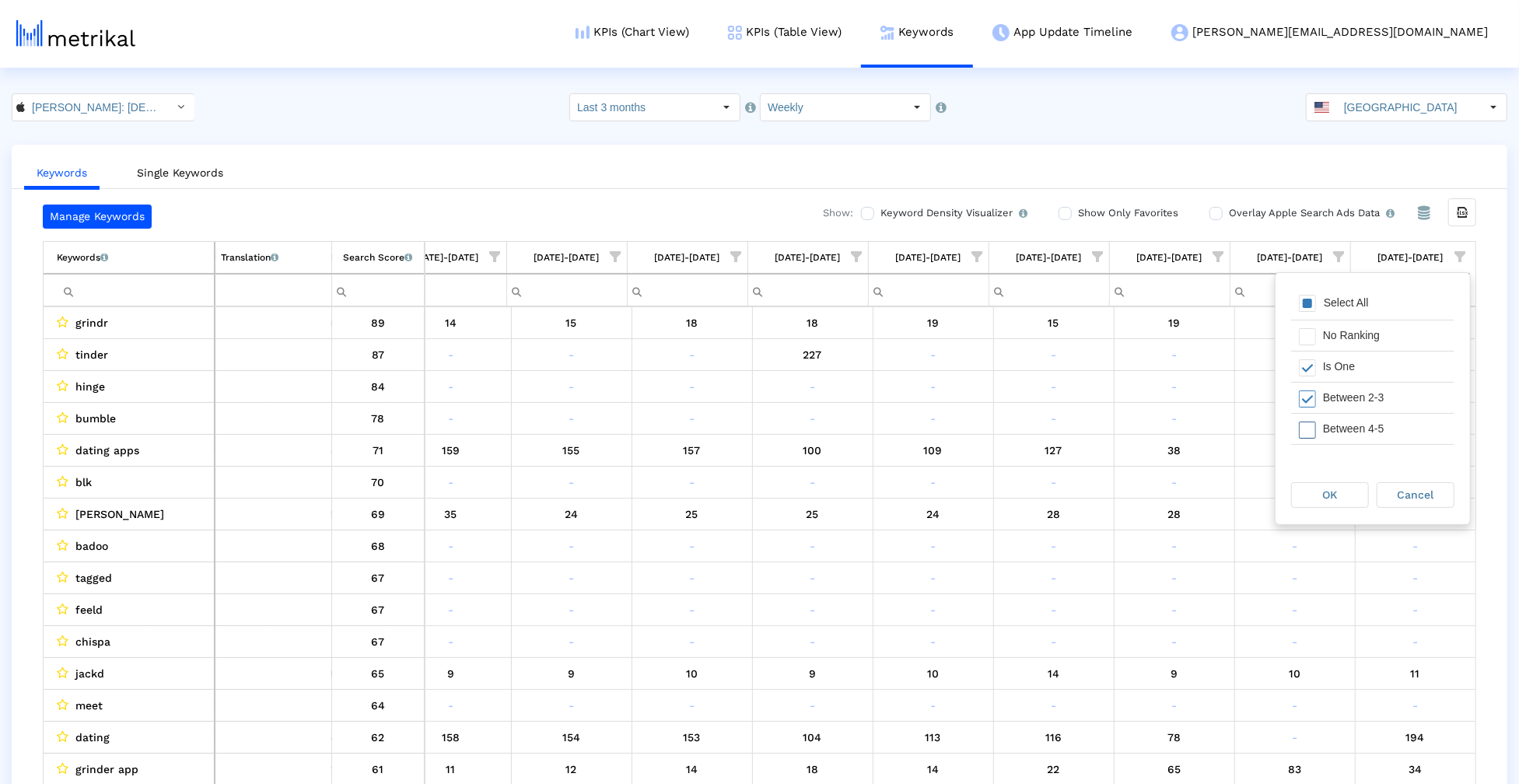 click on "Between 4-5" at bounding box center (1384, 429) 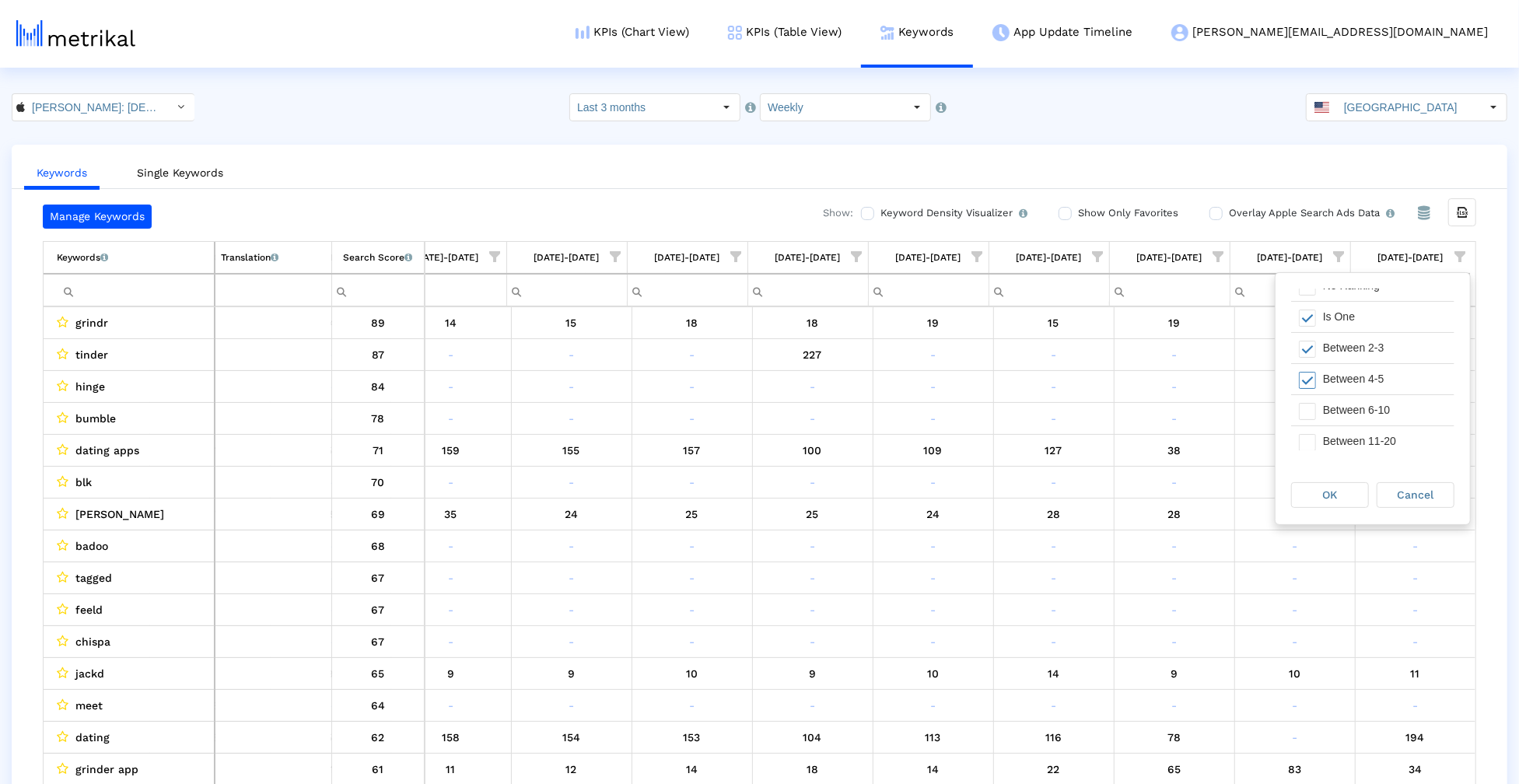 scroll, scrollTop: 48, scrollLeft: 0, axis: vertical 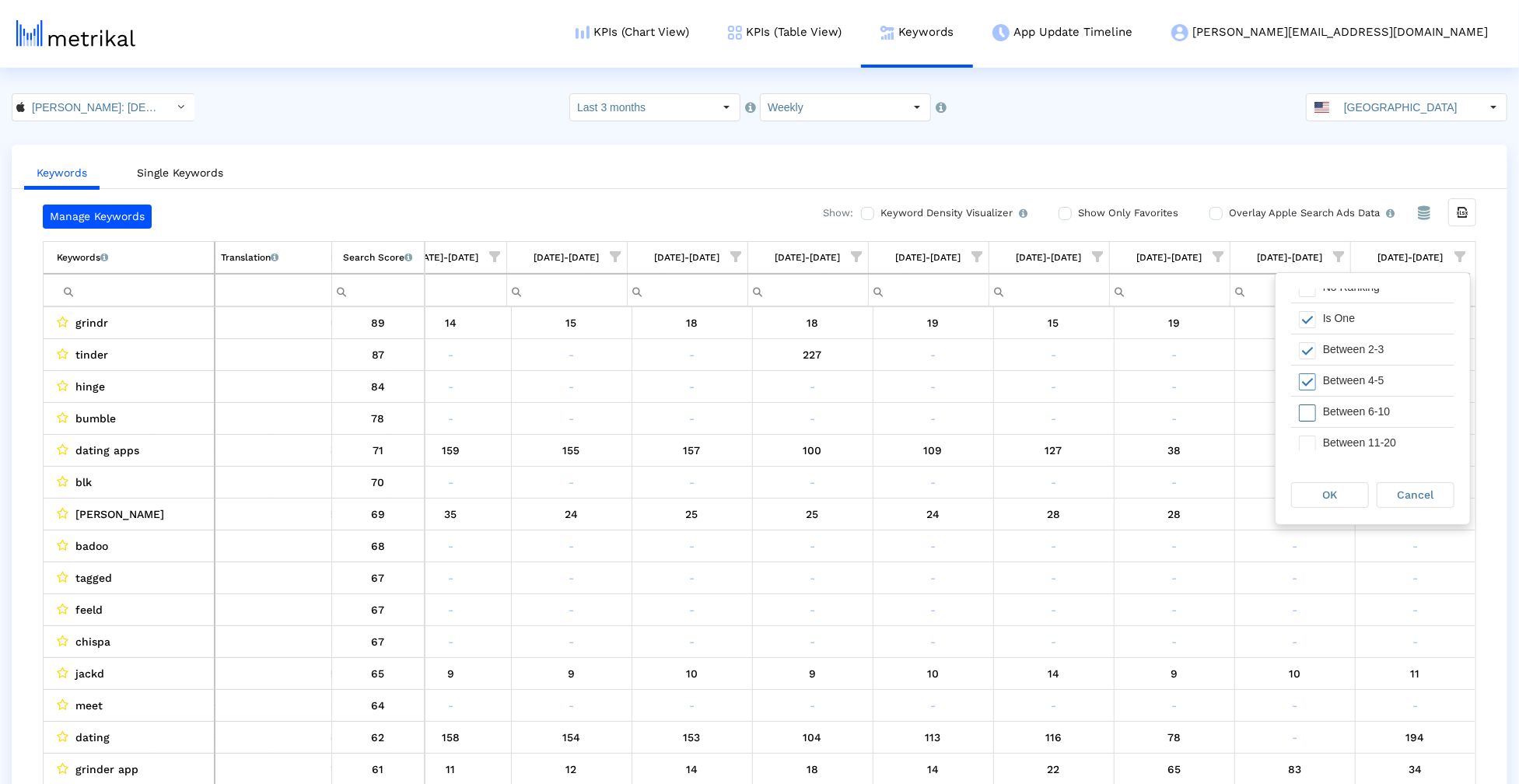 click on "Between 6-10" at bounding box center (1384, 411) 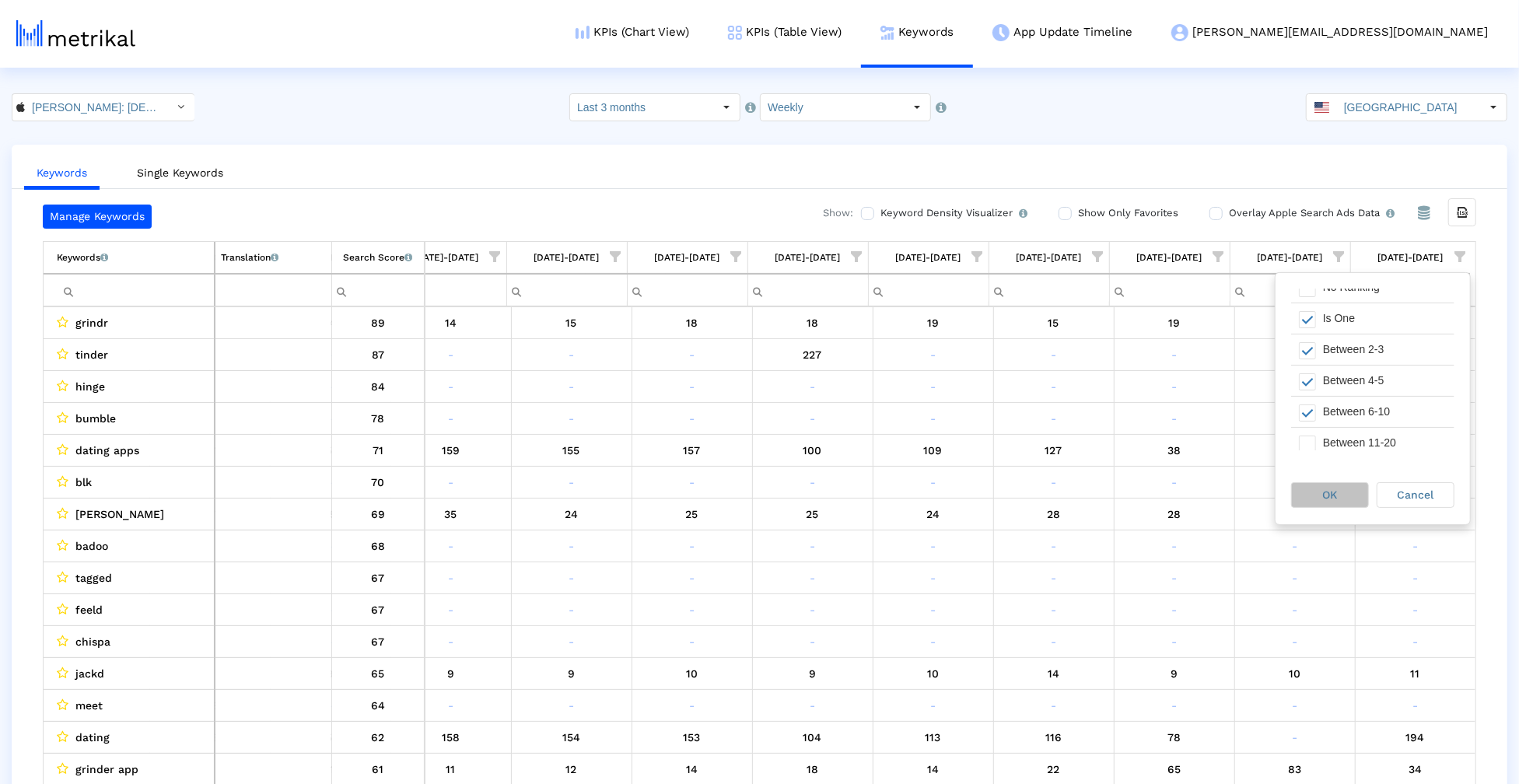 click on "OK" at bounding box center (1330, 495) 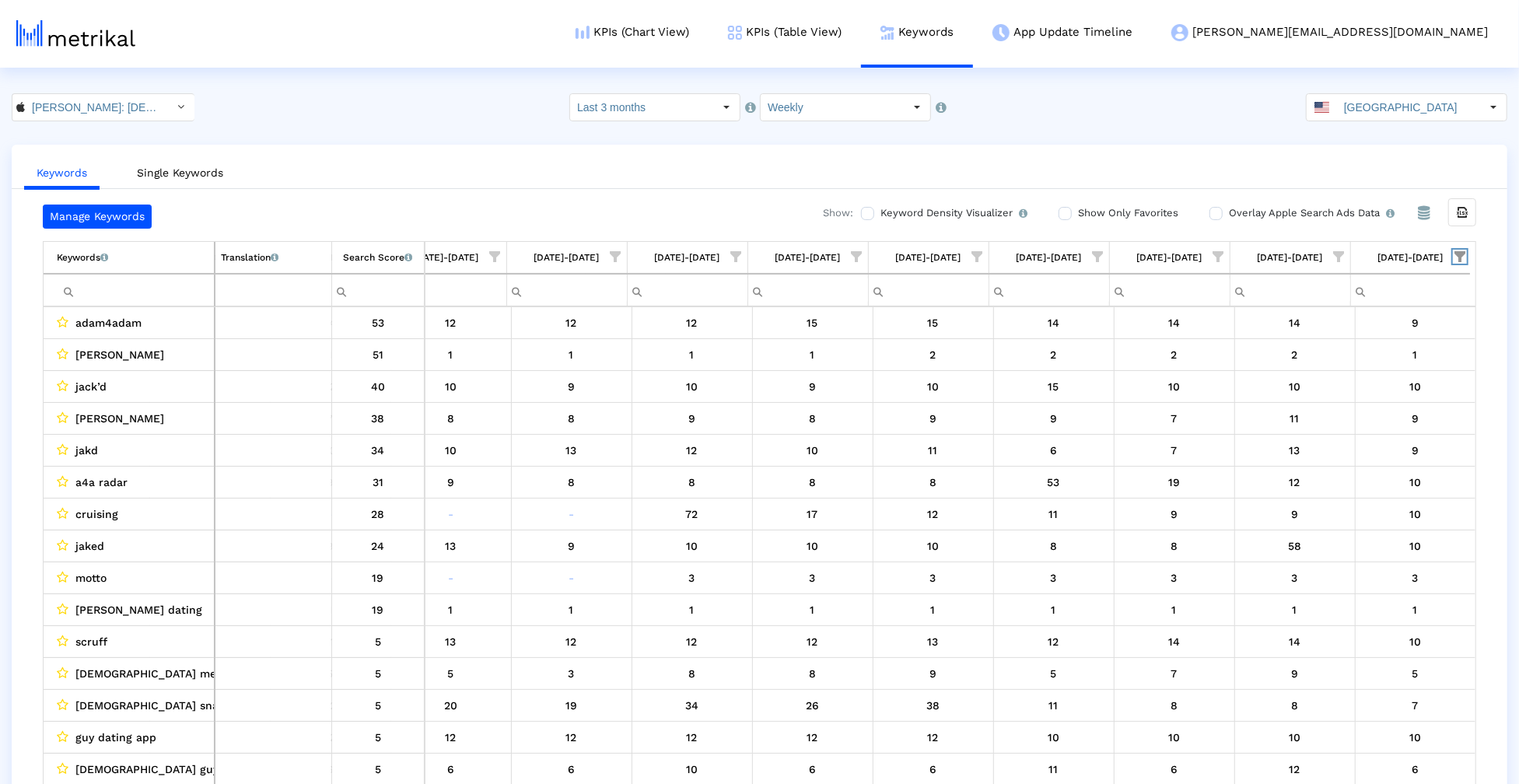 click at bounding box center (1460, 257) 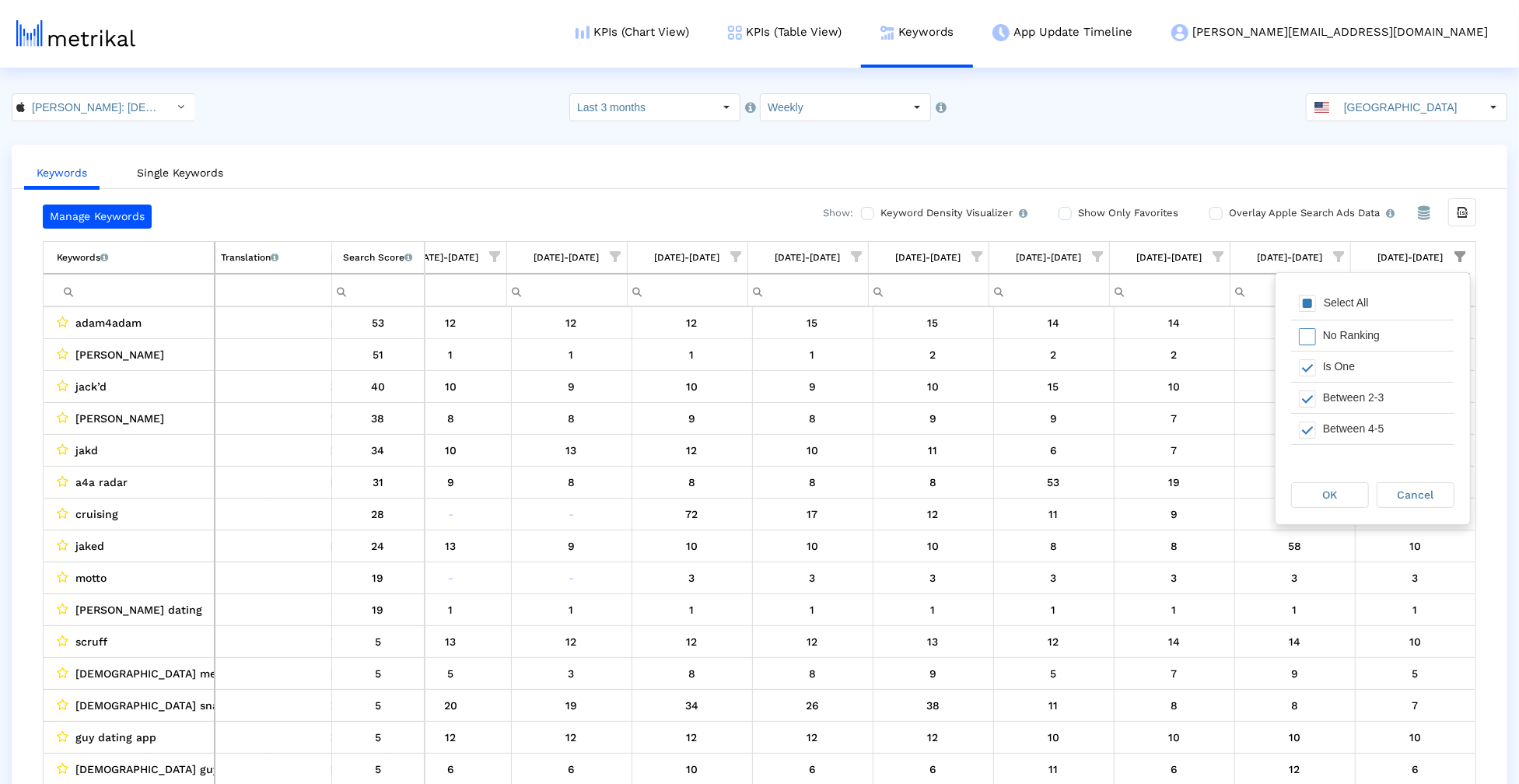 click on "Select All" at bounding box center (1346, 303) 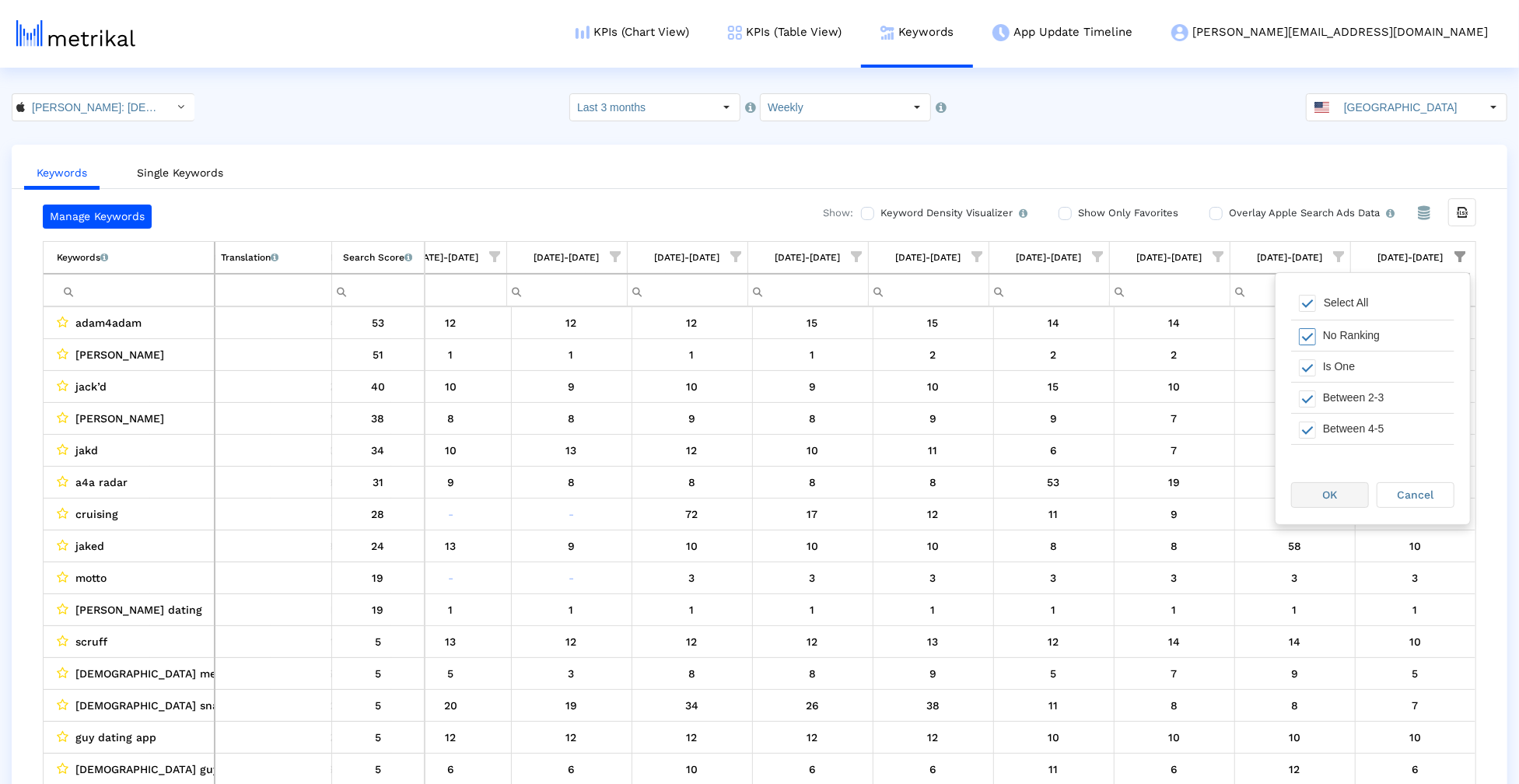 click on "OK" at bounding box center [1330, 495] 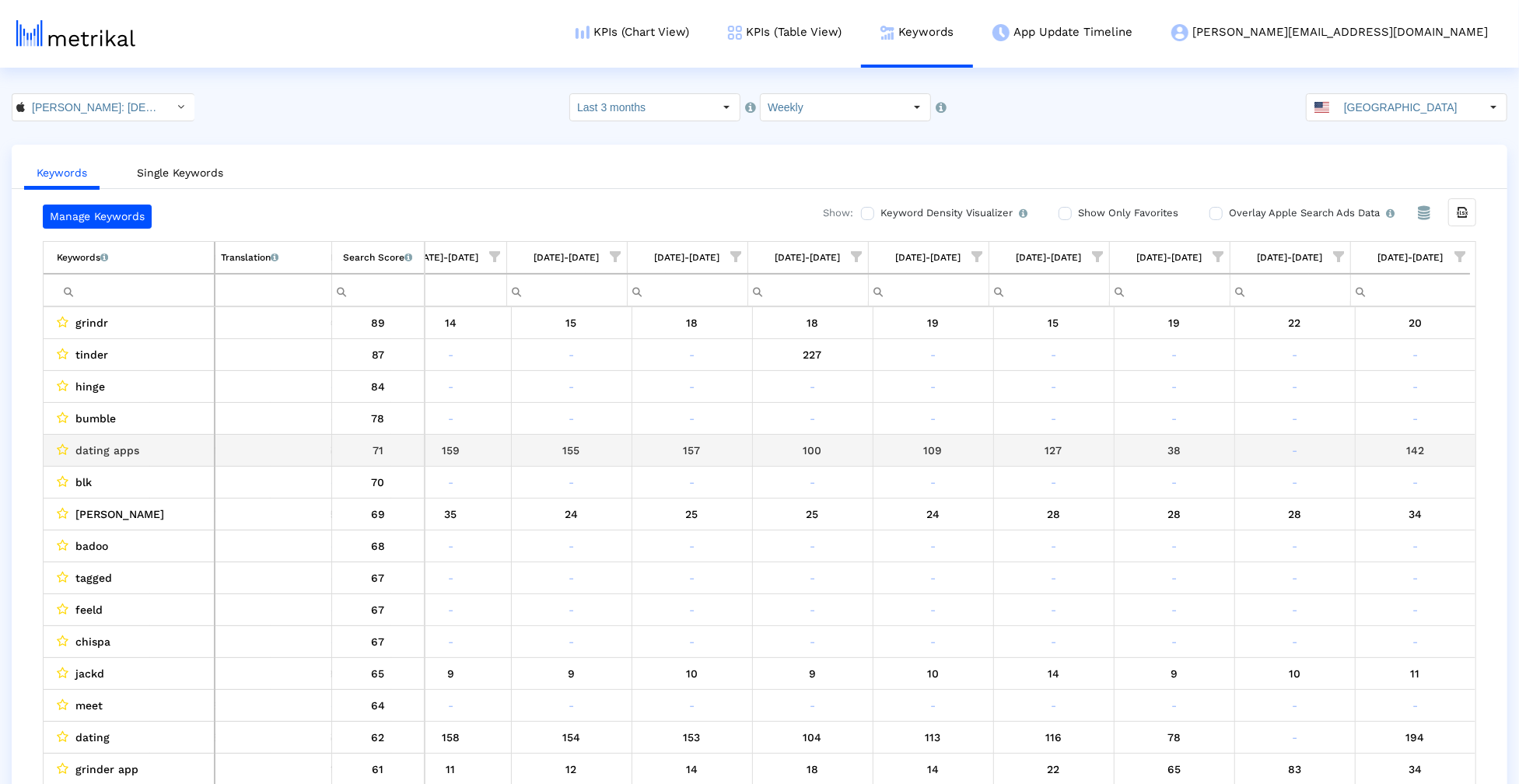 scroll, scrollTop: 0, scrollLeft: 467, axis: horizontal 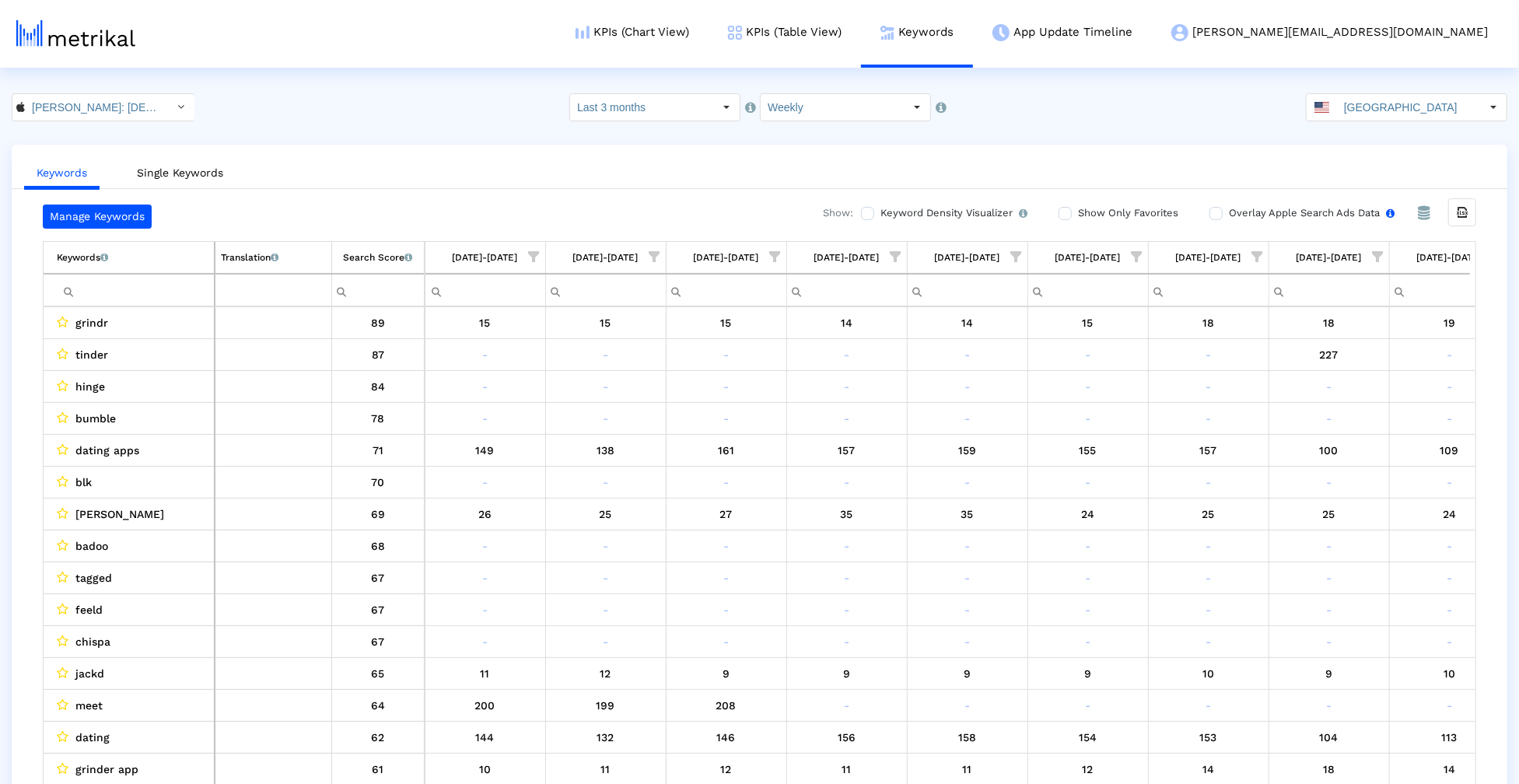 click on "Overlay Apple Search Ads Data   Turn this on to view Apple Search Ads metrics (installs, cost, CPI) side by side with organic rankings." at bounding box center [1310, 213] 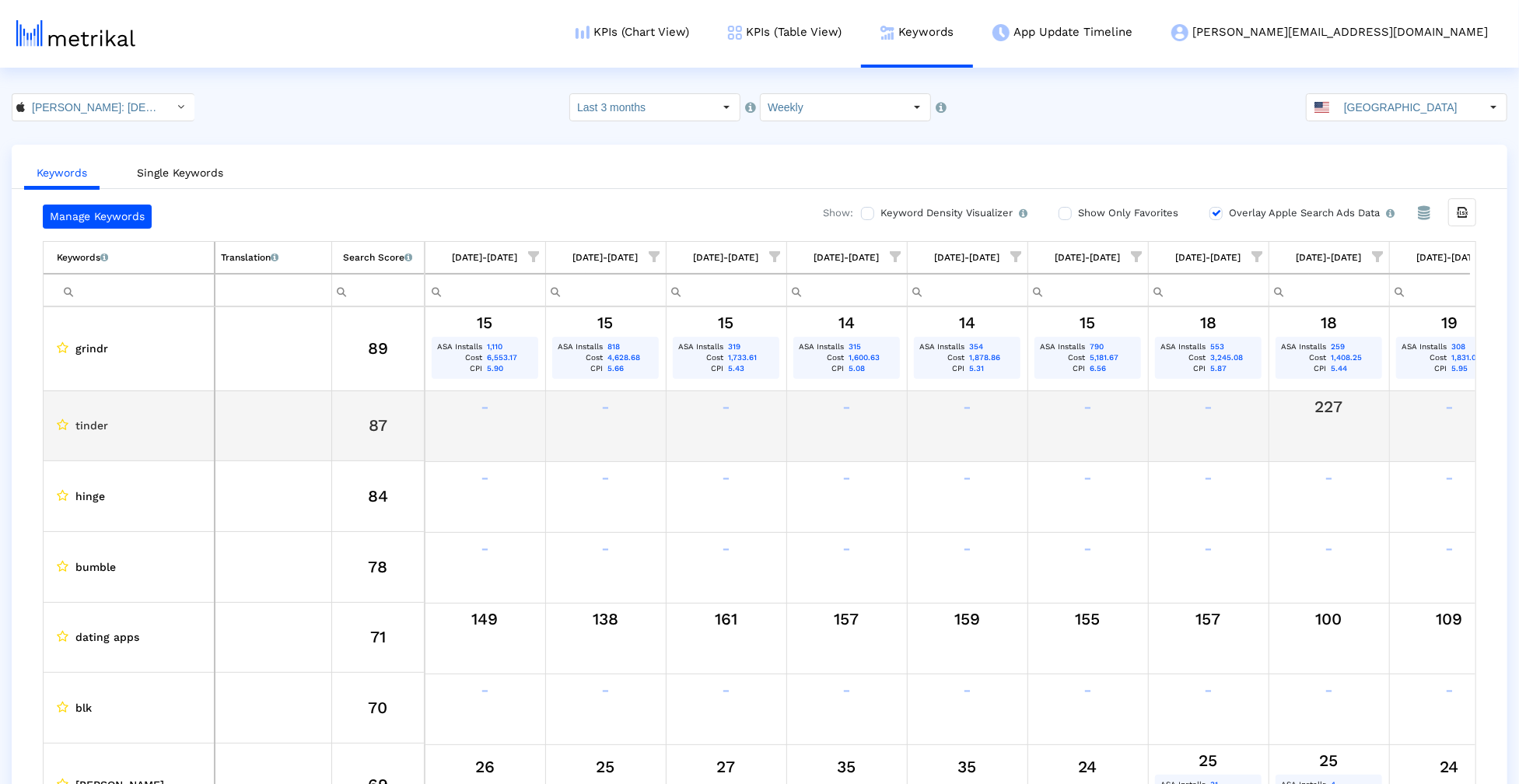 scroll, scrollTop: 0, scrollLeft: 40, axis: horizontal 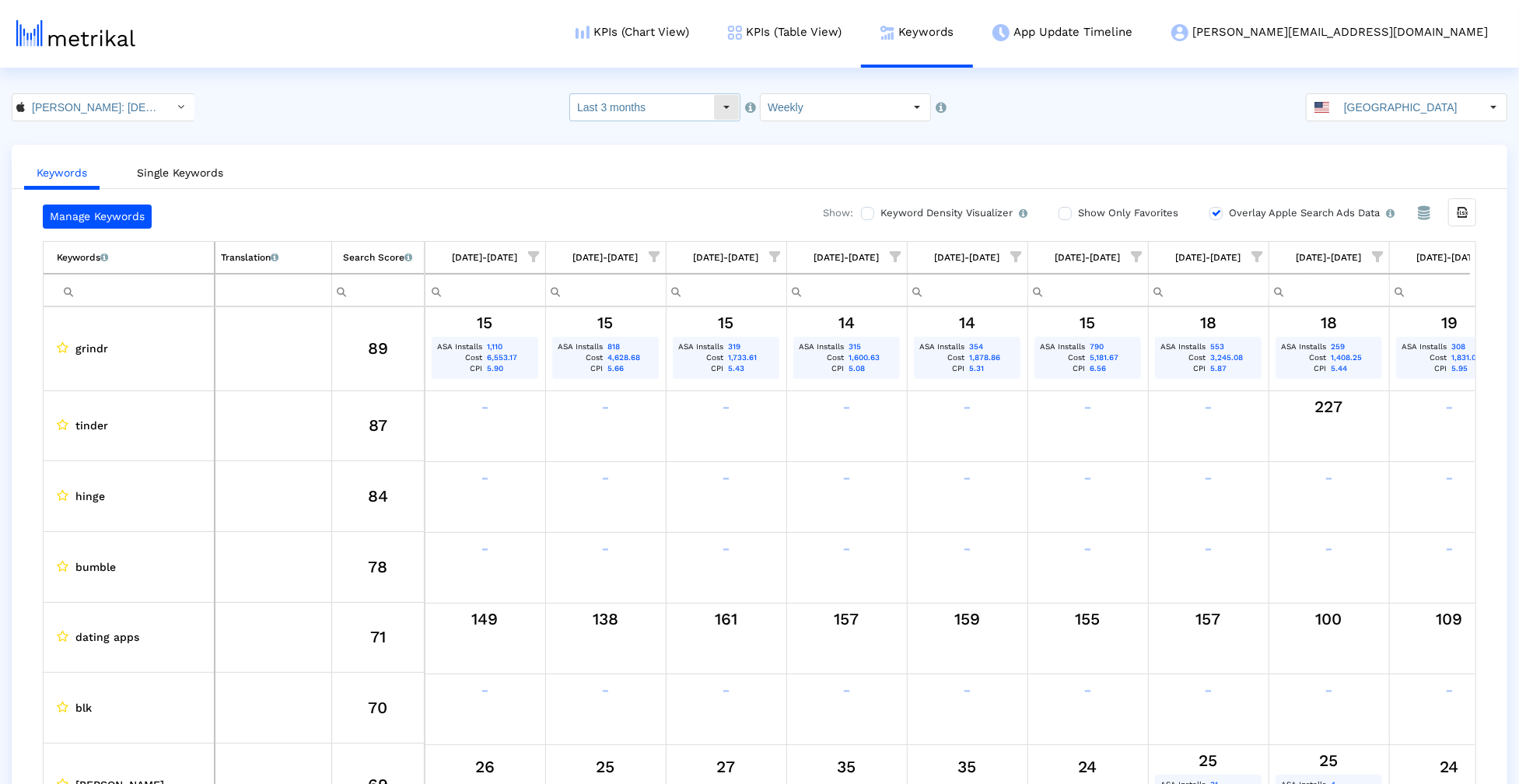 click on "Last 3 months" 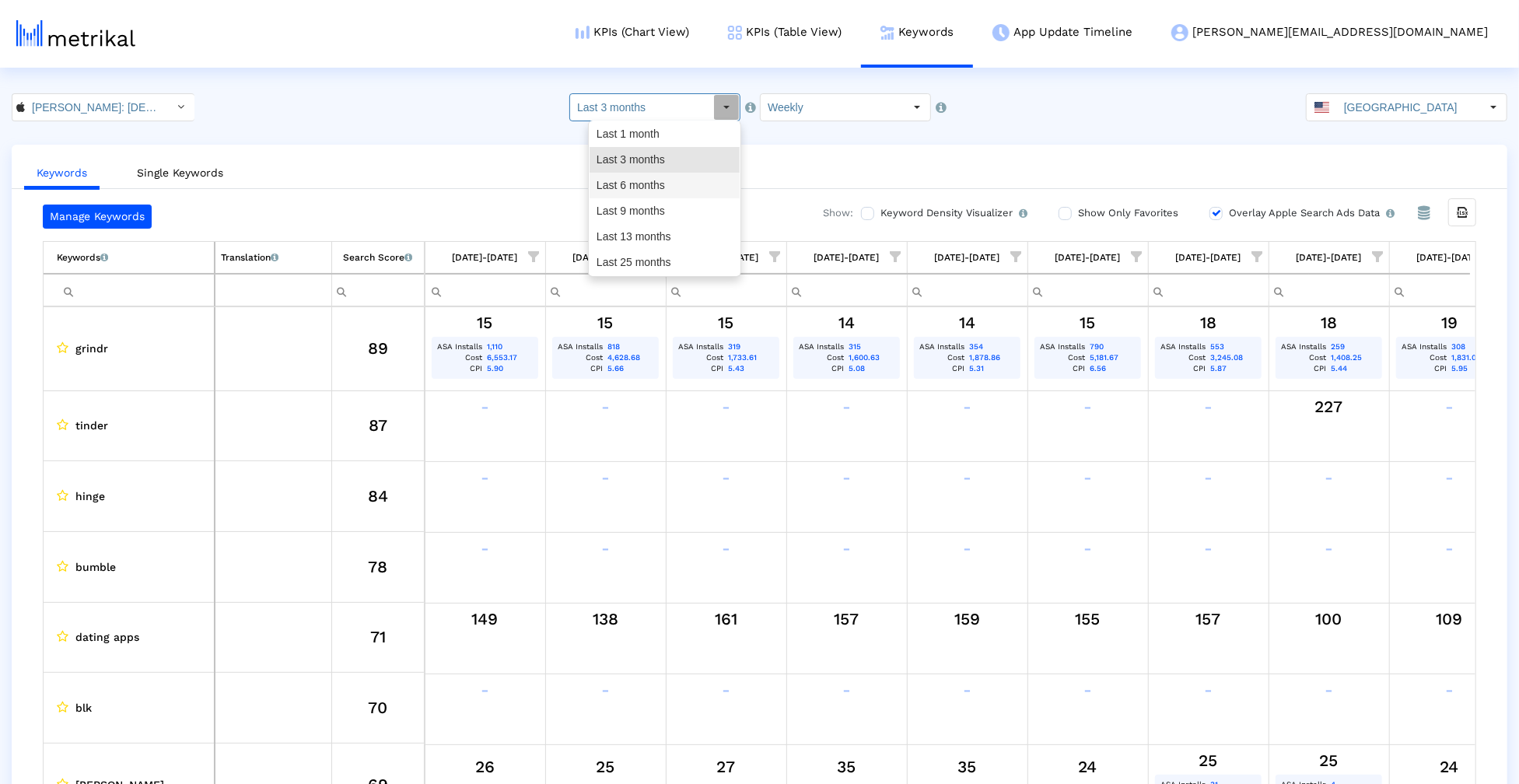 click on "Last 6 months" at bounding box center [664, 185] 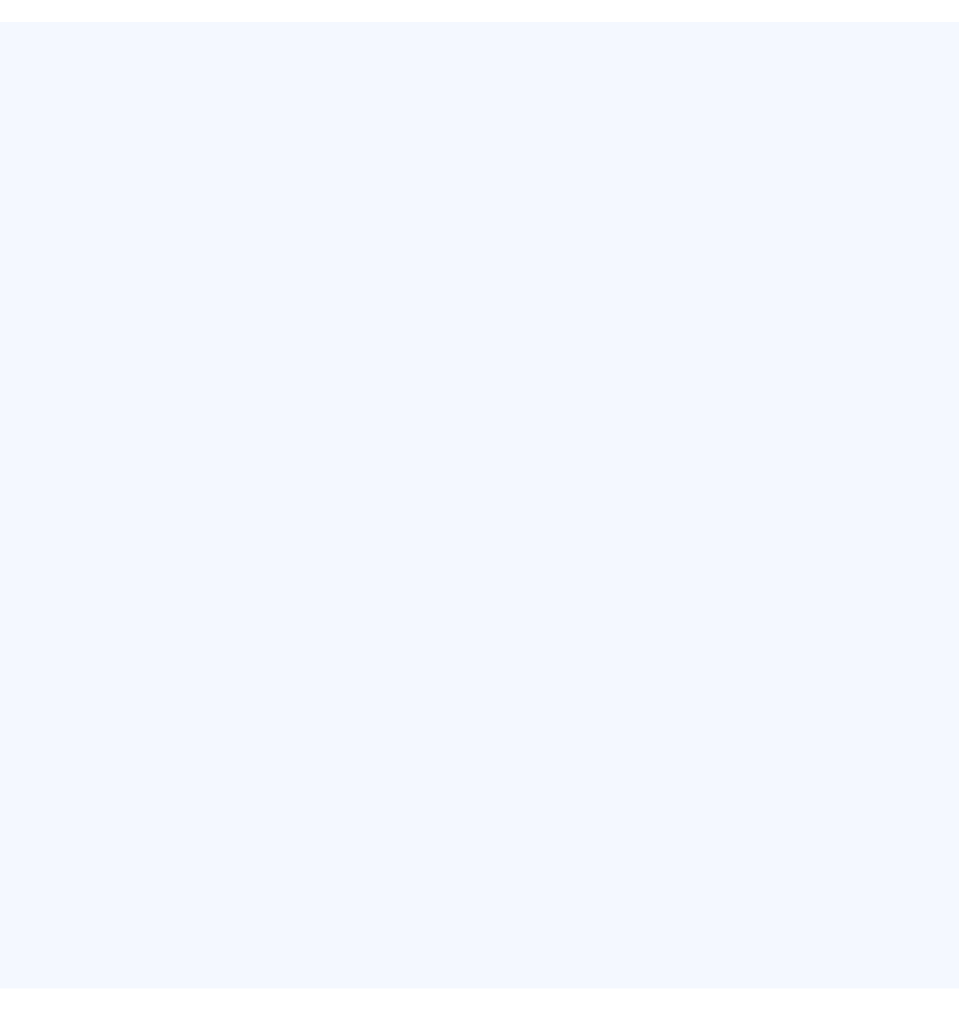scroll, scrollTop: 0, scrollLeft: 0, axis: both 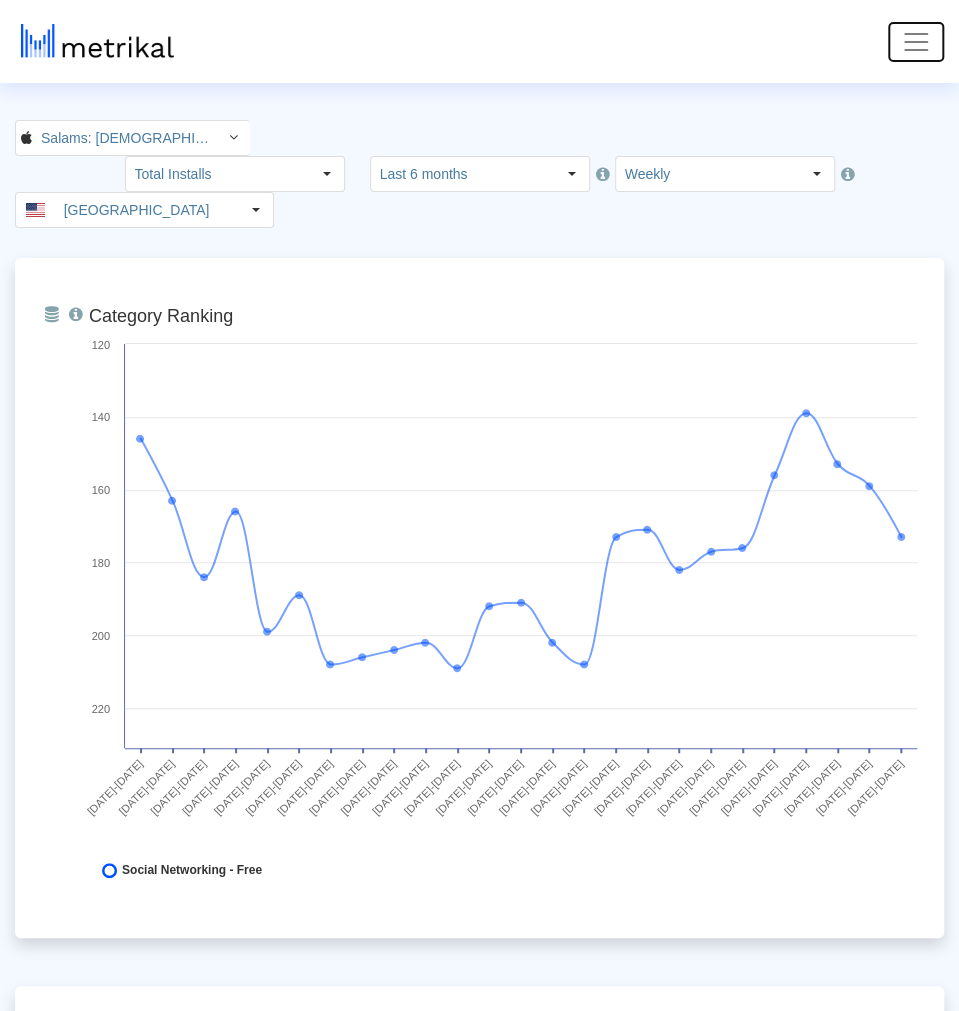 click 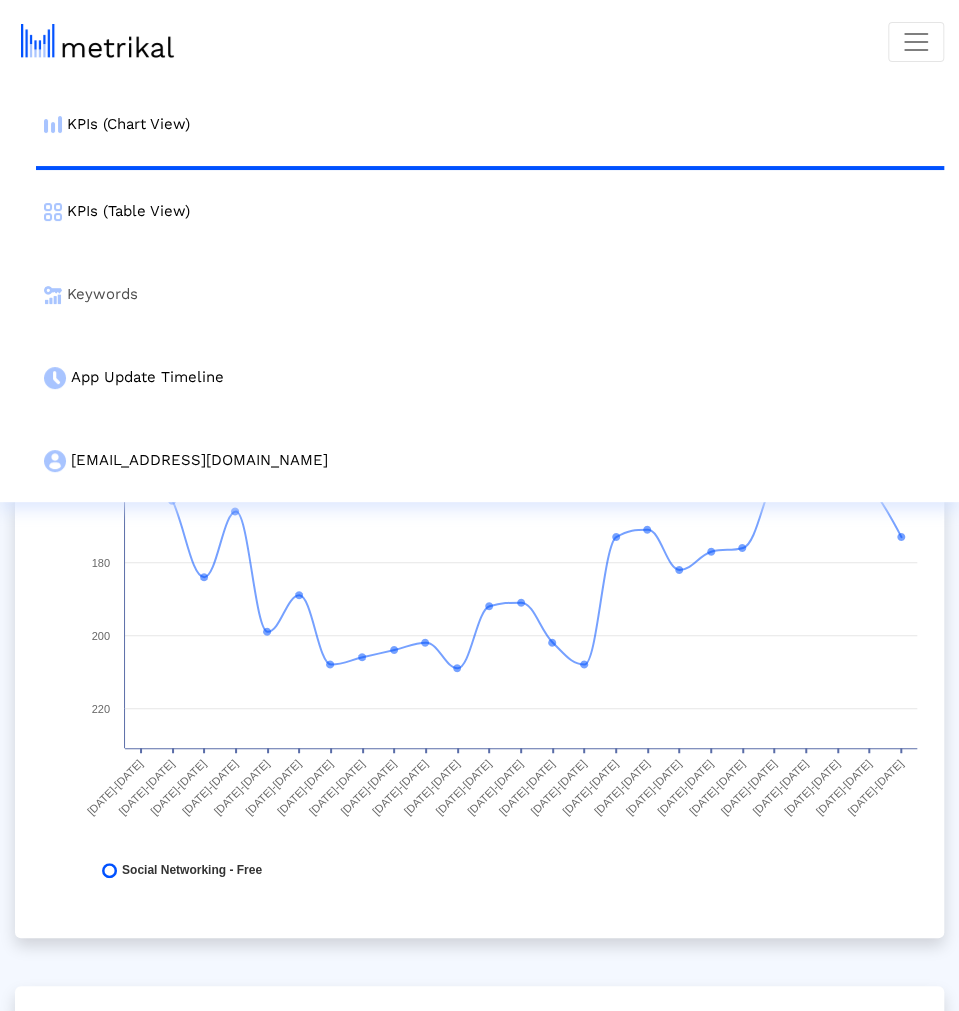 click on "Keywords" at bounding box center (490, 294) 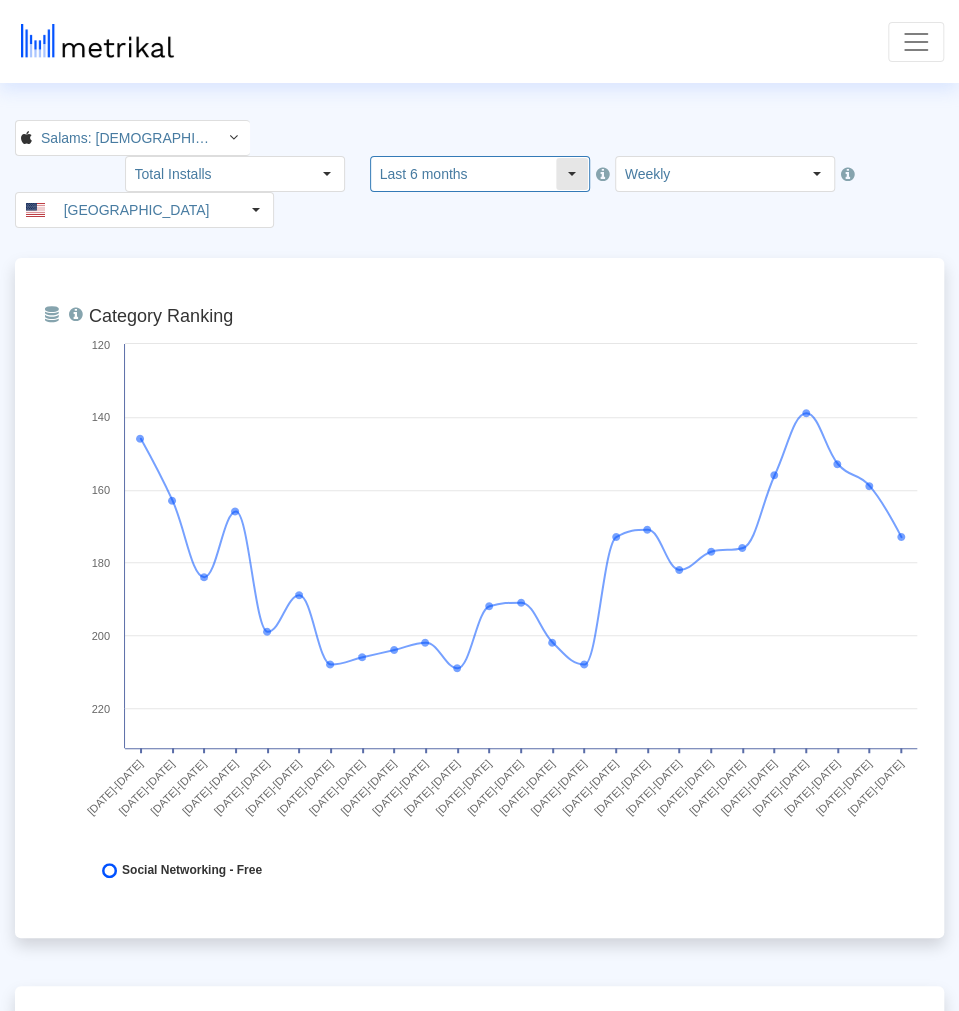 click on "Last 6 months" 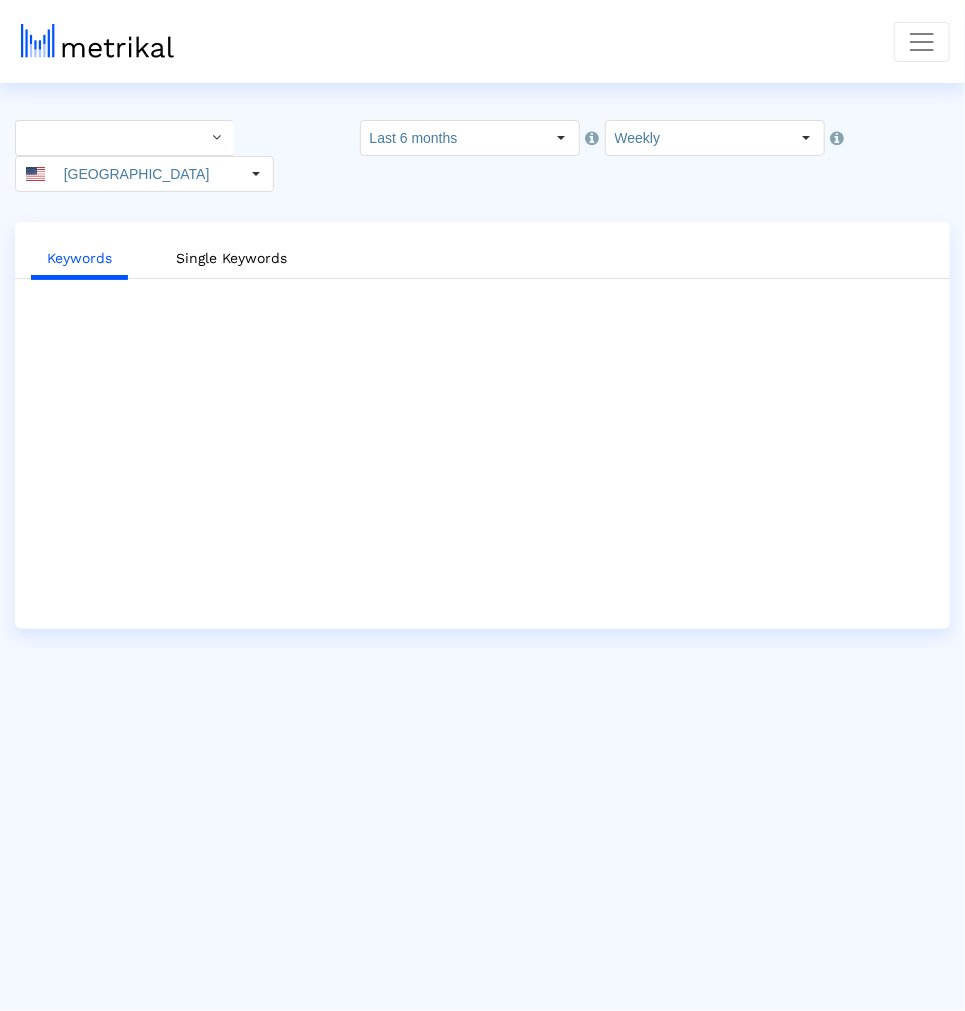 click on "Keywords   Single Keywords" 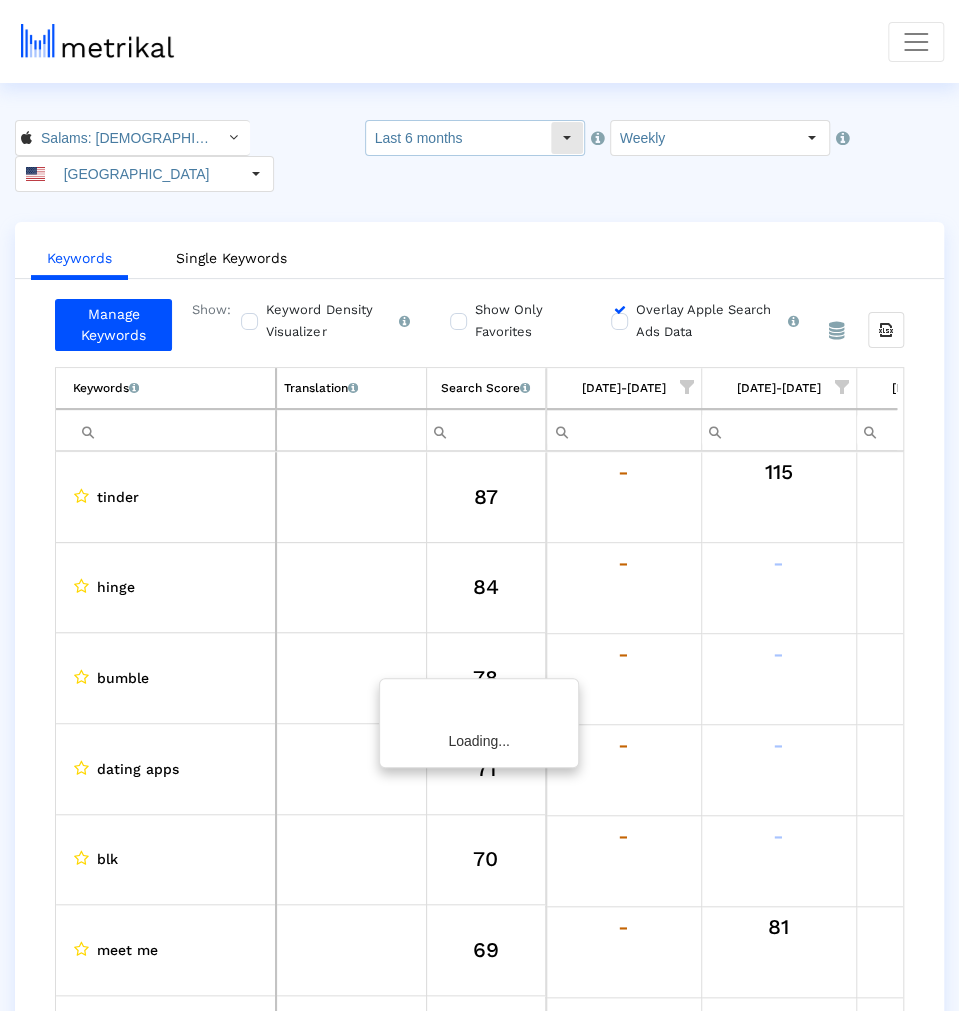 scroll, scrollTop: 0, scrollLeft: 3058, axis: horizontal 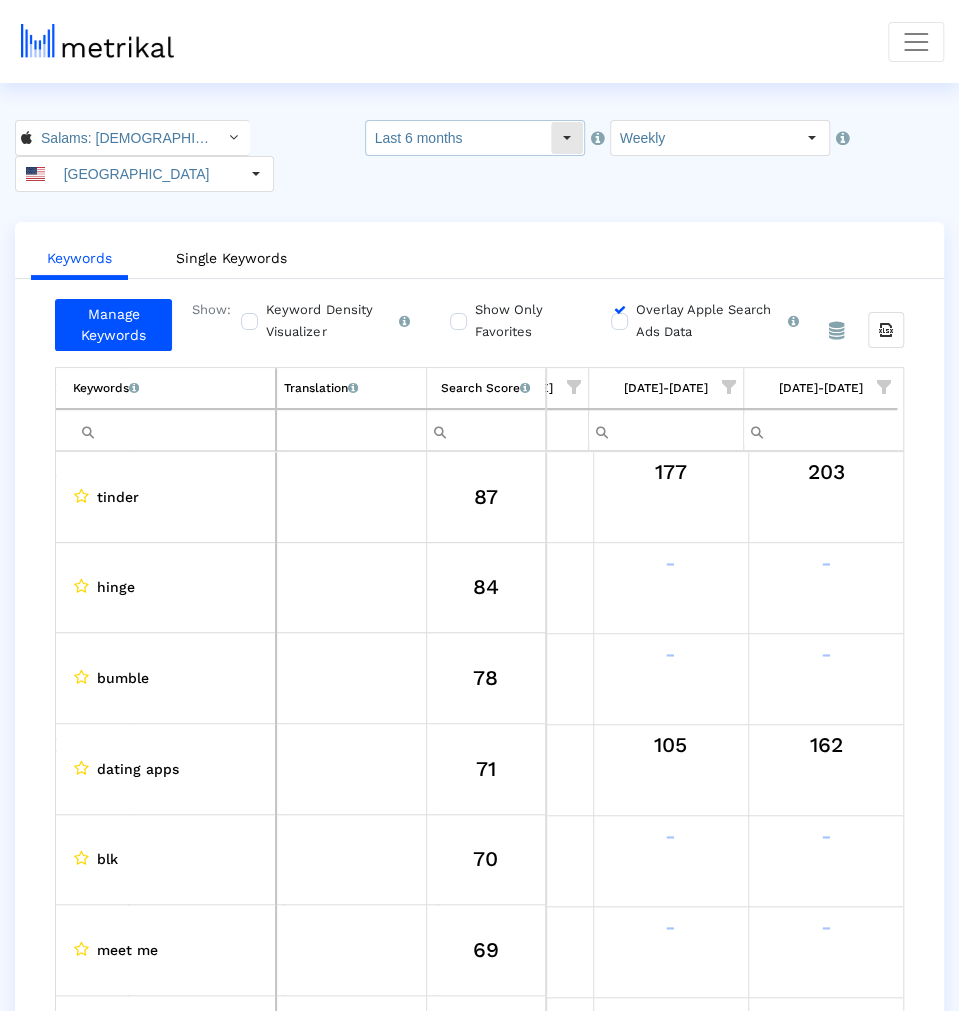 click on "Last 6 months" 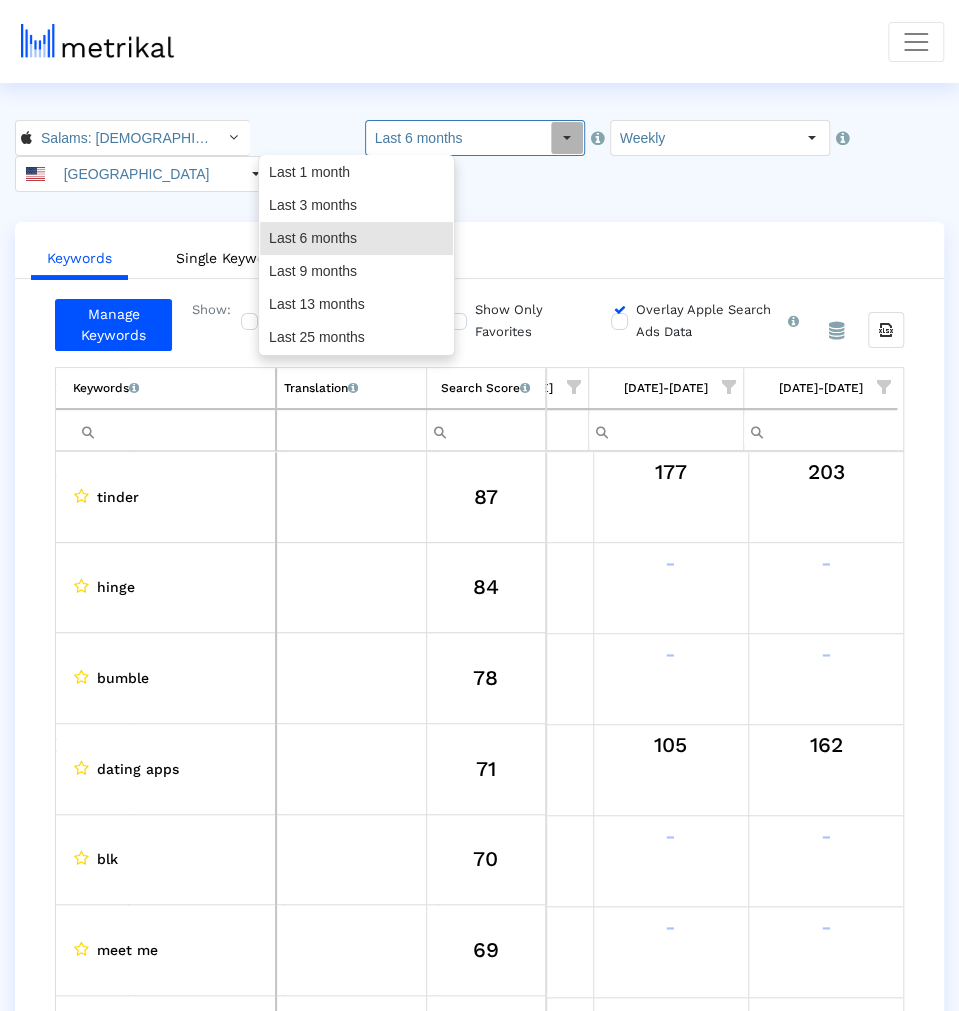 click on "Keywords   Single Keywords  Manage Keywords Show:  Keyword Density Visualizer   Turn this on to view where and when each keyword is being used in the App Store listing to keep track of all ASO optimizations and their direct impact on organic rankings.   Show Only Favorites   Overlay Apple Search Ads Data   Turn this on to view Apple Search Ads metrics (installs, cost, CPI) side by side with organic rankings.   From Database Export all data  Keywords   List of keywords that are currently being tracked in Mobile Action.   Translation   English translations of all keywords that are currently being tracked.   Search Score   An estimate of relative search volume of each keyword. It is on a scale of 0 to 100, with 100 being the most searched for keywords.       Keywords   List of keywords that are currently being tracked in Mobile Action.   Translation   English translations of all keywords that are currently being tracked.   Search Score  01/26/25-02/01/25 02/02/25-02/08/25 02/09/25-02/15/25 02/16/25-02/22/25 1" 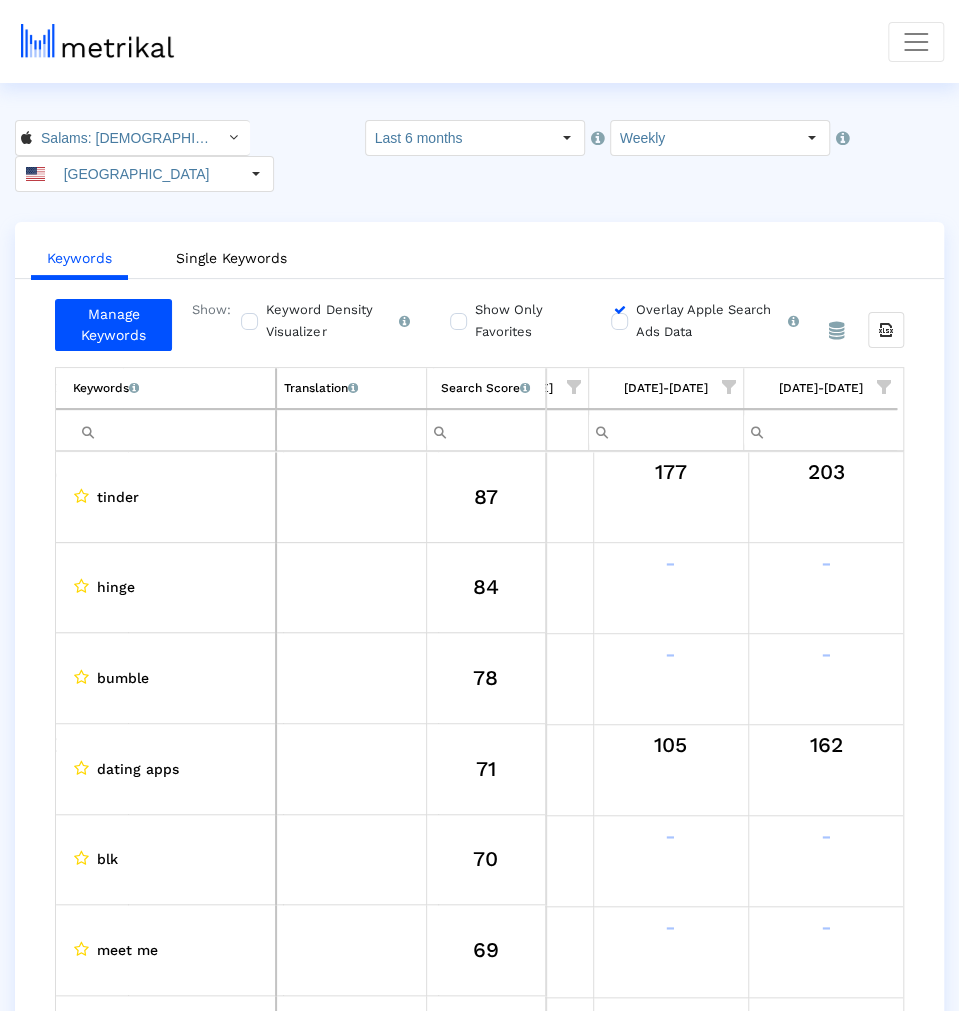 click at bounding box center (174, 430) 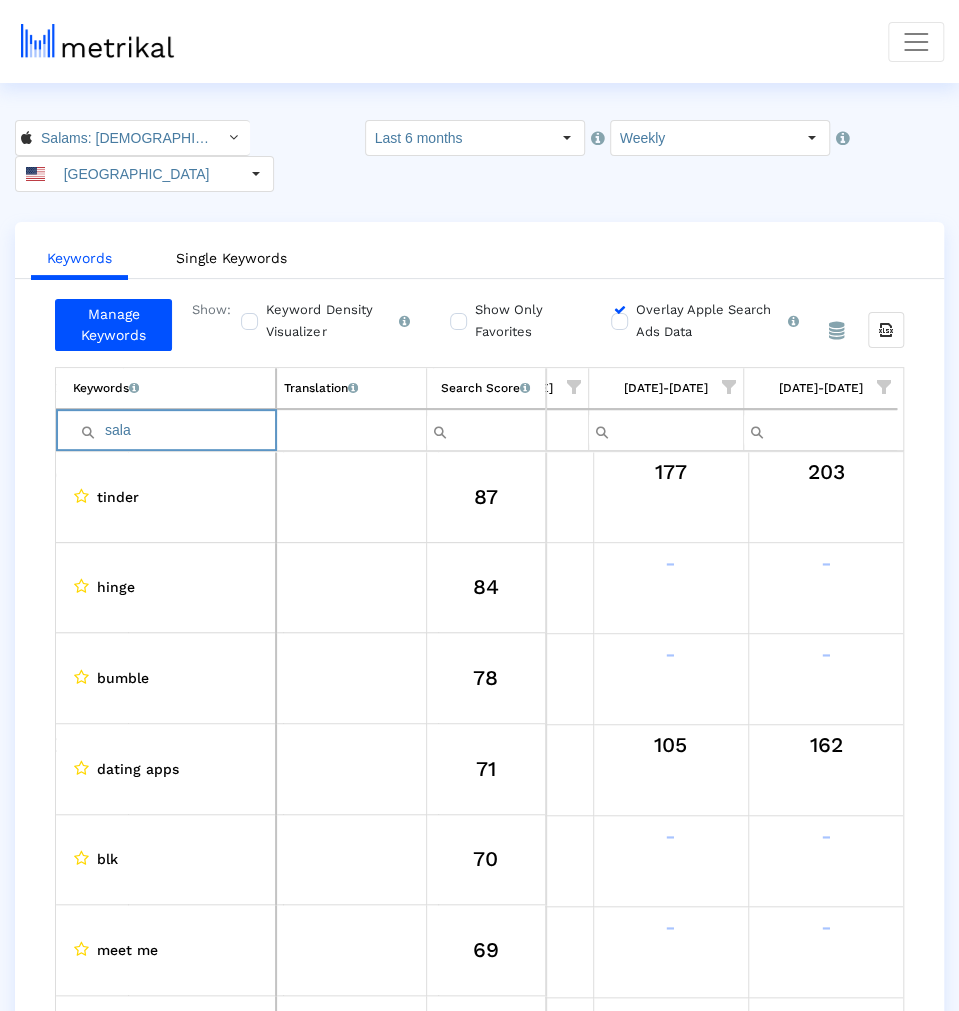type on "salam" 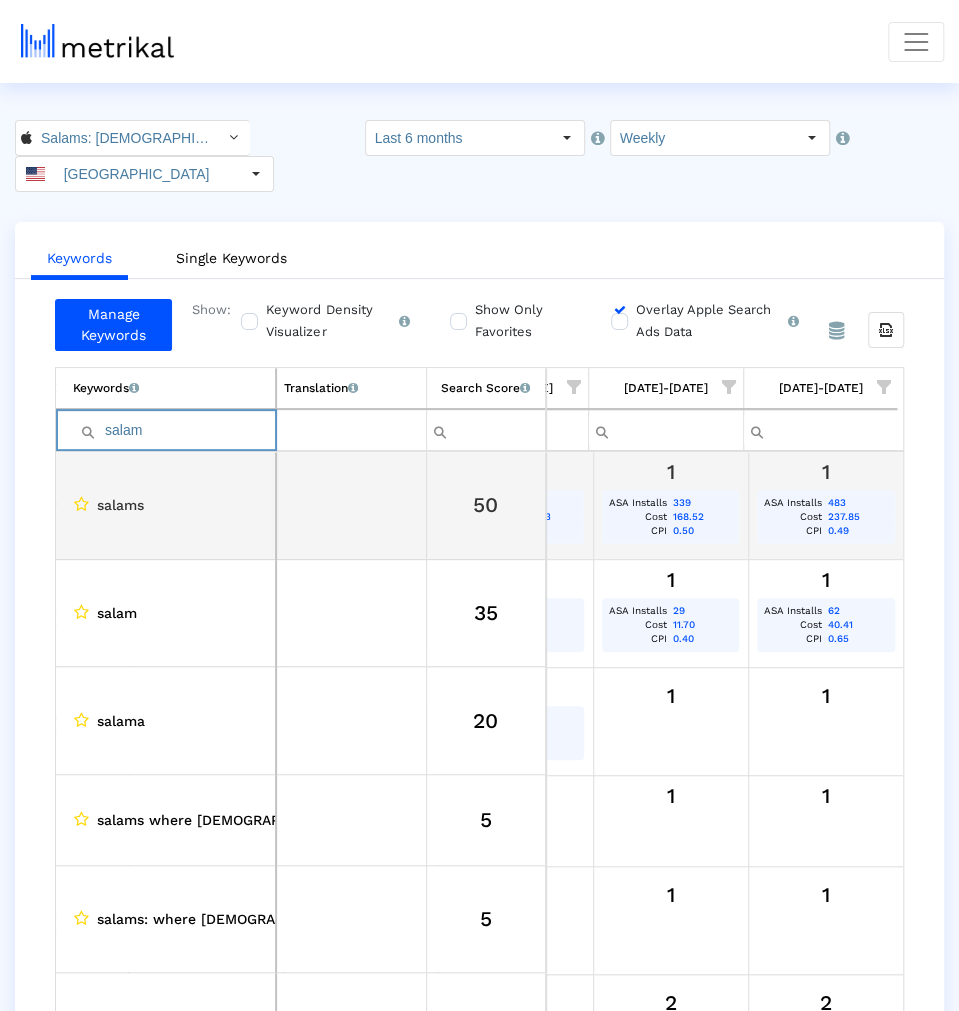 scroll, scrollTop: 0, scrollLeft: 3042, axis: horizontal 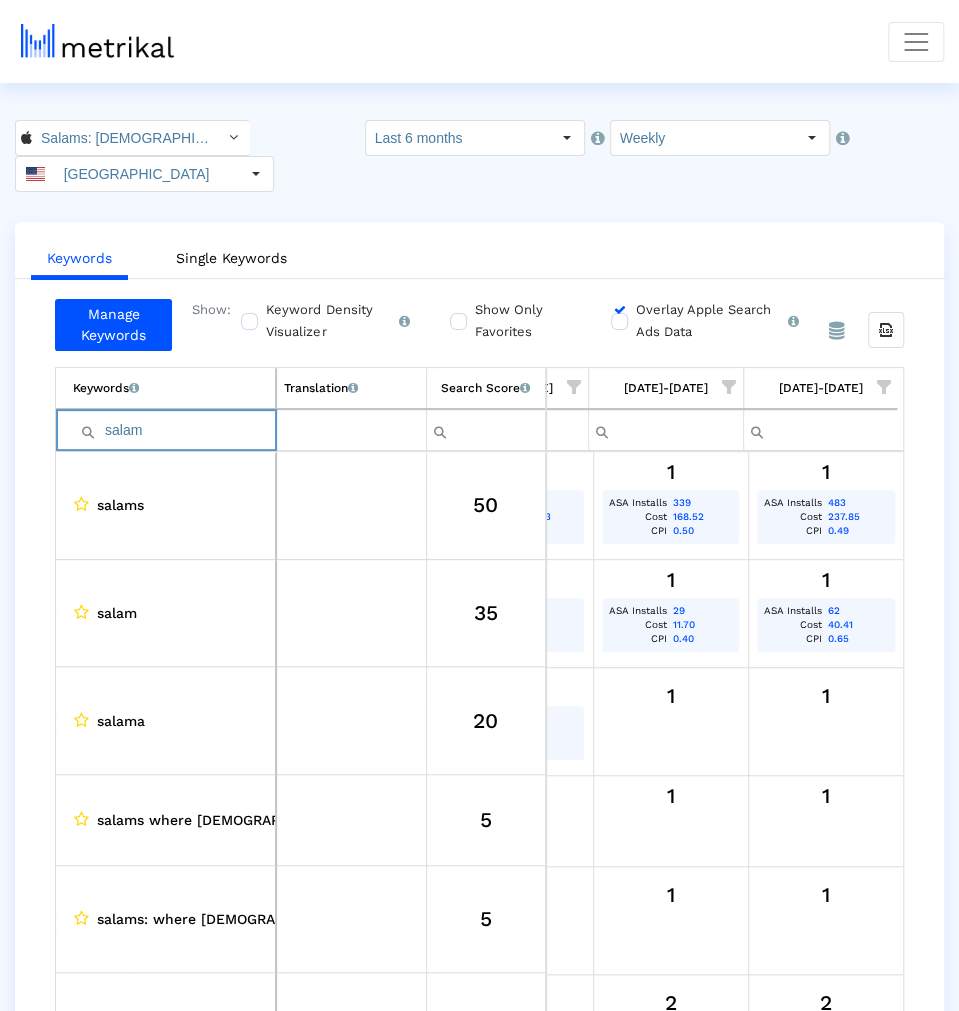 click on "salam" at bounding box center (174, 430) 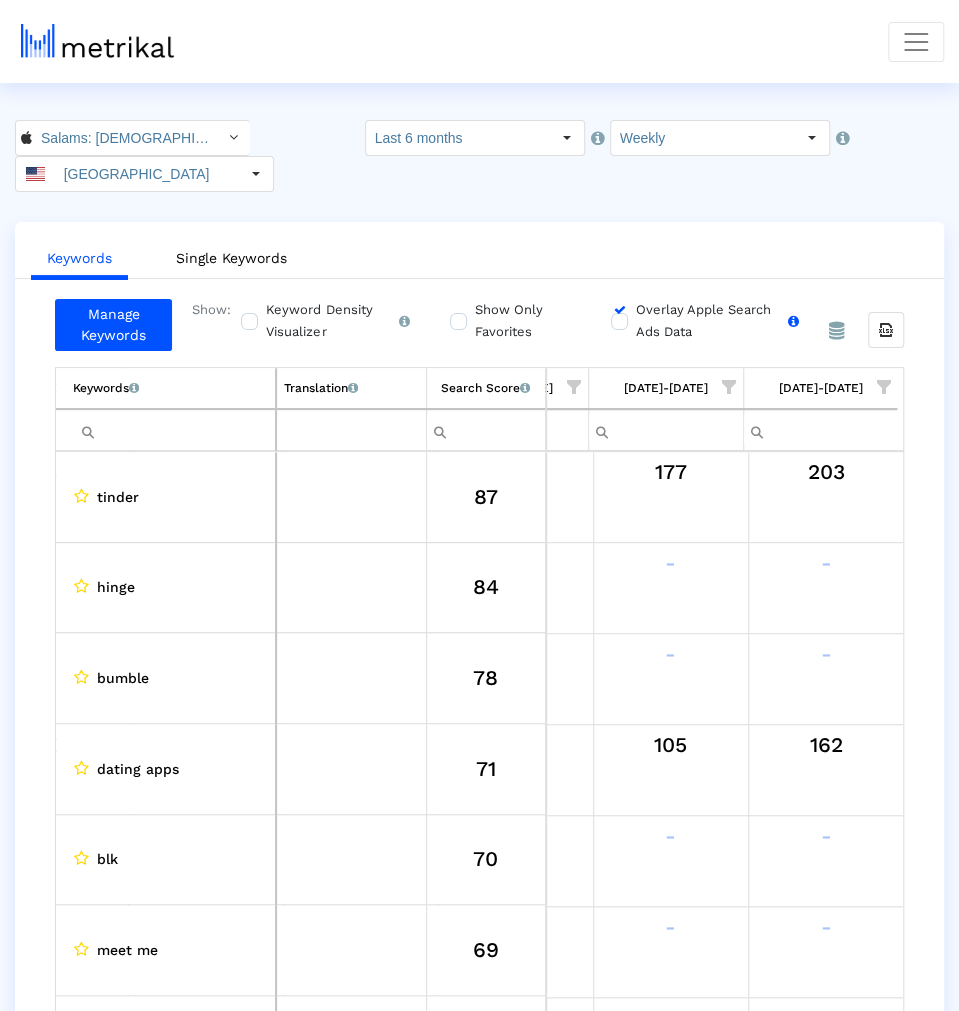 click on "Overlay Apple Search Ads Data   Turn this on to view Apple Search Ads metrics (installs, cost, CPI) side by side with organic rankings." at bounding box center (715, 321) 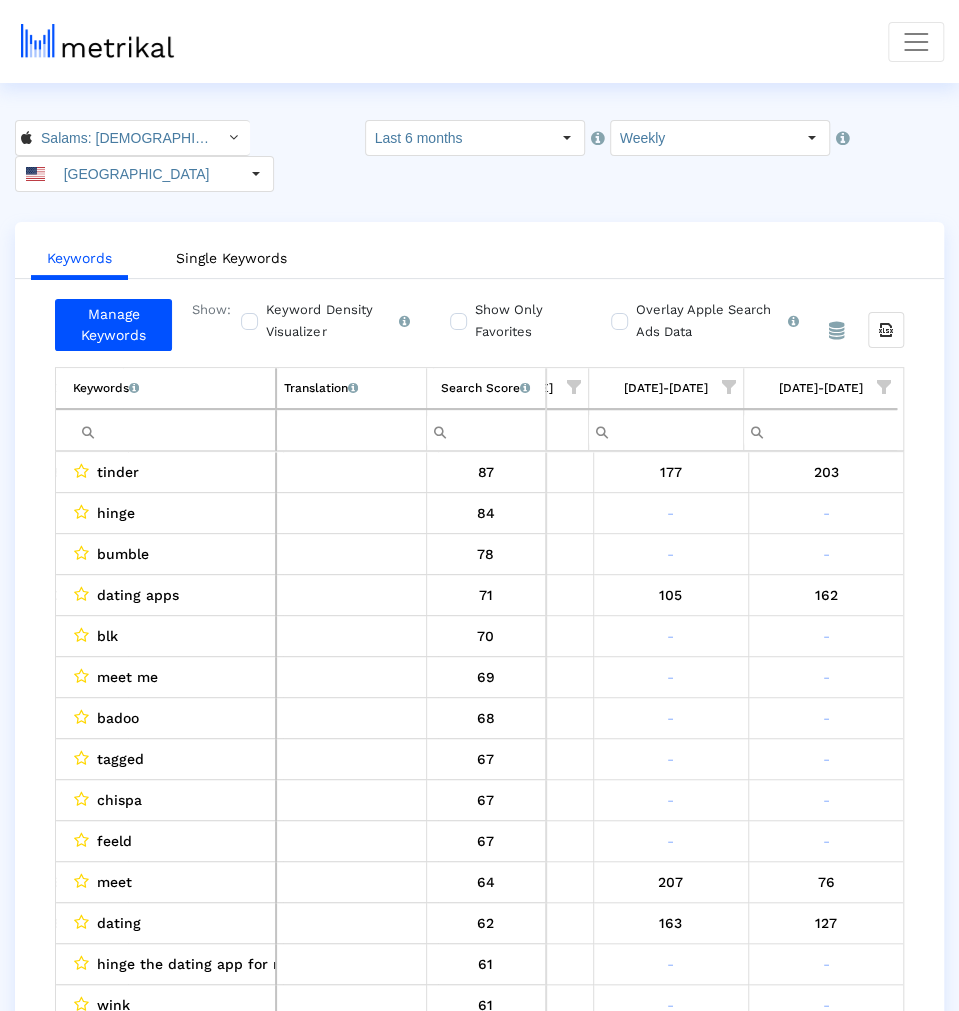 click at bounding box center [884, 387] 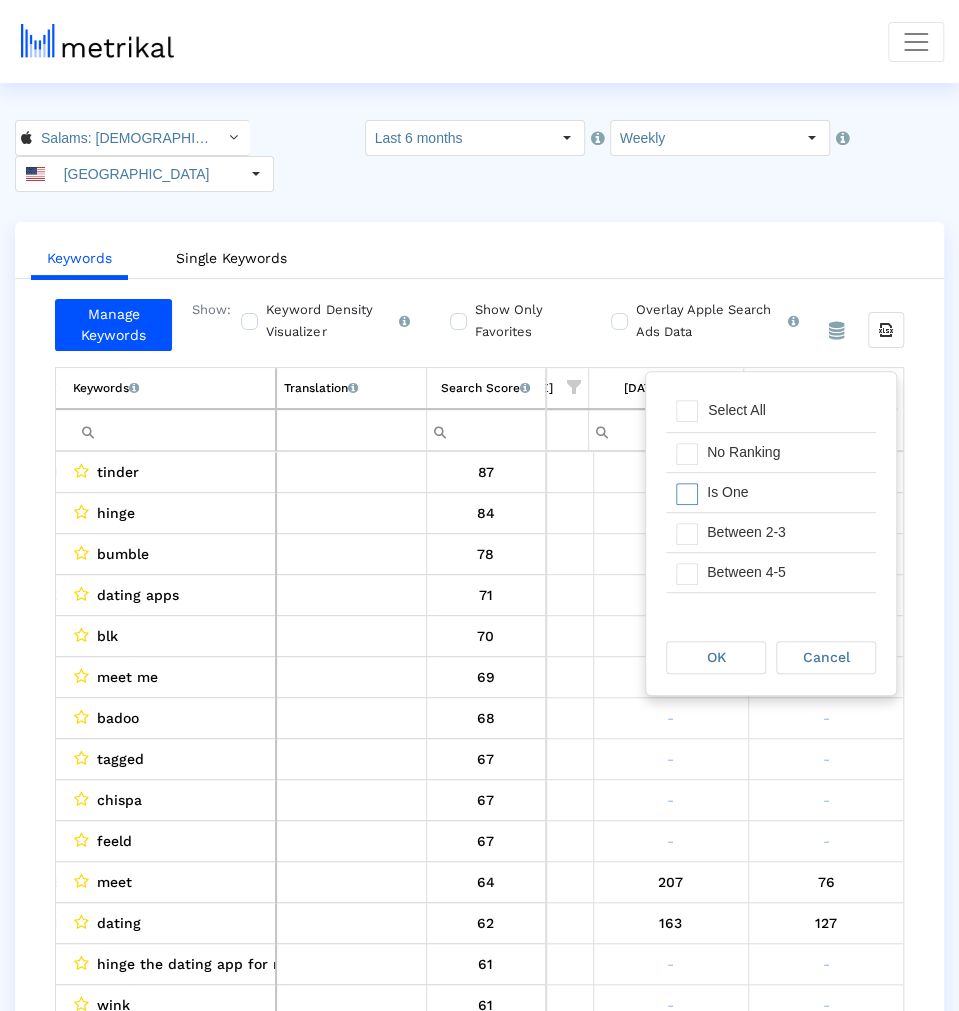 click on "Is One" at bounding box center [786, 492] 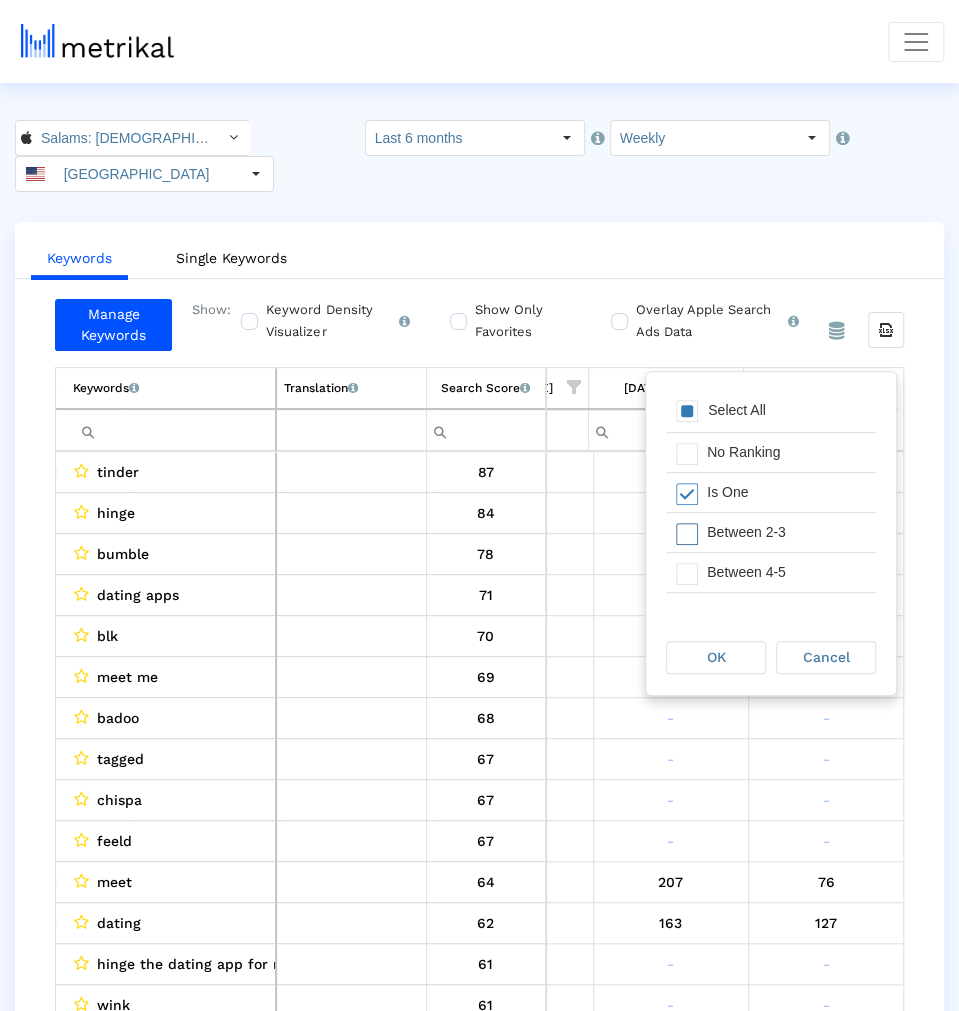 click on "Between 2-3" at bounding box center (786, 532) 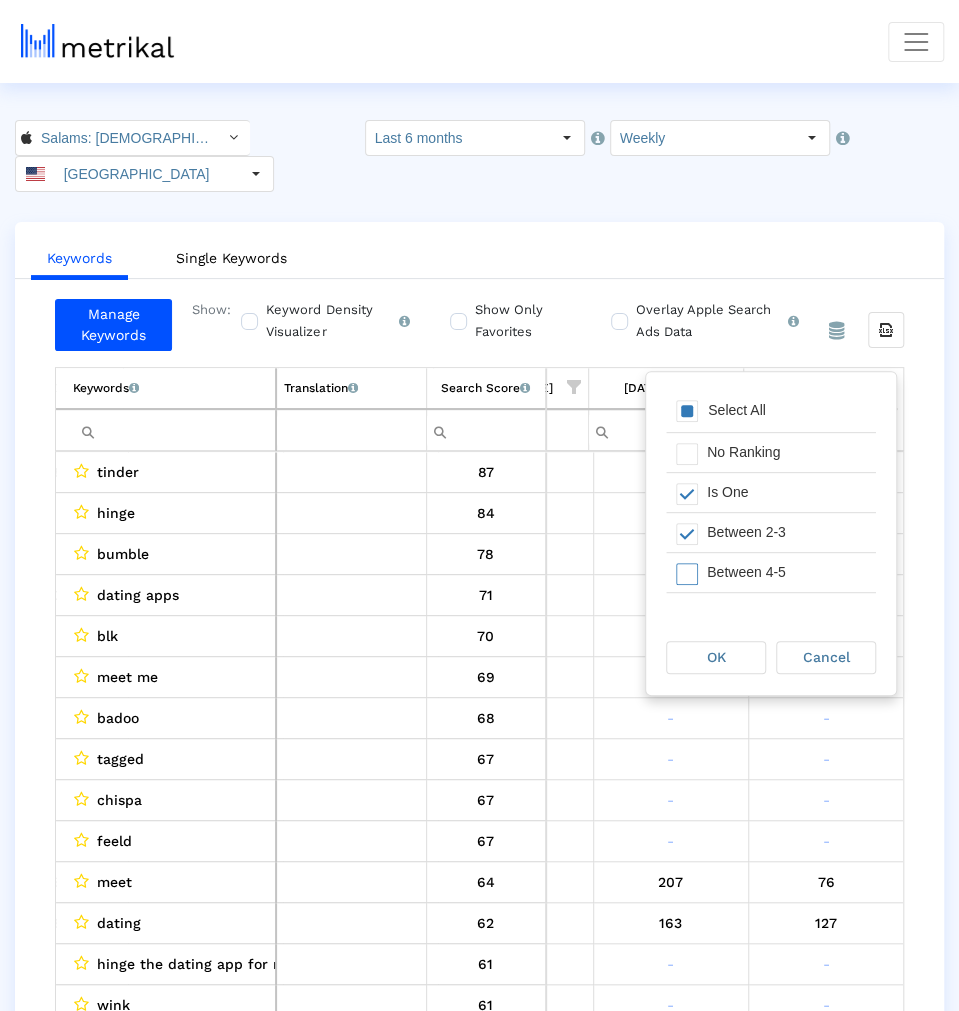 click on "Between 4-5" at bounding box center [786, 572] 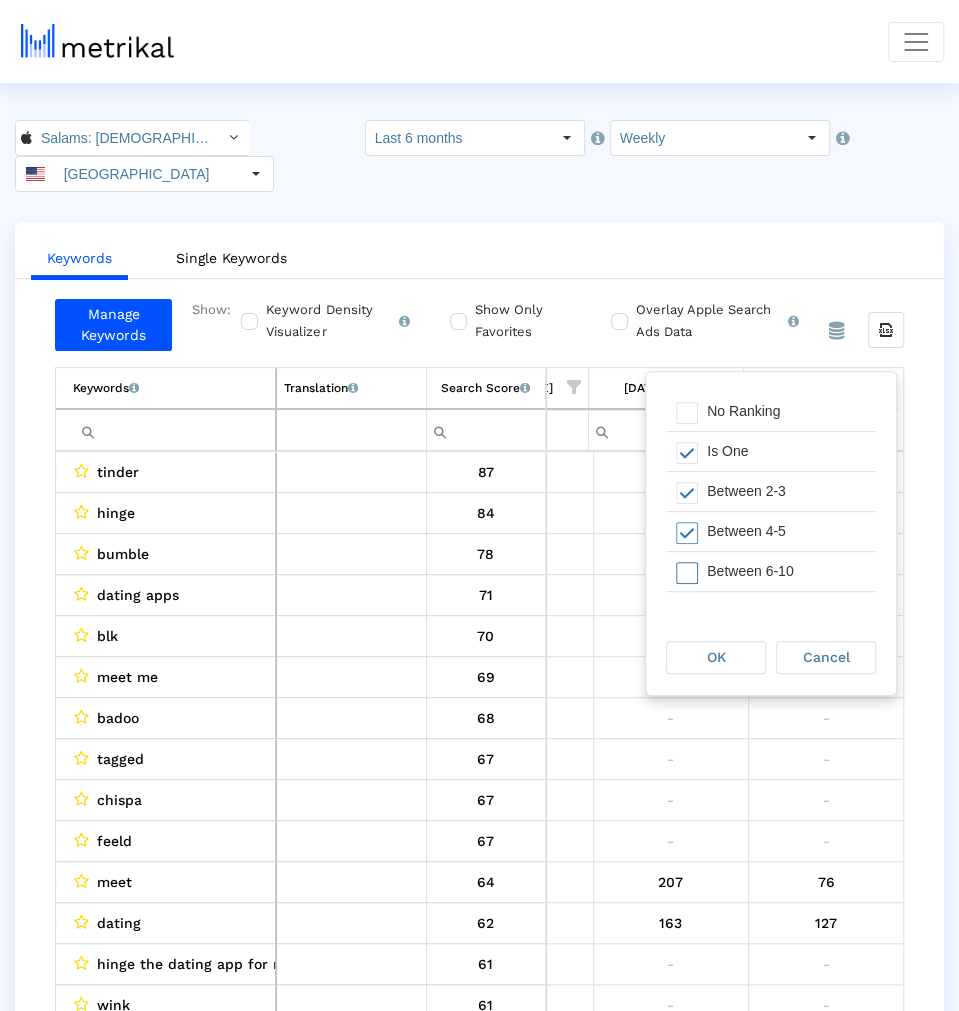 click on "Between 6-10" at bounding box center (786, 571) 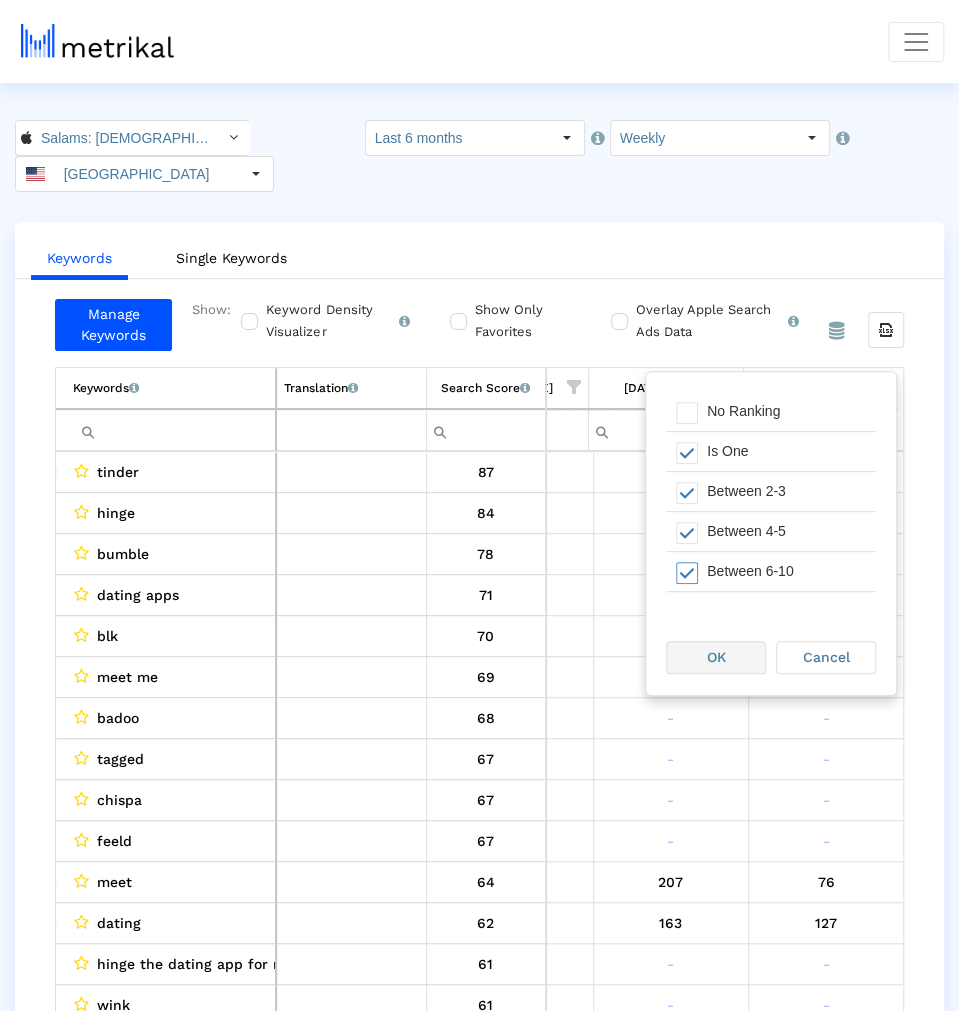 click on "OK" at bounding box center [716, 657] 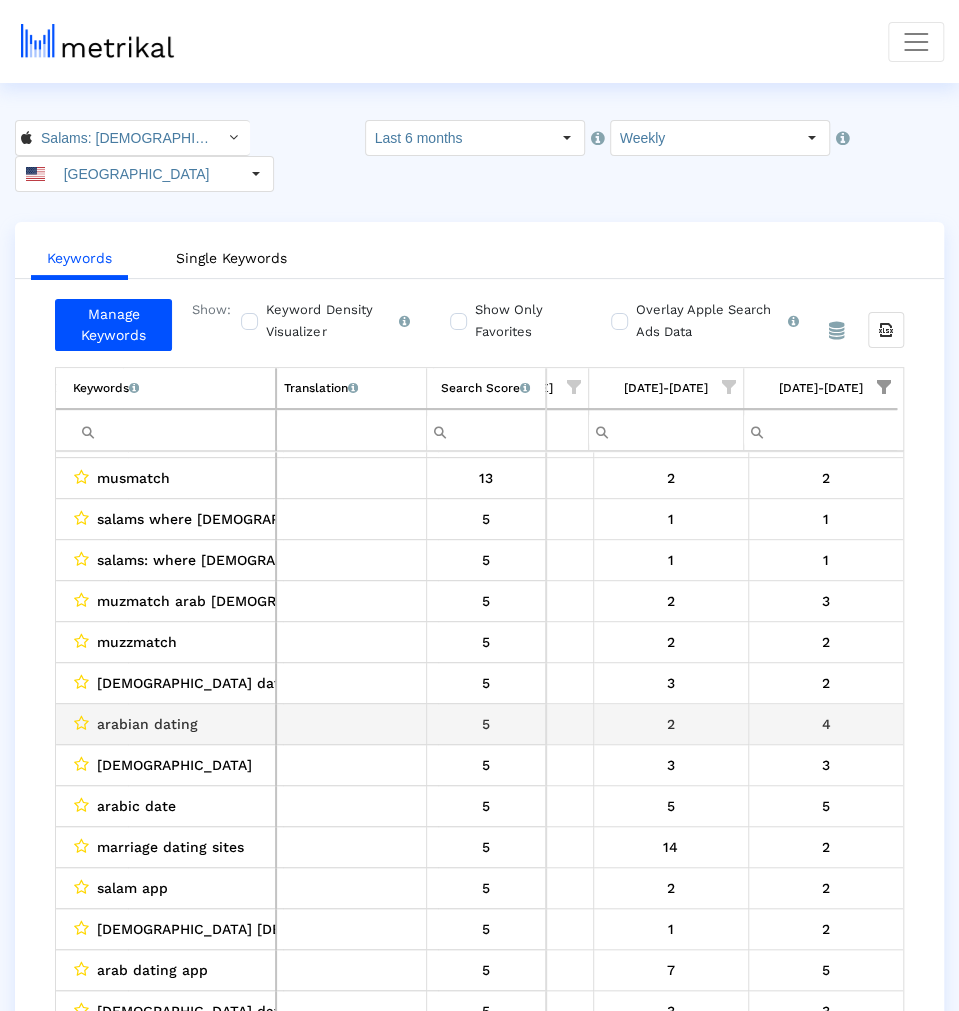click on "4" at bounding box center [826, 724] 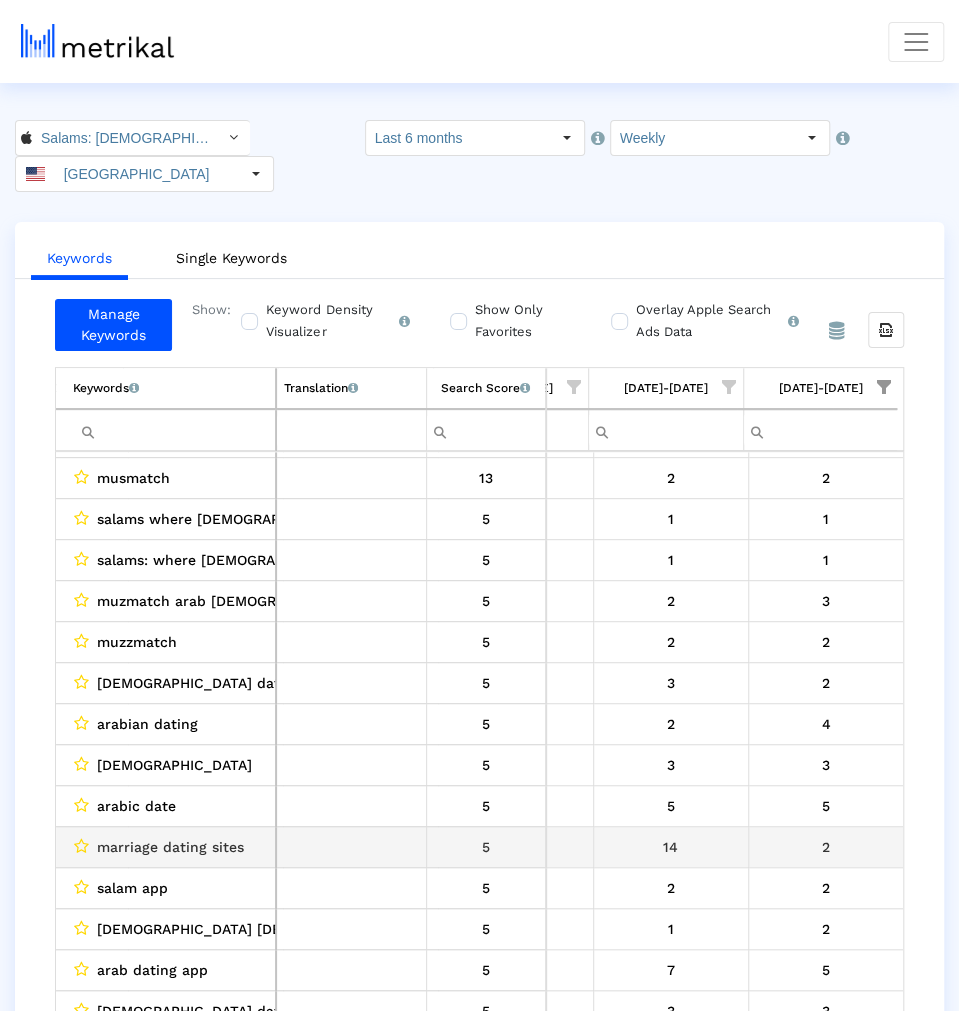 click on "marriage dating sites" at bounding box center (170, 847) 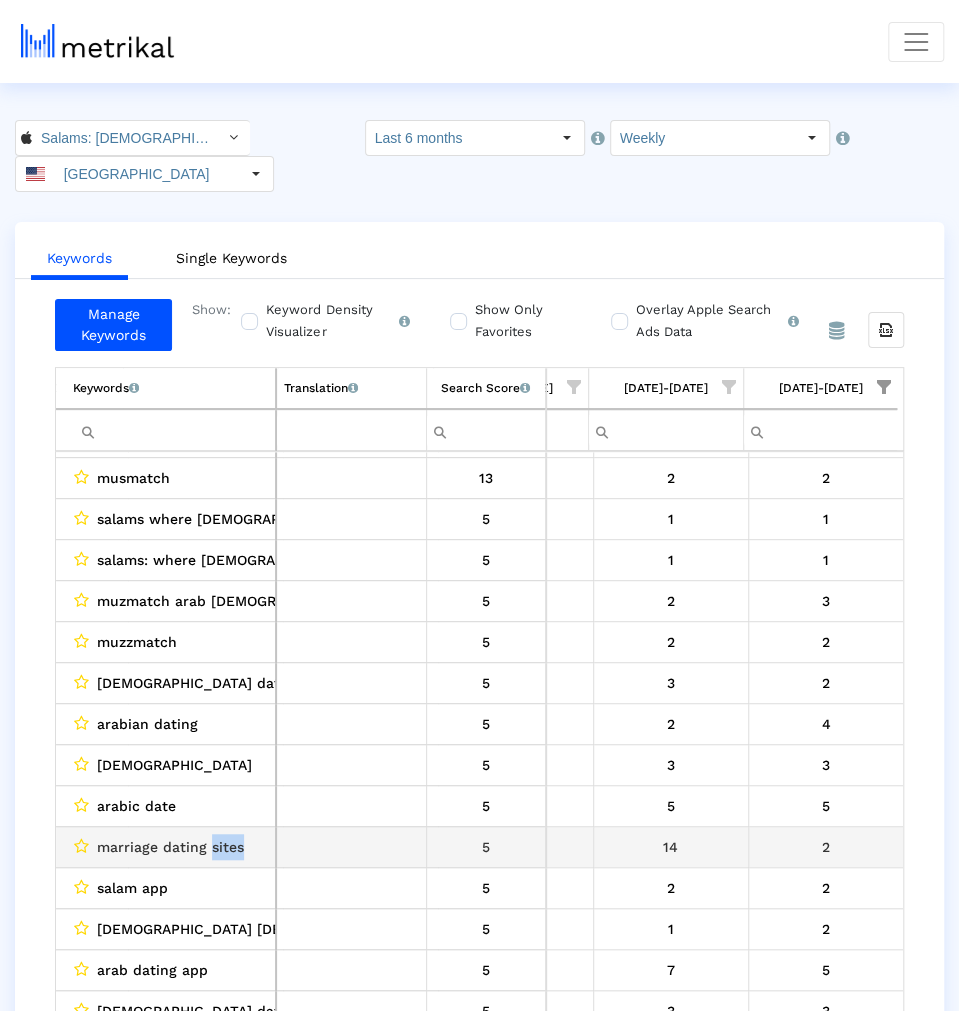 click on "marriage dating sites" at bounding box center [170, 847] 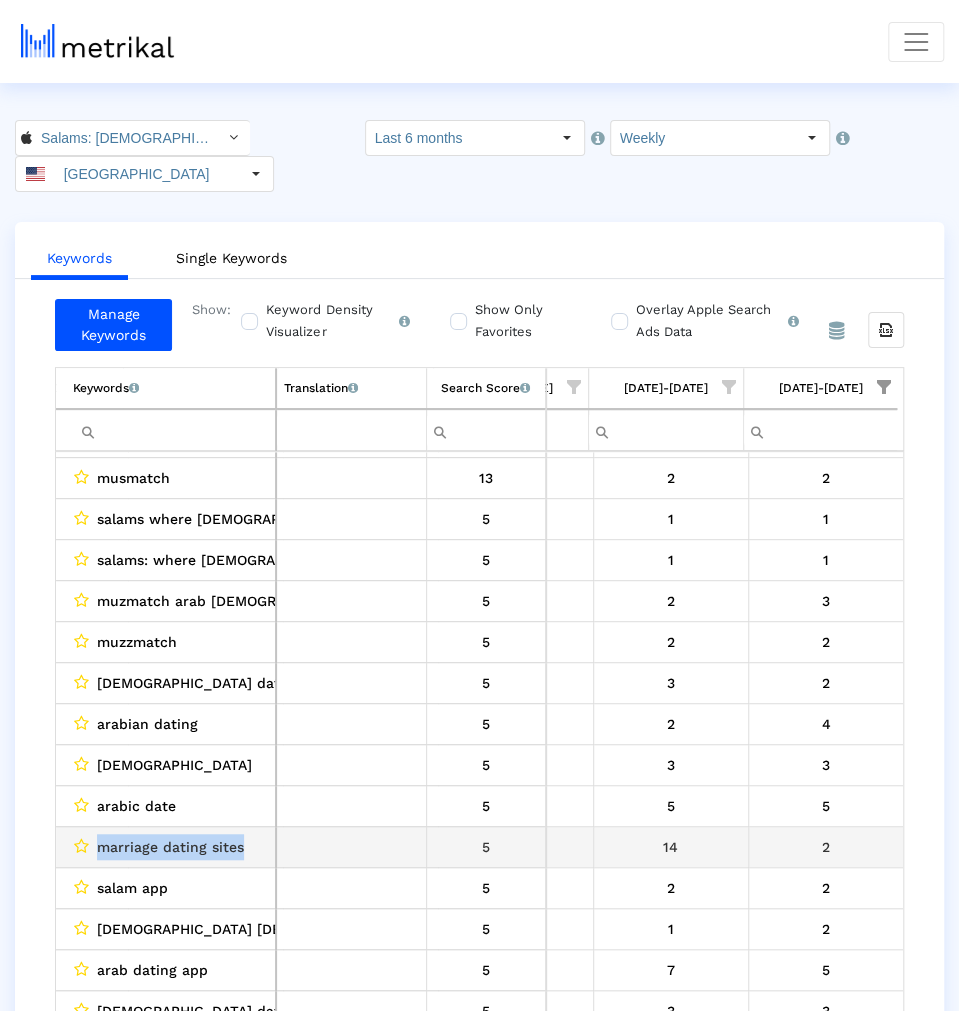 click on "marriage dating sites" at bounding box center (170, 847) 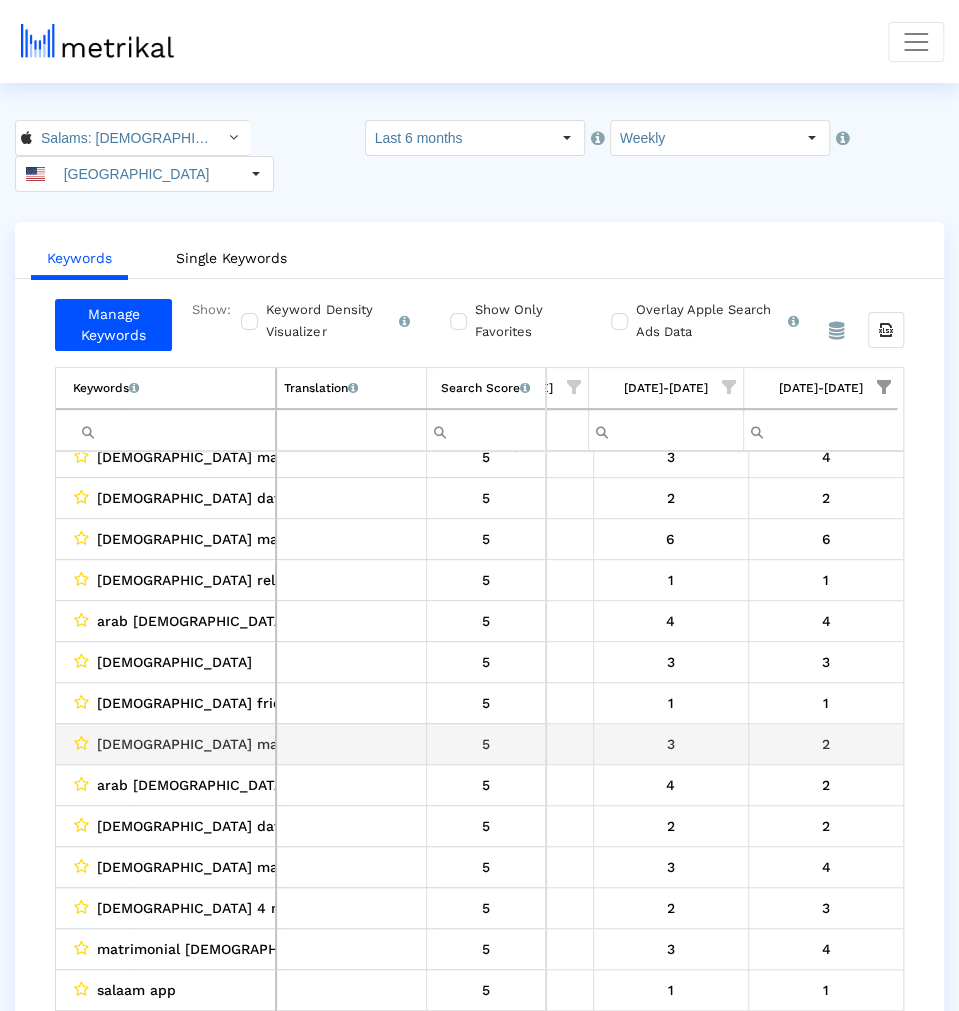 click on "muslim marriage online" at bounding box center (231, 744) 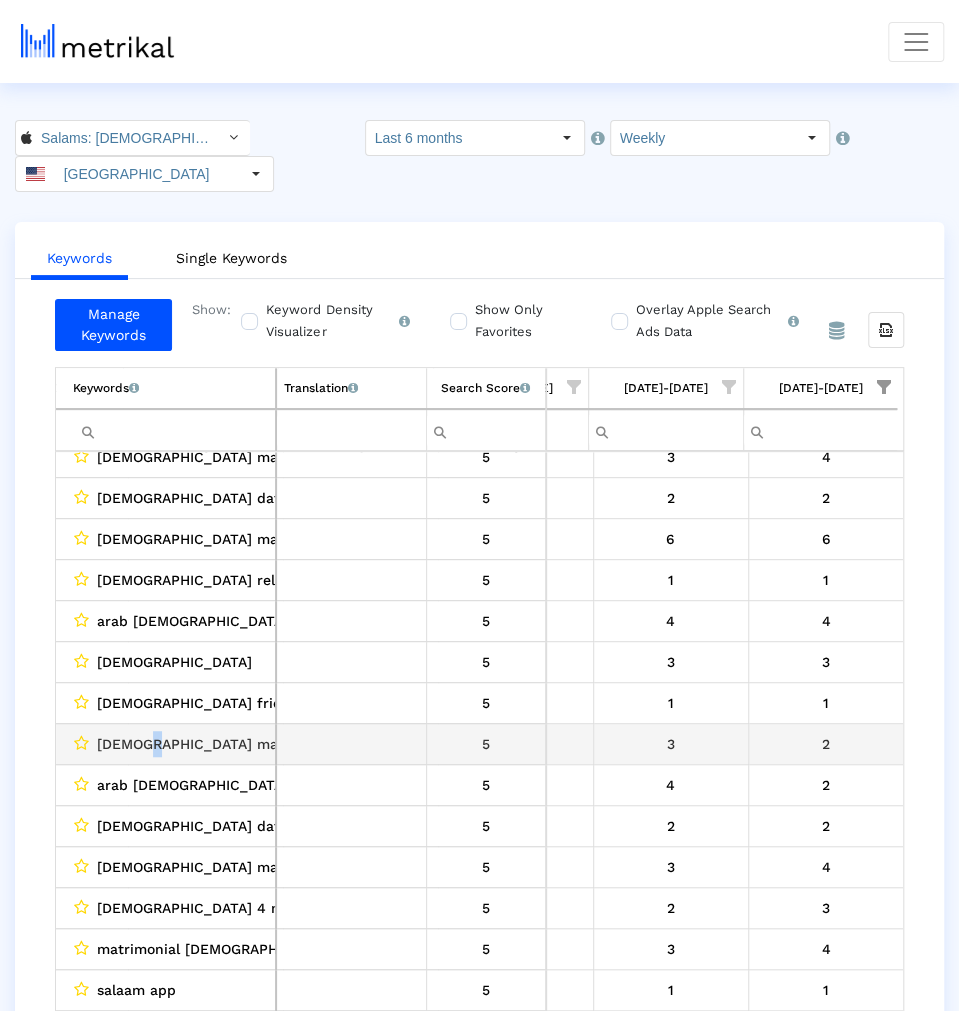 click on "muslim marriage online" at bounding box center (231, 744) 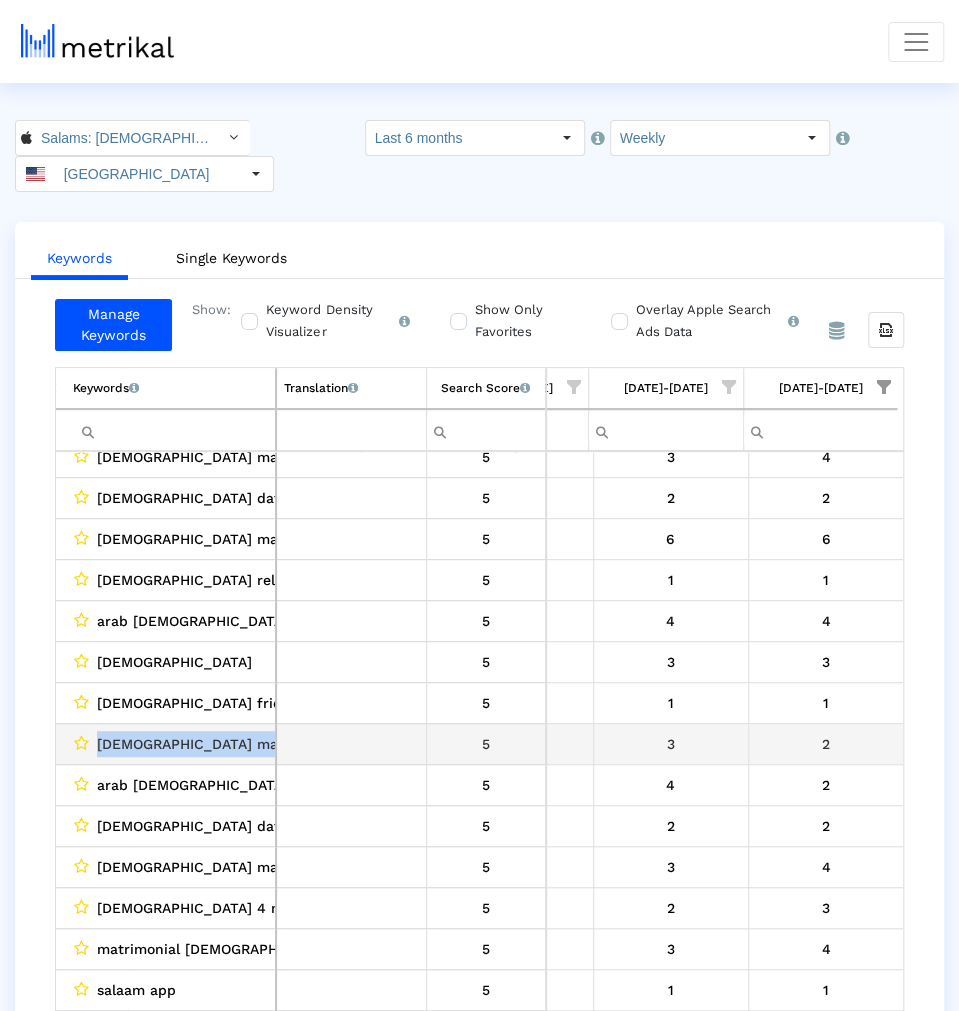 click on "muslim marriage online" at bounding box center (231, 744) 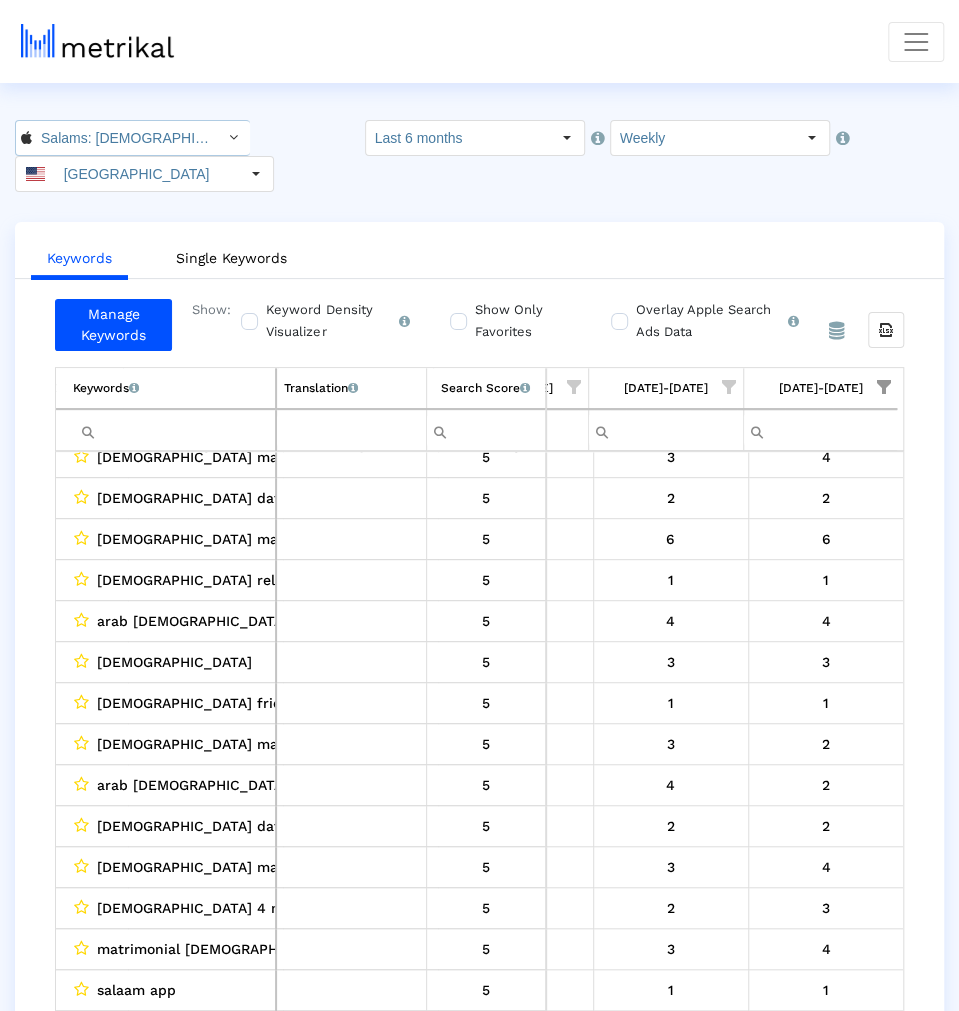 click on "Salams: Halal Muslim Dating < 965359176 >" 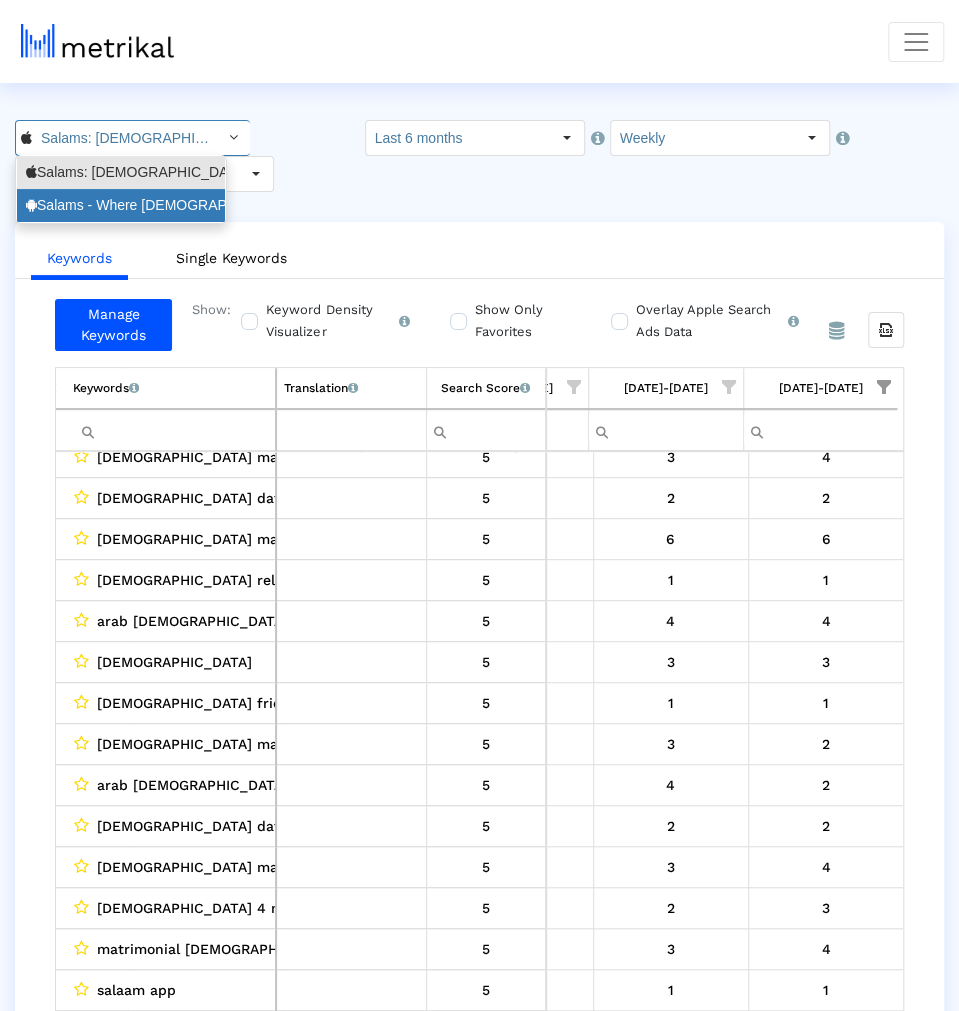 click on "Salams - Where Muslims Meet <com.minderapps.minder>" at bounding box center [121, 205] 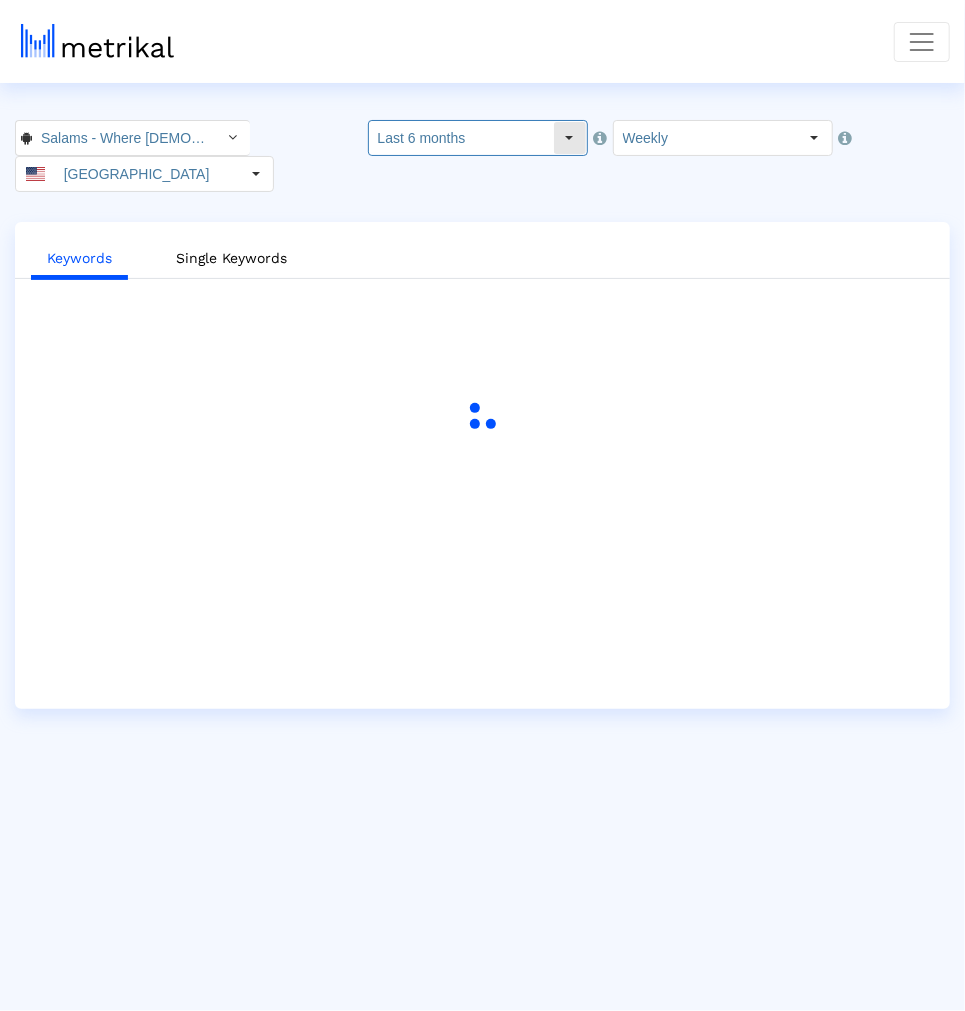 click on "Last 6 months" 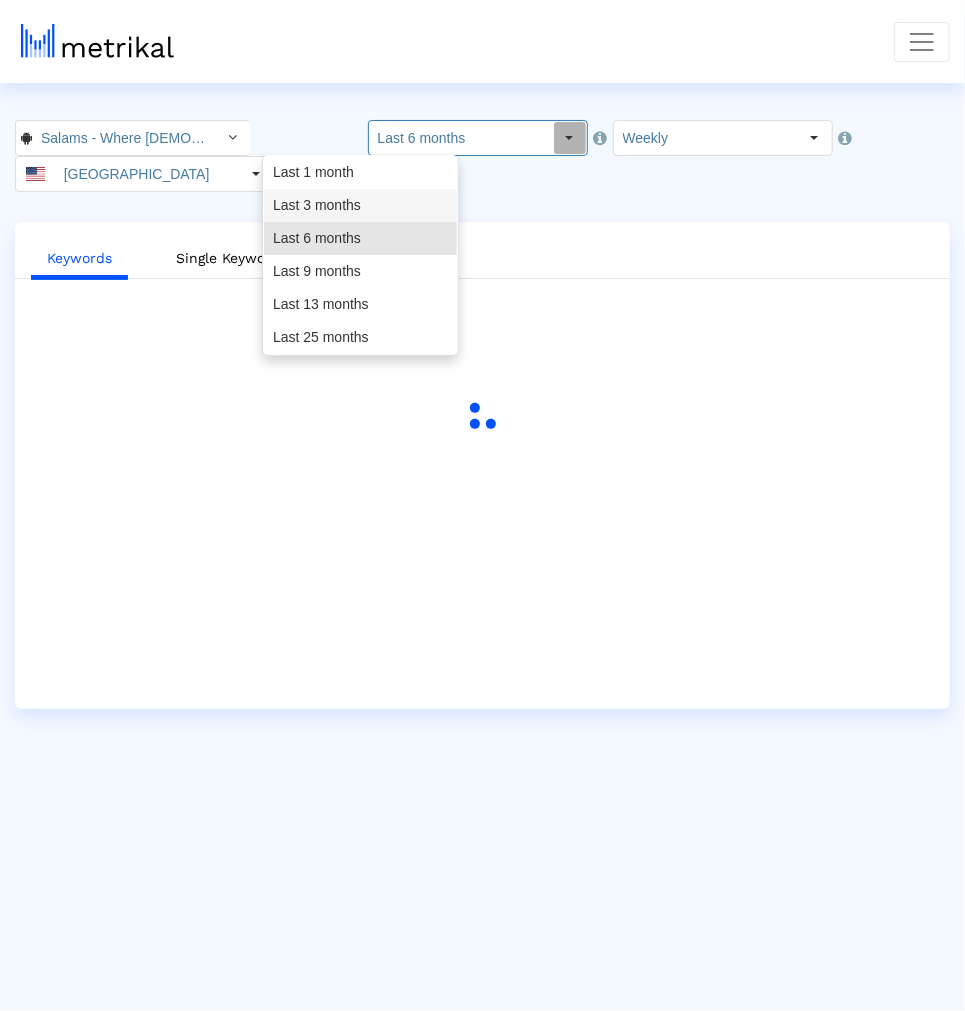 click on "Last 3 months" at bounding box center [360, 205] 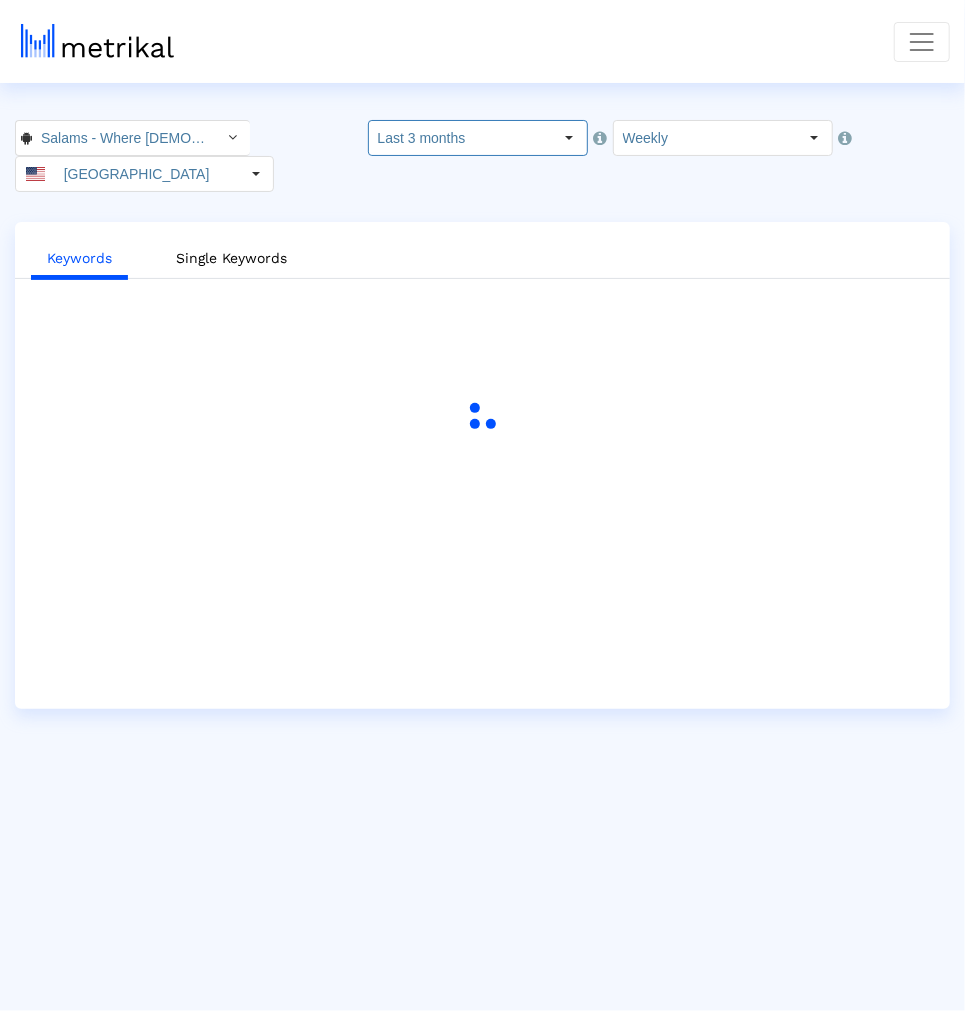 click on "Keywords   Single Keywords" 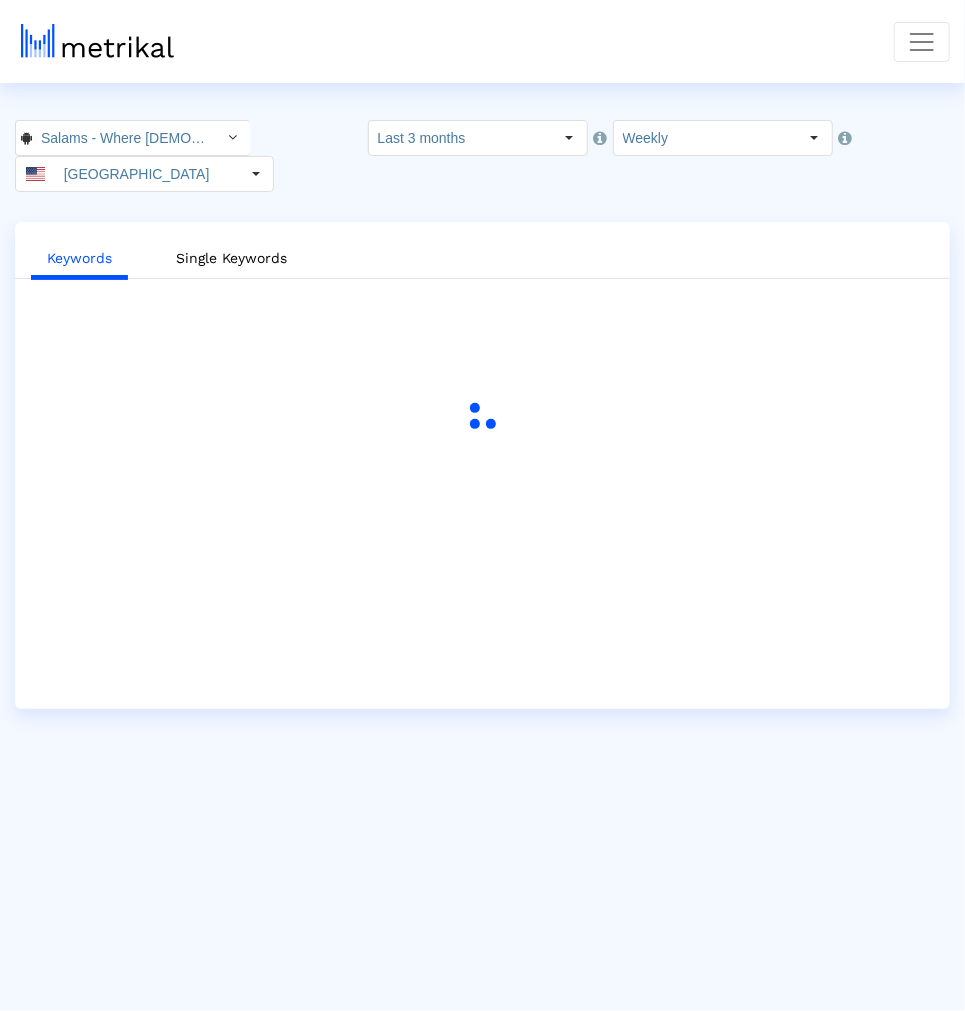 click on "Salams - Where Muslims Meet < com.minderapps.minder > Pull down to refresh... Release to refresh... Refreshing...  Salams: Halal Muslim Dating <965359176>   Salams - Where Muslims Meet <com.minderapps.minder>  Loading...  Select how far back from today you would like to view the data below.  Last 3 months Pull down to refresh... Release to refresh... Refreshing... Last 1 month Last 3 months Last 6 months Last 9 months Last 13 months Last 25 months Loading...  Select how would like to group the data below.  Weekly United States  Keywords   Single Keywords" 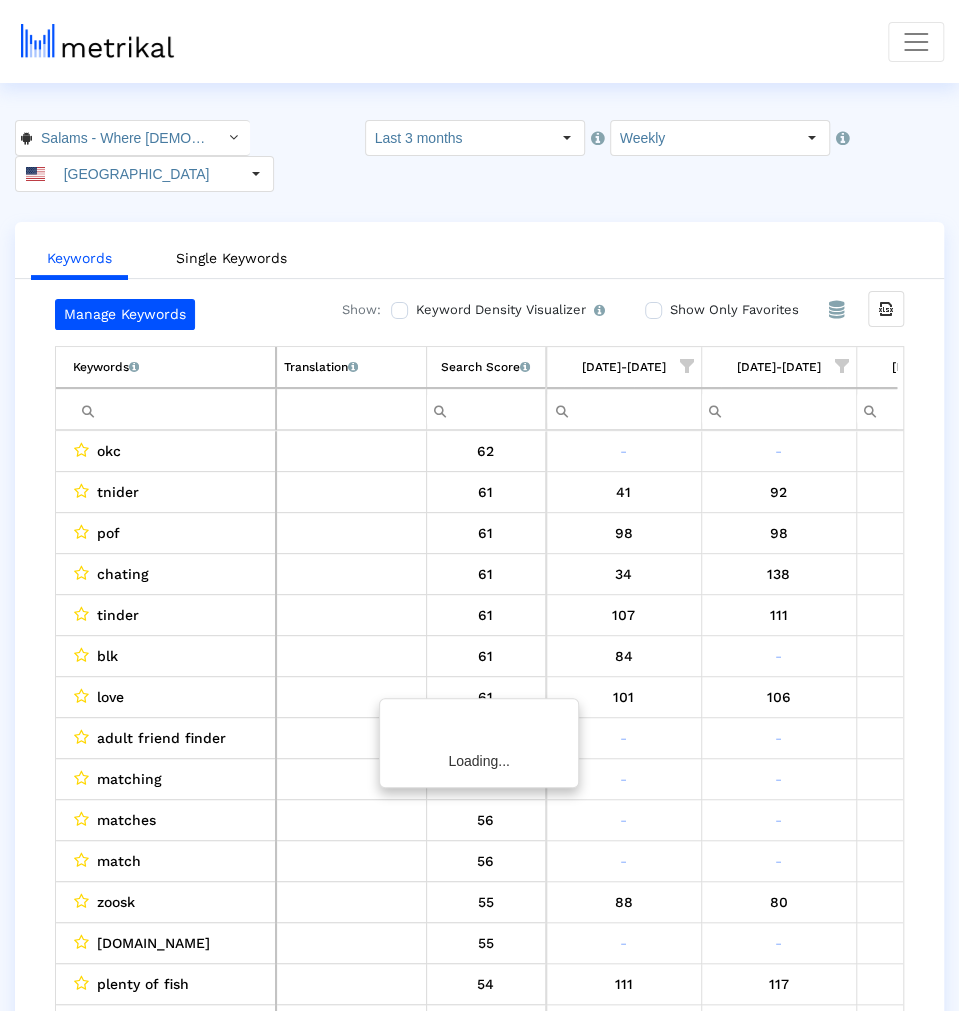 scroll, scrollTop: 0, scrollLeft: 2748, axis: horizontal 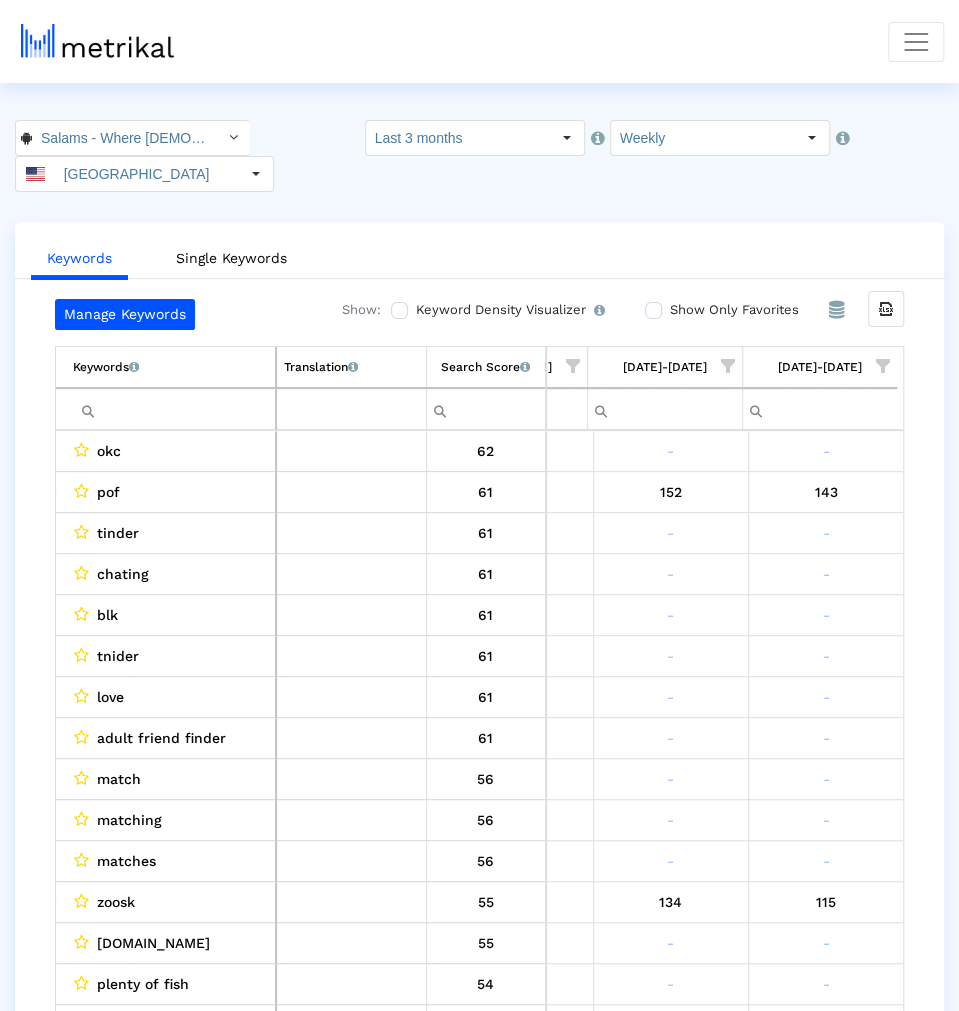 click at bounding box center (883, 366) 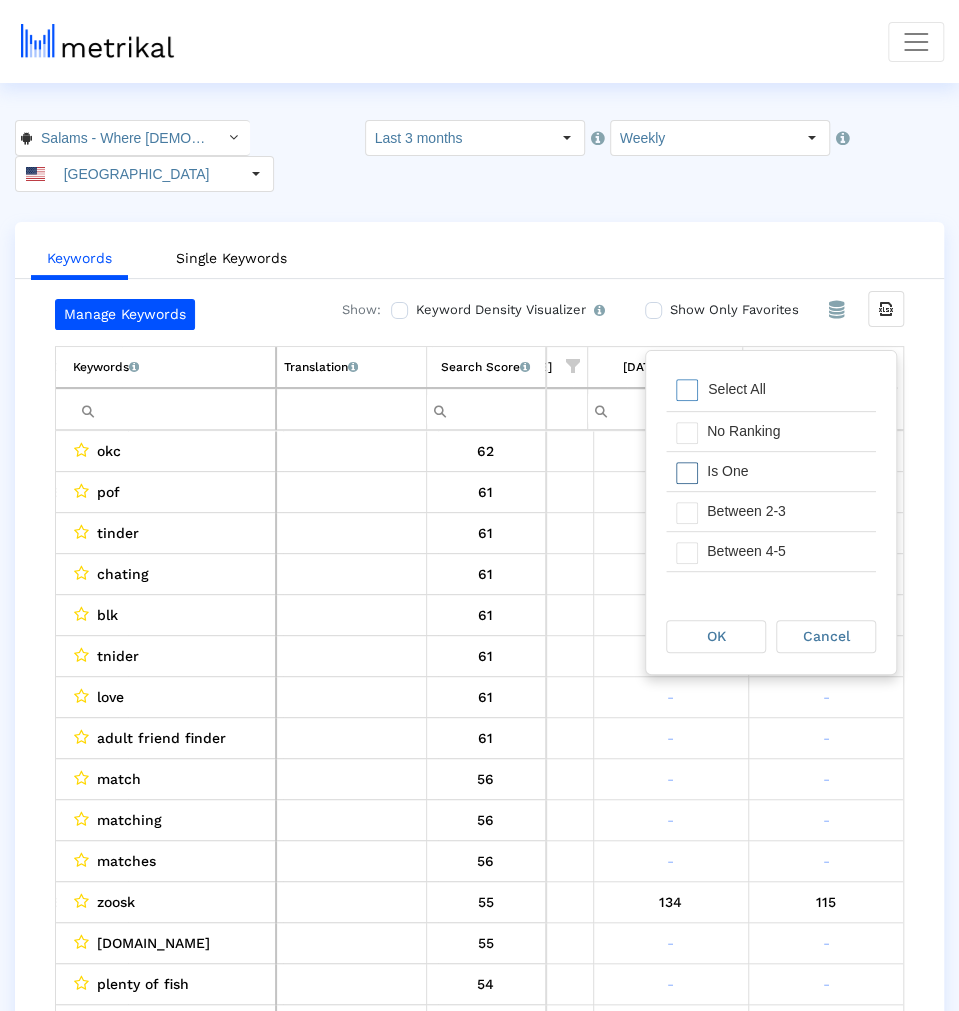 click on "Is One" at bounding box center (786, 471) 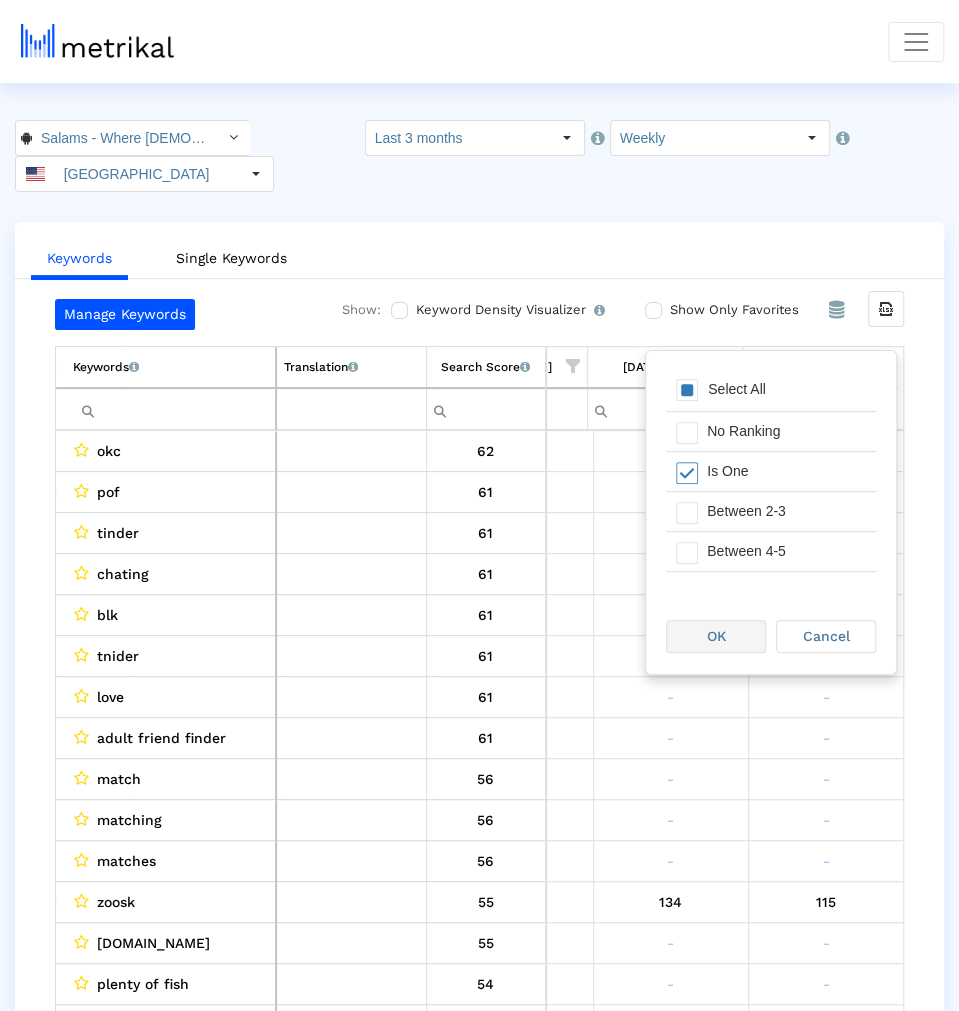 click on "OK" at bounding box center (716, 636) 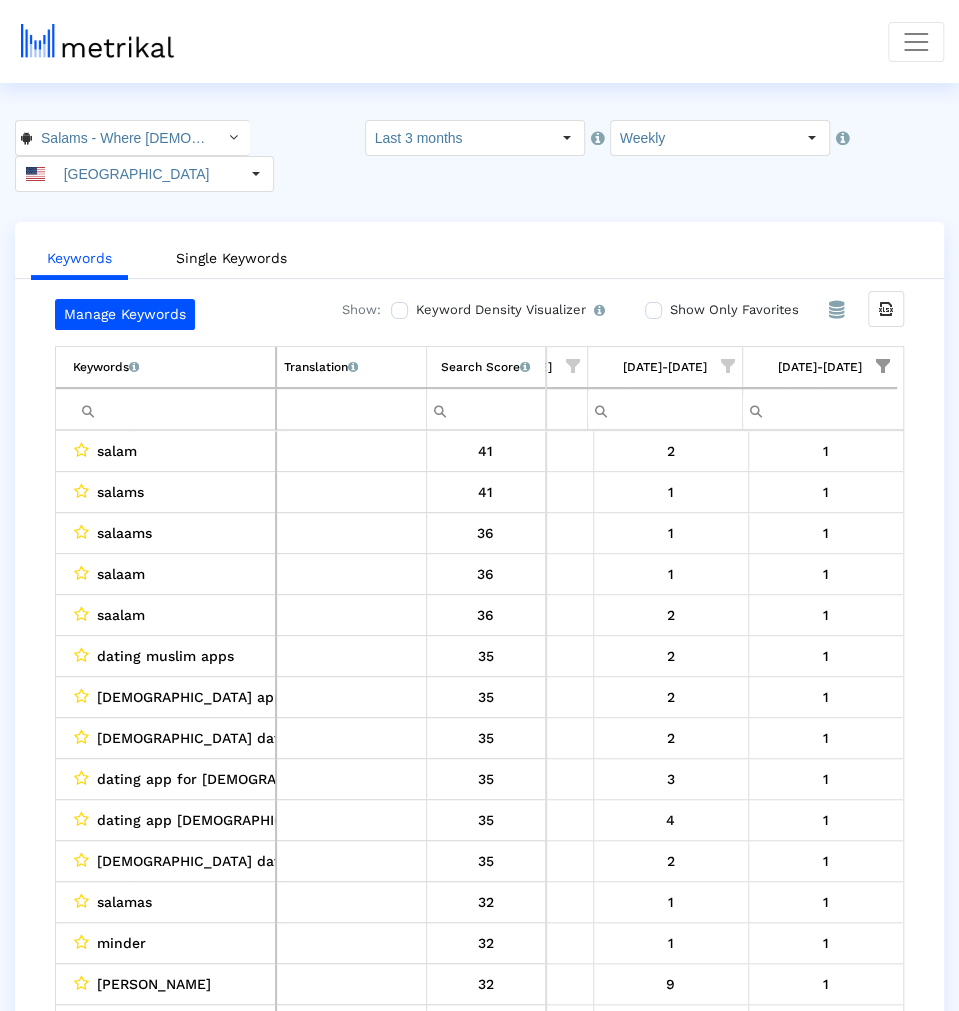click at bounding box center (728, 366) 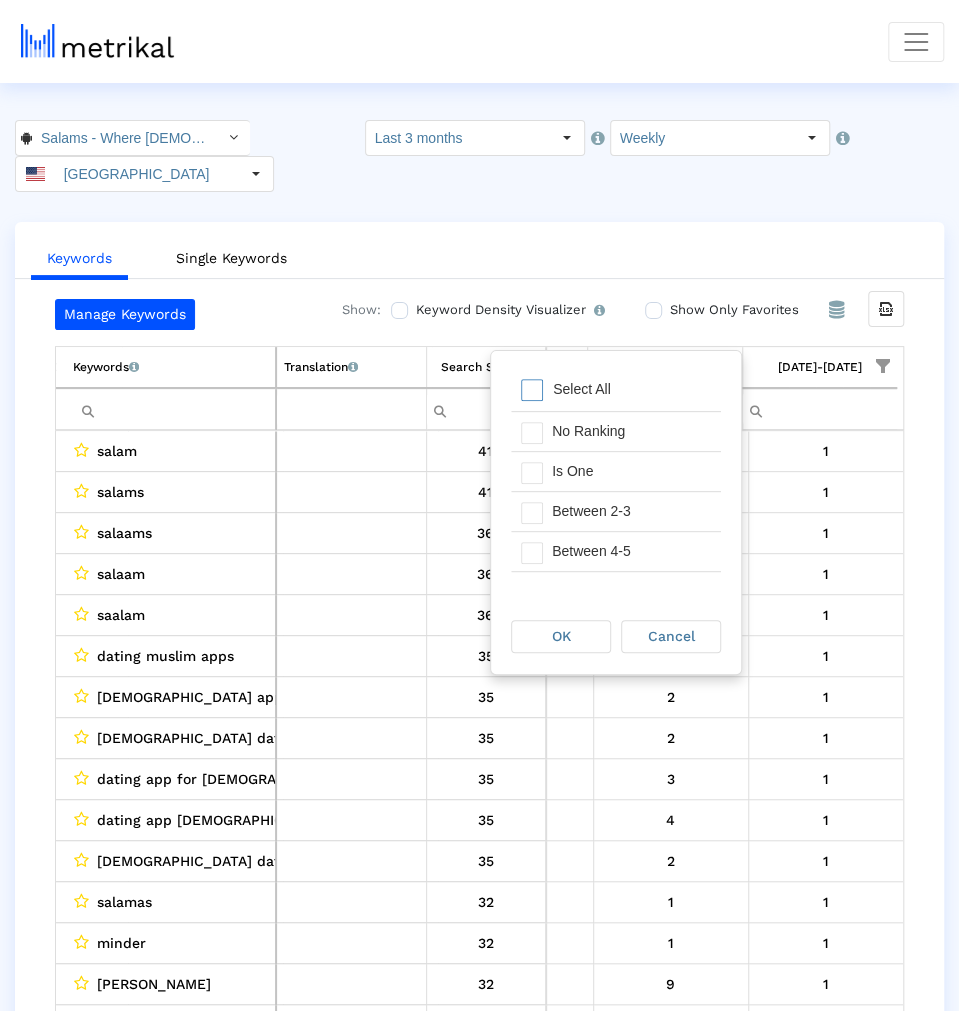 click on "Select All" at bounding box center (616, 391) 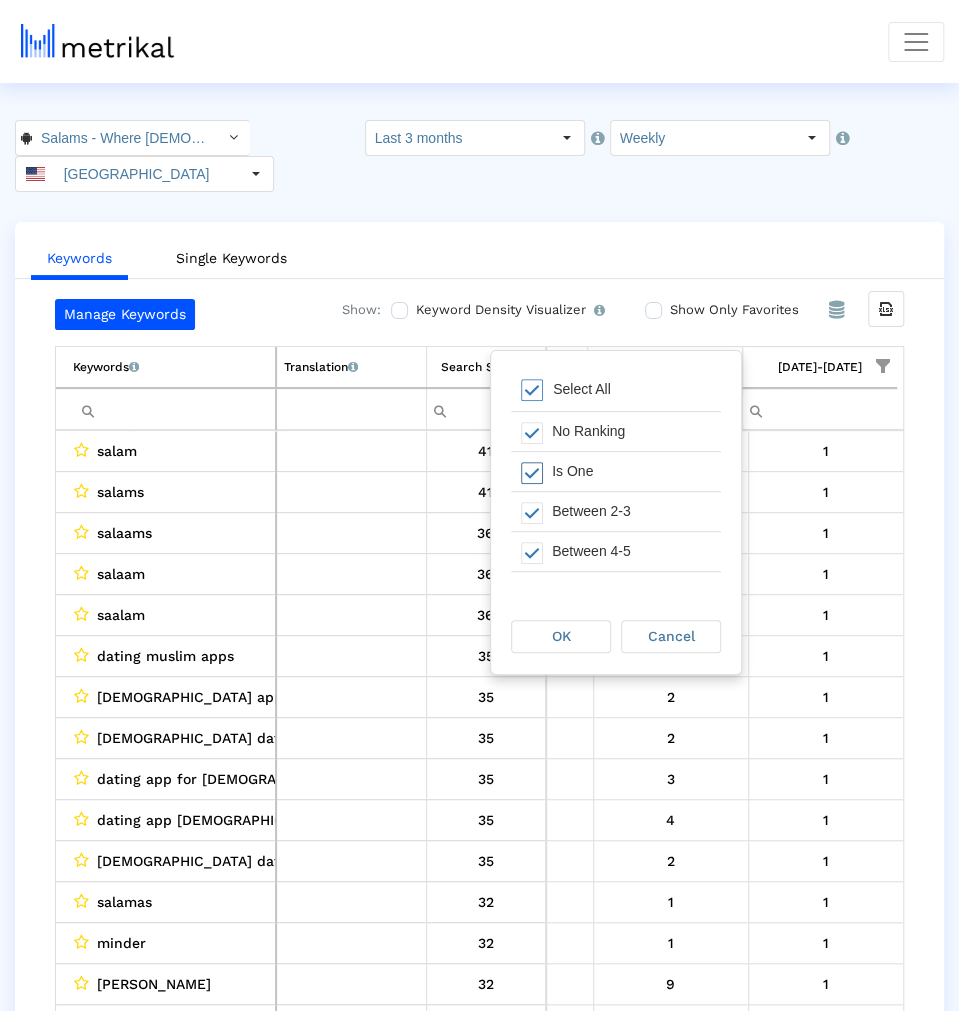 click on "Is One" at bounding box center (631, 471) 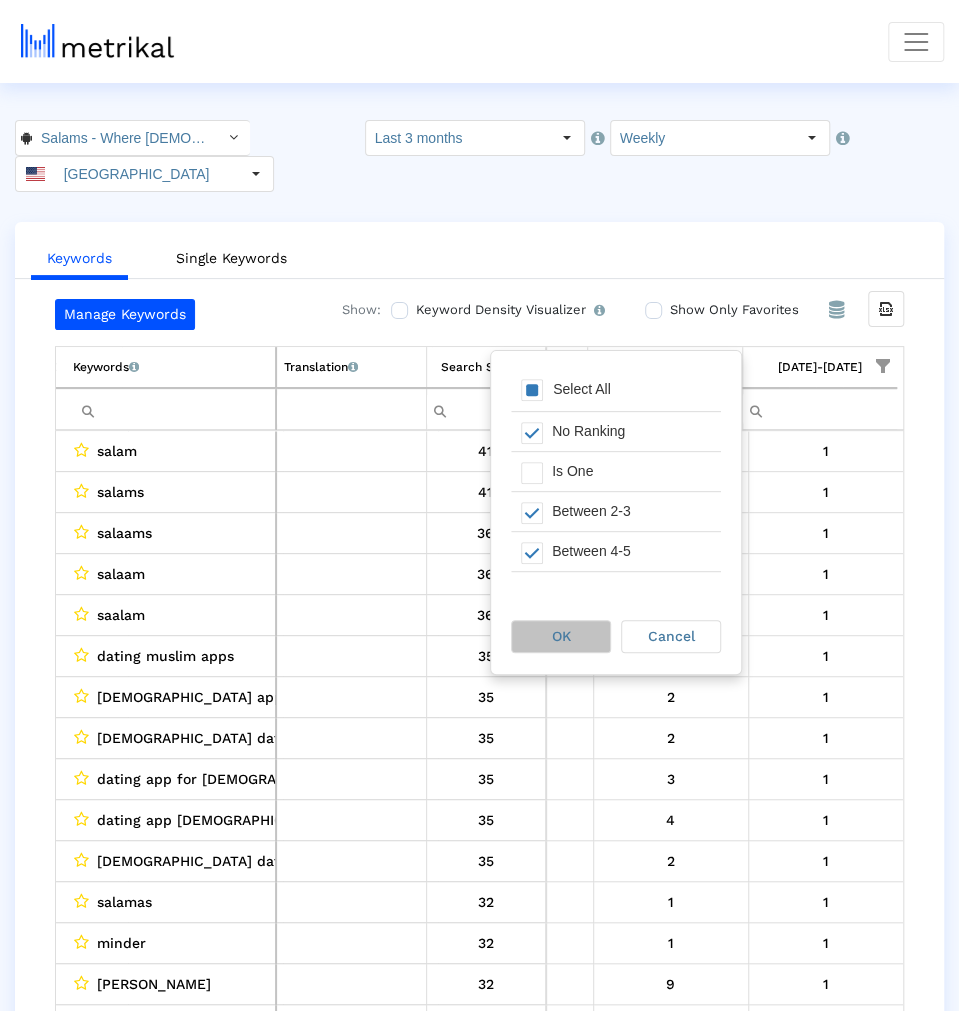 click on "OK" at bounding box center (561, 636) 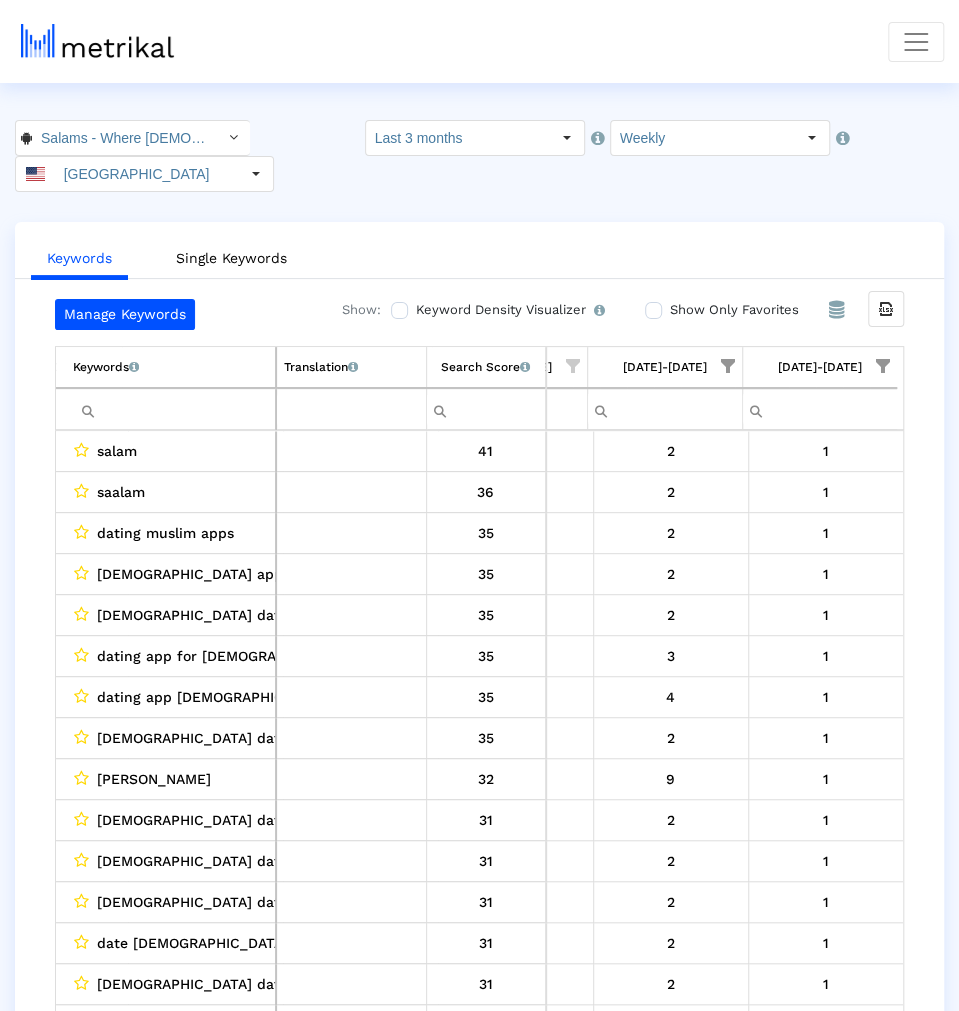 scroll, scrollTop: 46, scrollLeft: 1664, axis: both 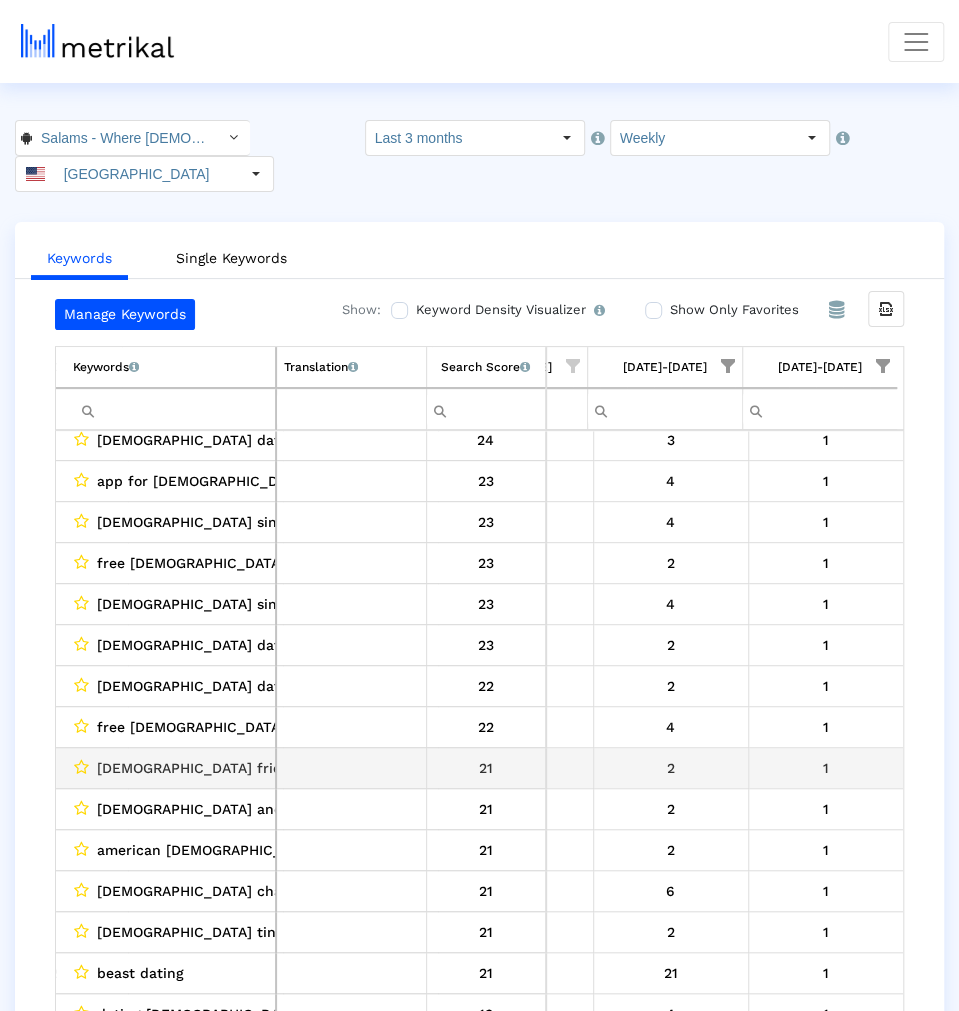 click on "muslim friends" at bounding box center (201, 768) 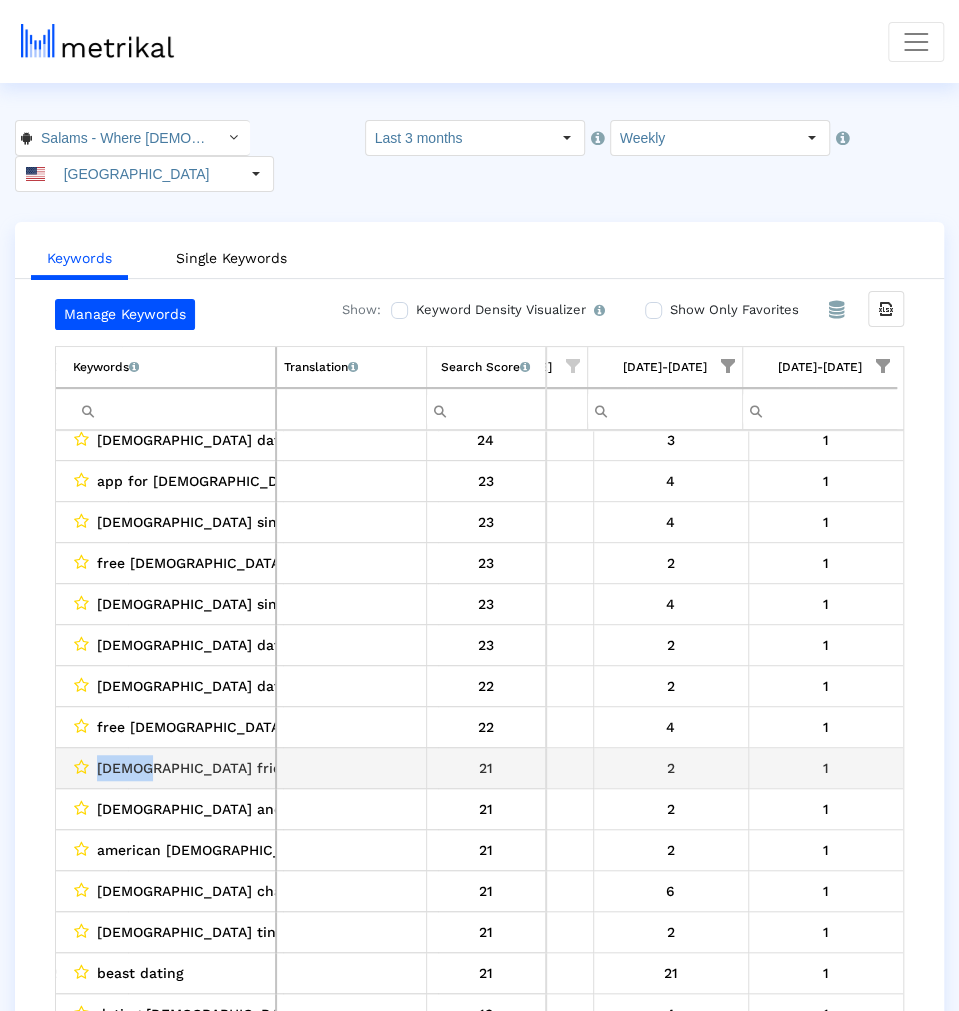 click on "muslim friends" at bounding box center (201, 768) 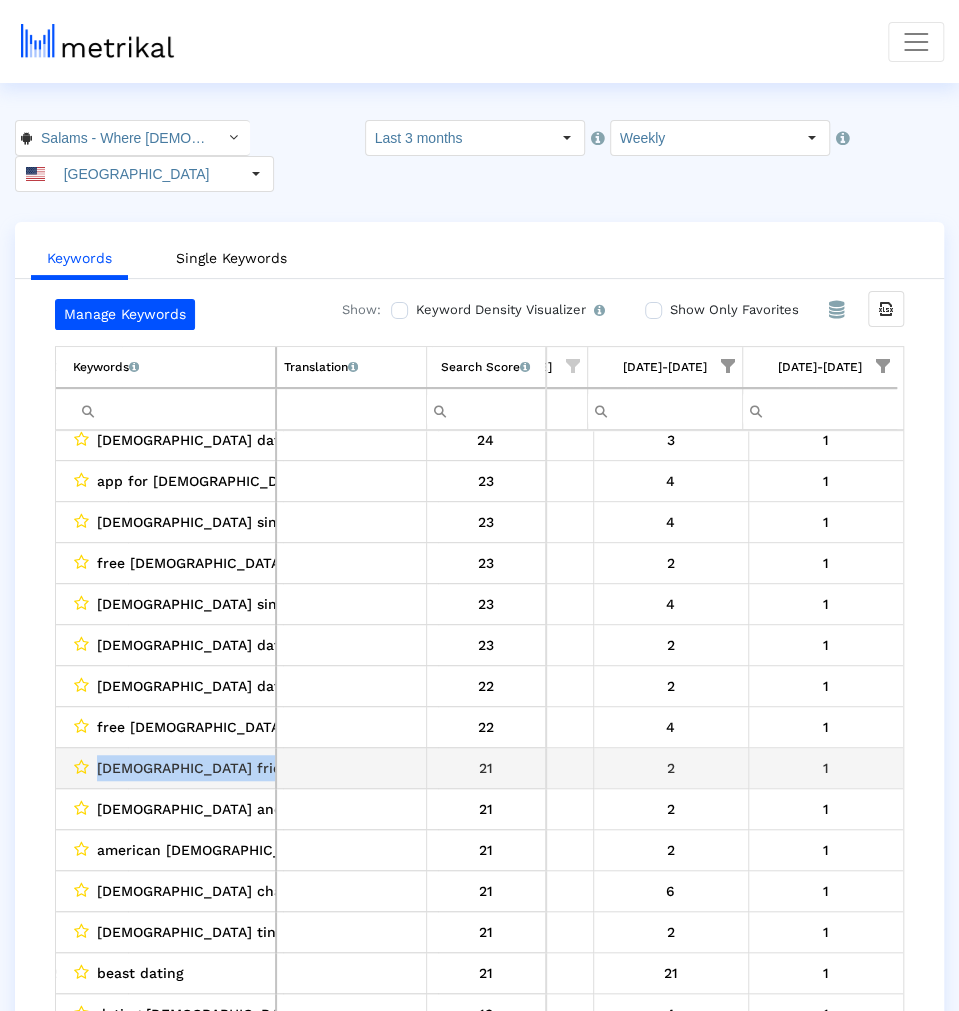 click on "muslim friends" at bounding box center [201, 768] 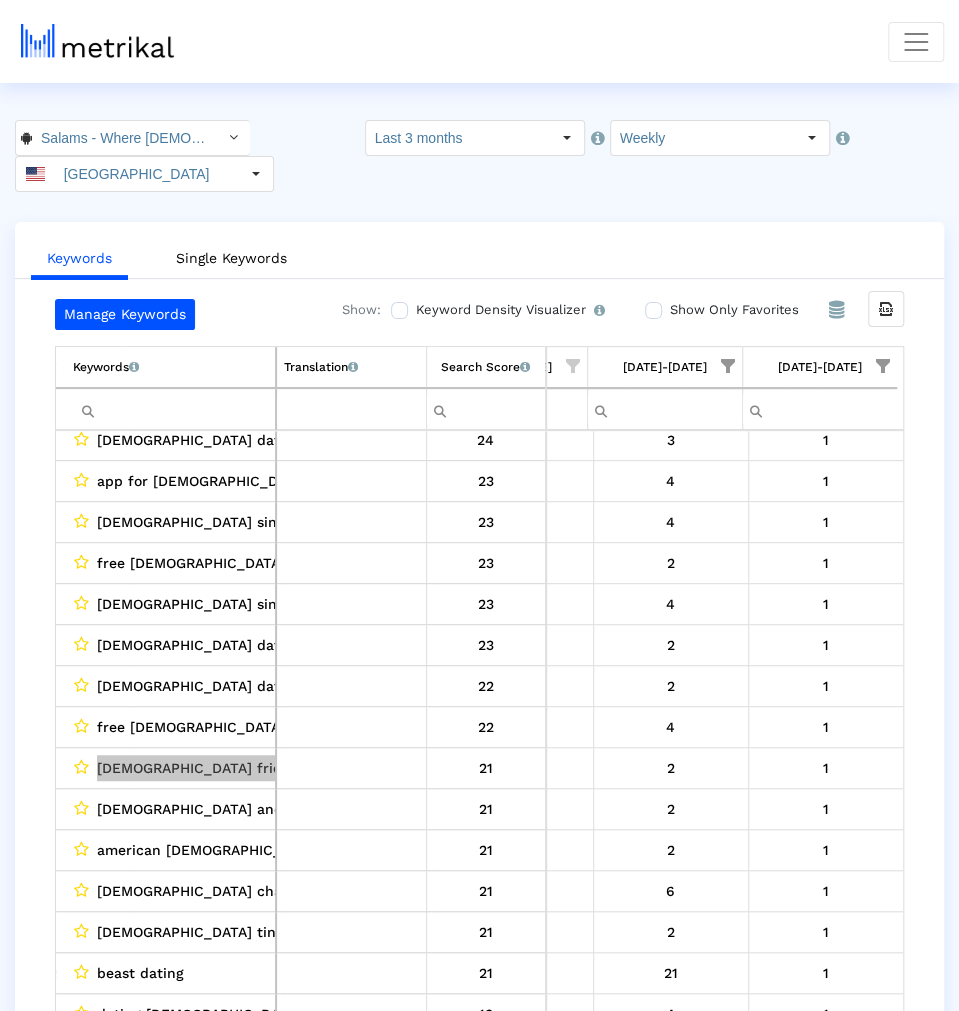 scroll, scrollTop: 710, scrollLeft: 1664, axis: both 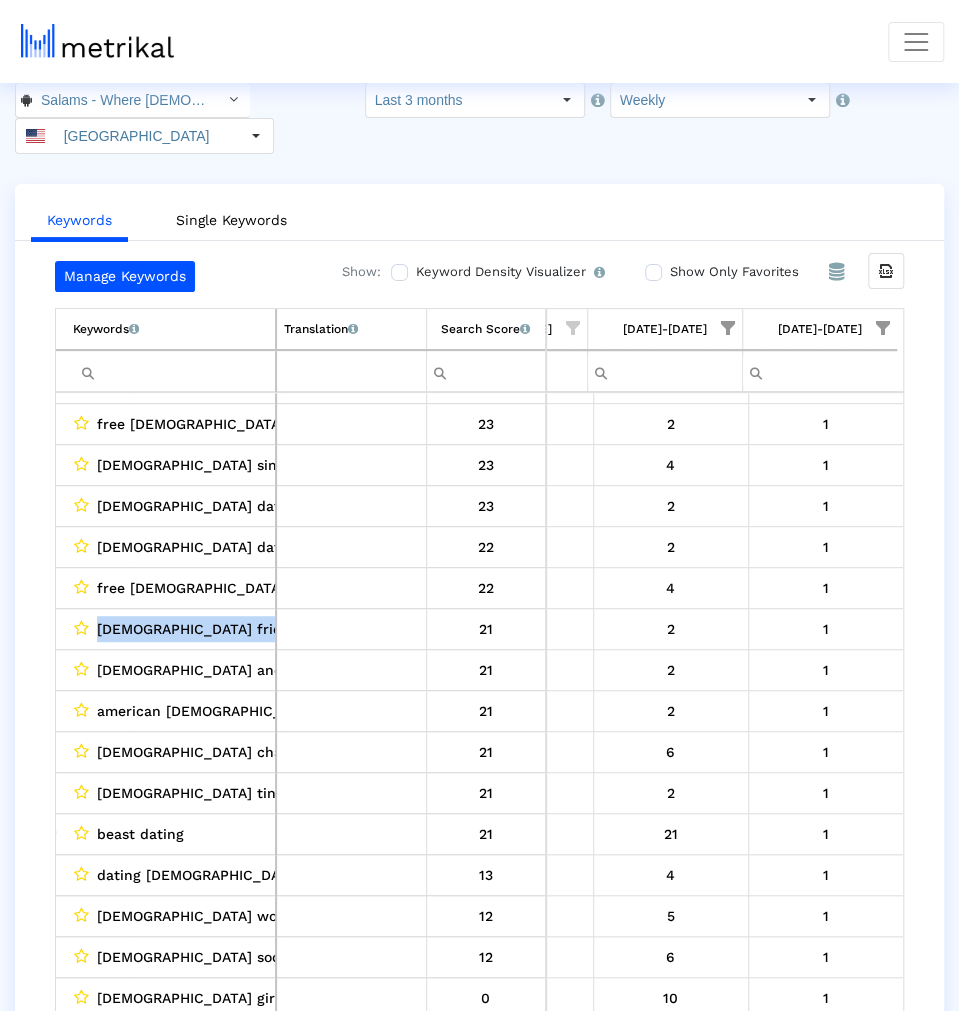 click at bounding box center [728, 328] 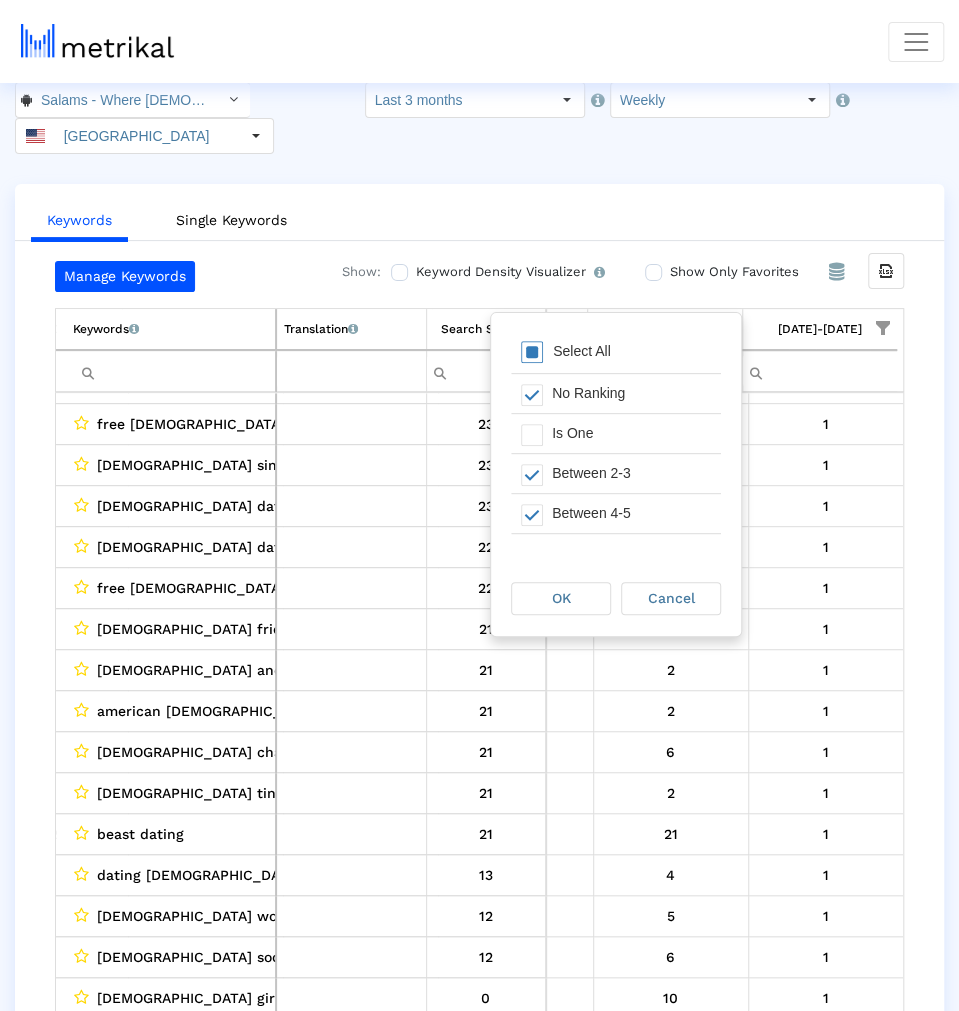 click on "Select All" at bounding box center (582, 351) 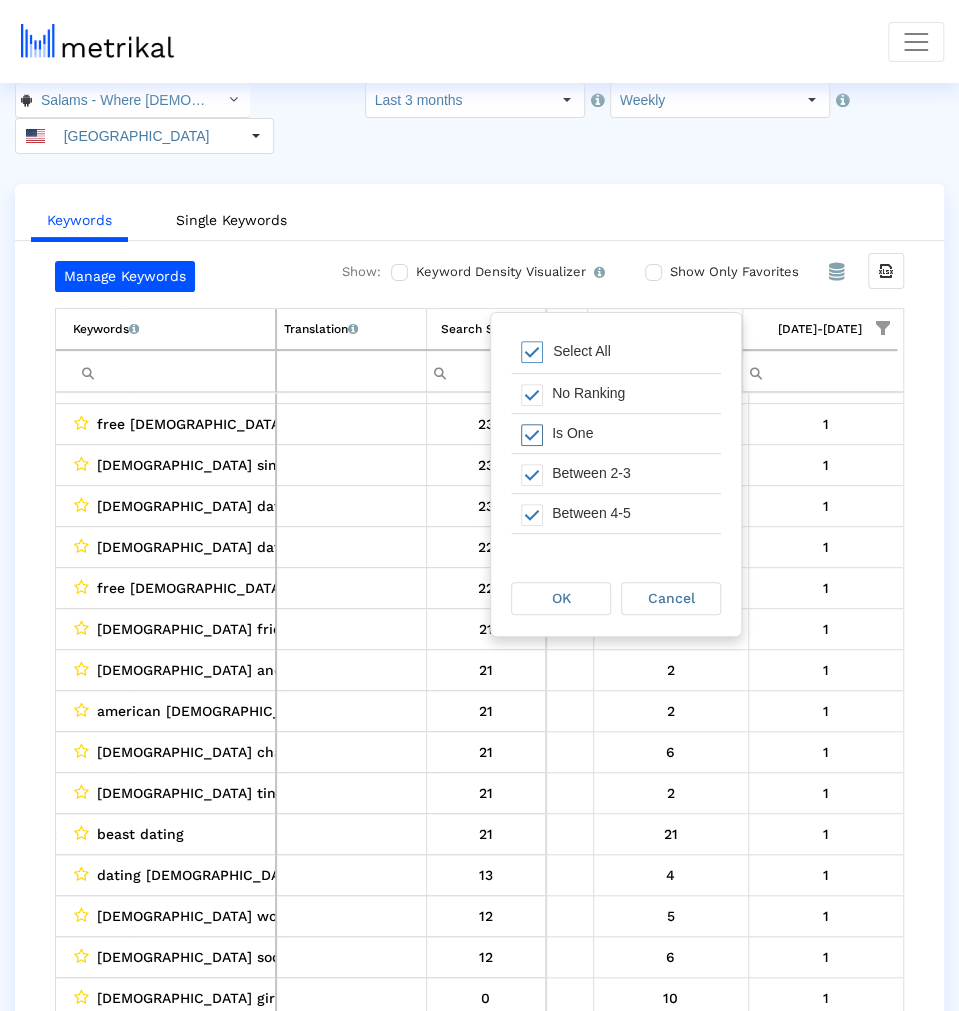 click on "Is One" at bounding box center (631, 433) 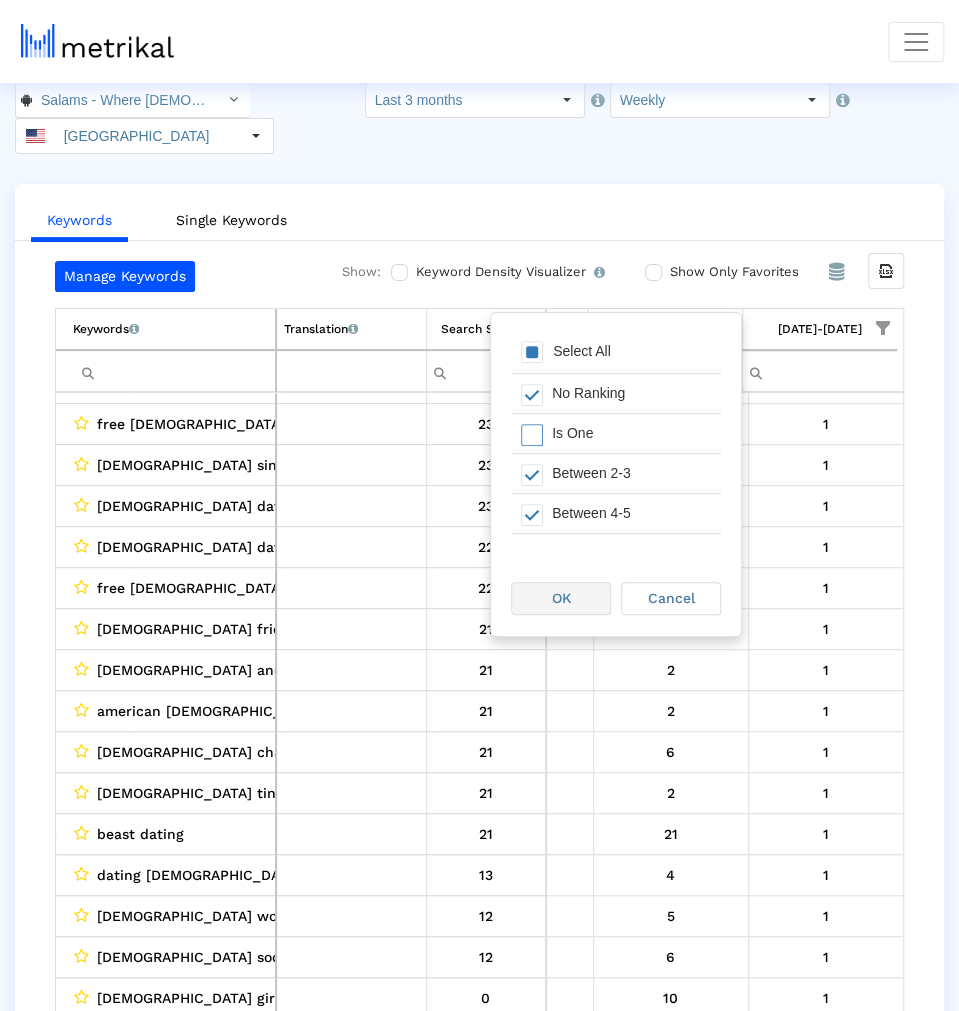 click on "OK" at bounding box center [561, 598] 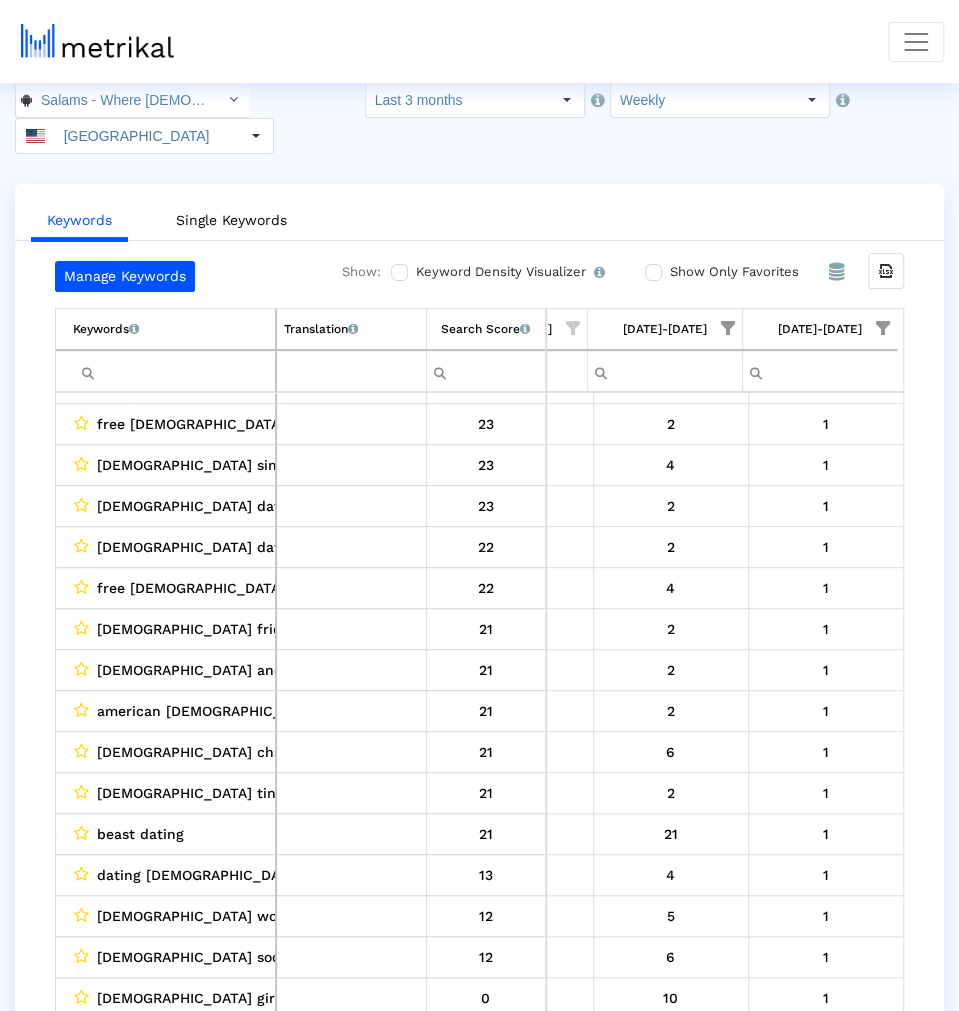 click at bounding box center [883, 328] 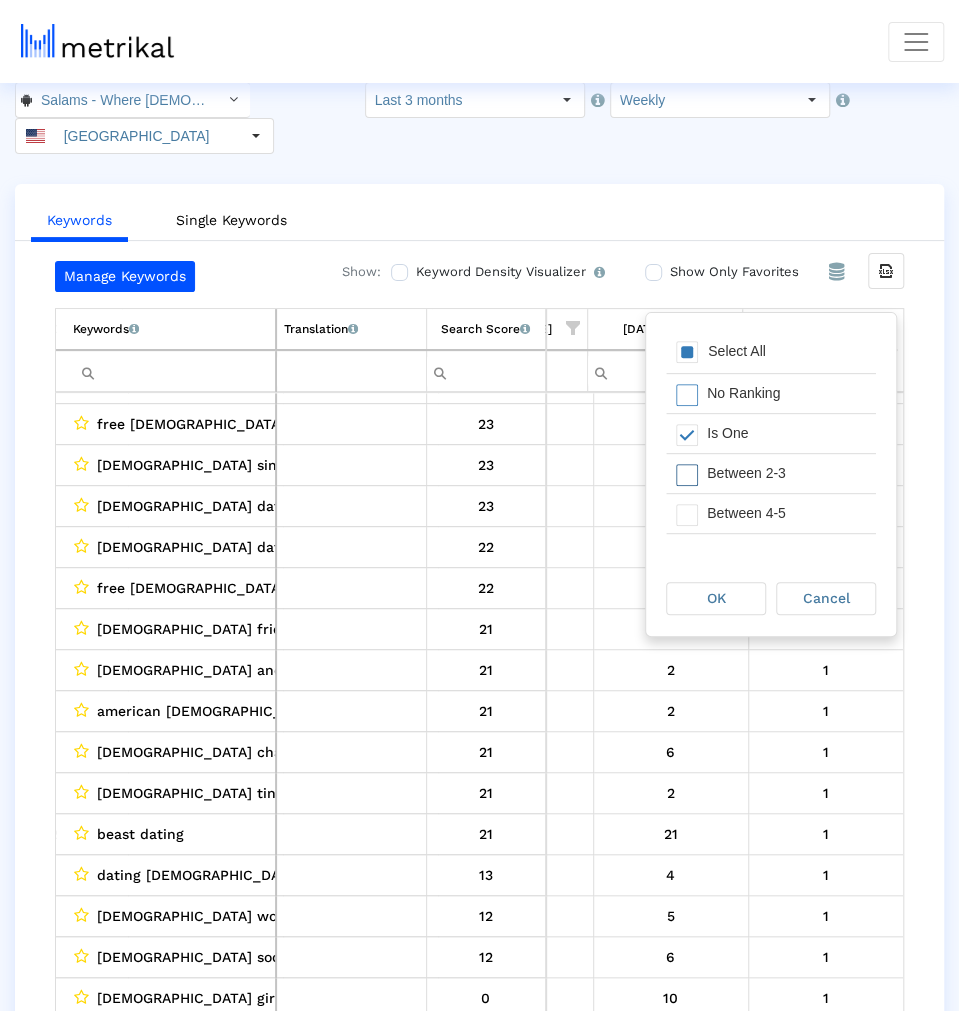 click on "Between 2-3" at bounding box center (786, 473) 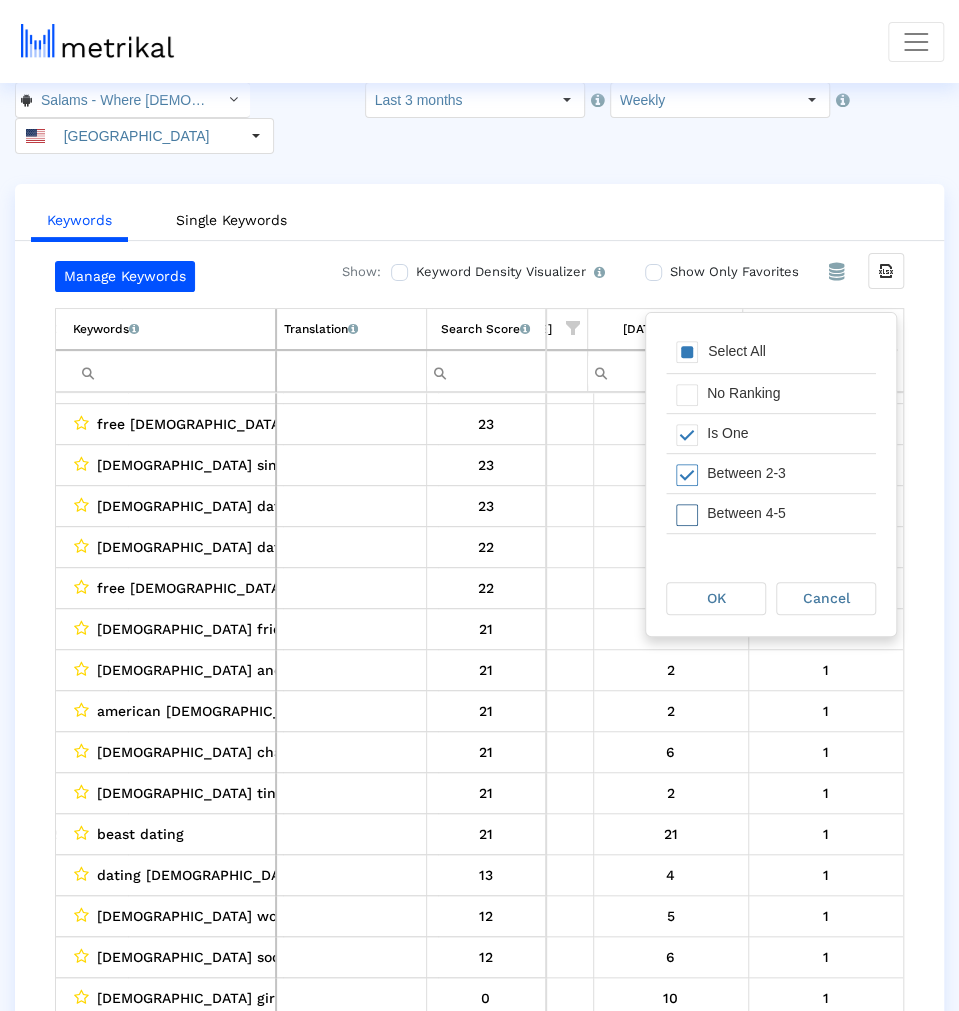 click on "Between 4-5" at bounding box center (786, 513) 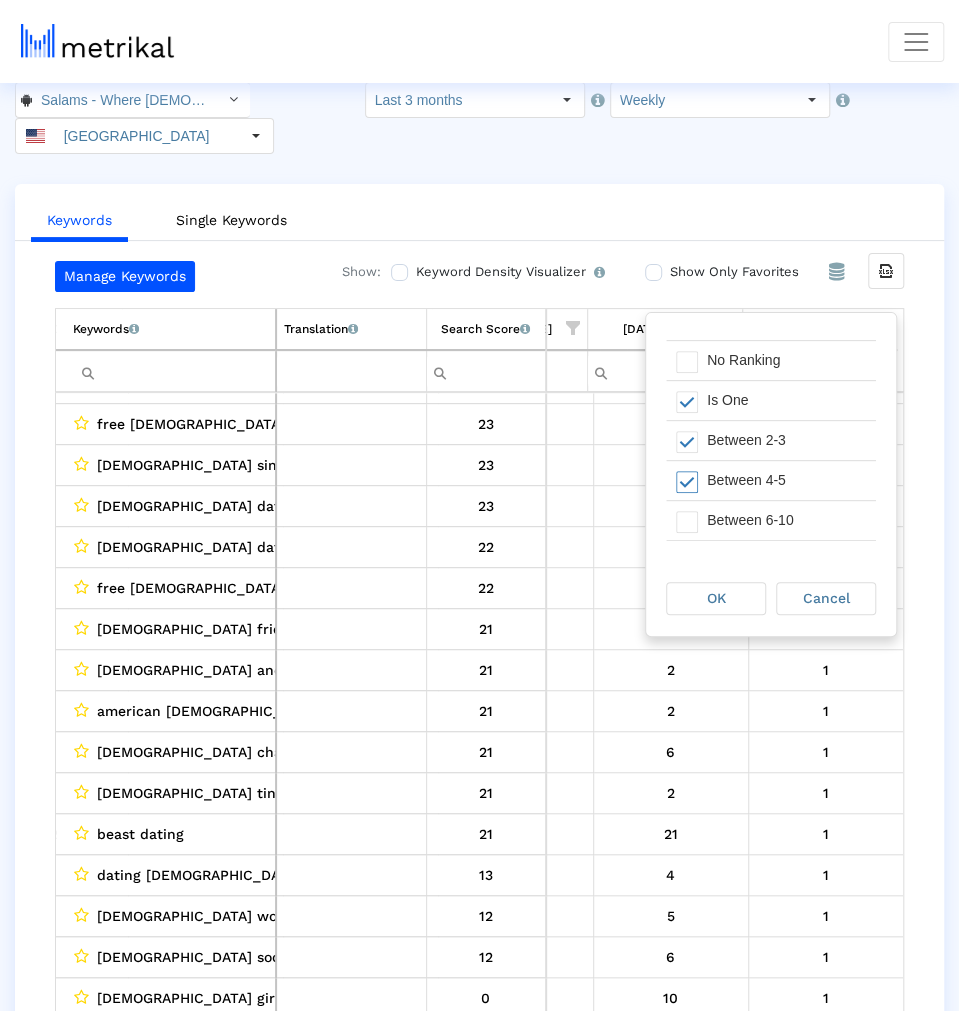 scroll, scrollTop: 32, scrollLeft: 0, axis: vertical 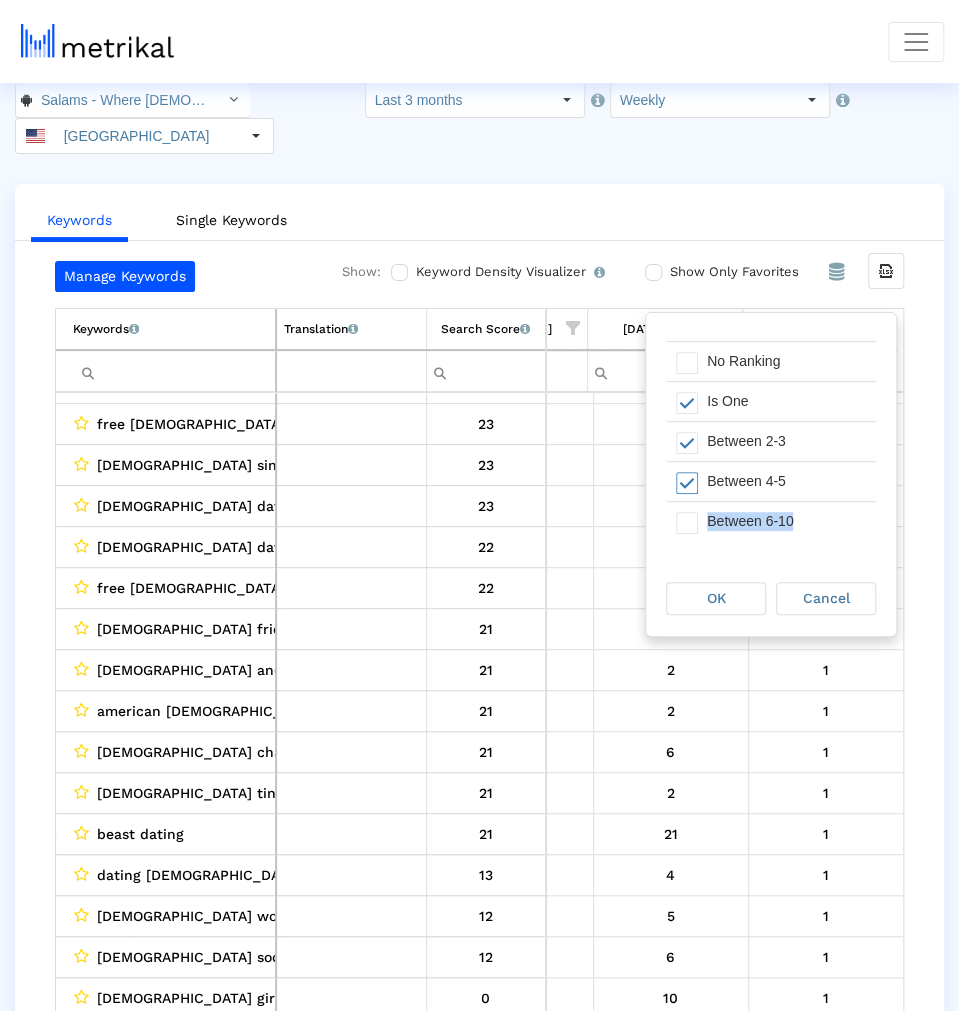click on "Between 6-10" at bounding box center [786, 521] 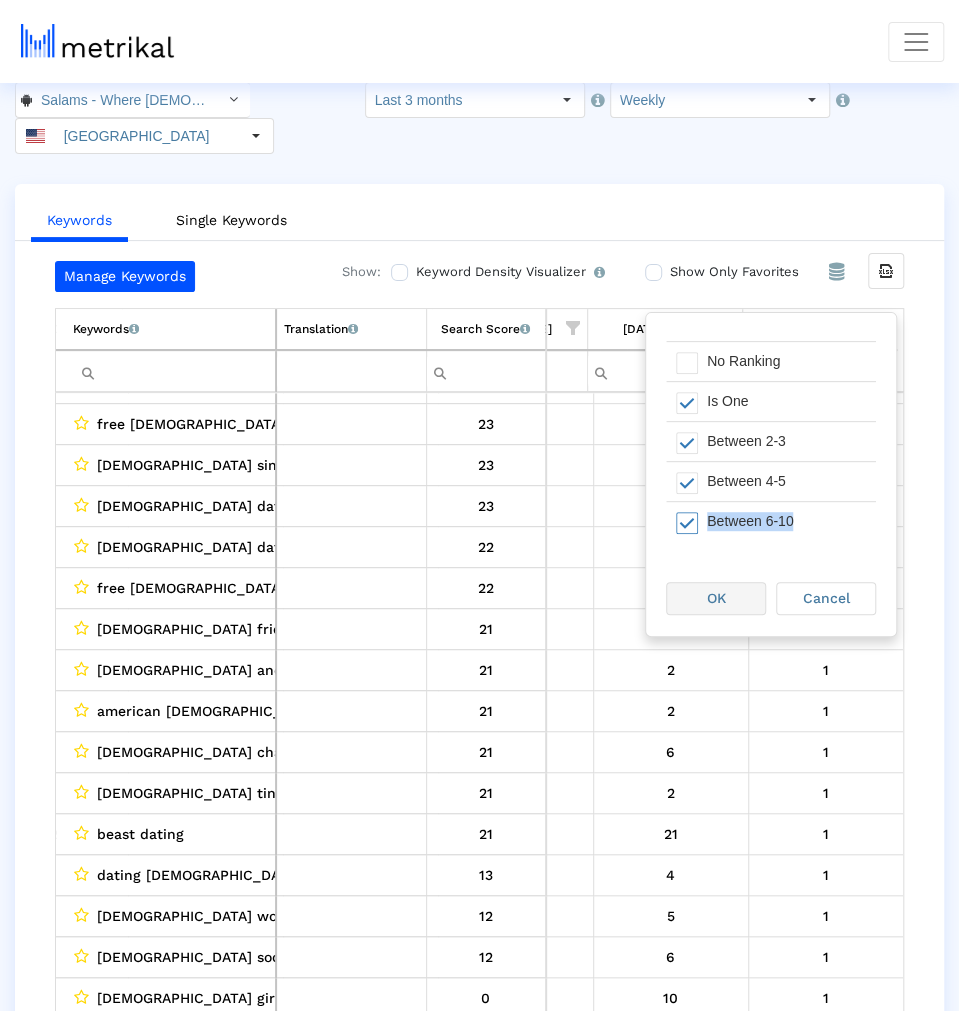 click on "OK" at bounding box center (716, 598) 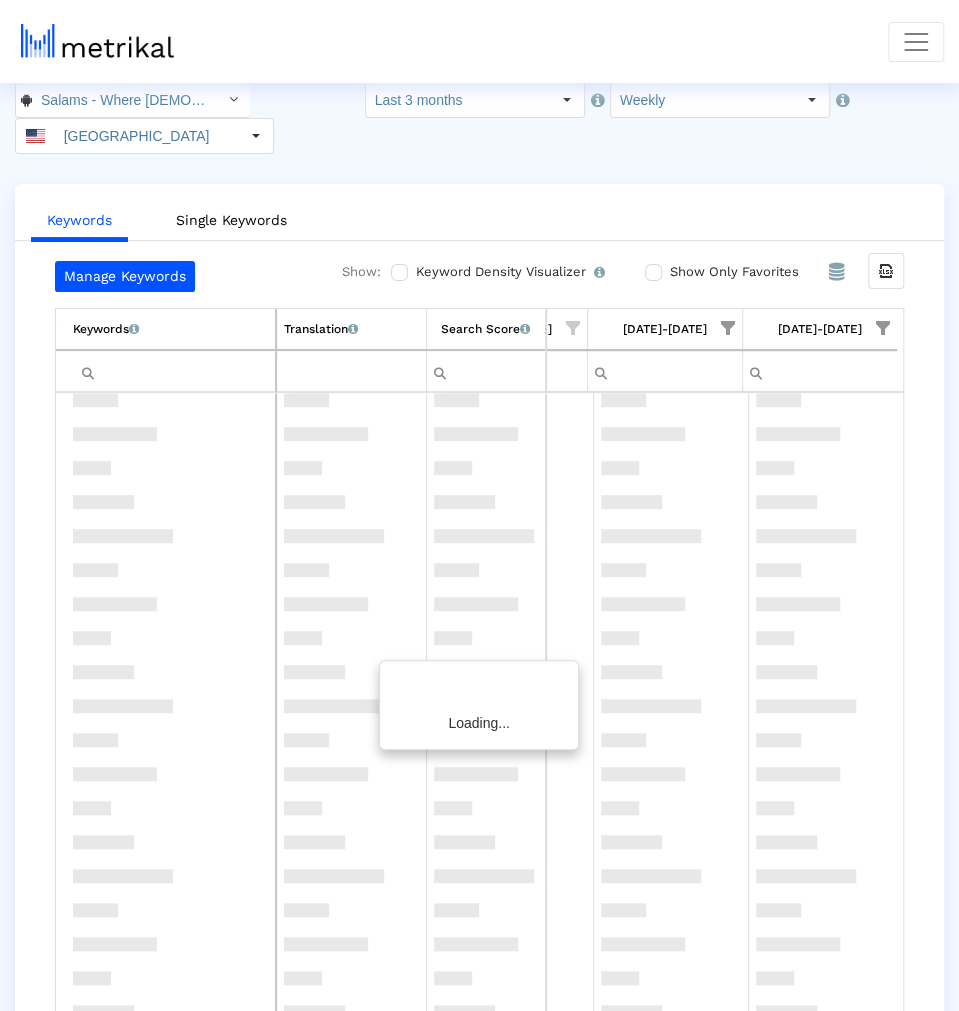 scroll, scrollTop: 0, scrollLeft: 1664, axis: horizontal 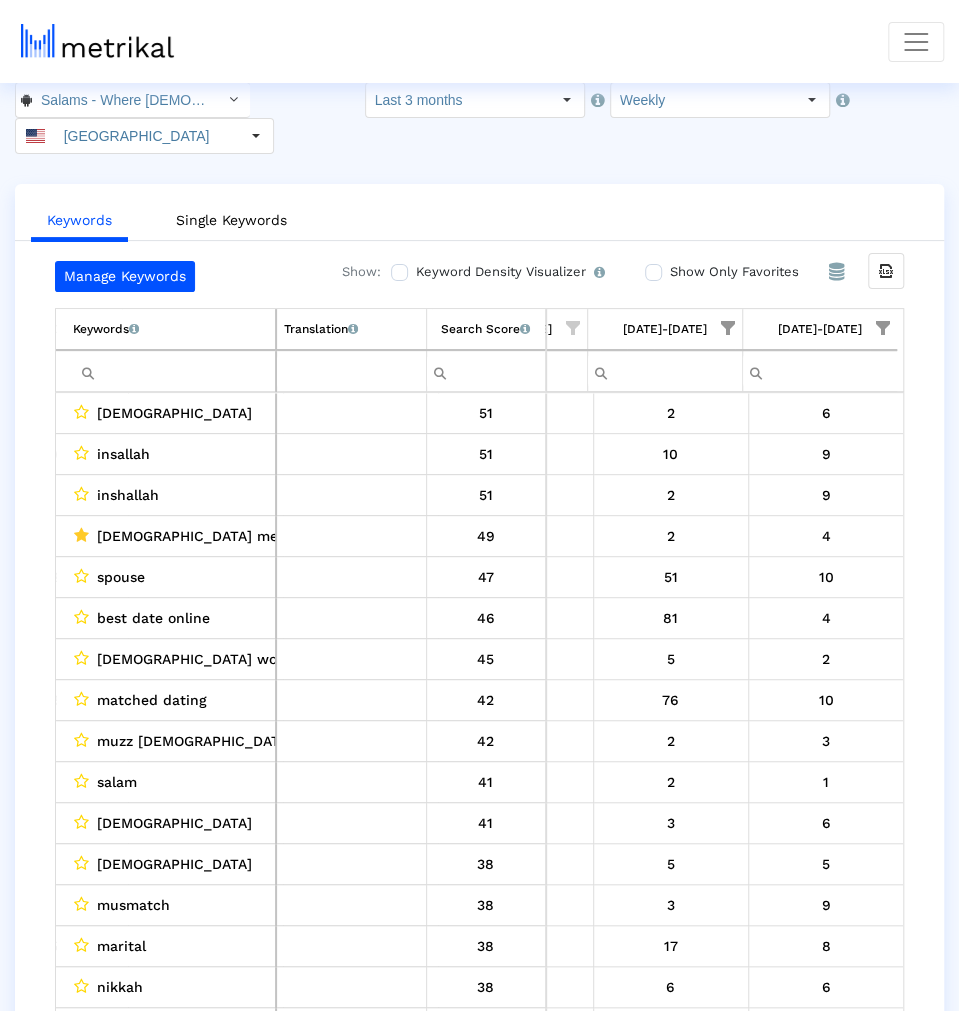 click at bounding box center [728, 328] 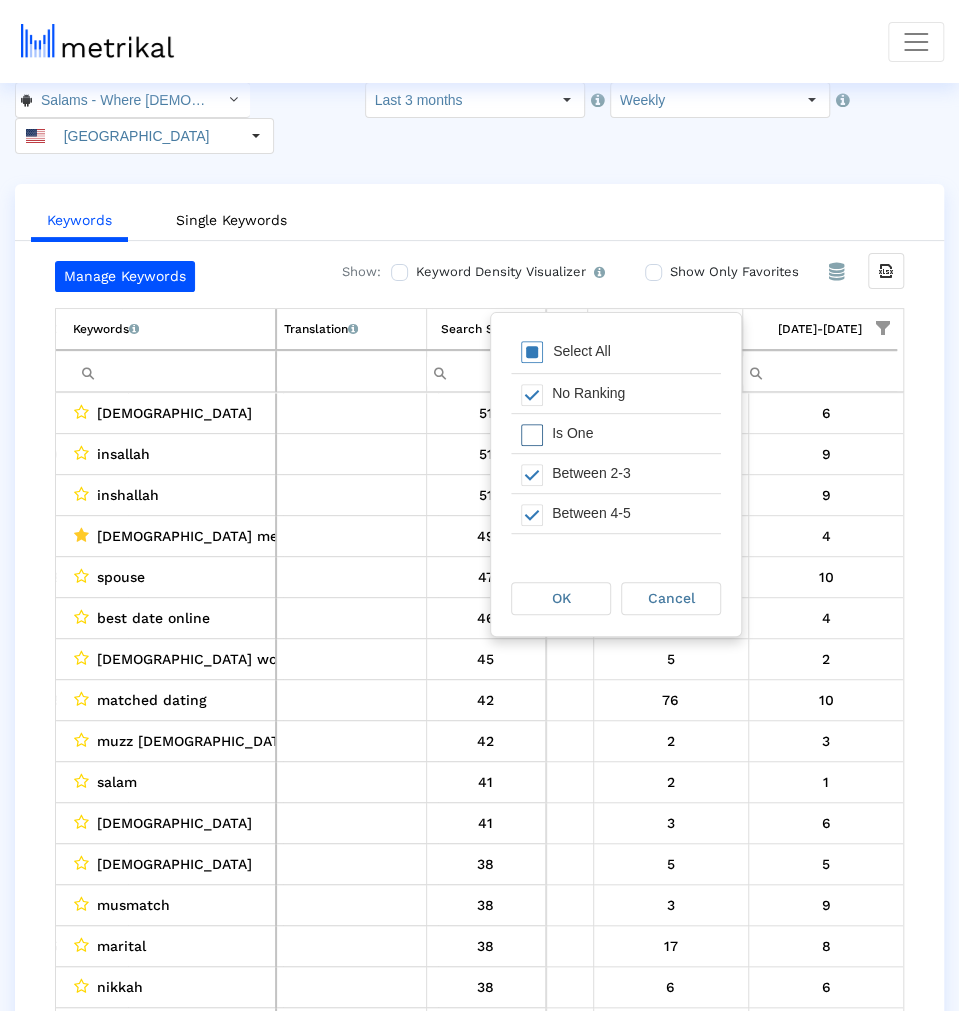 click on "Is One" at bounding box center [631, 433] 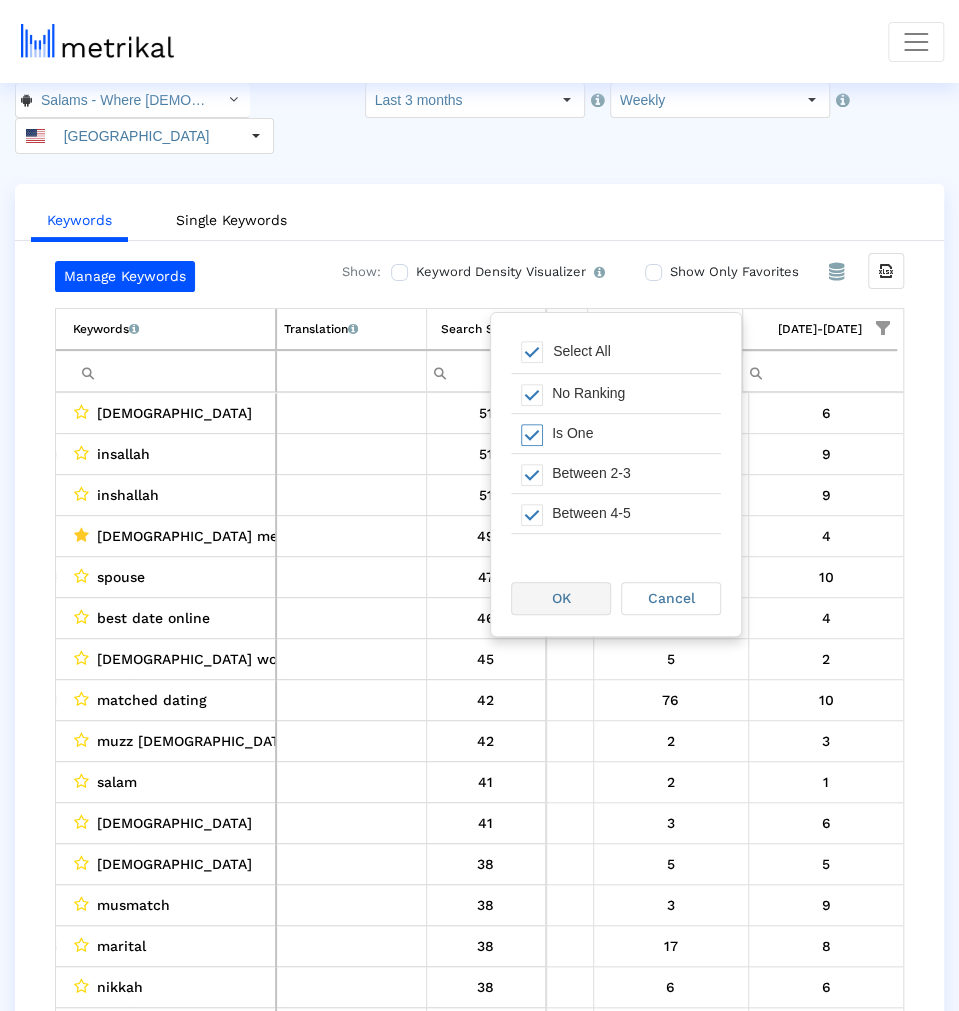 click on "OK" at bounding box center (561, 598) 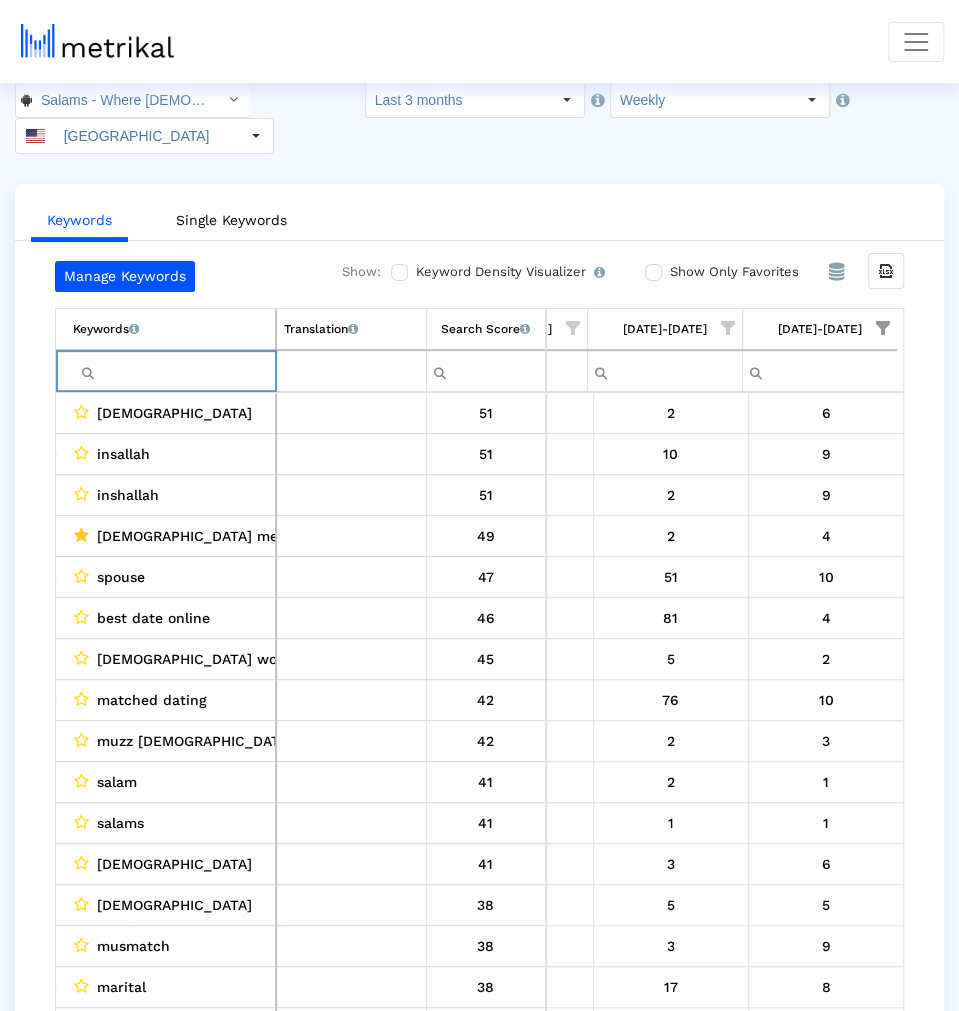 click at bounding box center [174, 371] 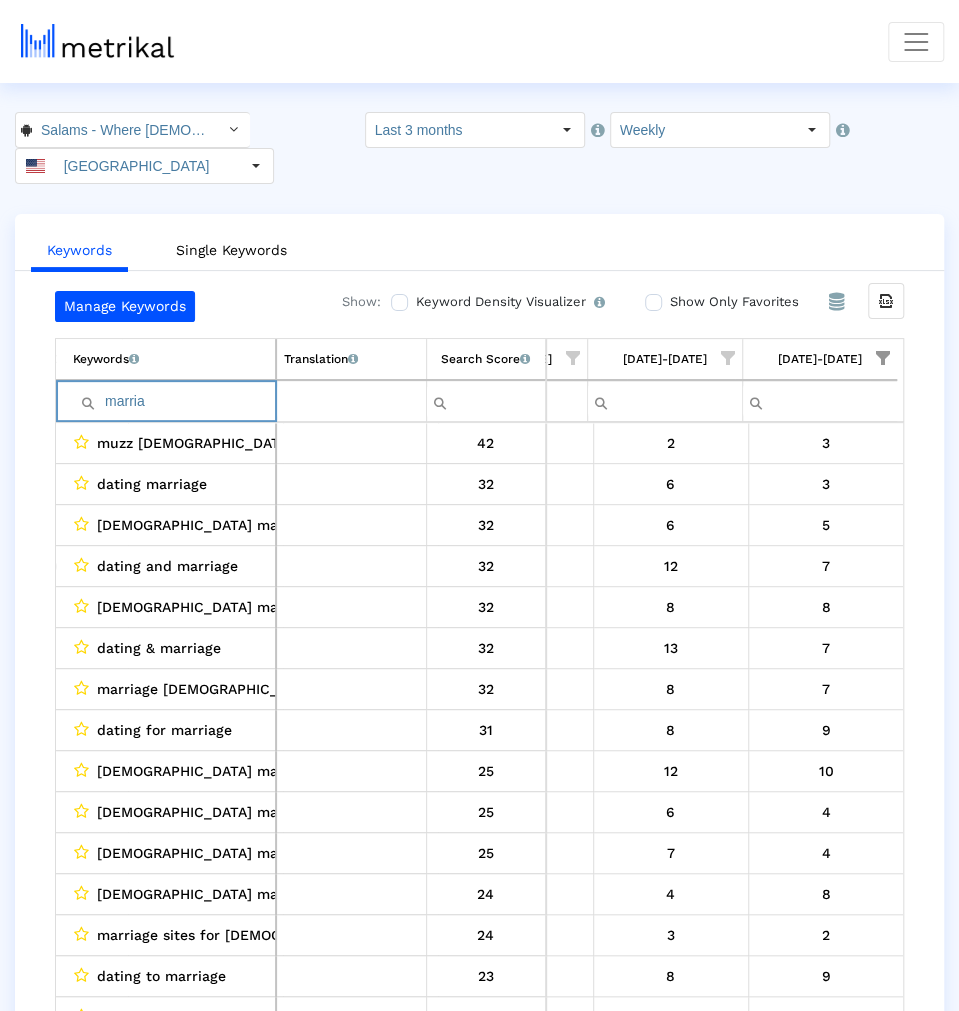 scroll, scrollTop: 38, scrollLeft: 0, axis: vertical 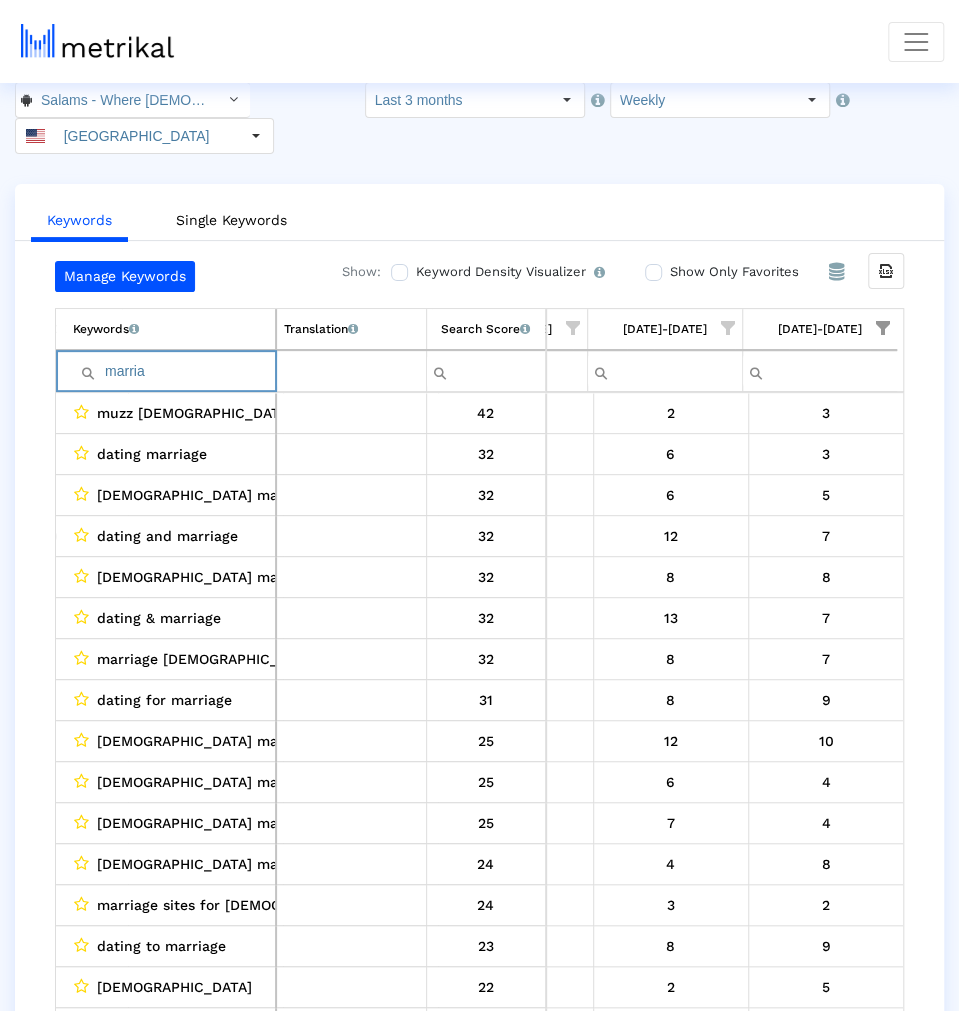 type on "marria" 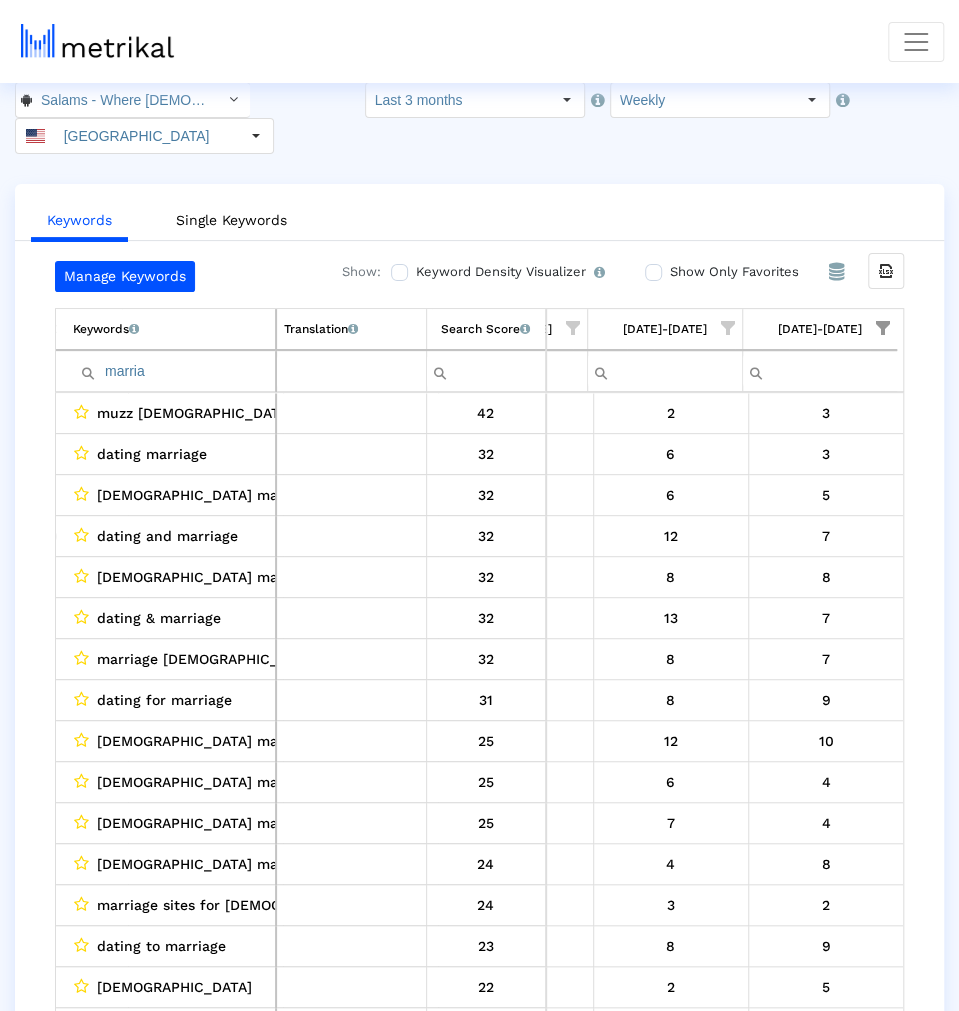 click on "marria" at bounding box center (174, 371) 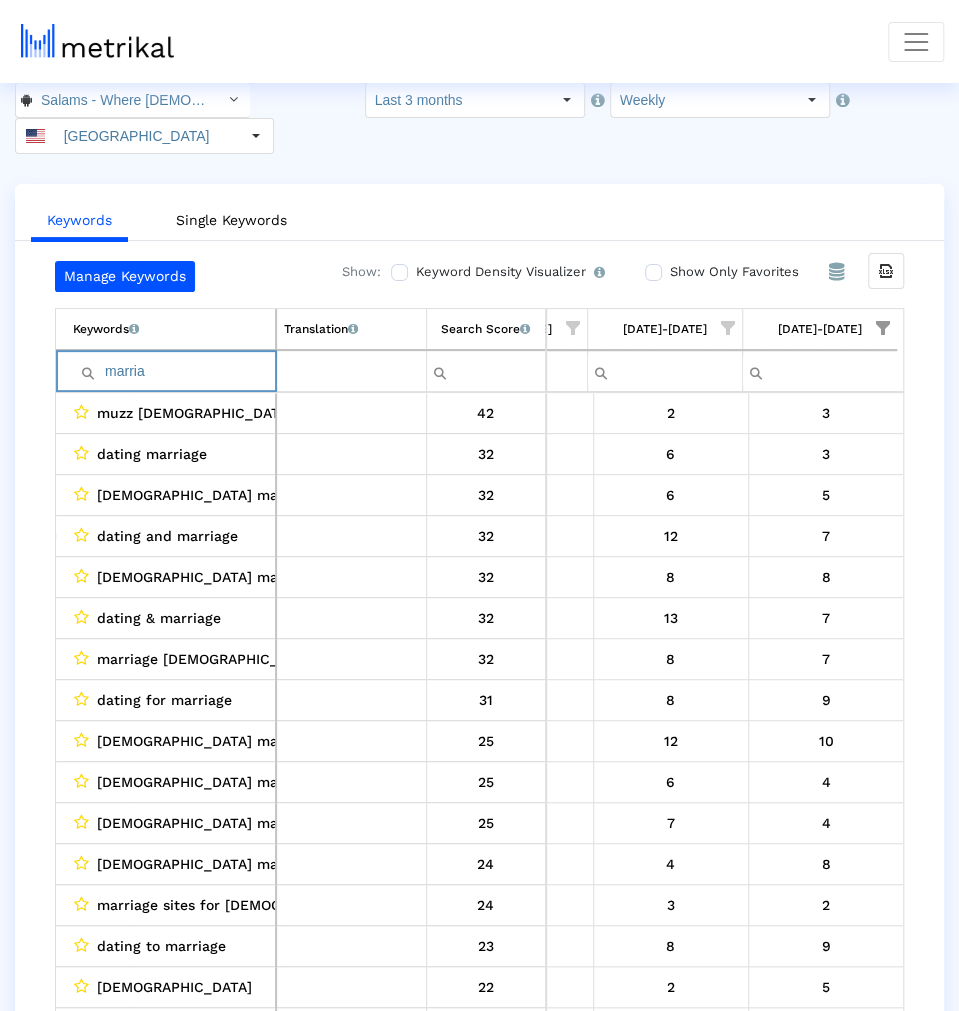 click on "marria" at bounding box center (174, 371) 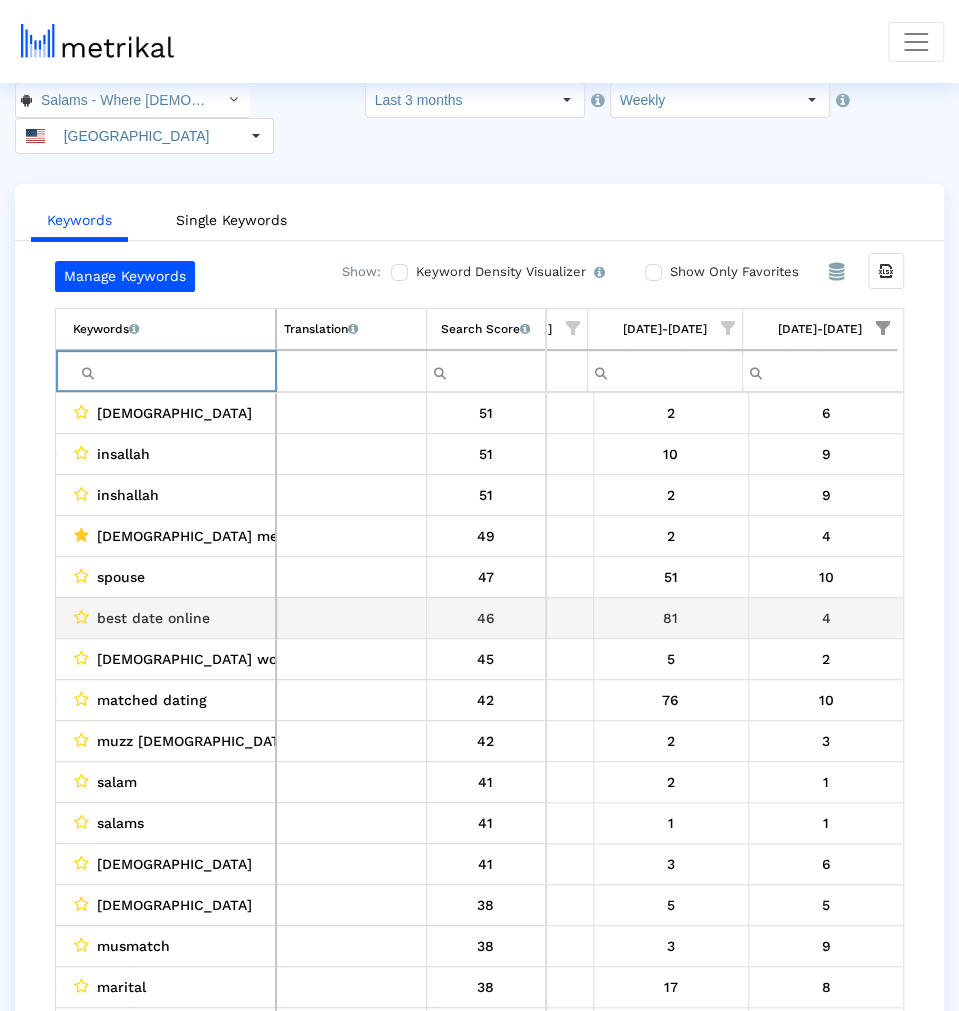 scroll, scrollTop: 24, scrollLeft: 1664, axis: both 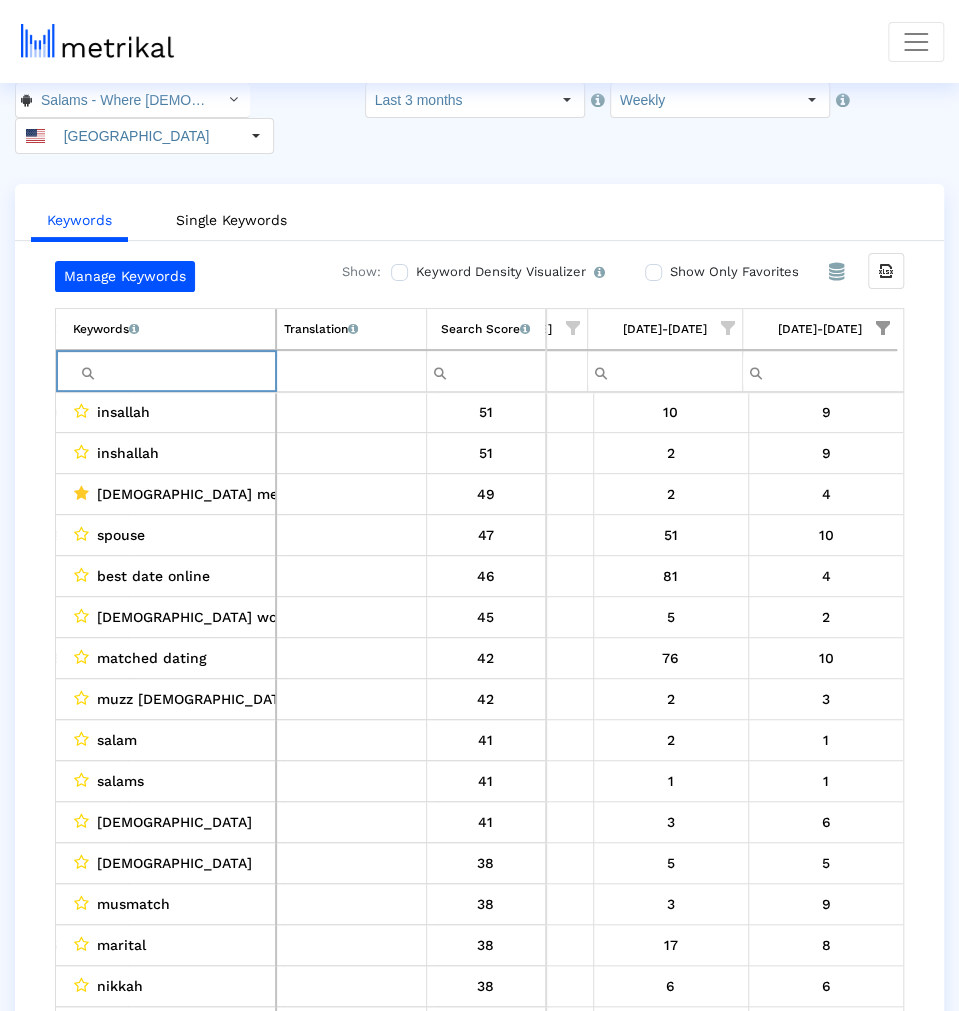 type 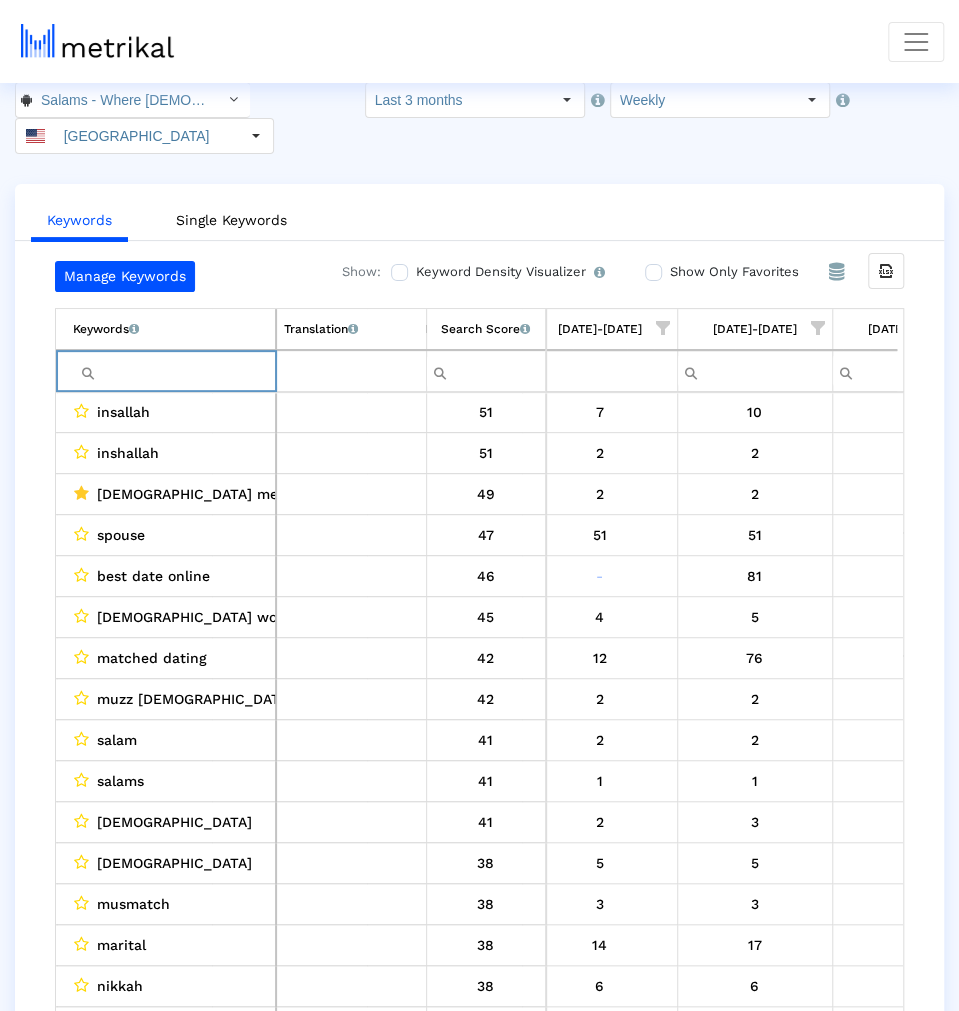 scroll, scrollTop: 41, scrollLeft: 1492, axis: both 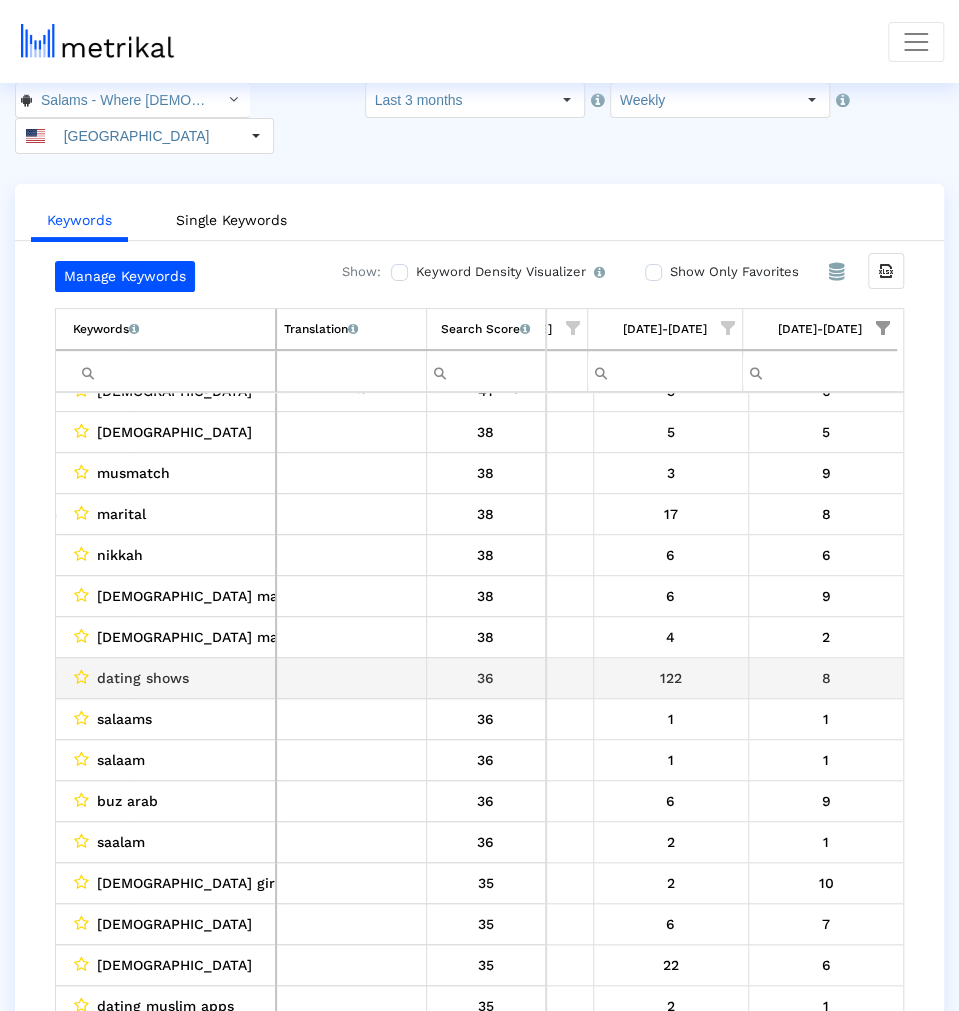 click on "8" at bounding box center (826, 678) 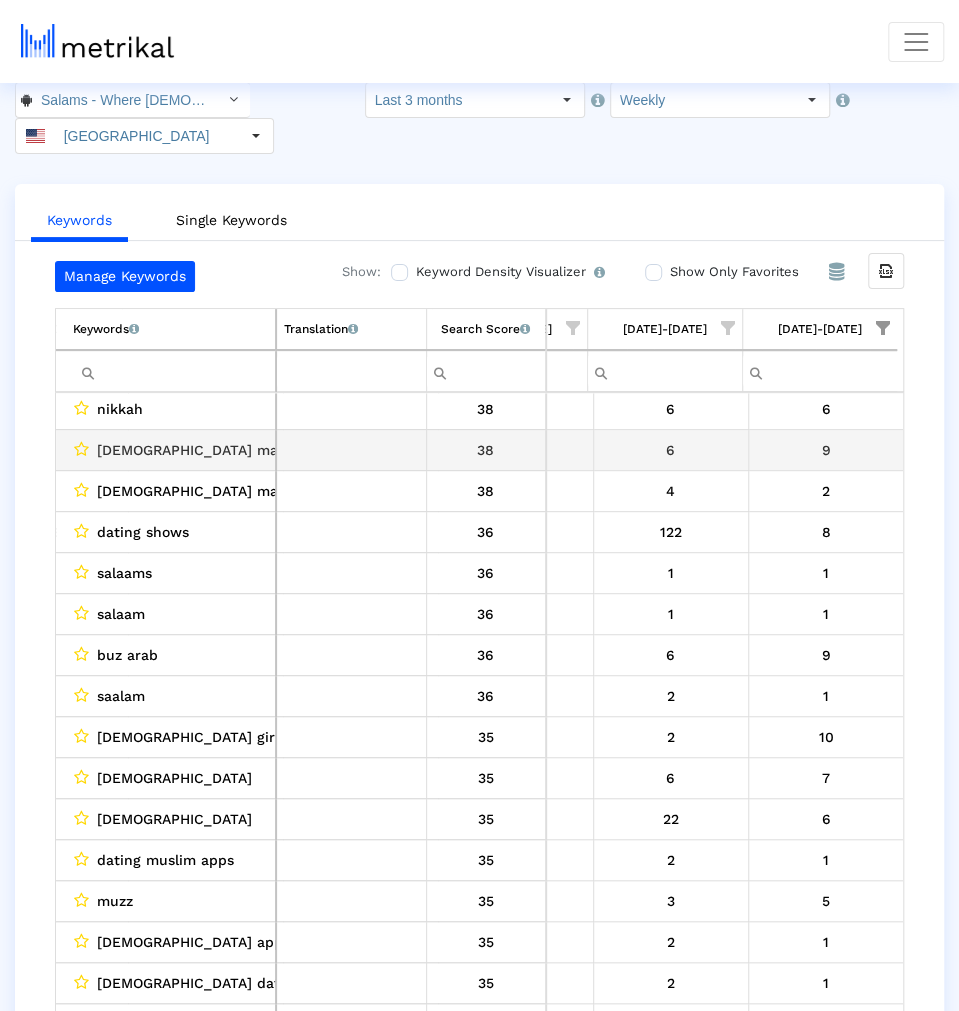 click on "muslim matchmaker" at bounding box center [220, 450] 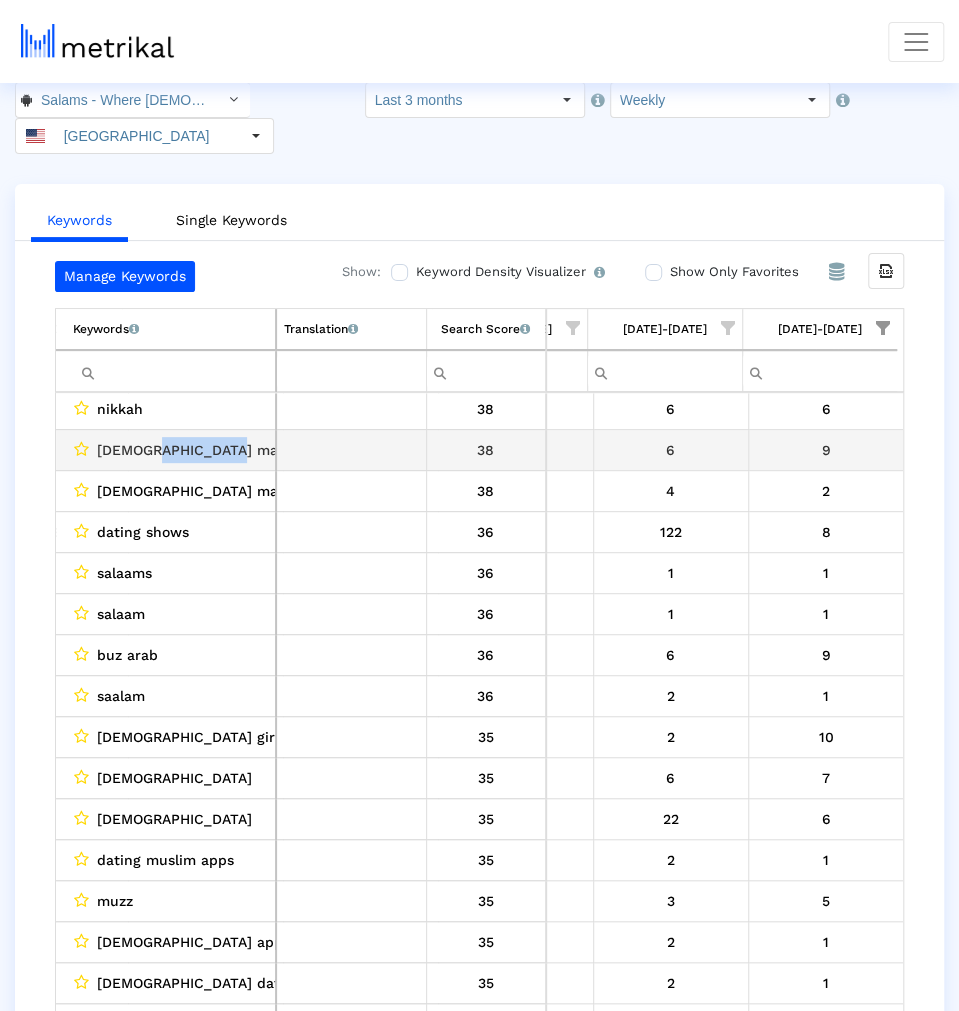 click on "muslim matchmaker" at bounding box center (220, 450) 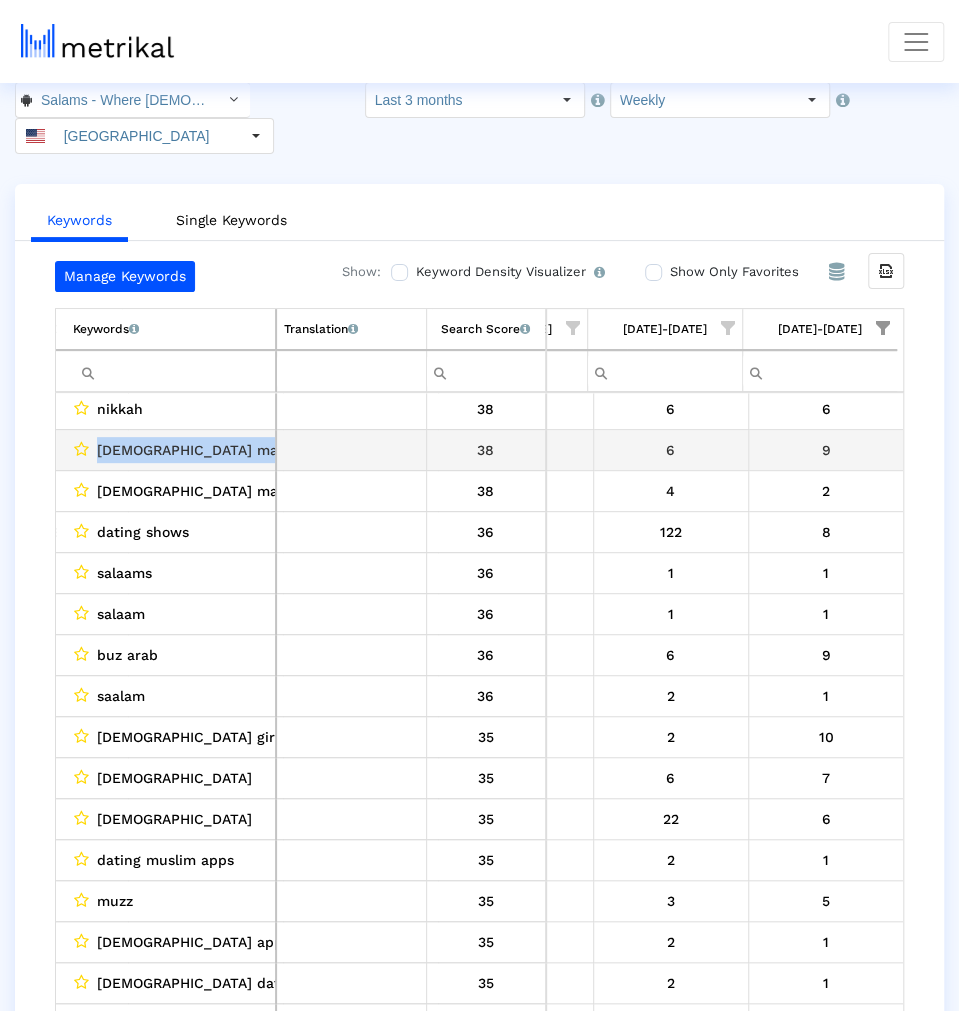click on "muslim matchmaker" at bounding box center (220, 450) 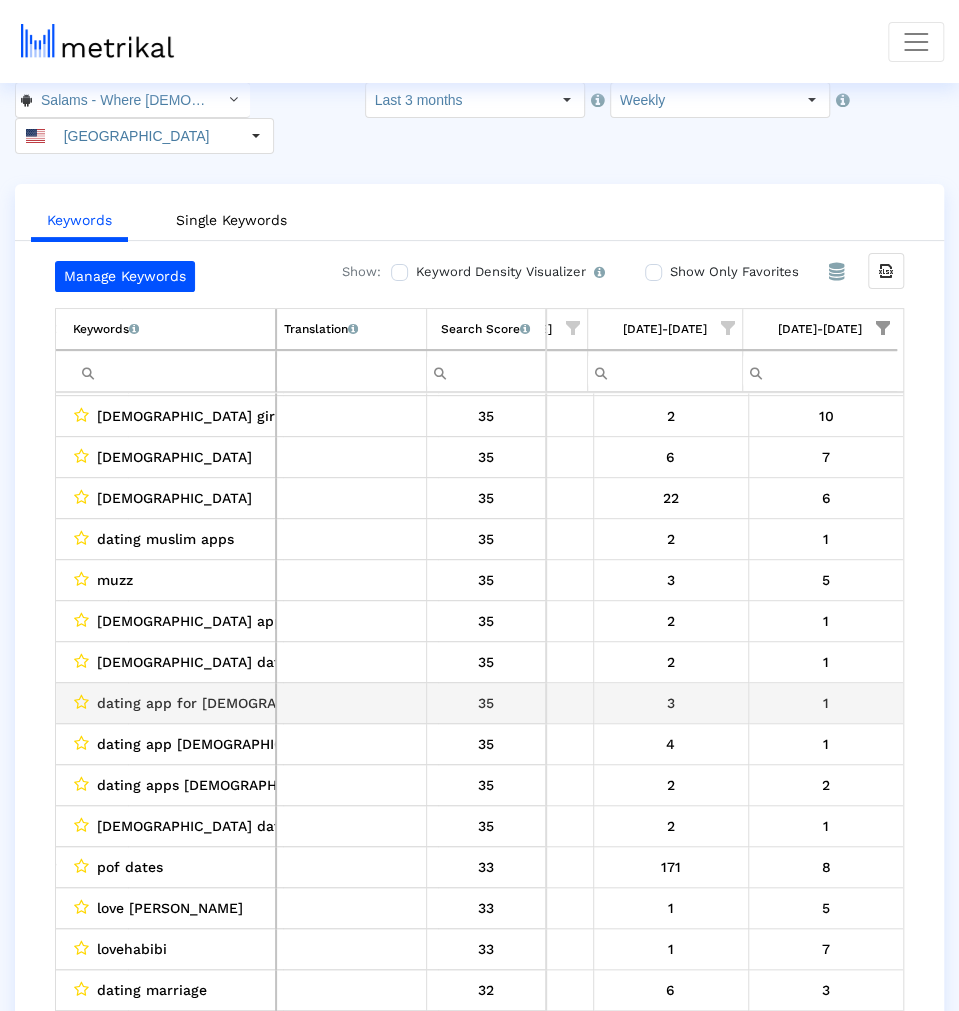 click on "dating app for muslims" at bounding box center [227, 703] 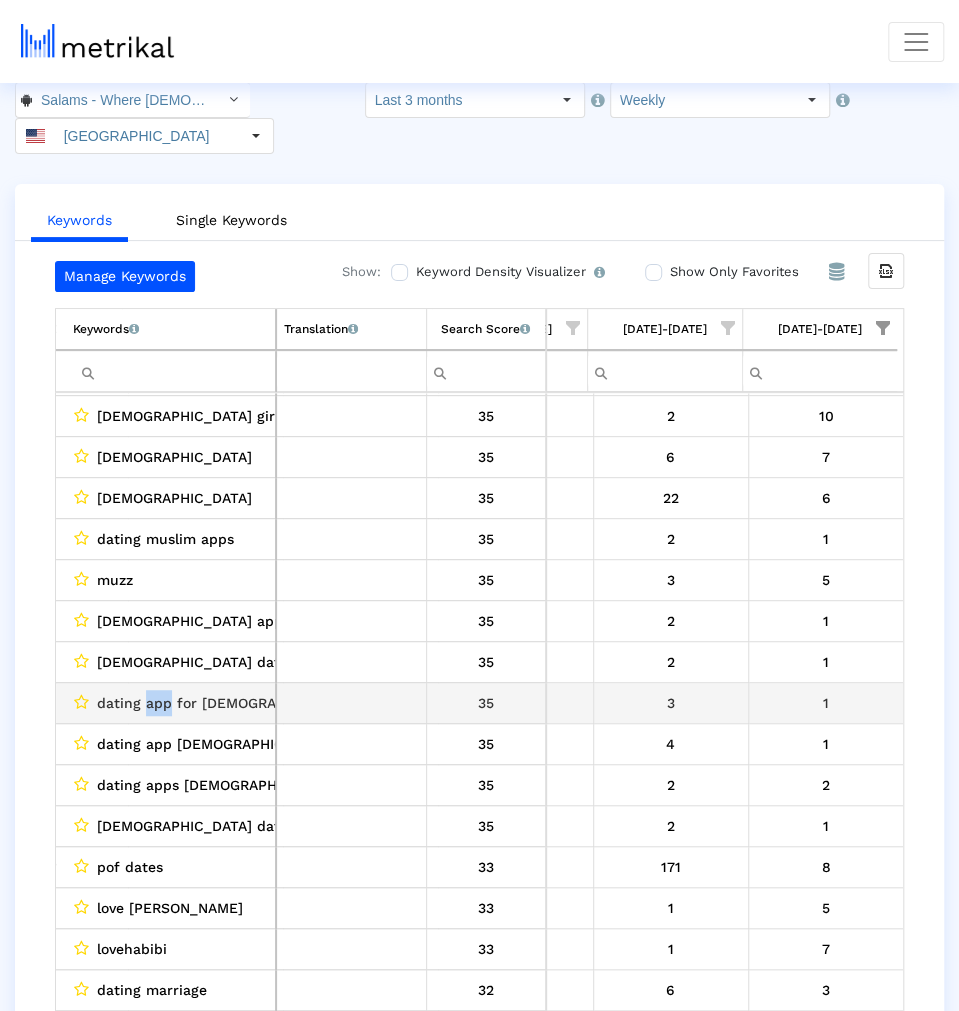 click on "dating app for muslims" at bounding box center [227, 703] 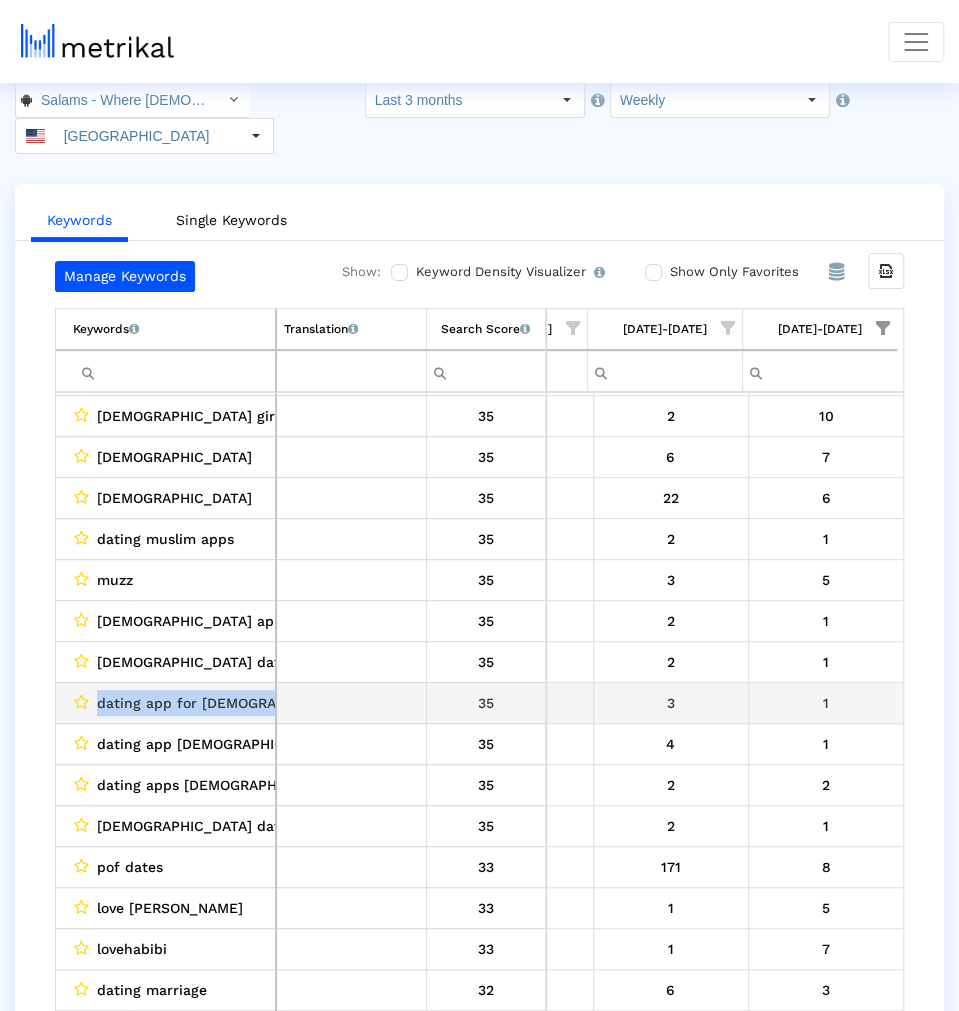 click on "dating app for muslims" at bounding box center [227, 703] 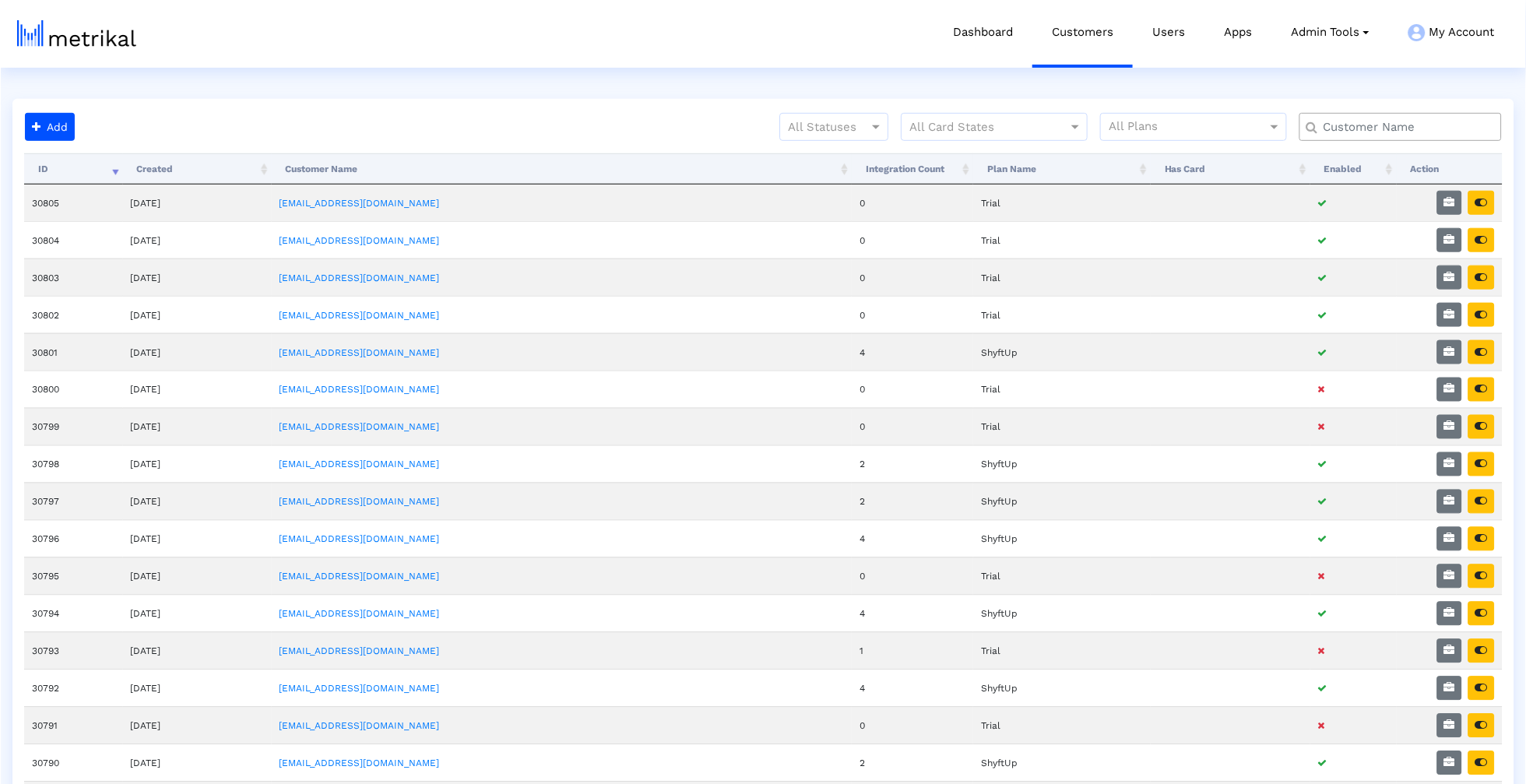scroll, scrollTop: 0, scrollLeft: 0, axis: both 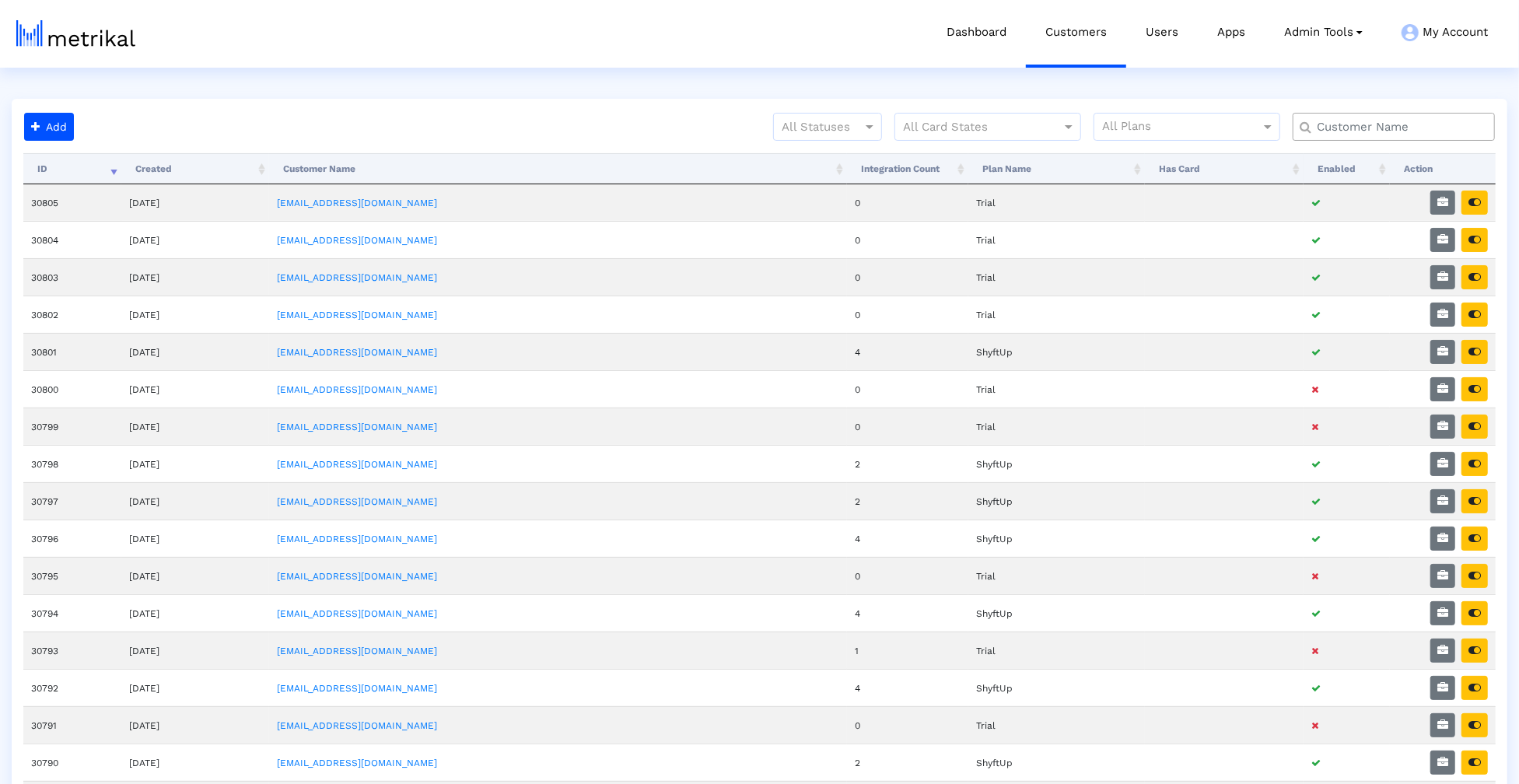 click 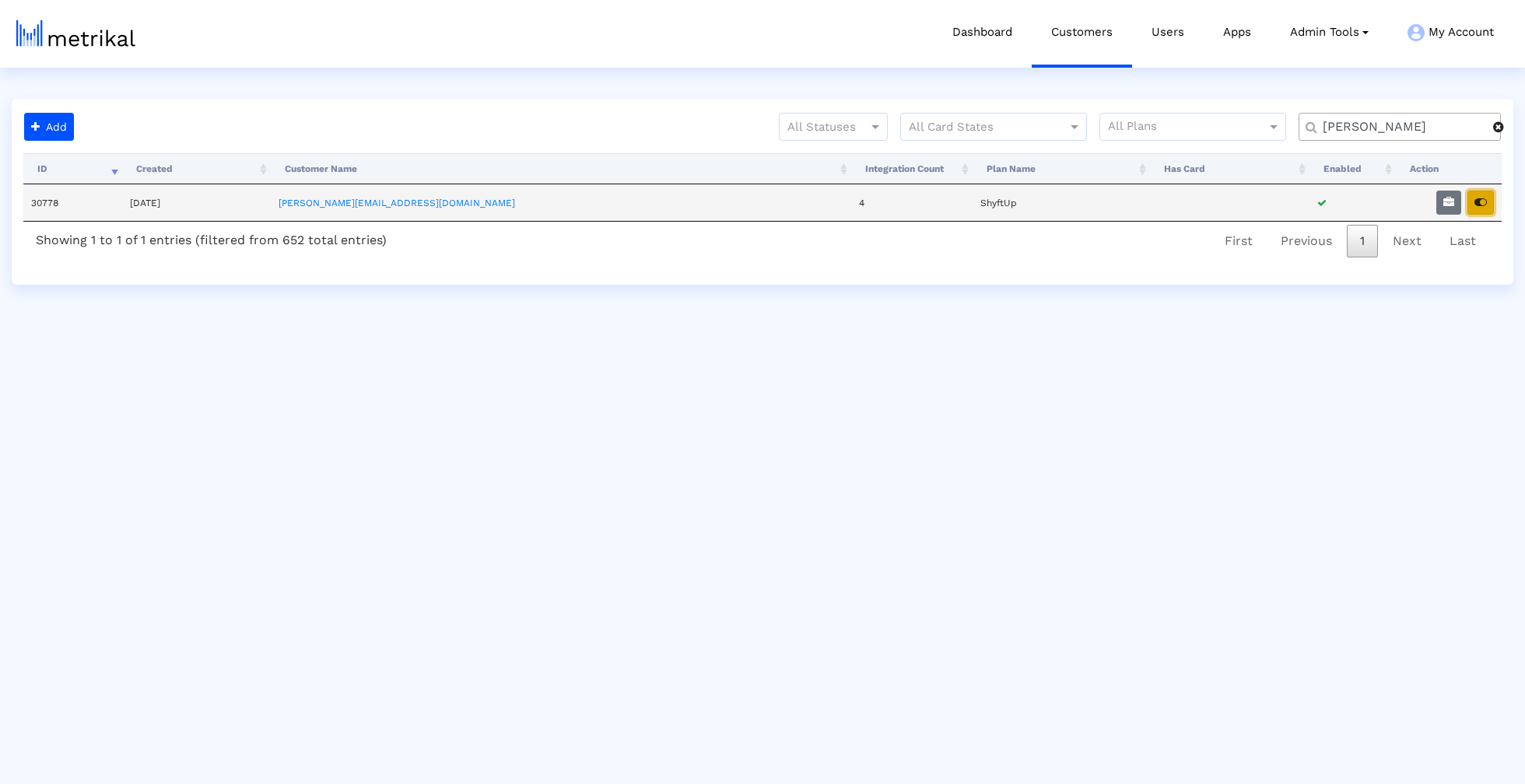 click at bounding box center [1481, 202] 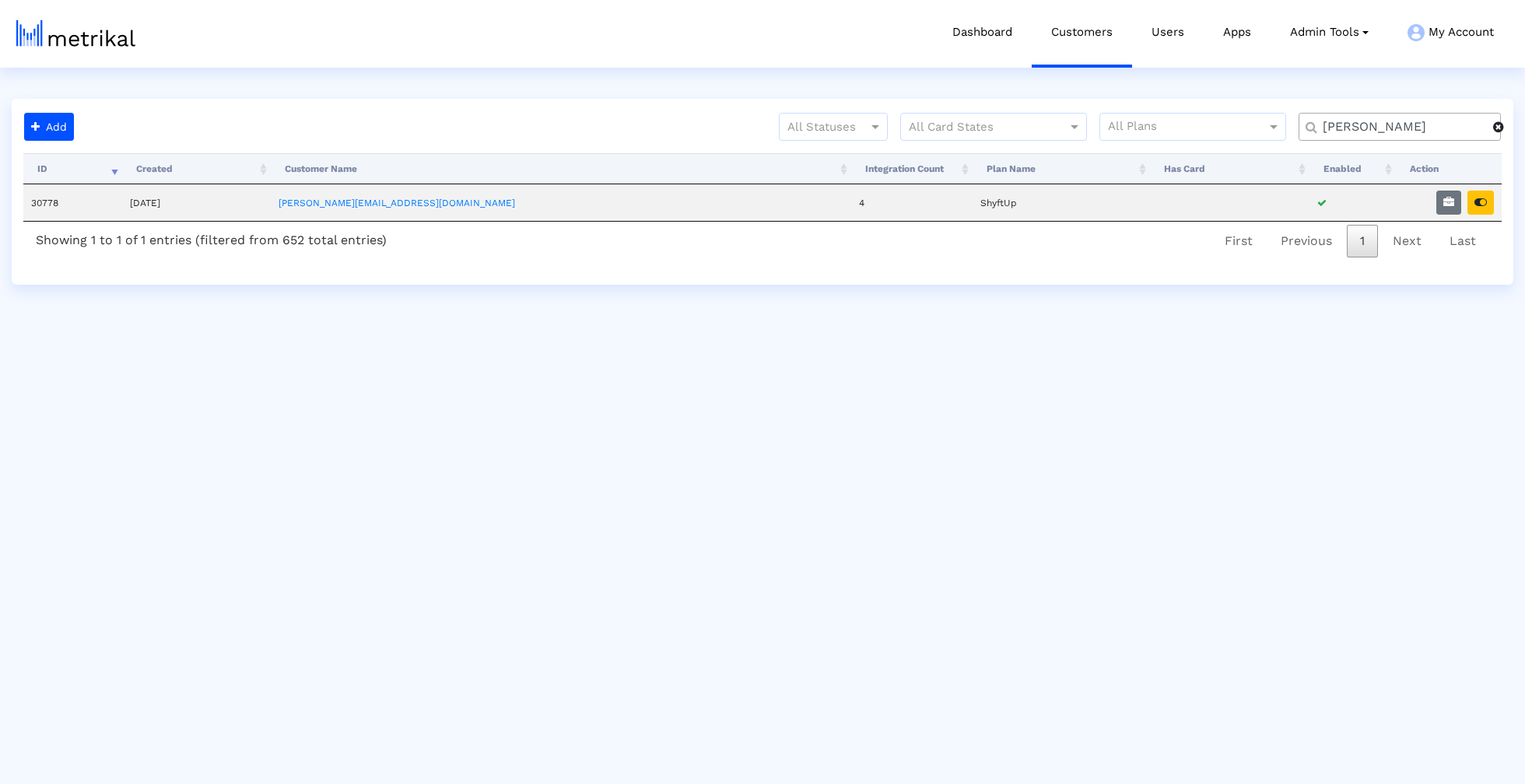 click on "[PERSON_NAME]" 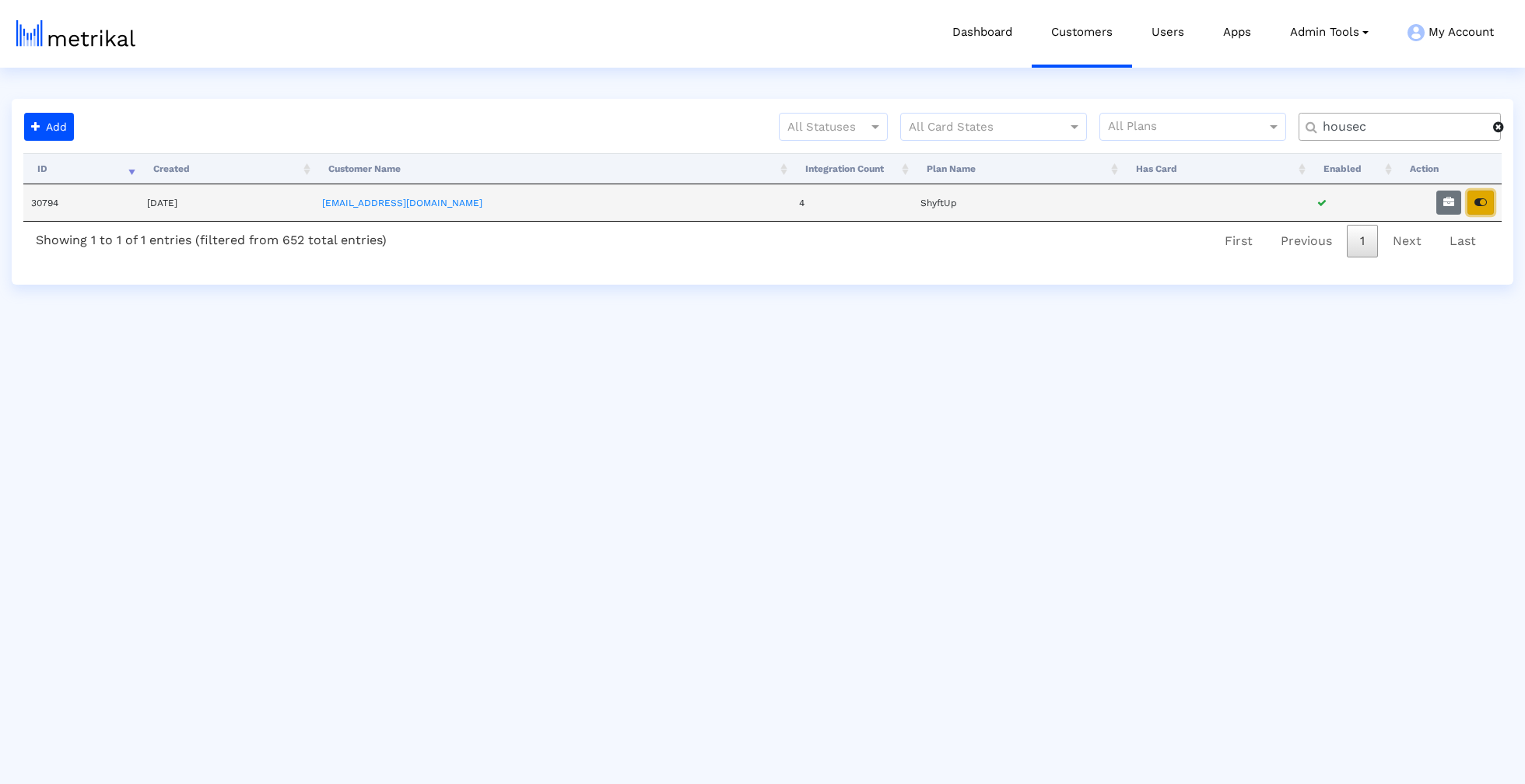 click at bounding box center [1481, 202] 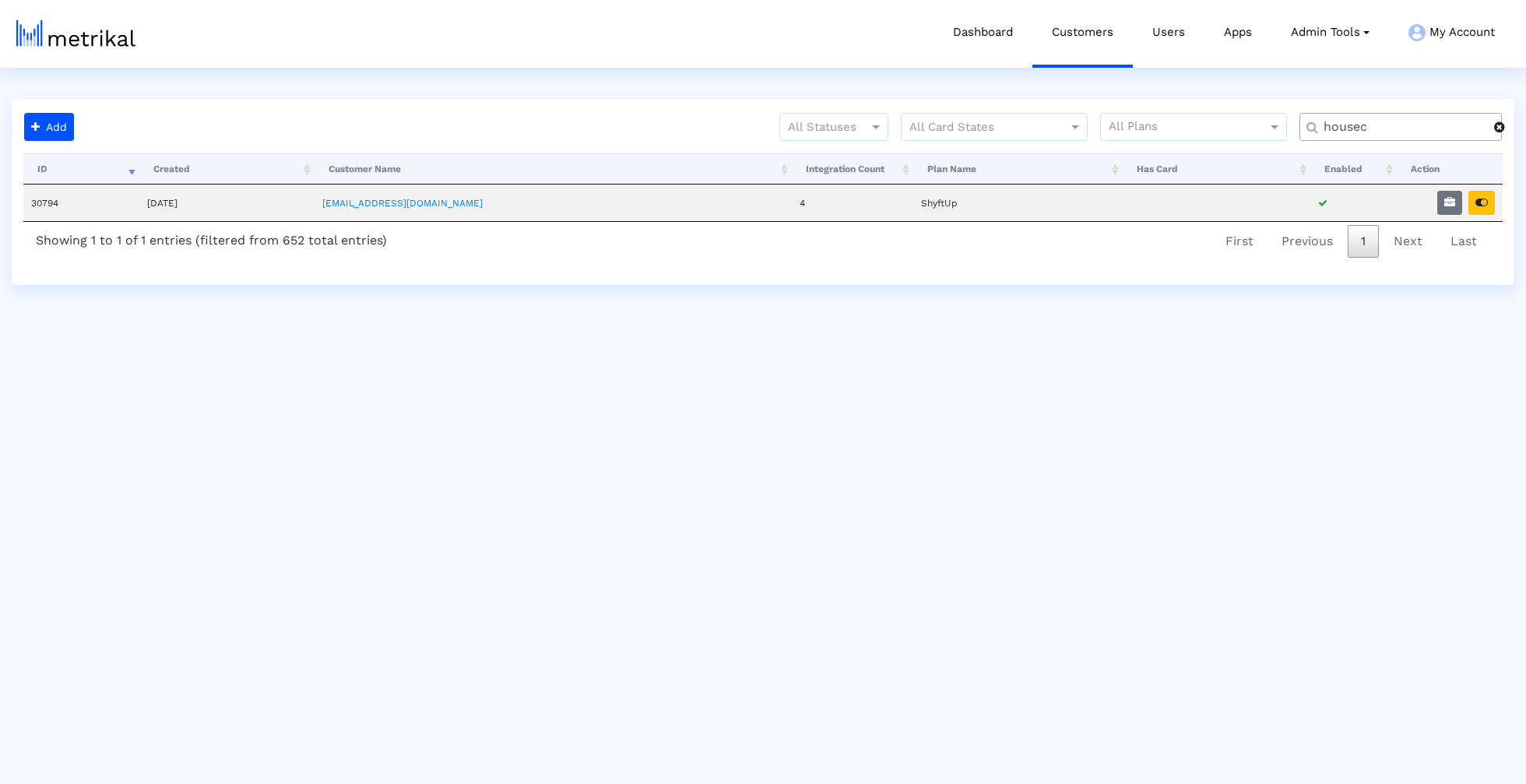 click on "housec" 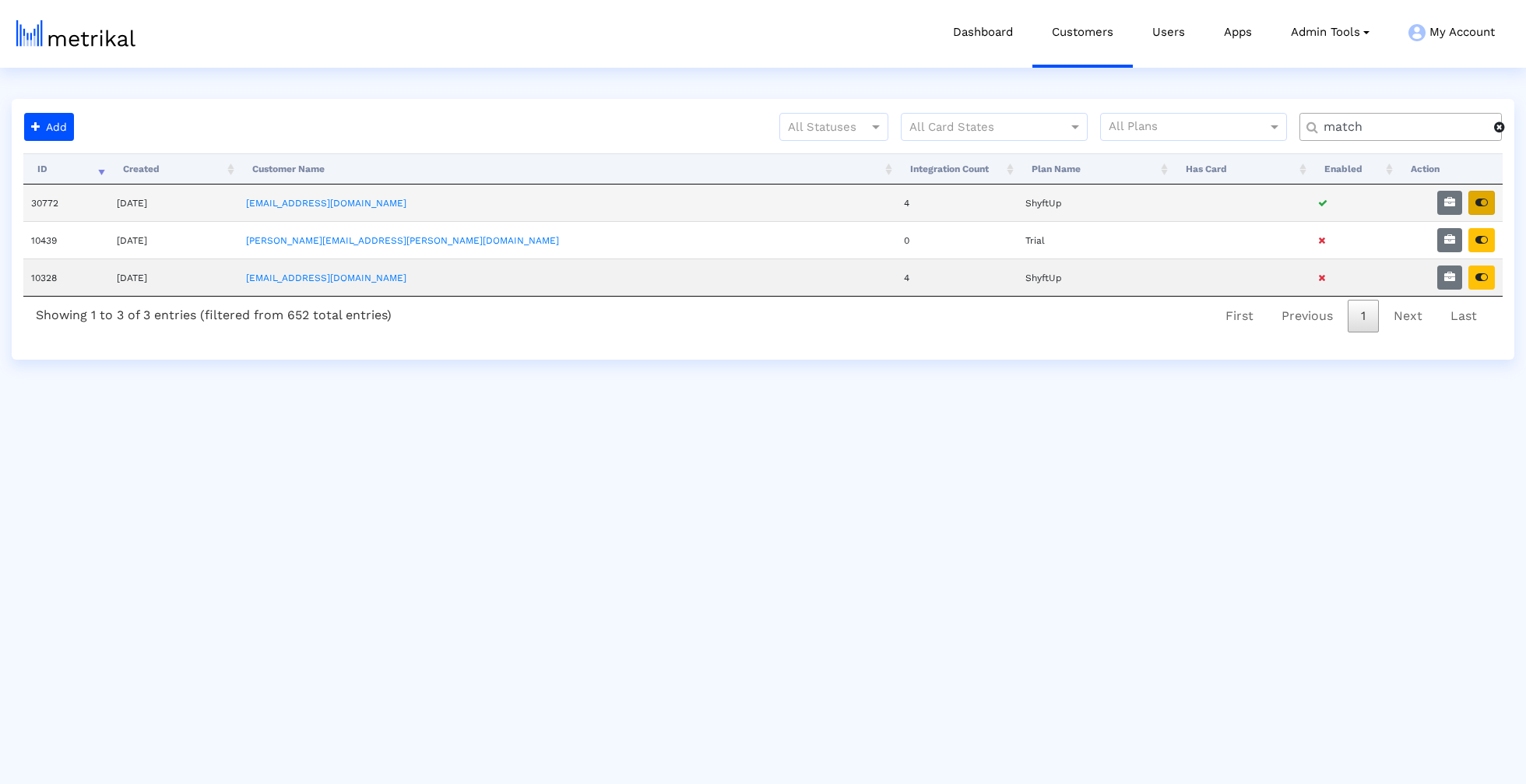 type on "match" 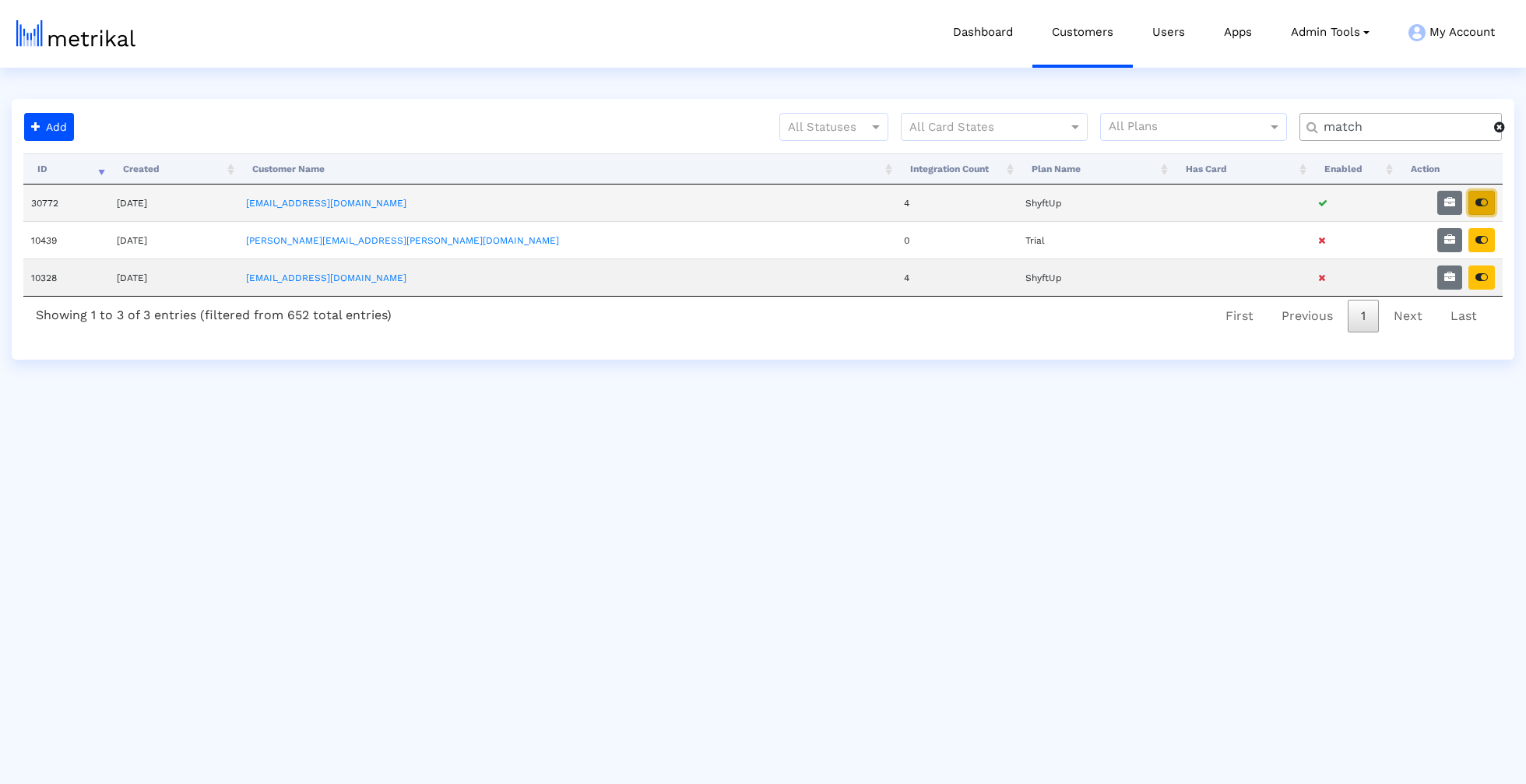 click at bounding box center [1482, 202] 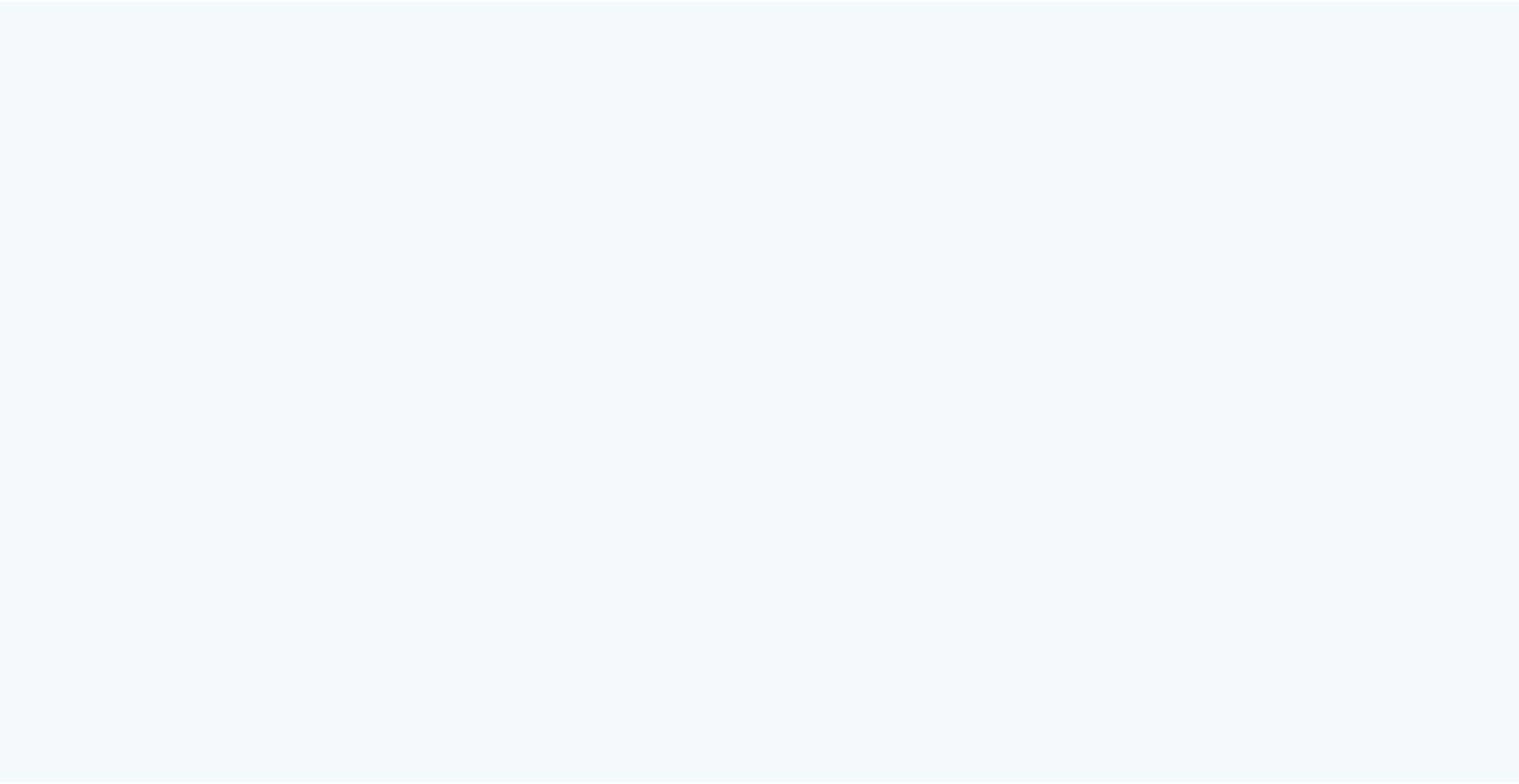 scroll, scrollTop: 0, scrollLeft: 0, axis: both 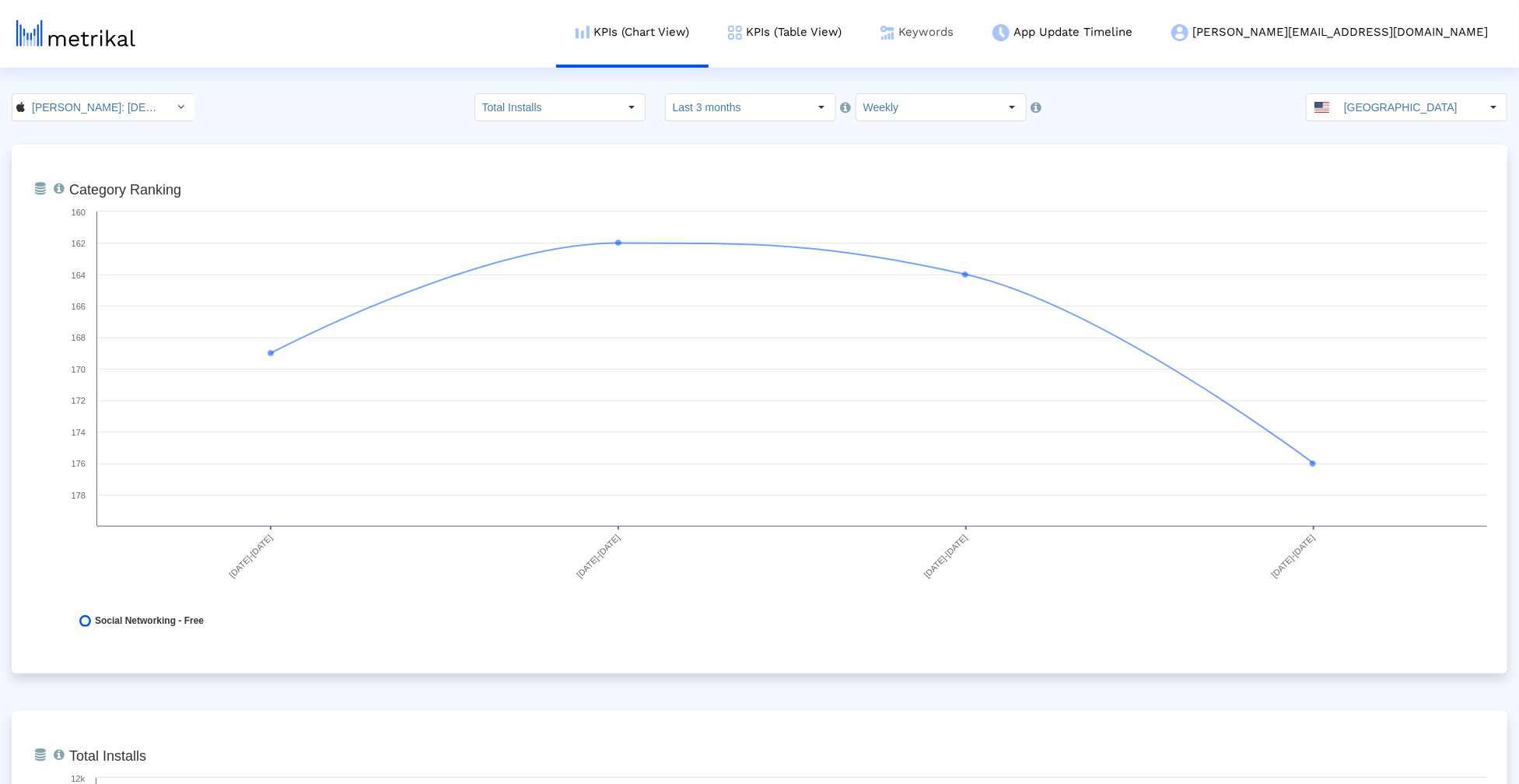 click on "Keywords" at bounding box center [917, 32] 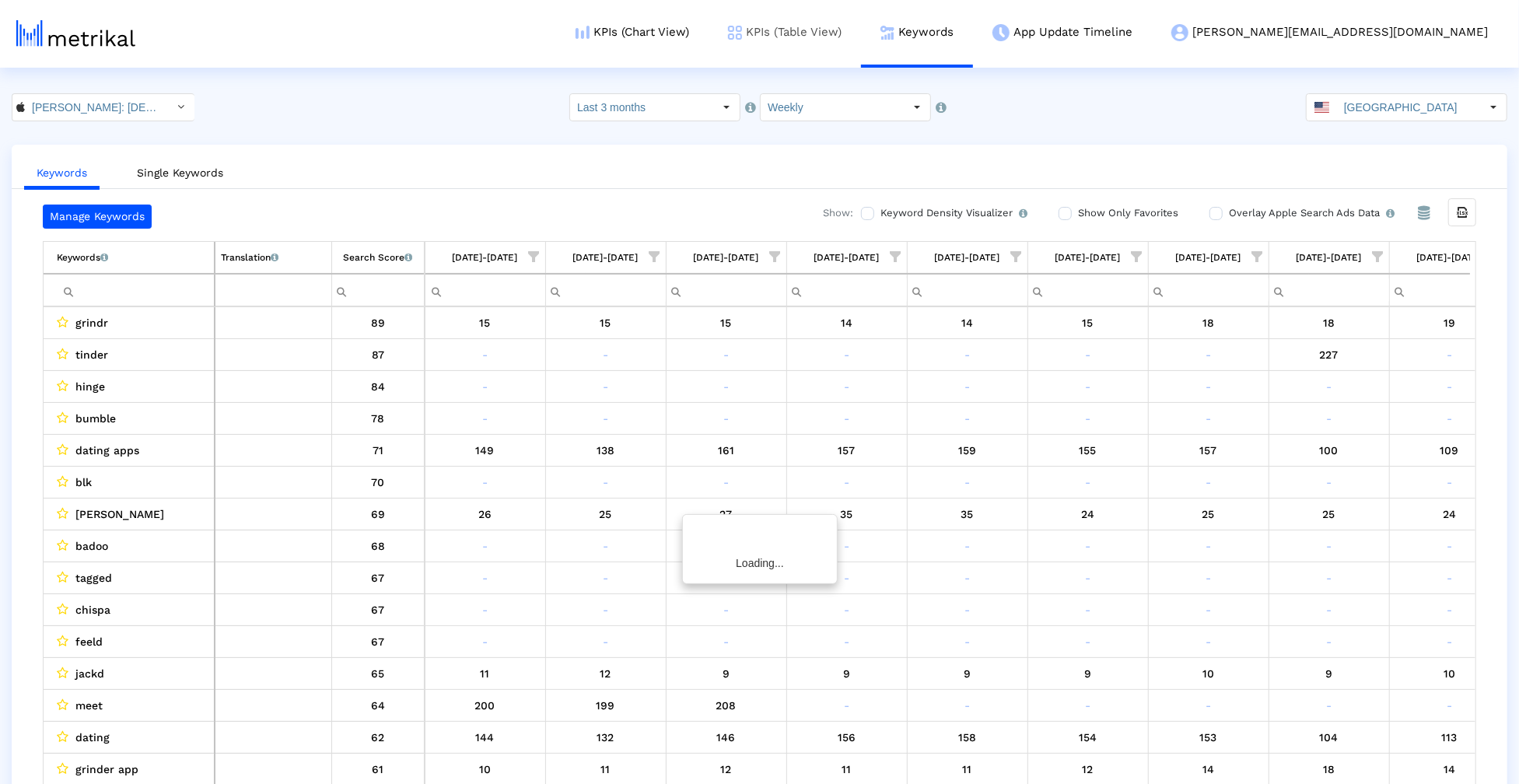 scroll, scrollTop: 0, scrollLeft: 521, axis: horizontal 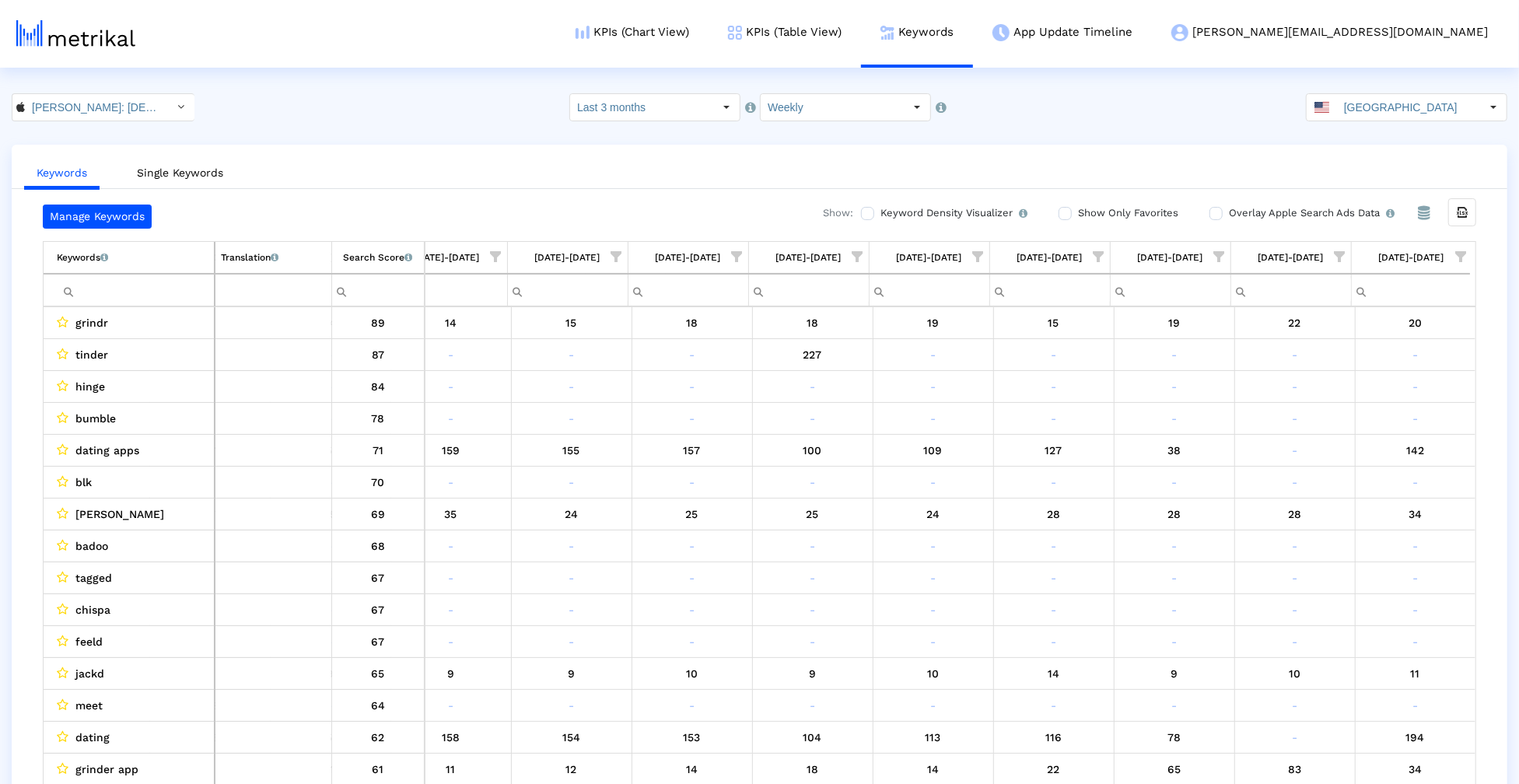 click at bounding box center [135, 290] 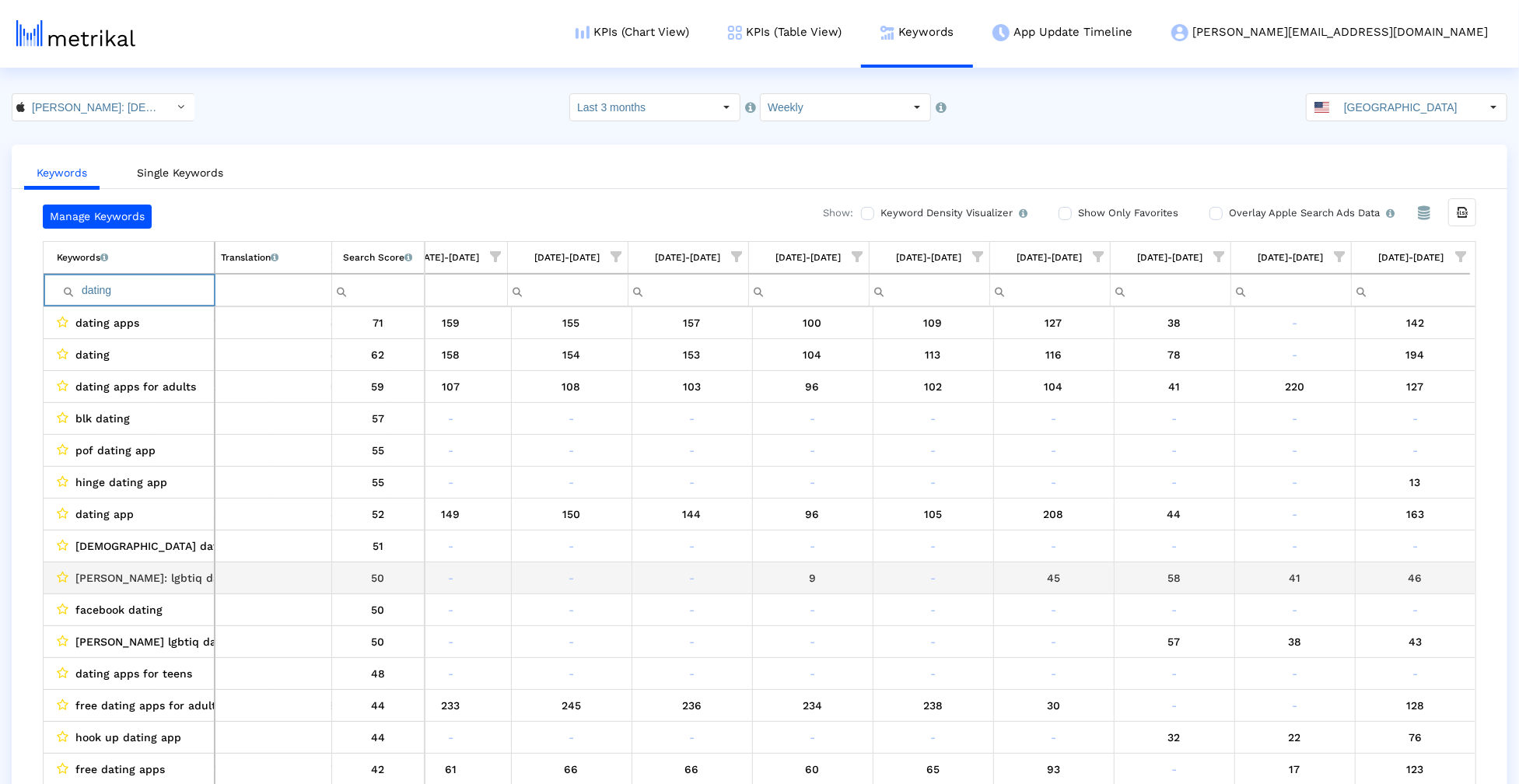 scroll, scrollTop: 14, scrollLeft: 520, axis: both 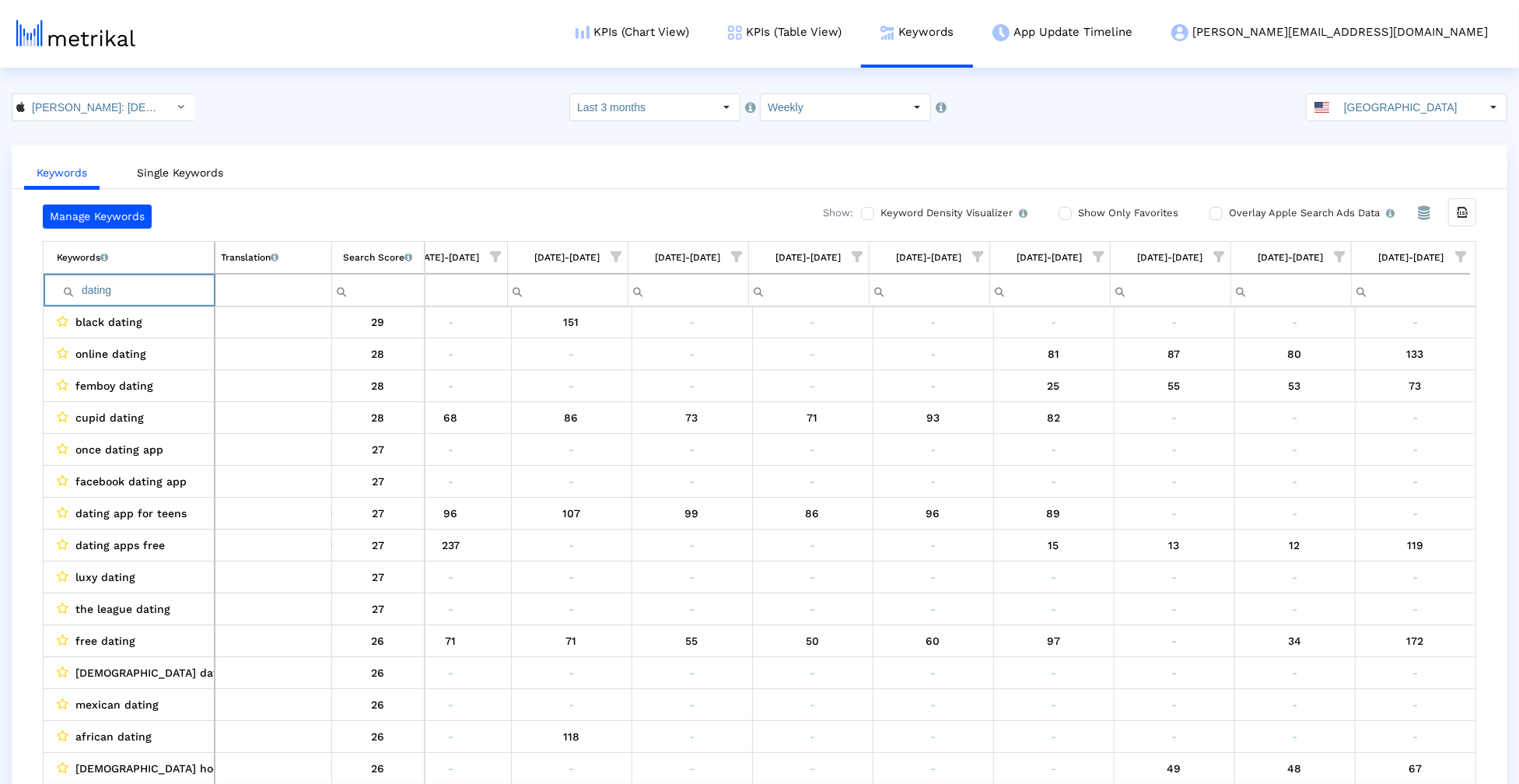 click on "dating" at bounding box center [135, 290] 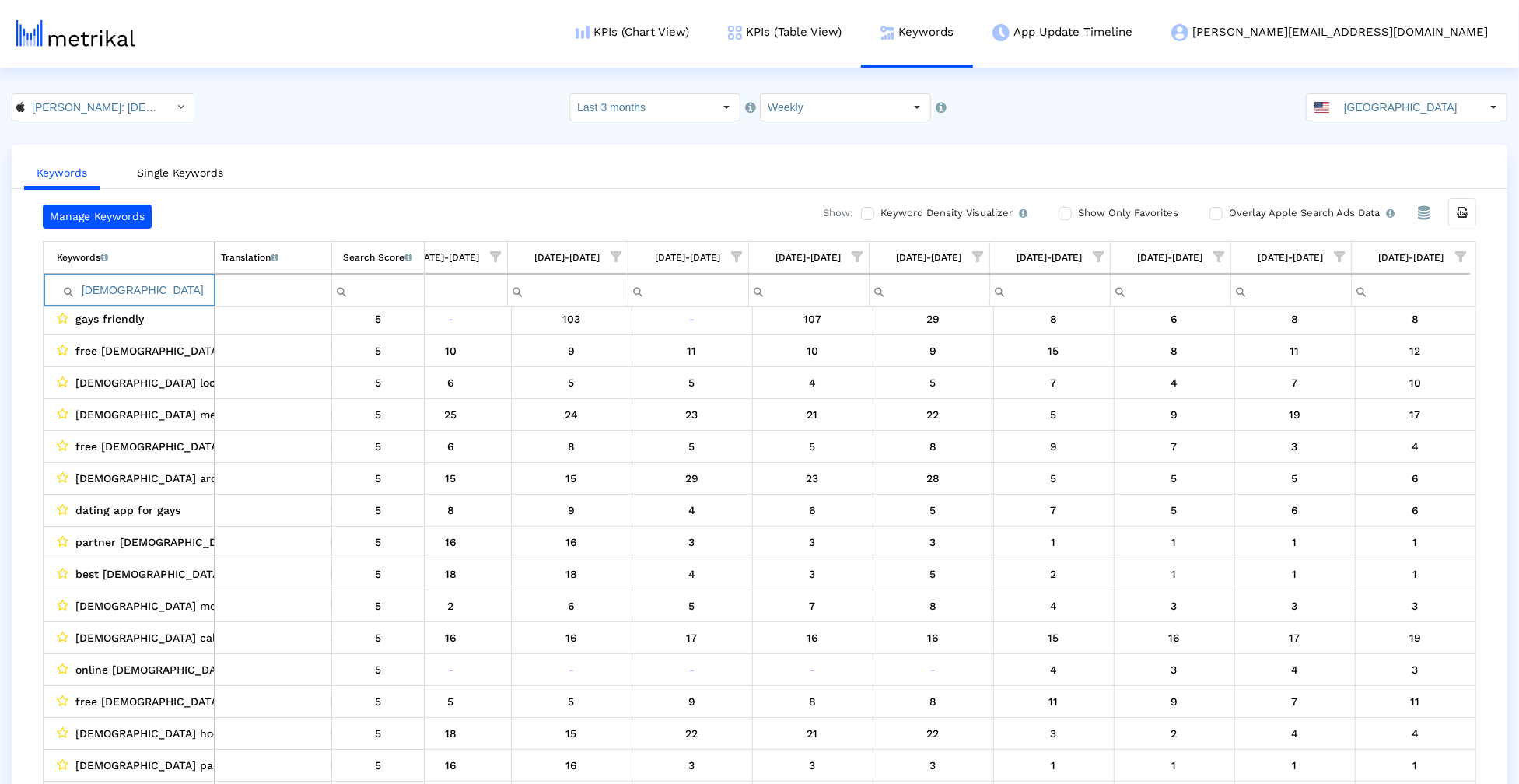 click on "gay" at bounding box center (135, 290) 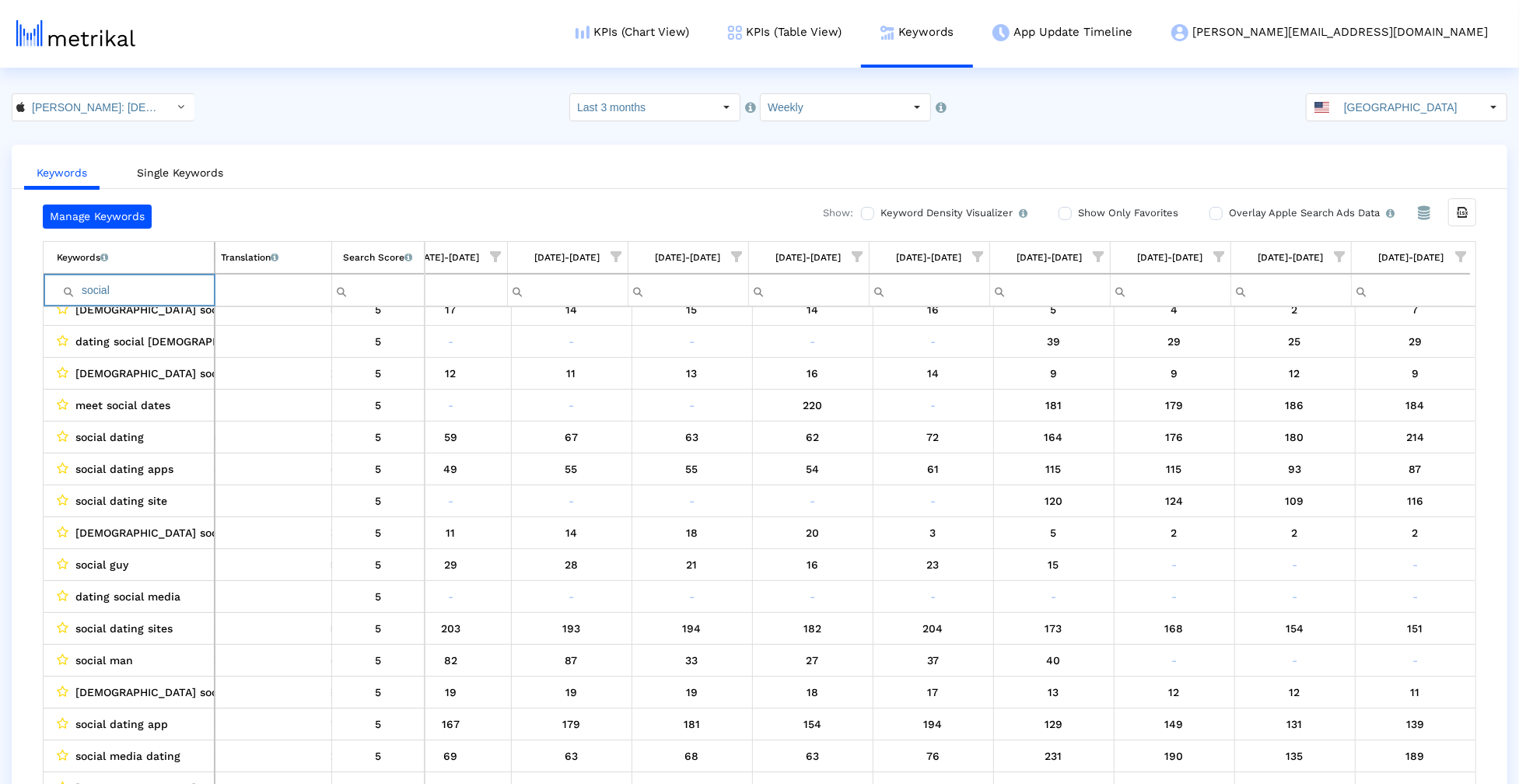 type on "social" 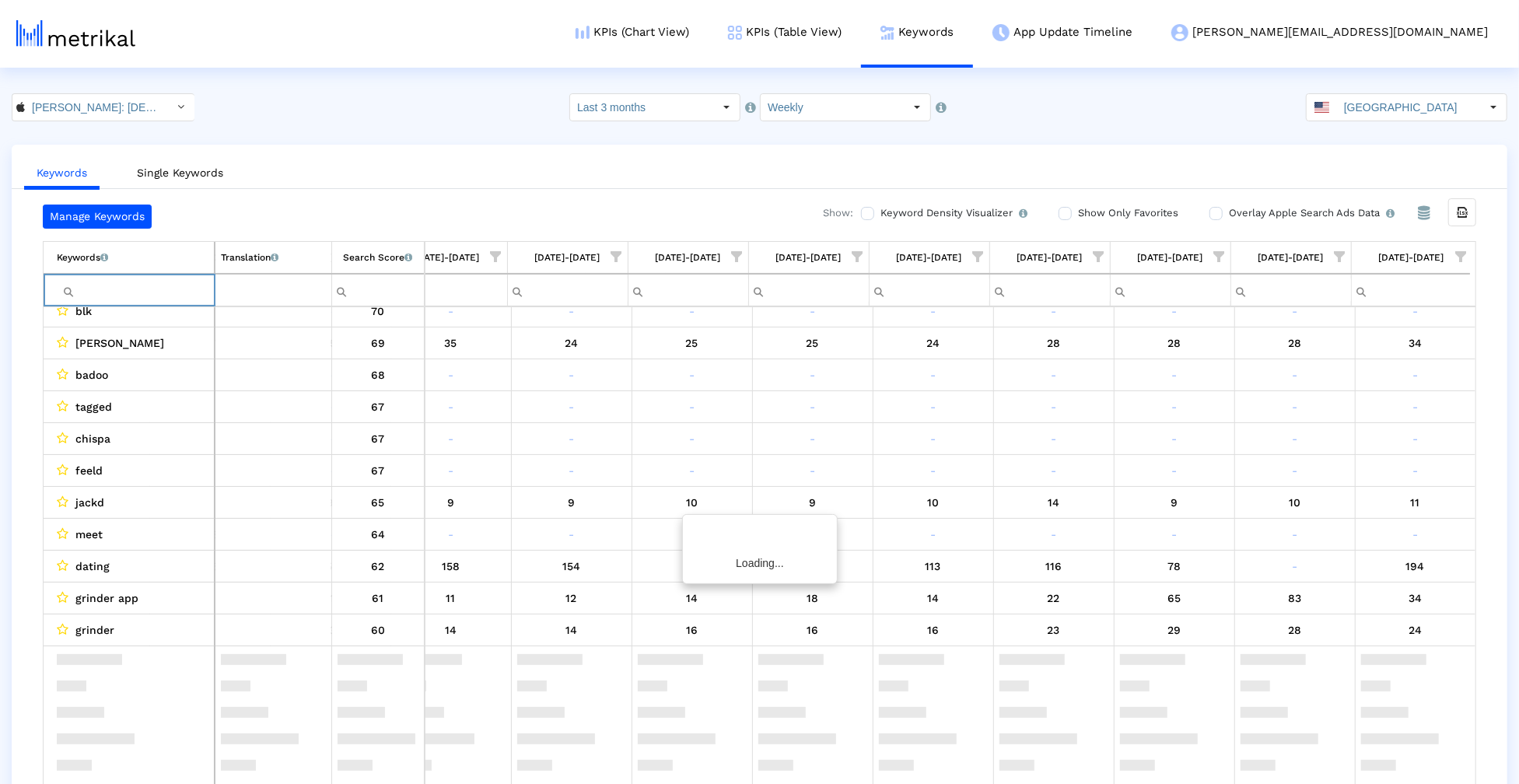 scroll, scrollTop: 0, scrollLeft: 520, axis: horizontal 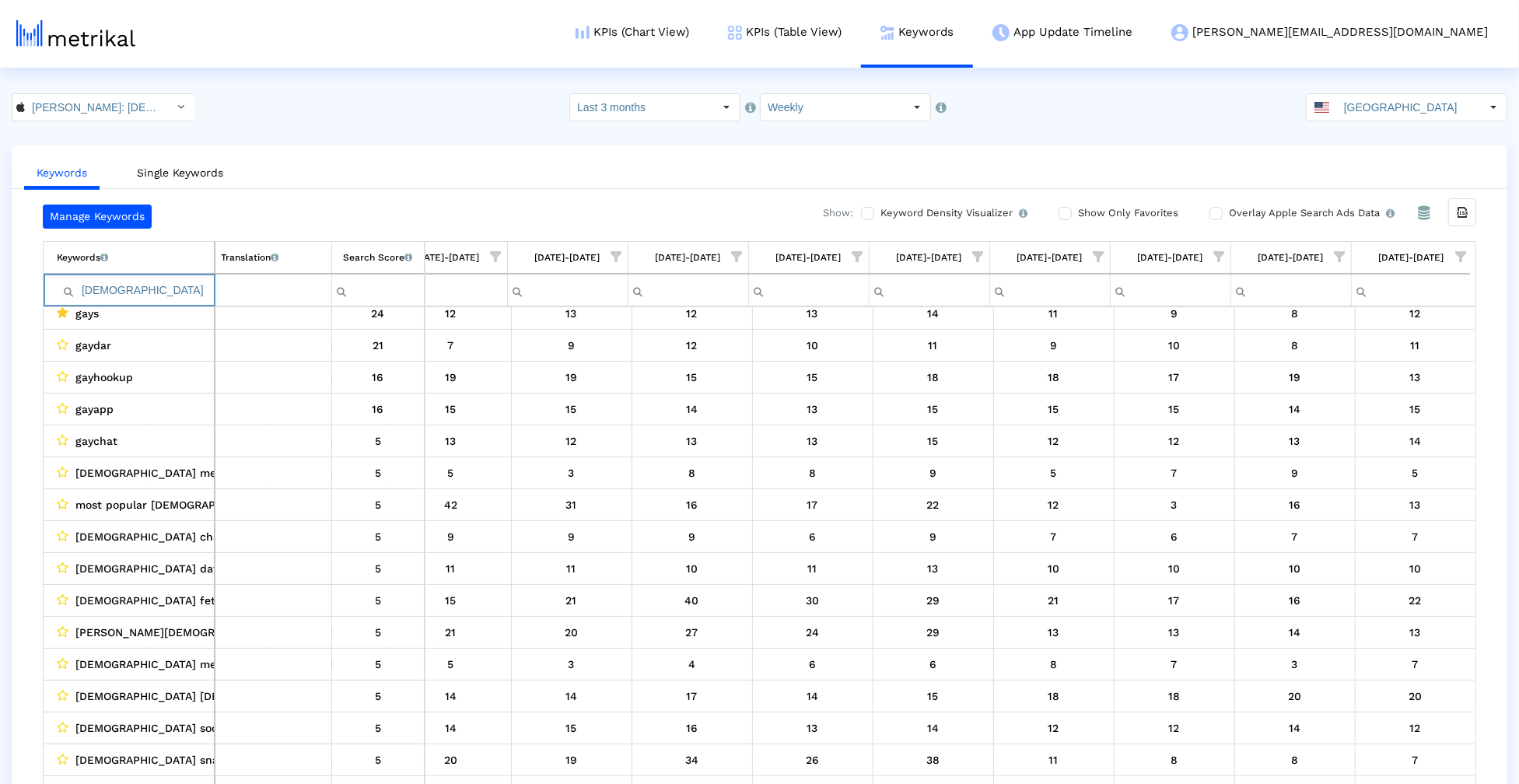 type on "gay" 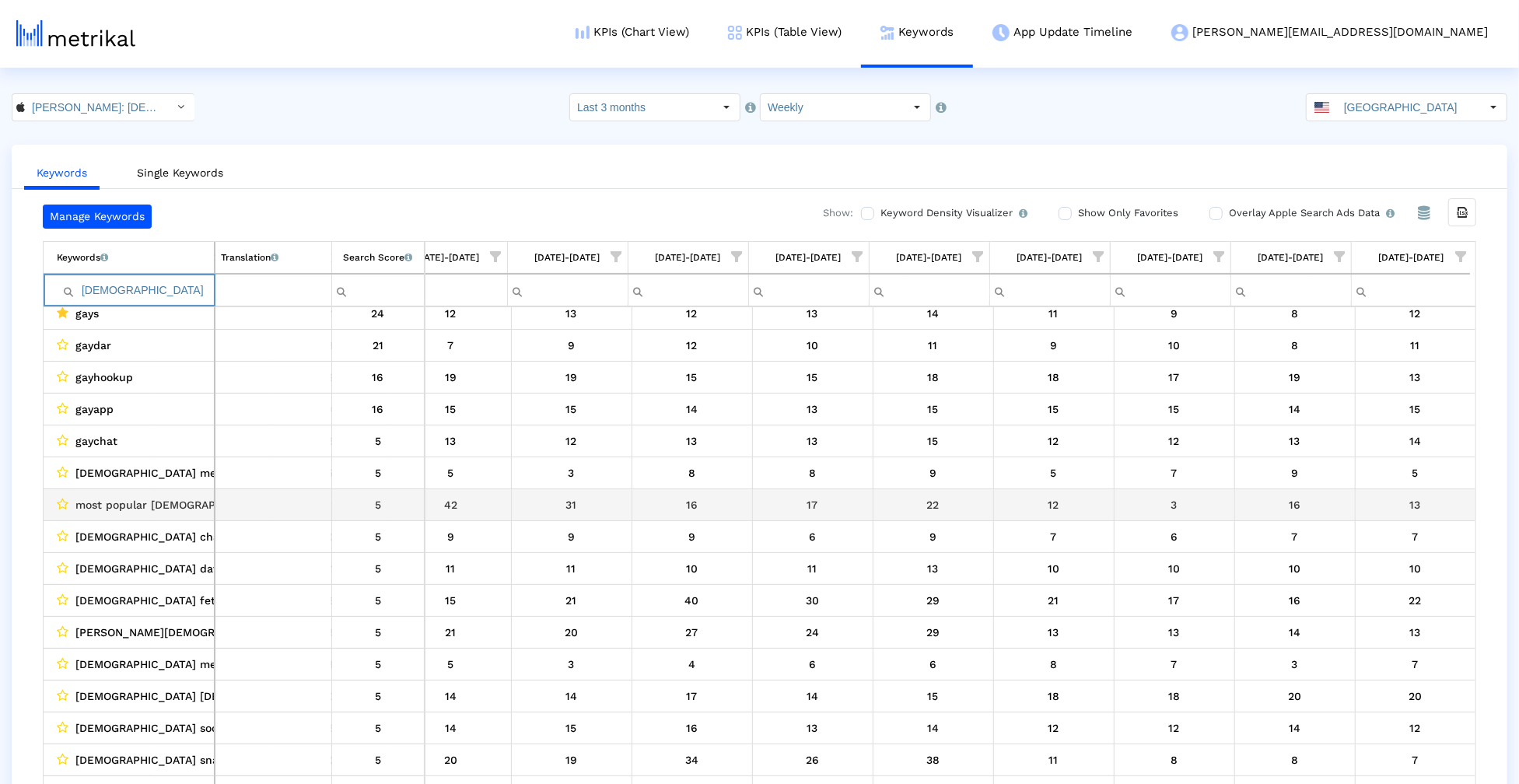 scroll, scrollTop: 30, scrollLeft: 520, axis: both 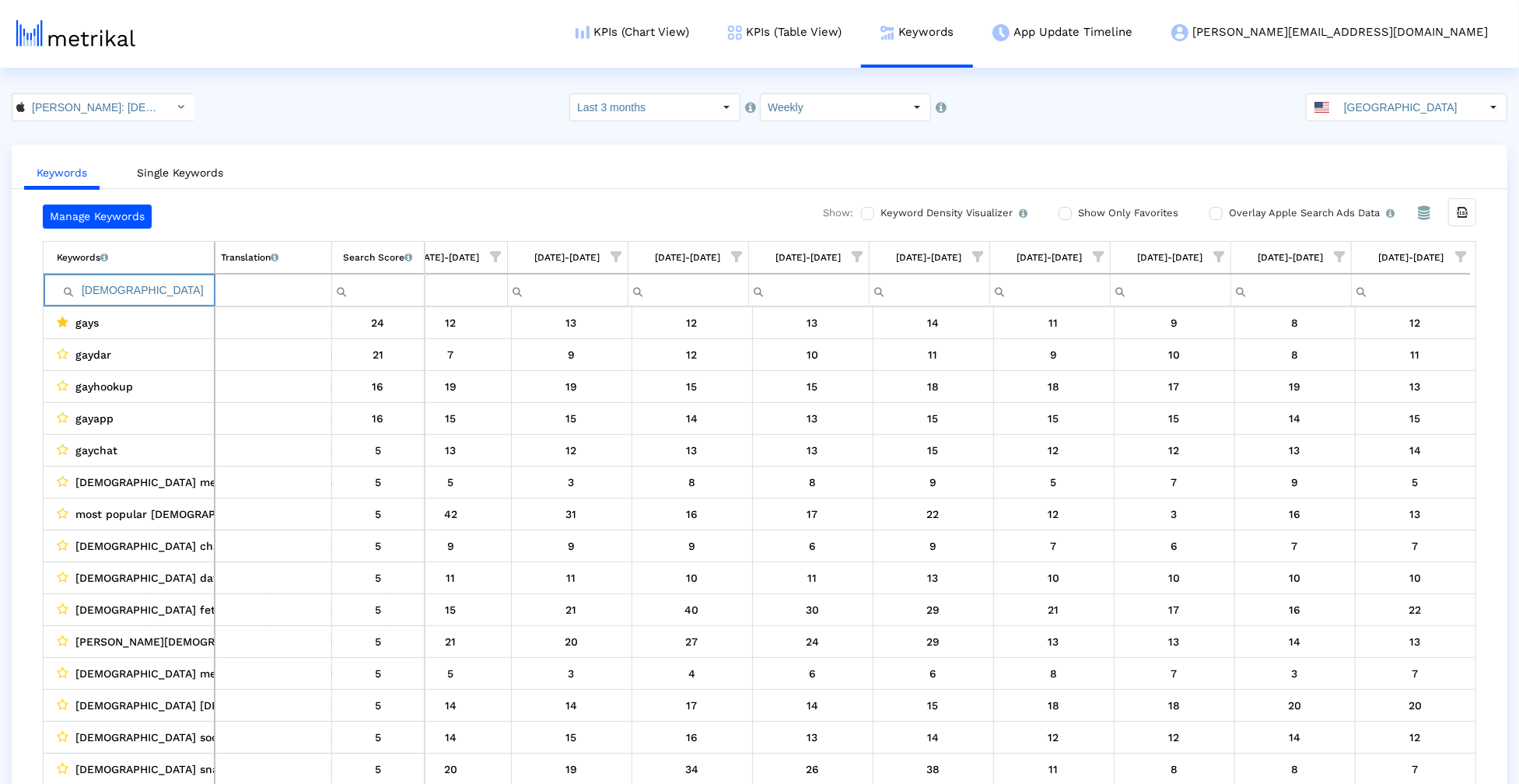 click on "gay" at bounding box center [135, 290] 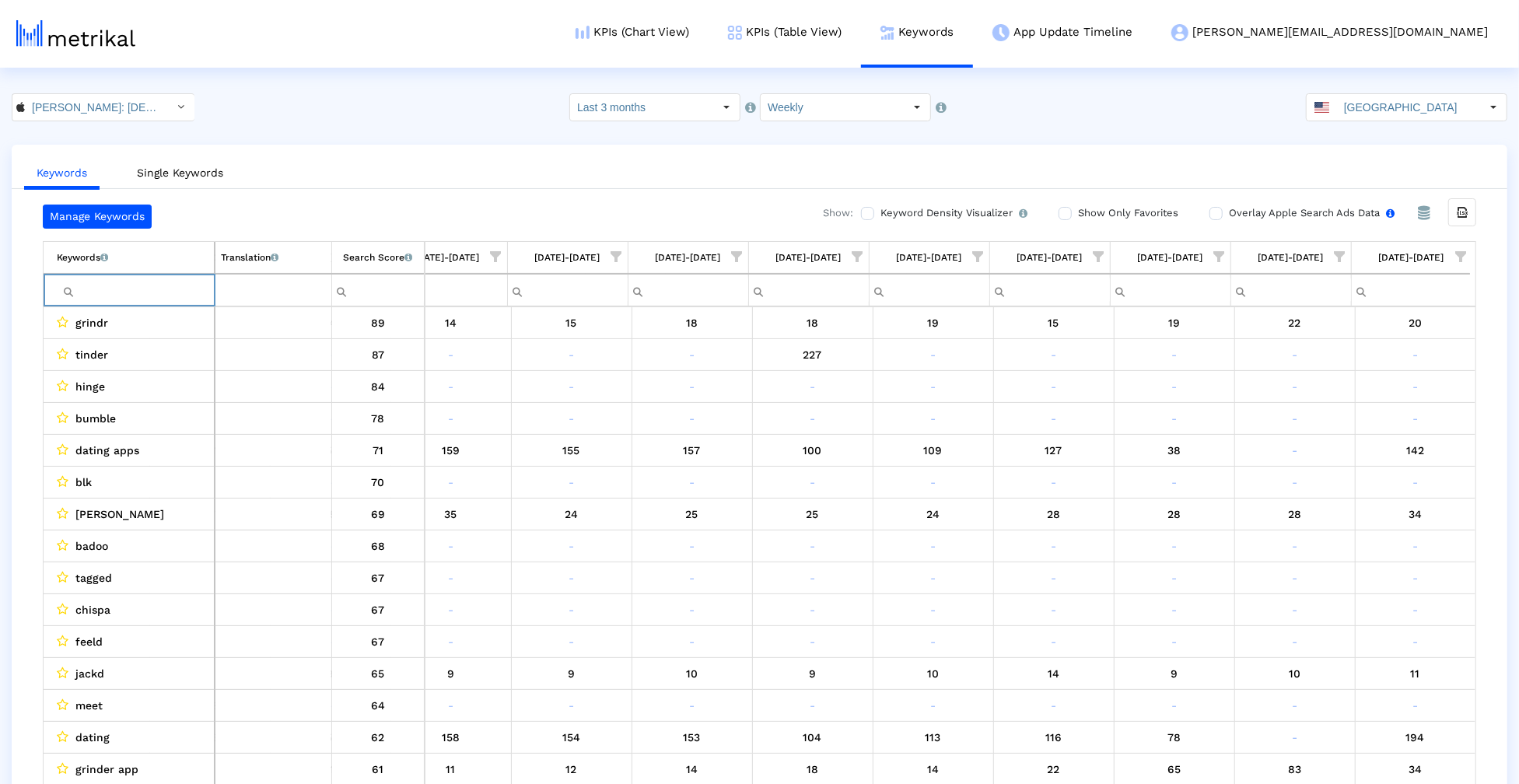 type 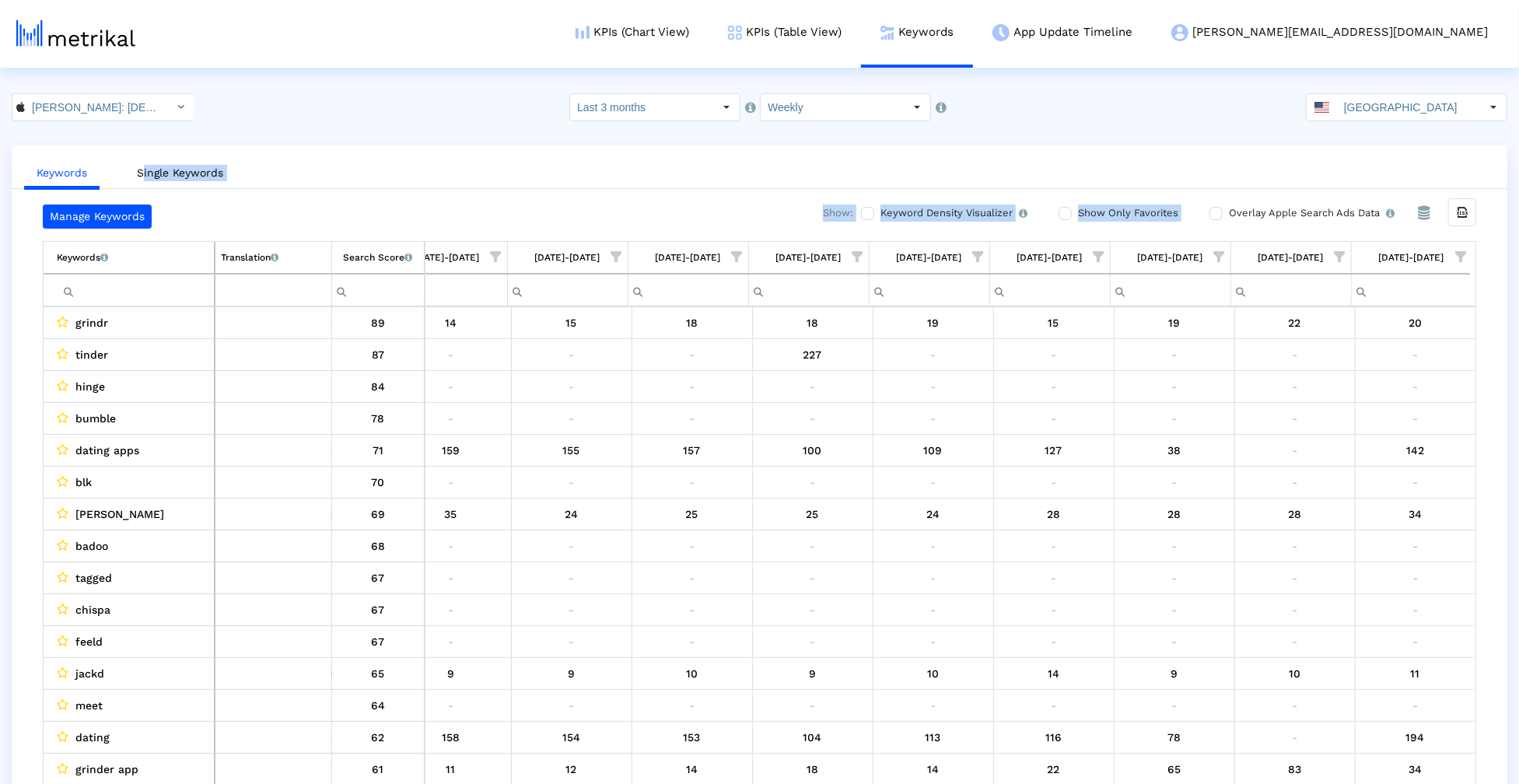 drag, startPoint x: 1223, startPoint y: 209, endPoint x: 1171, endPoint y: 149, distance: 79.3977 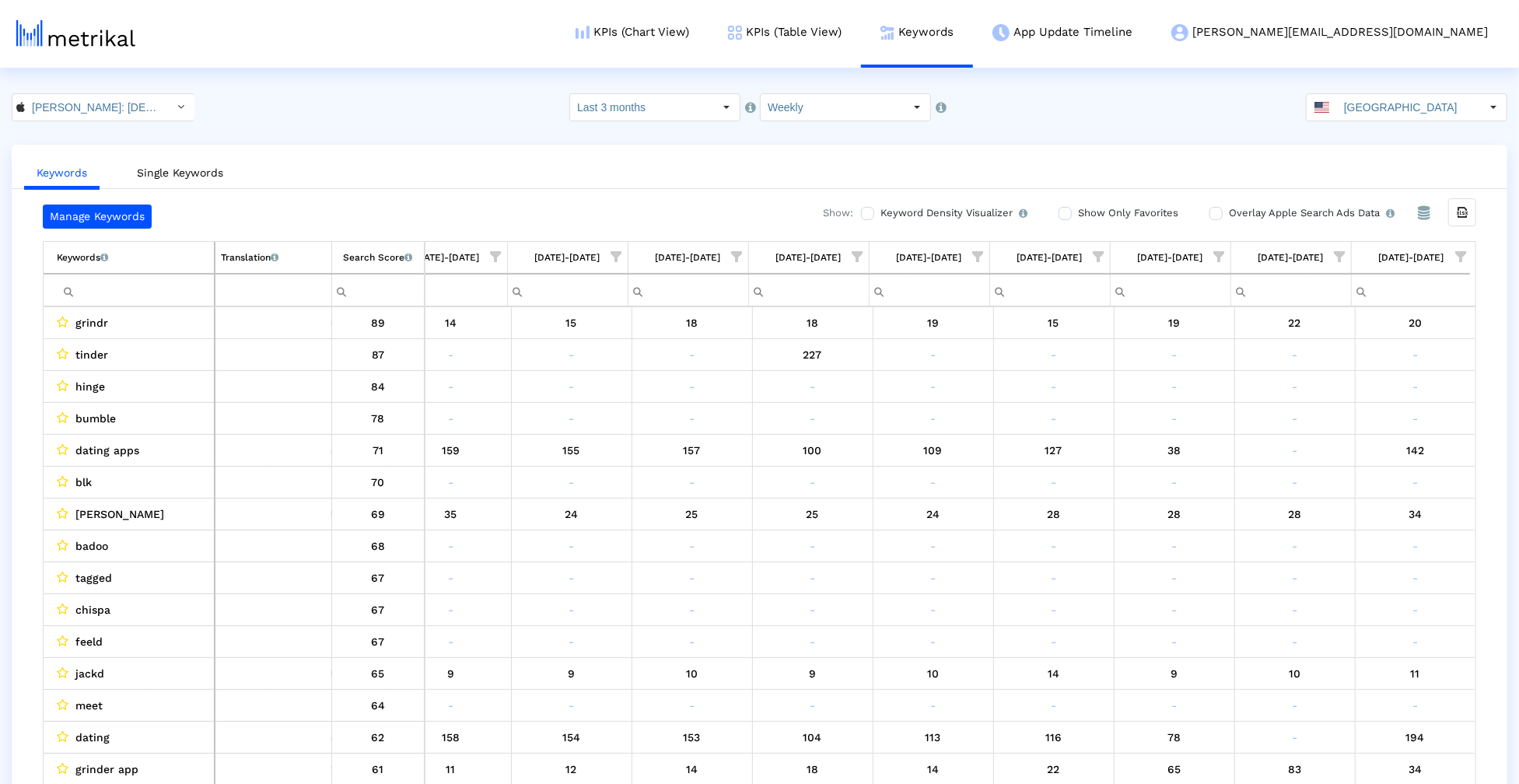 click on "Show Only Favorites" at bounding box center [1126, 213] 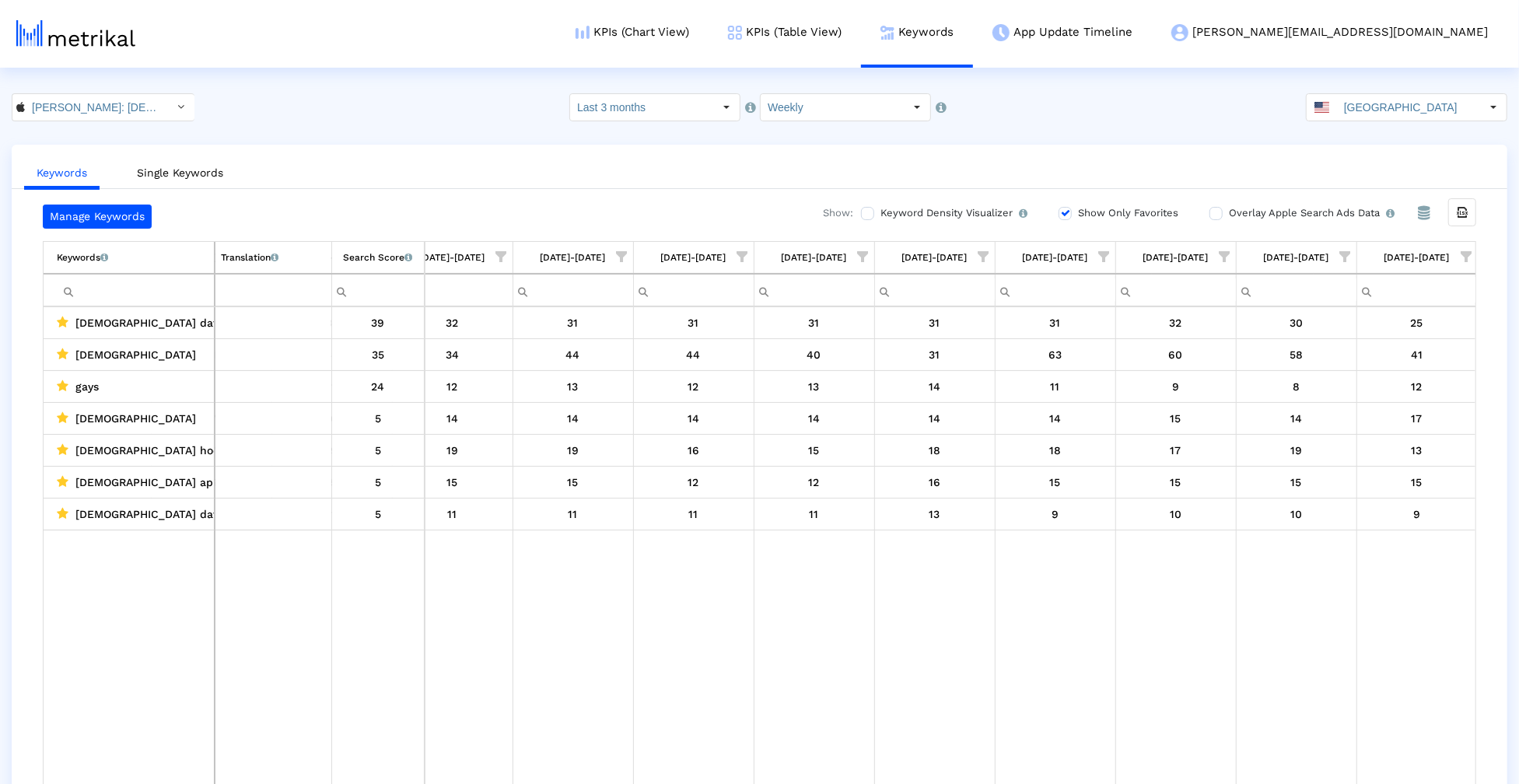 click at bounding box center (934, 658) 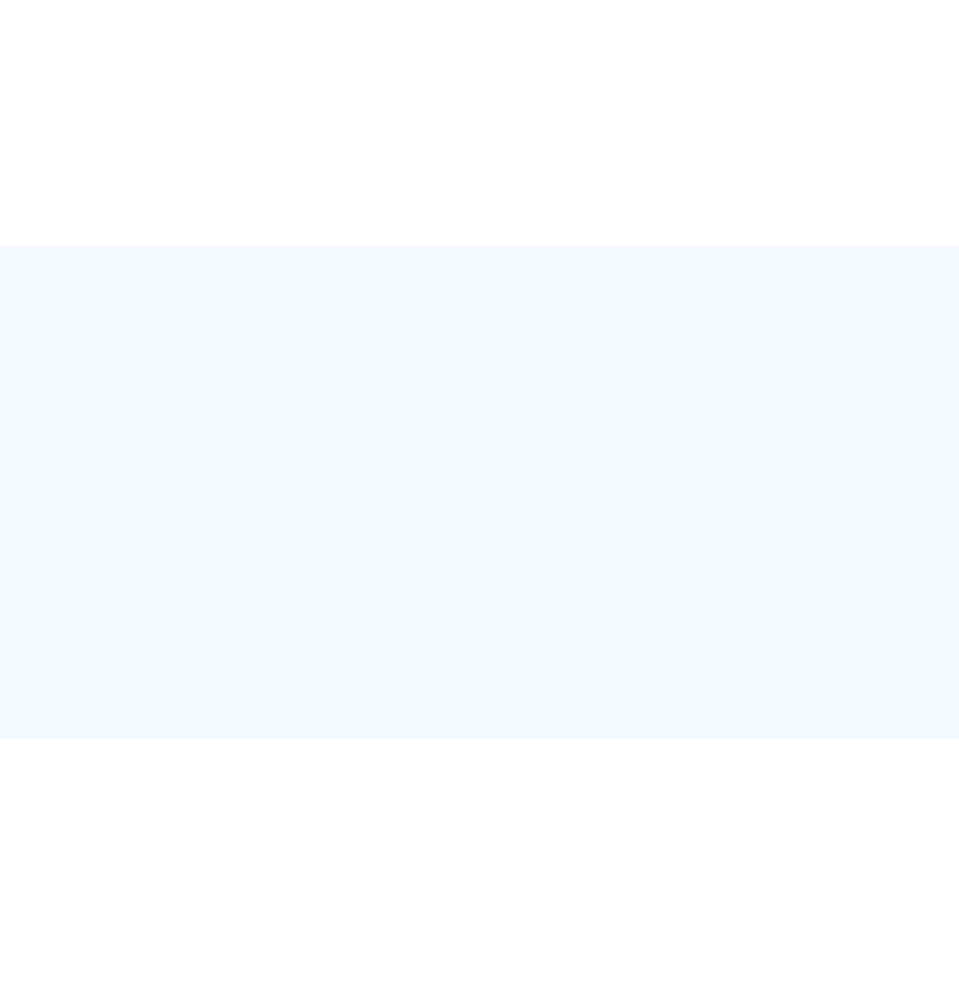 scroll, scrollTop: 0, scrollLeft: 0, axis: both 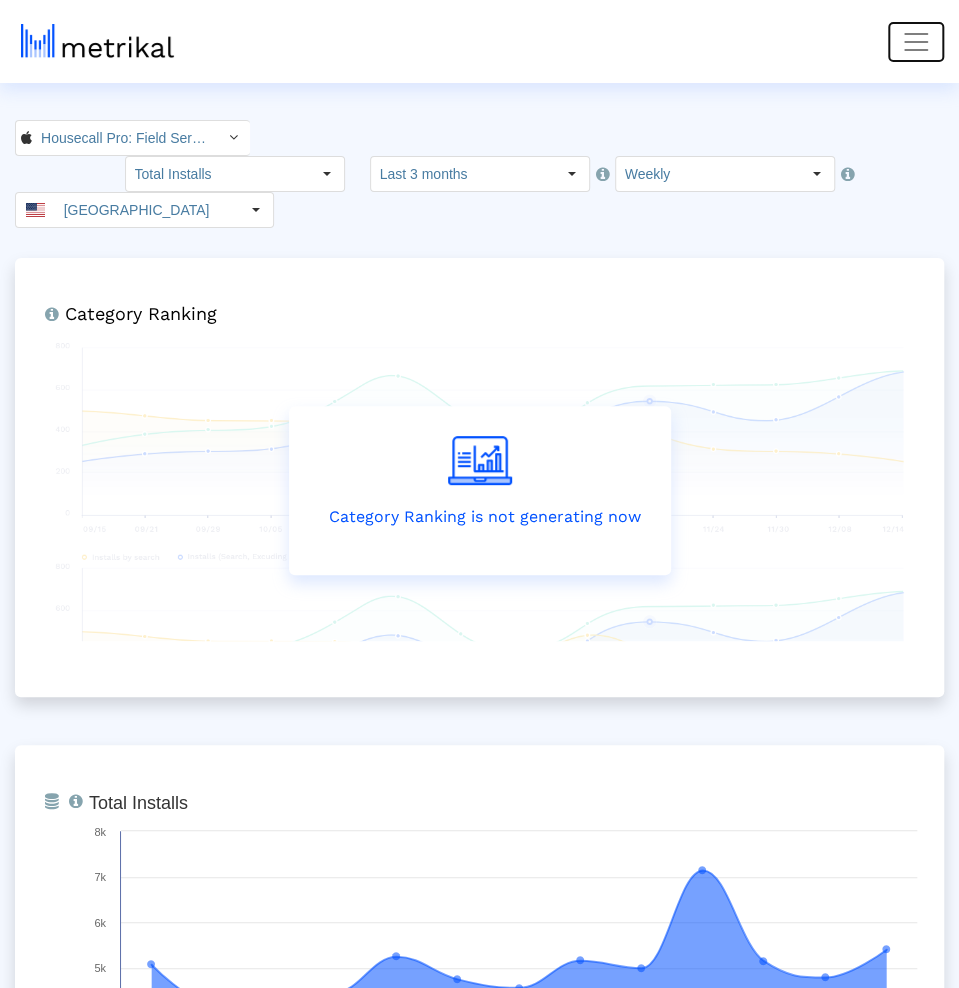 click 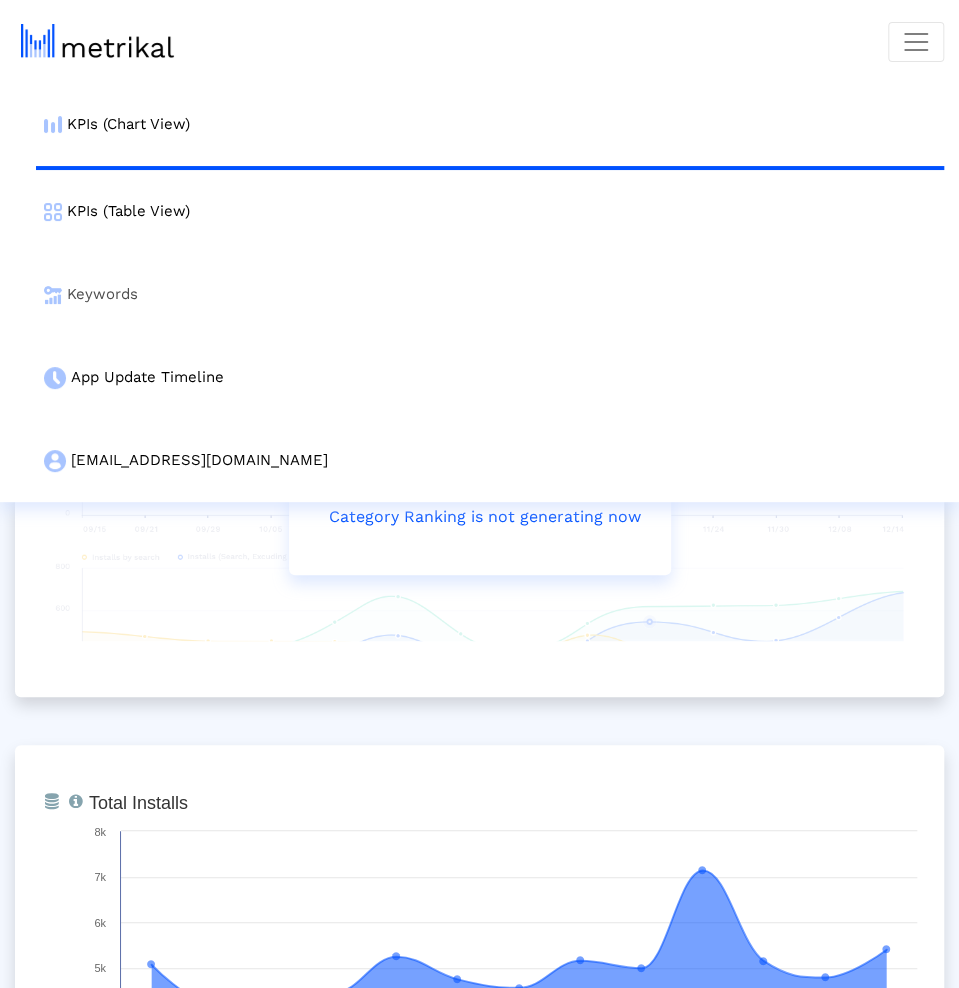 click on "Keywords" at bounding box center [490, 294] 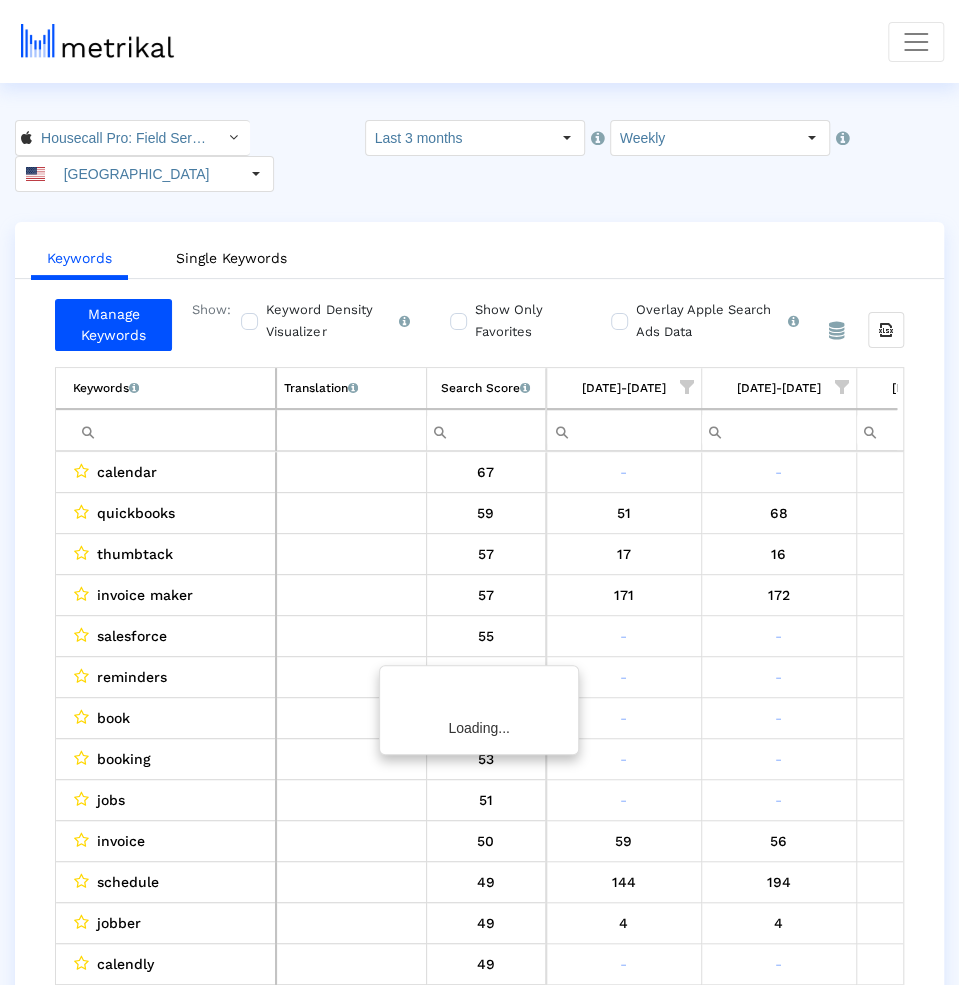 scroll, scrollTop: 0, scrollLeft: 1664, axis: horizontal 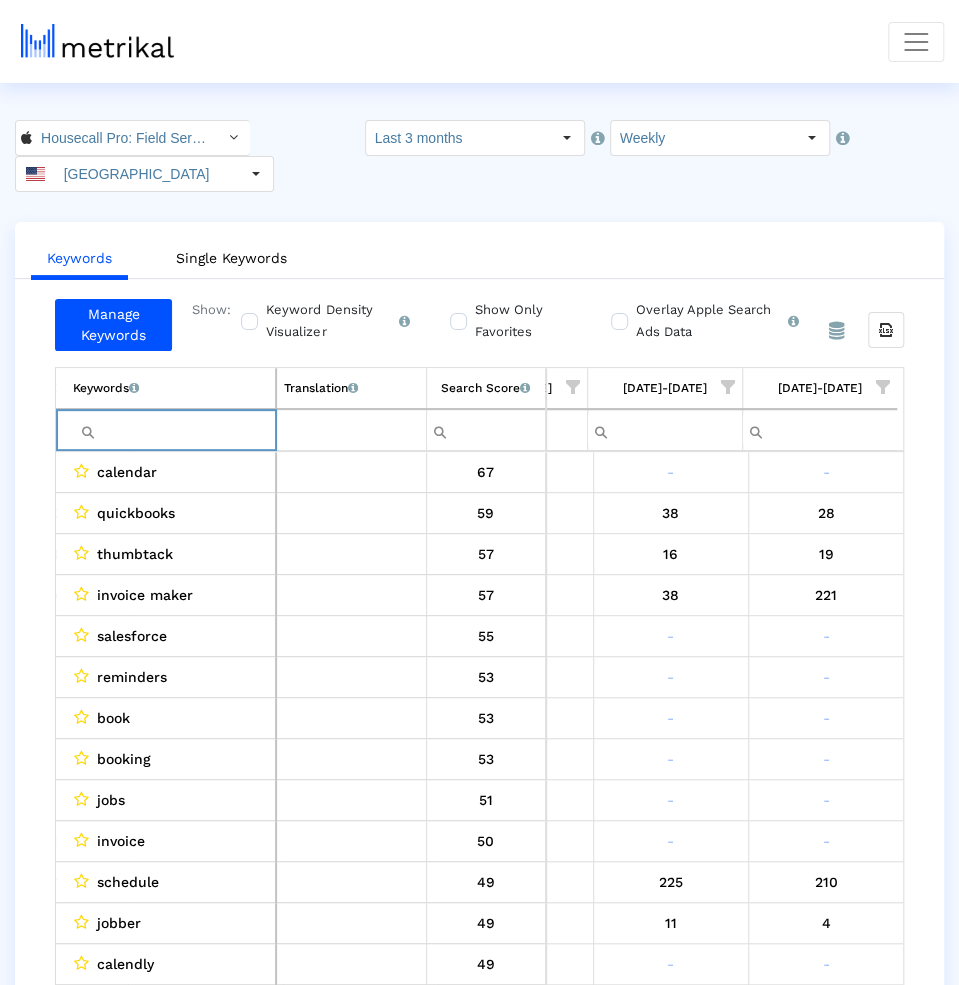 click at bounding box center (174, 430) 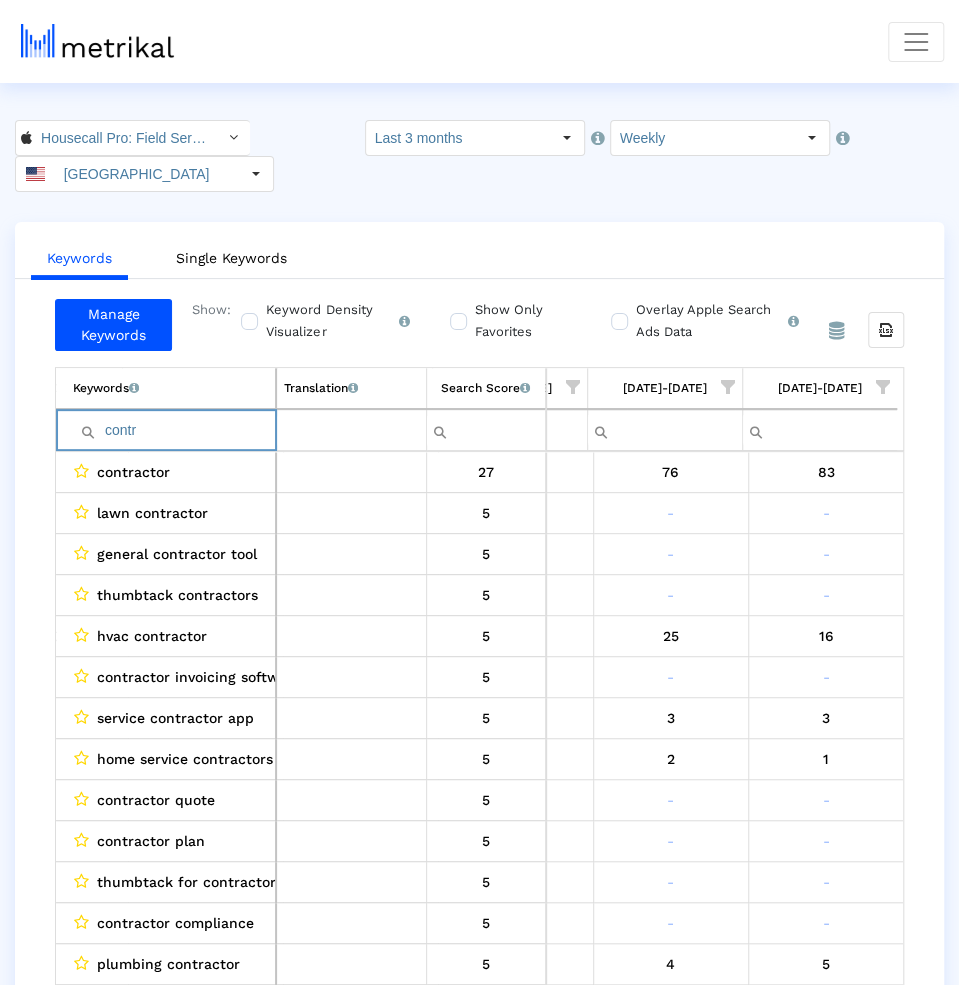 scroll, scrollTop: 29, scrollLeft: 1664, axis: both 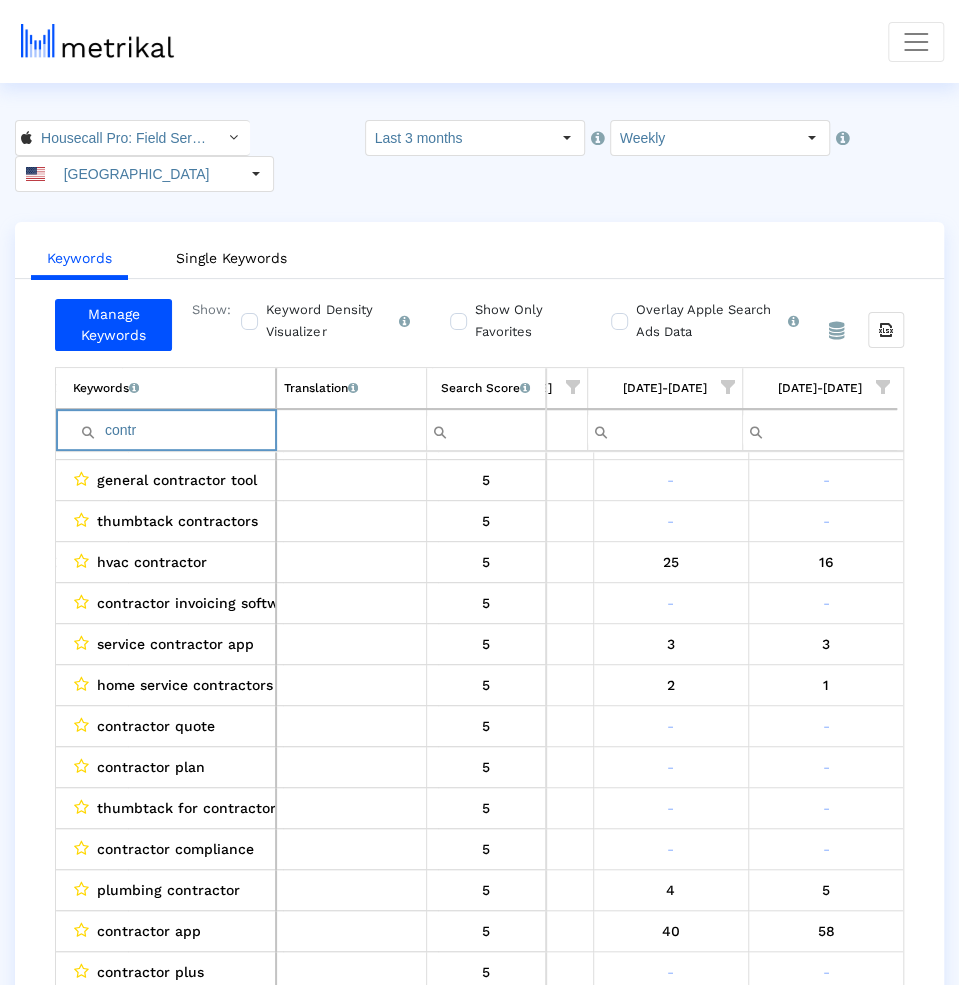 click on "contr" at bounding box center [174, 430] 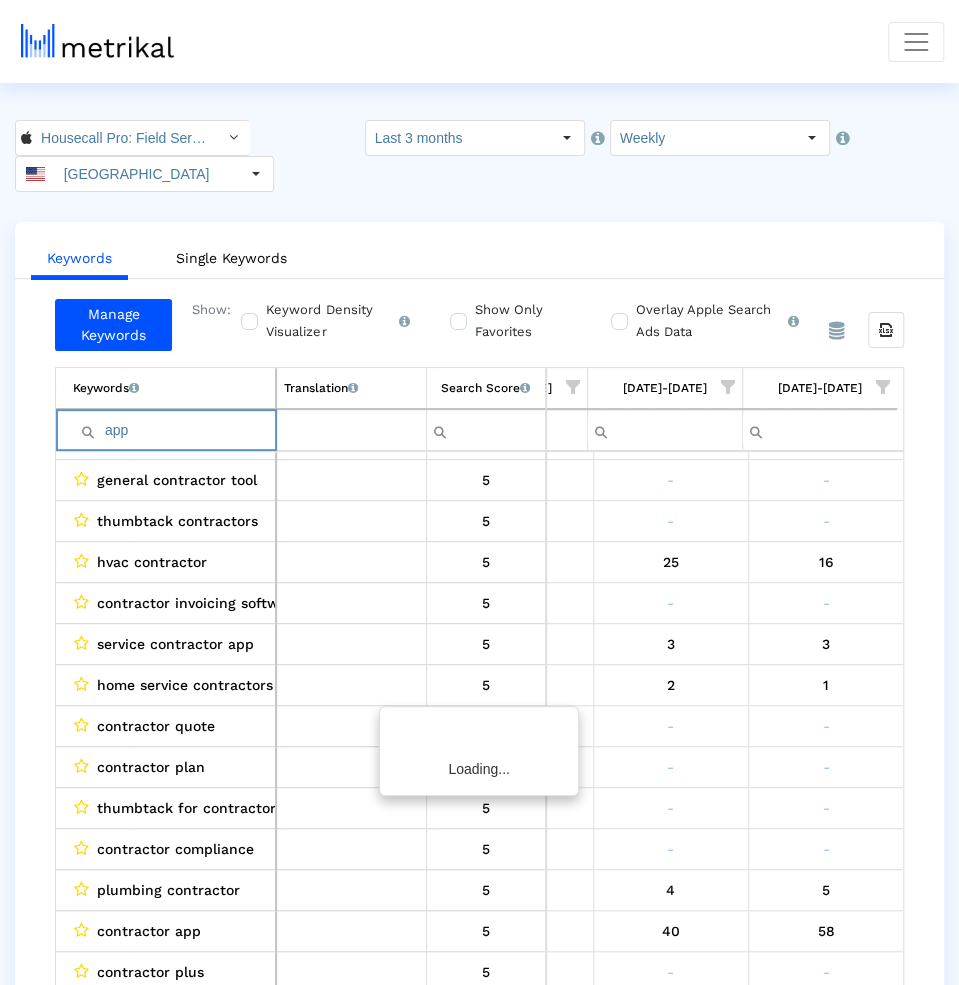 scroll, scrollTop: 0, scrollLeft: 1664, axis: horizontal 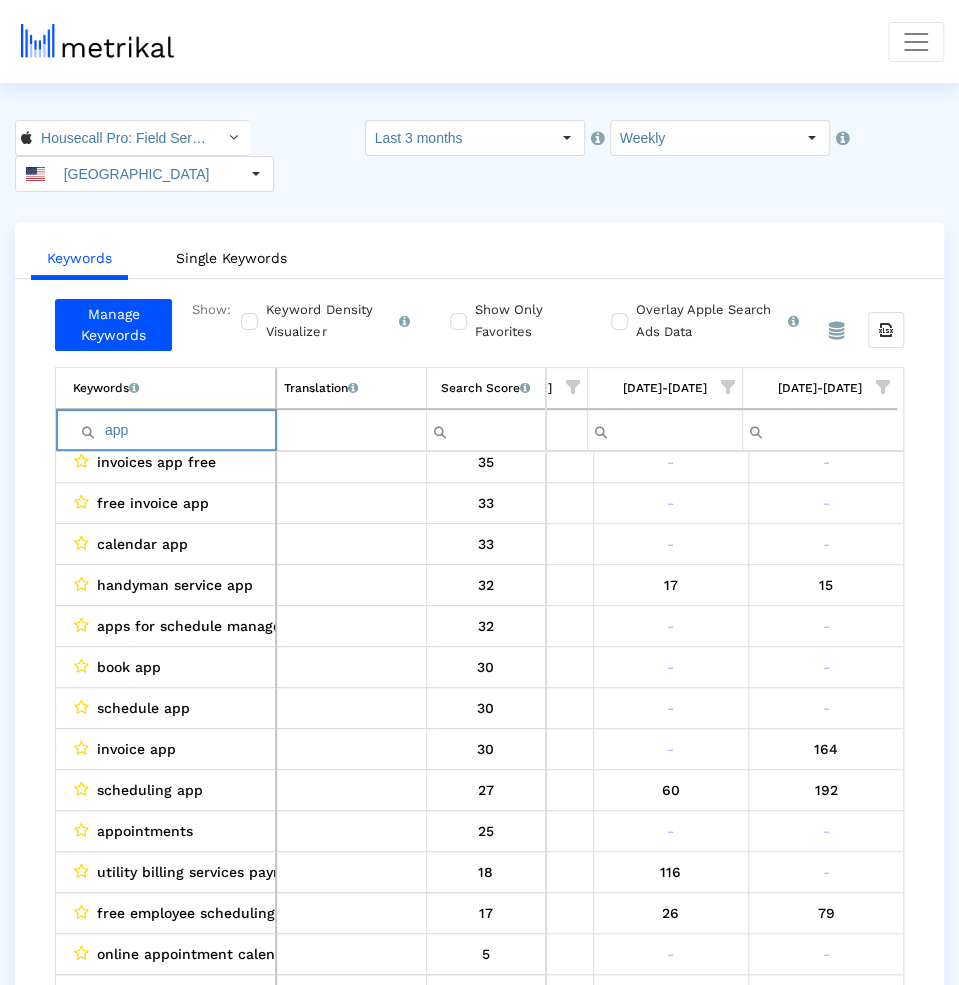 click on "app" at bounding box center [174, 430] 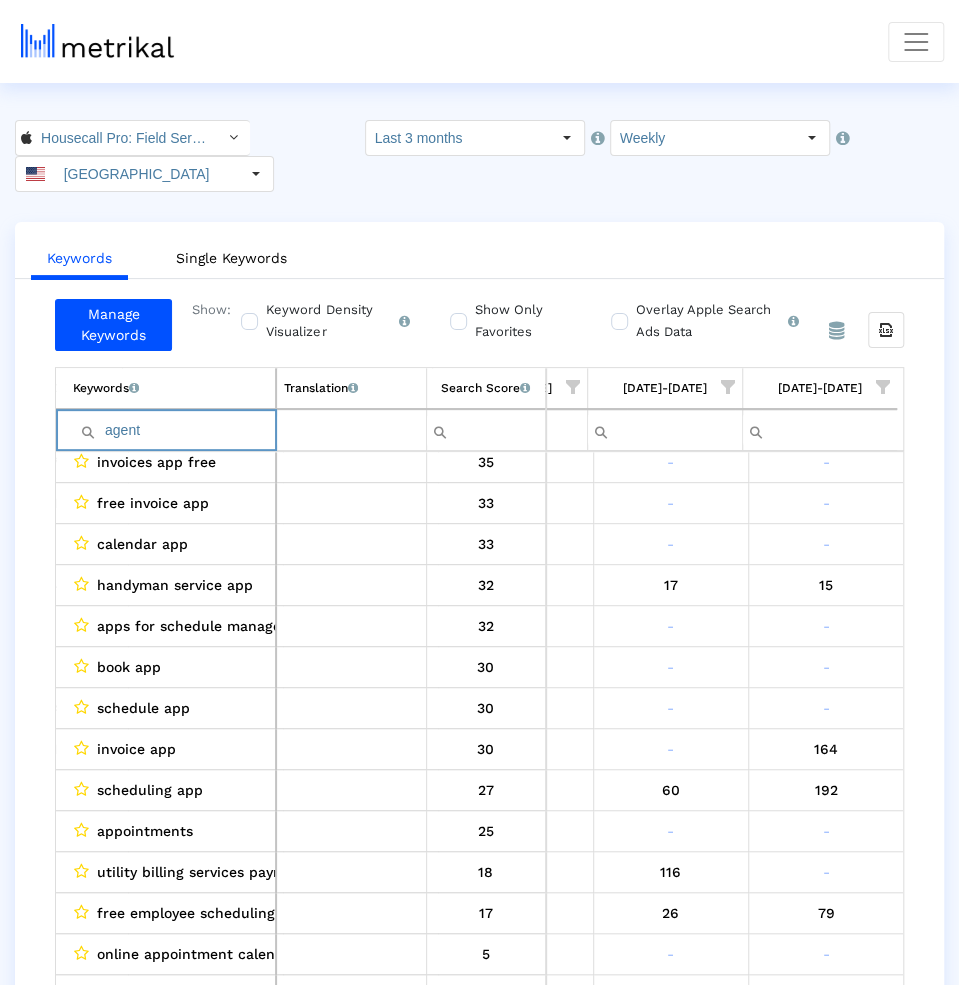 scroll, scrollTop: 0, scrollLeft: 1658, axis: horizontal 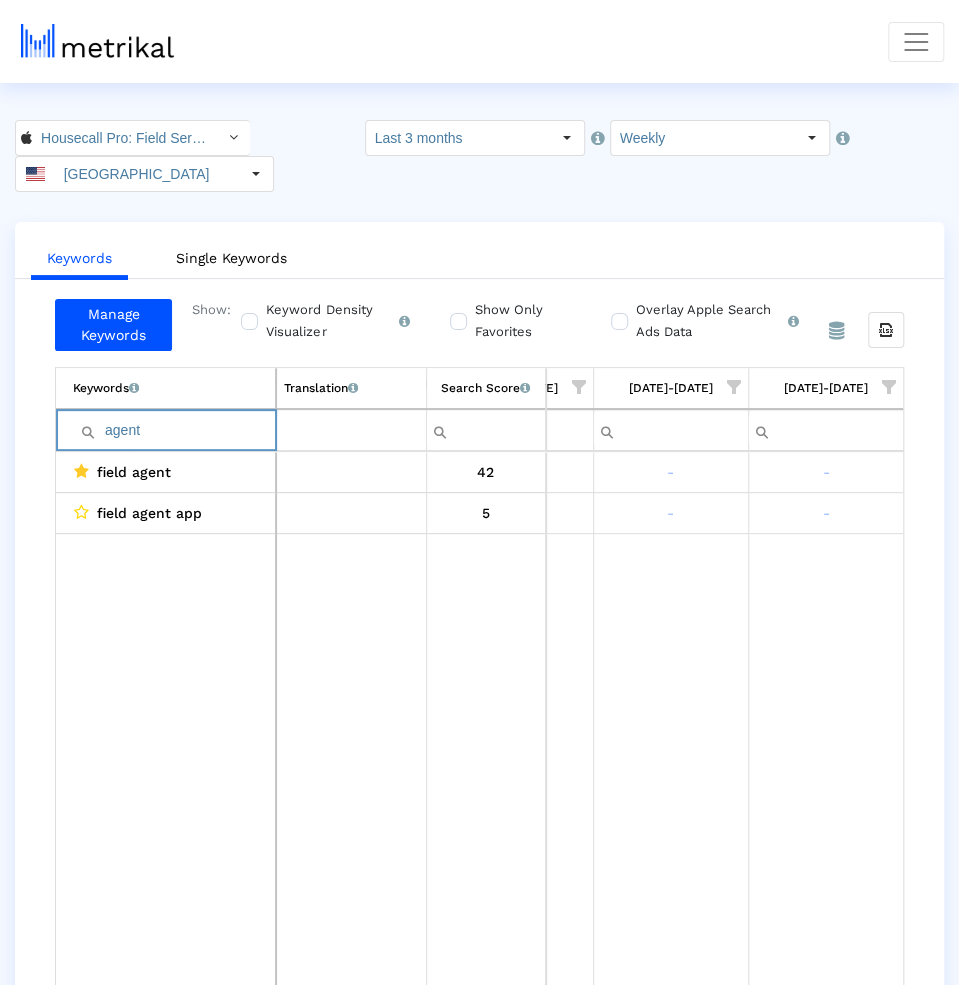 type on "agent" 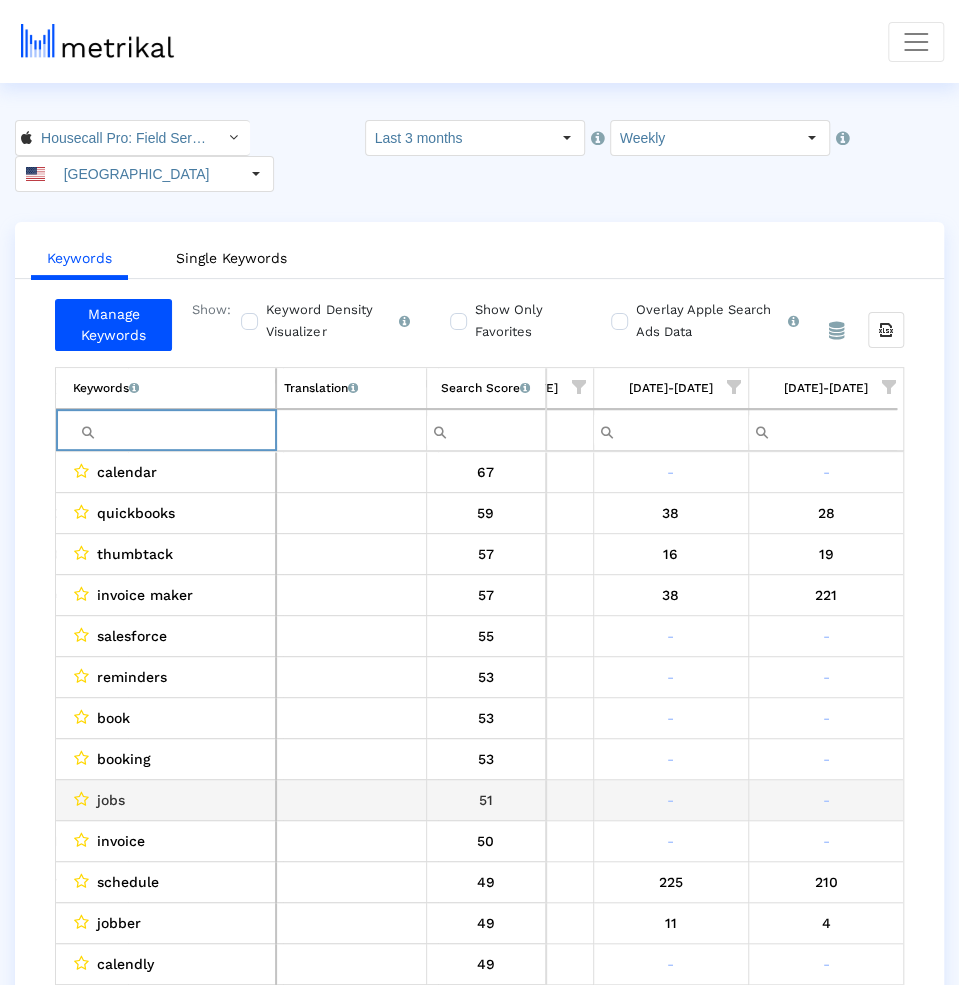 scroll, scrollTop: 121, scrollLeft: 1658, axis: both 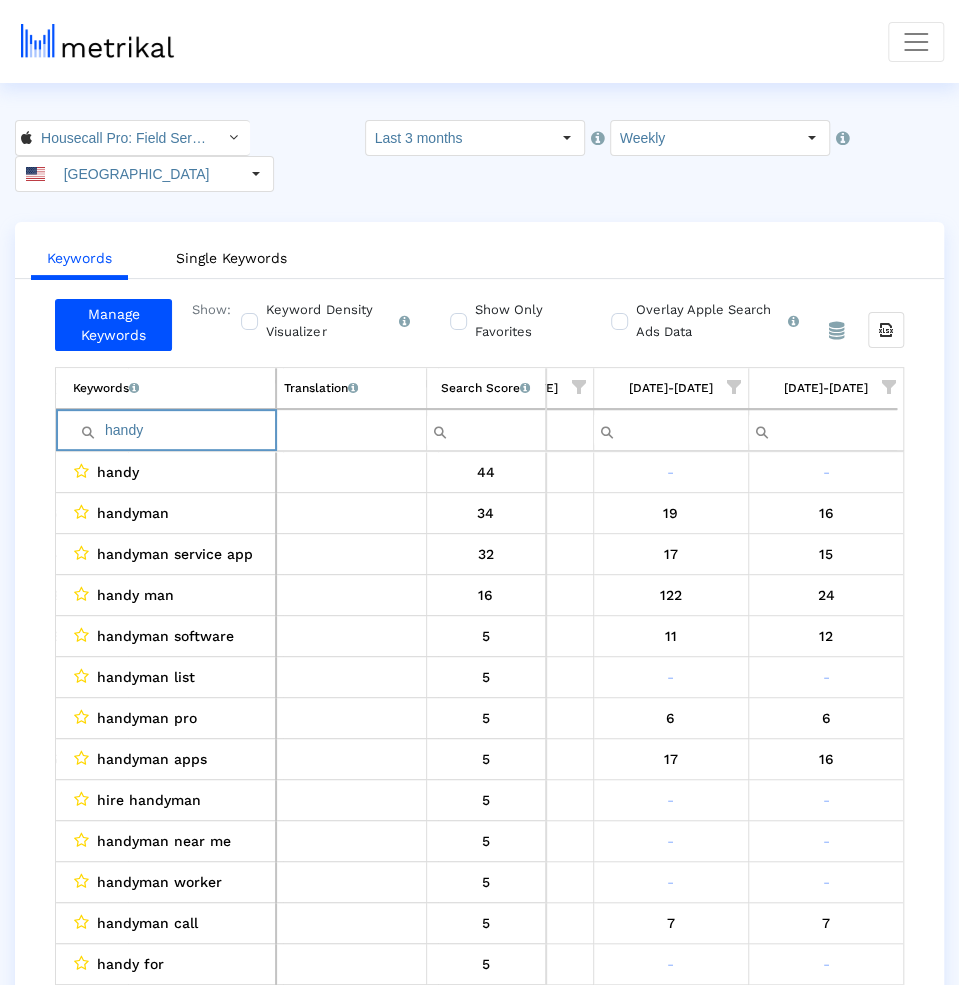 click on "handy" at bounding box center [174, 430] 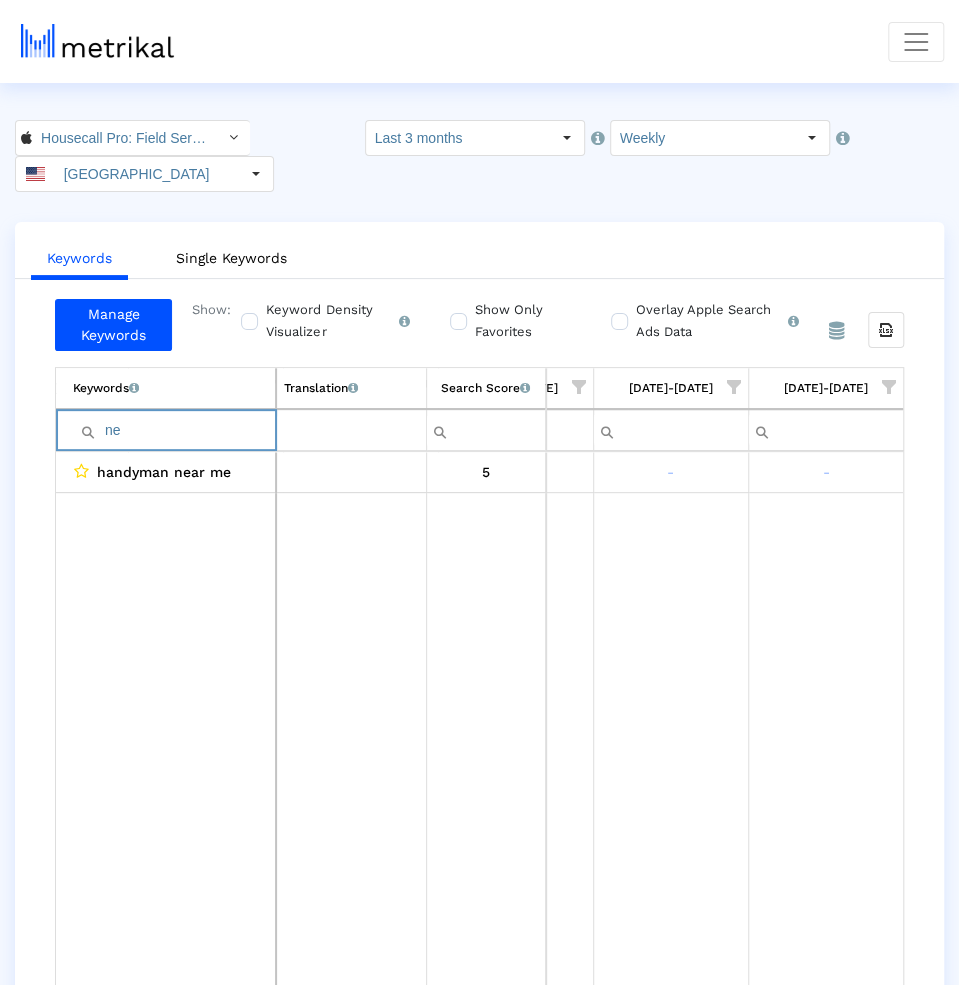 type on "n" 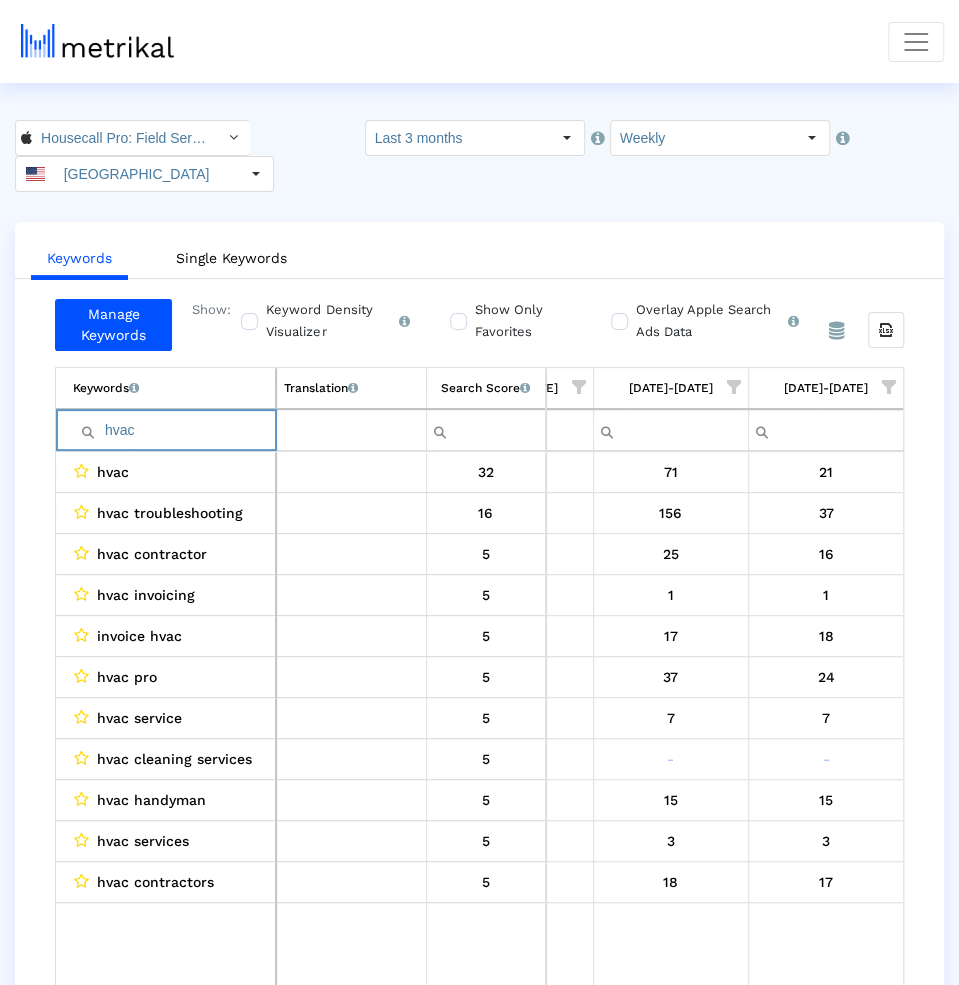 click on "hvac" at bounding box center (174, 430) 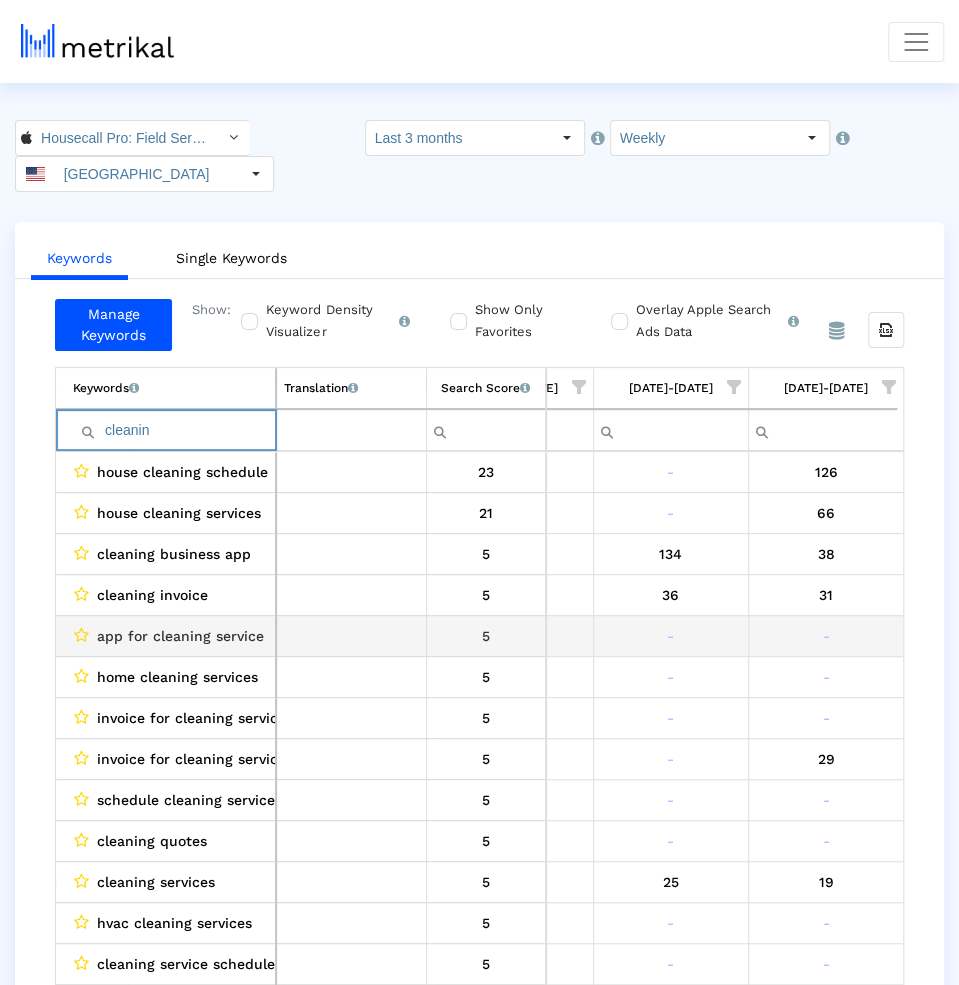 scroll, scrollTop: 11, scrollLeft: 1658, axis: both 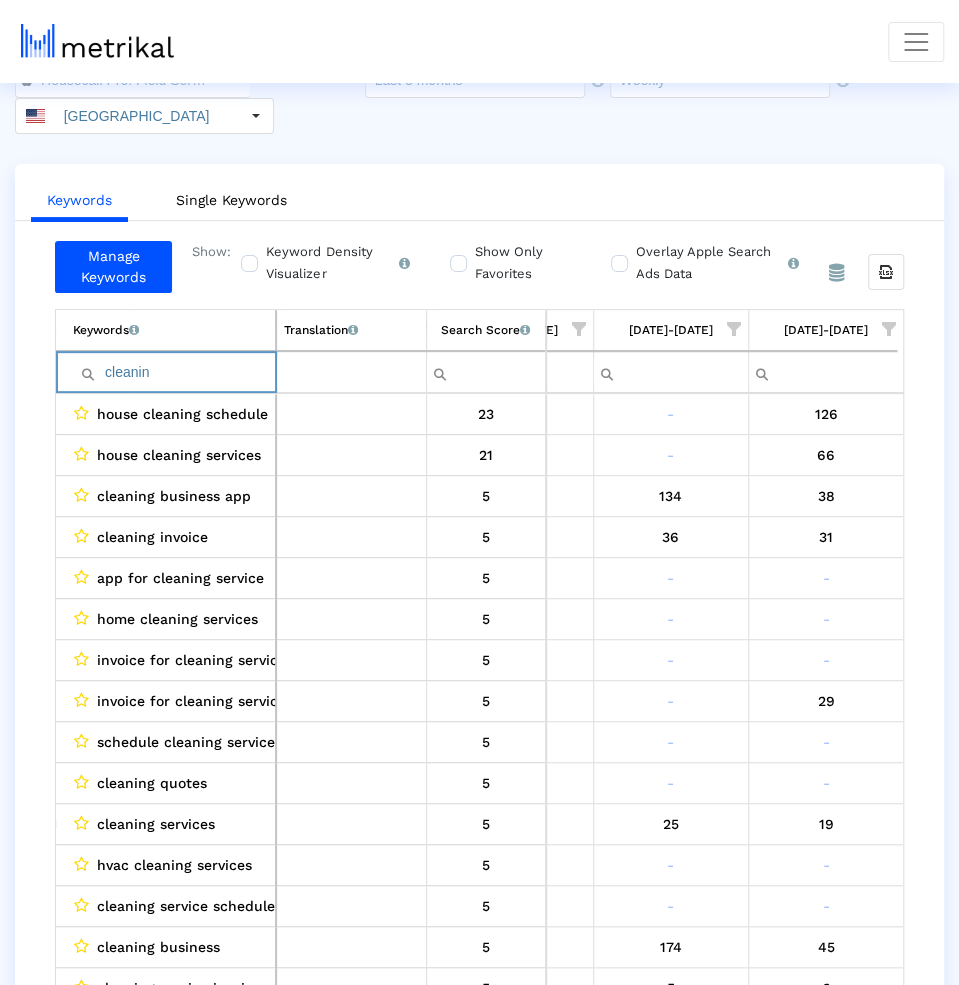 click on "cleanin" at bounding box center [174, 372] 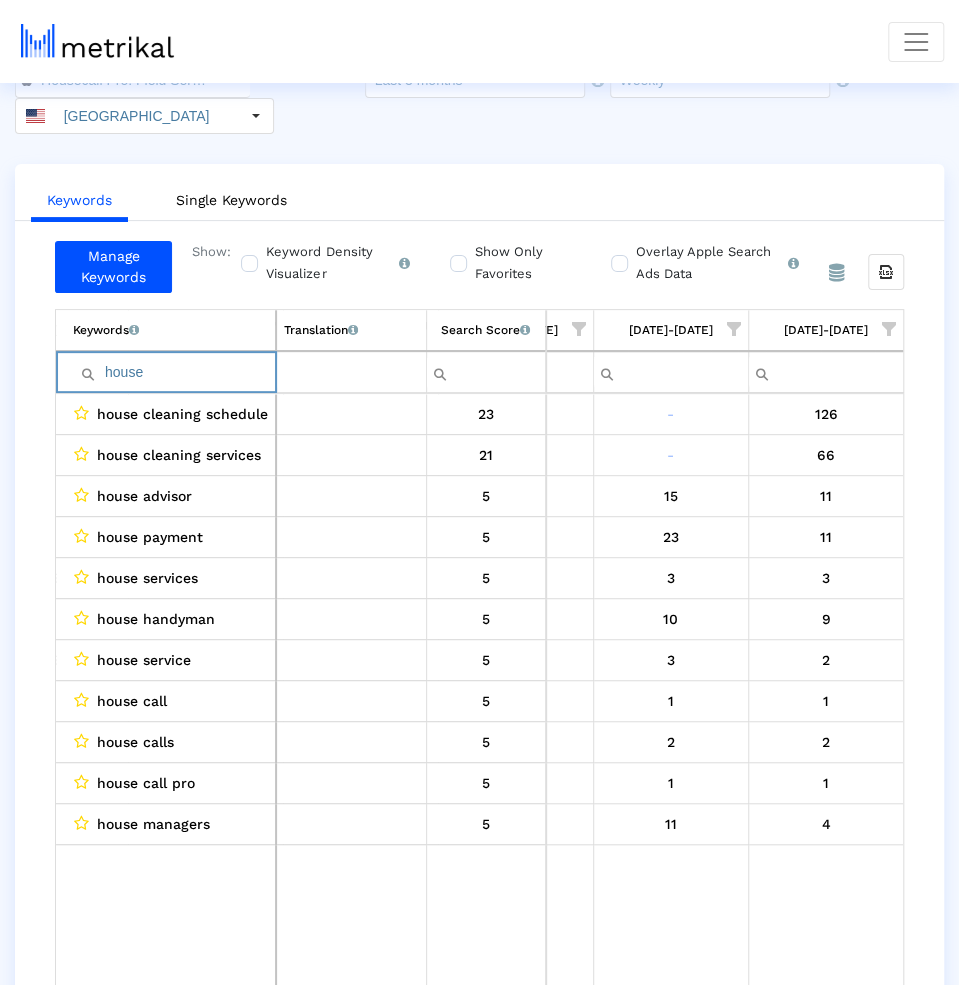 click on "house" at bounding box center (174, 372) 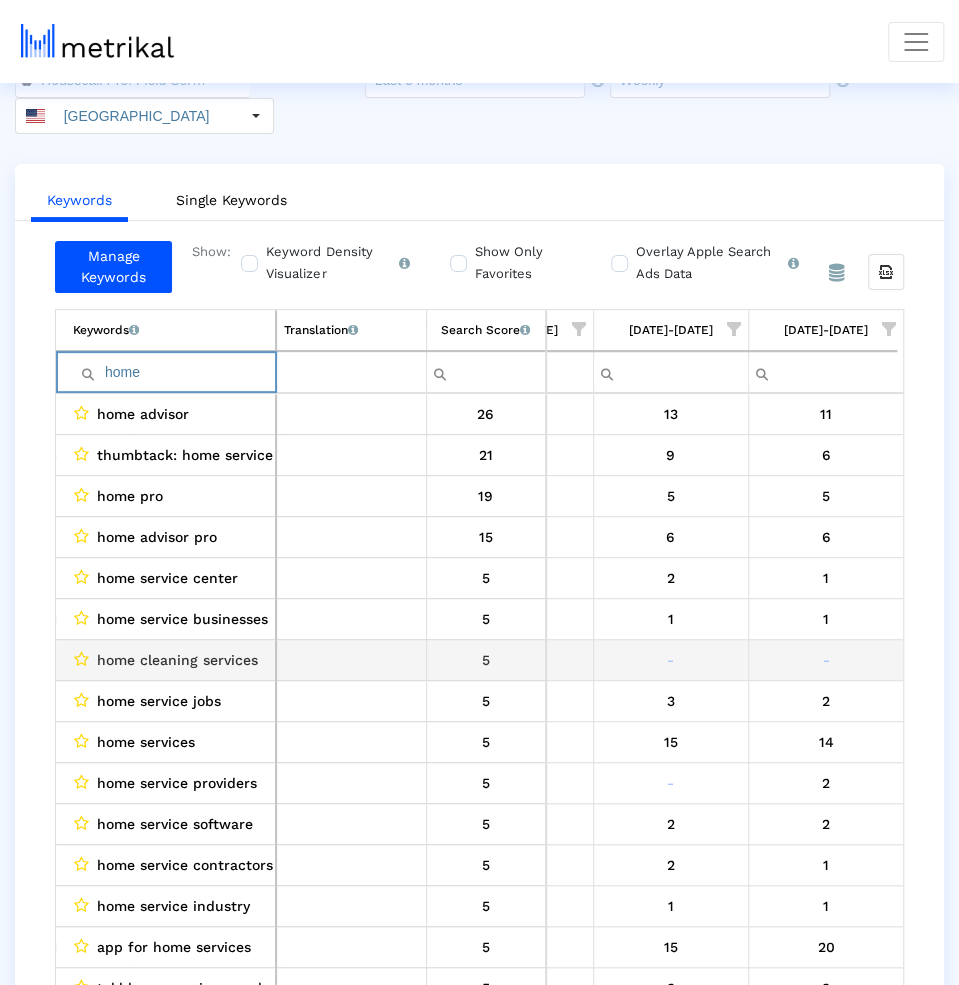 scroll, scrollTop: 16, scrollLeft: 1658, axis: both 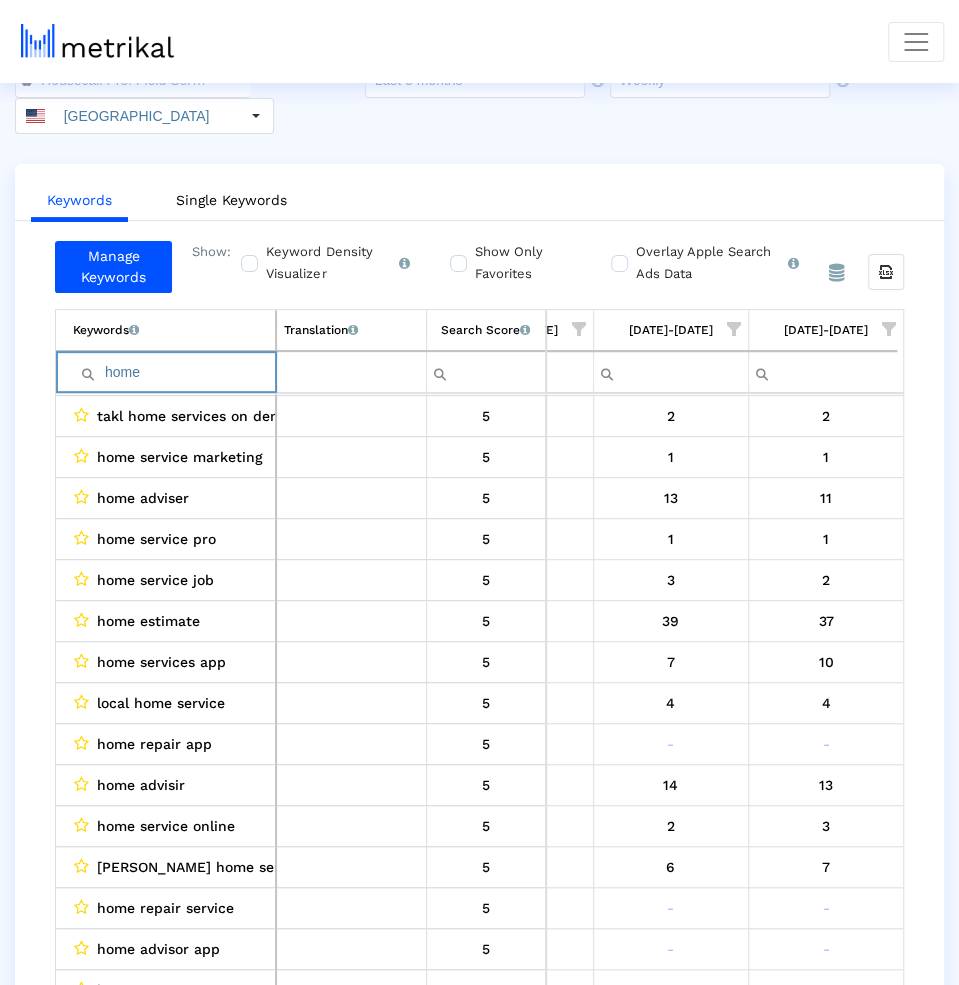click on "home" at bounding box center (174, 372) 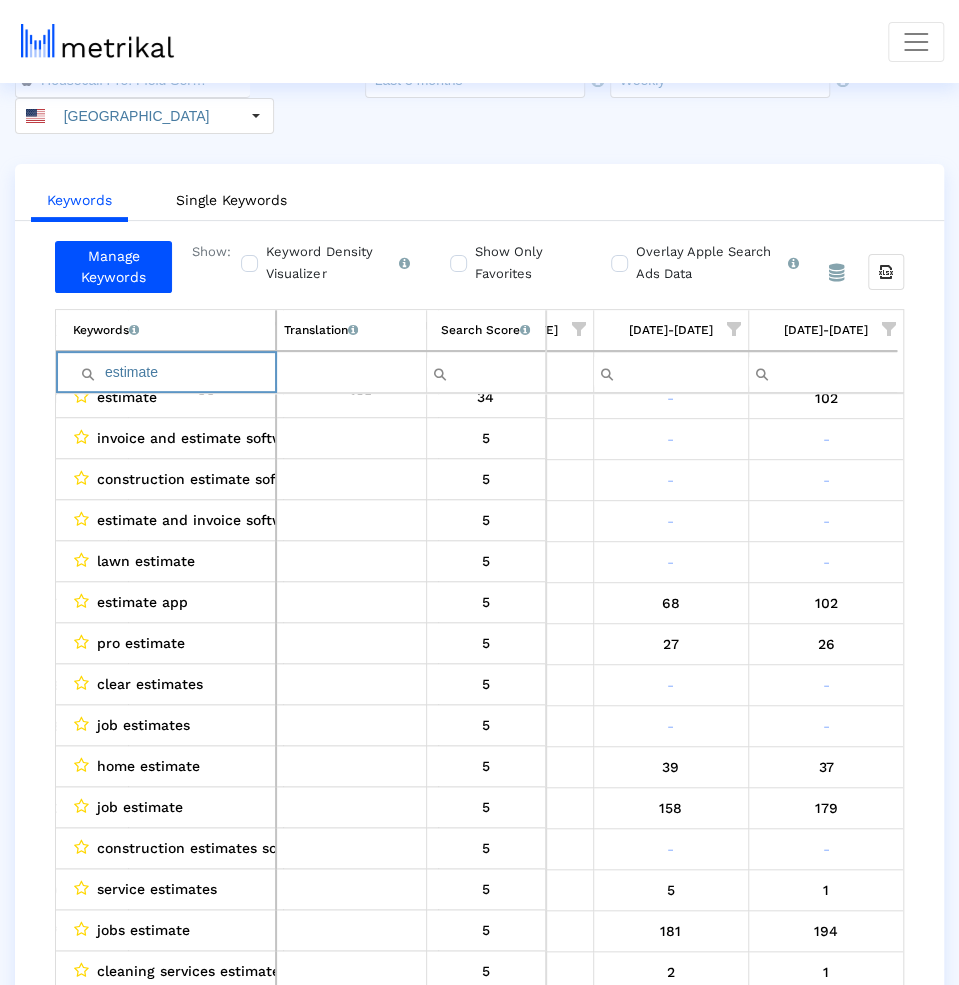 click on "estimate" at bounding box center [174, 372] 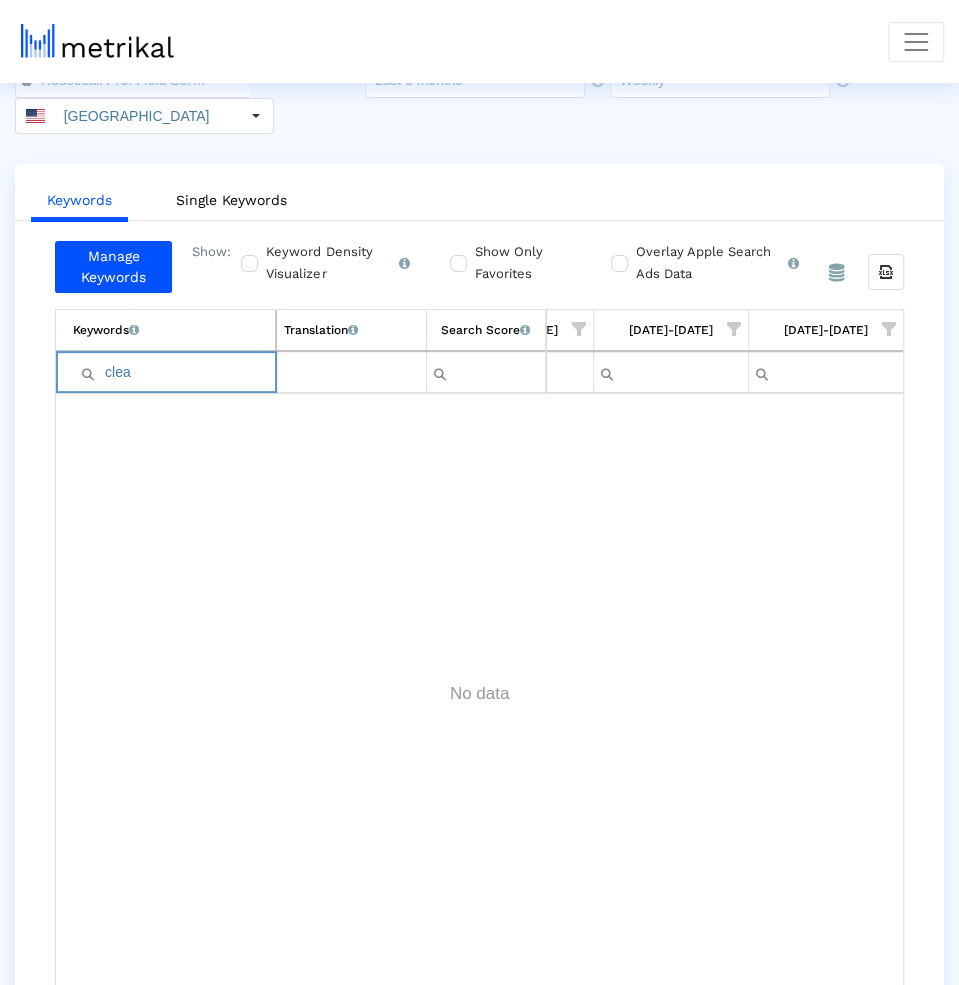 type on "clear" 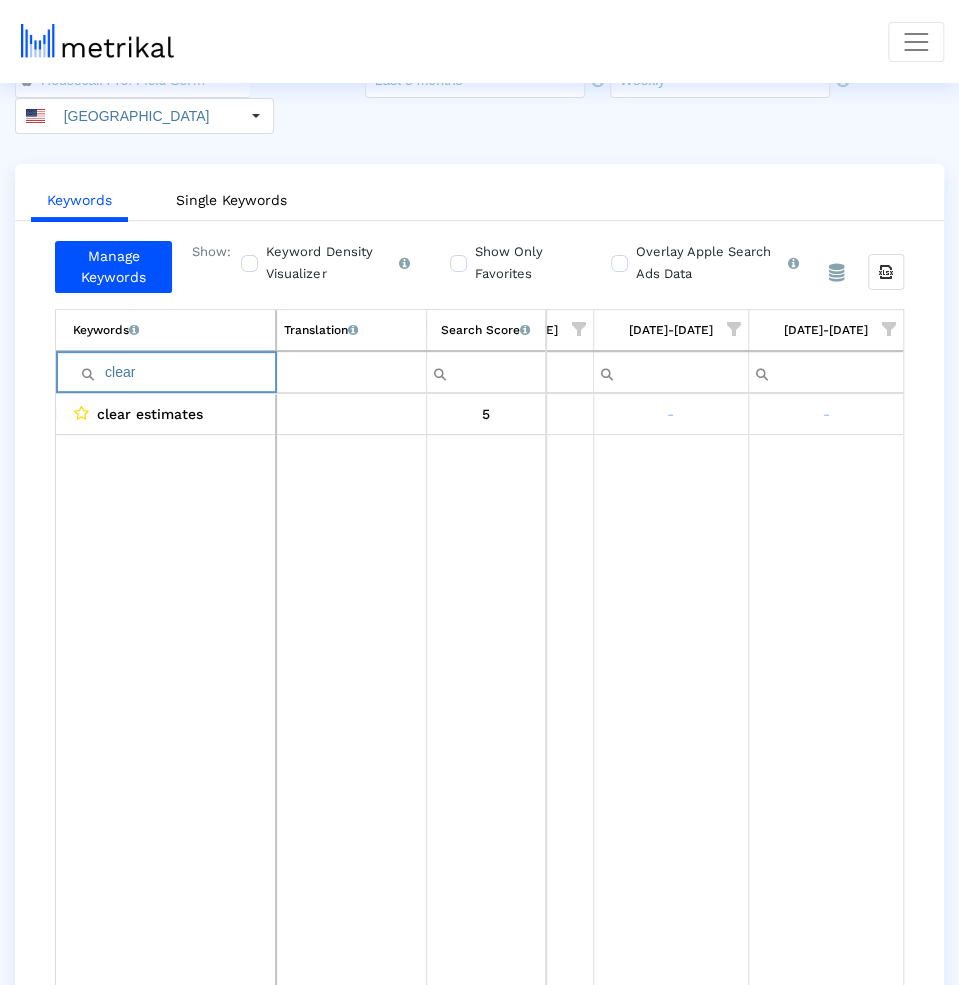 click on "clear" at bounding box center [174, 372] 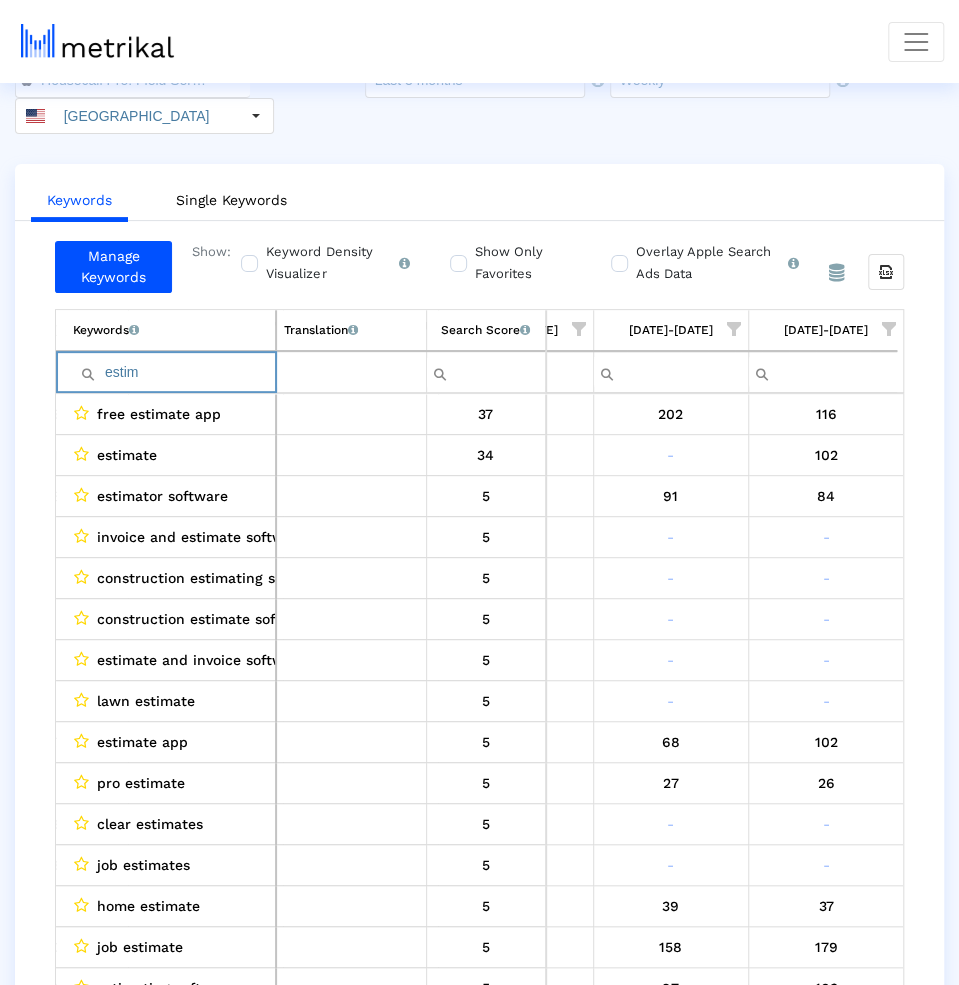 scroll, scrollTop: 45, scrollLeft: 1658, axis: both 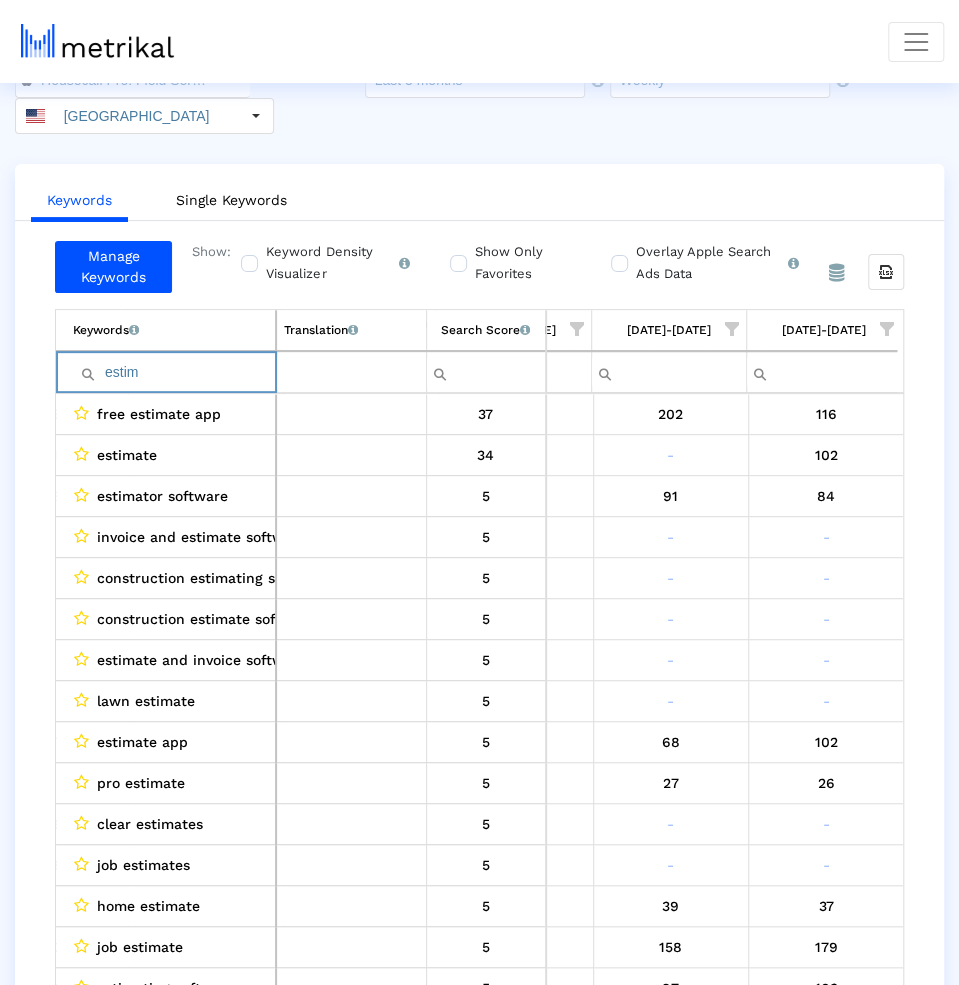 click on "estim" at bounding box center (174, 372) 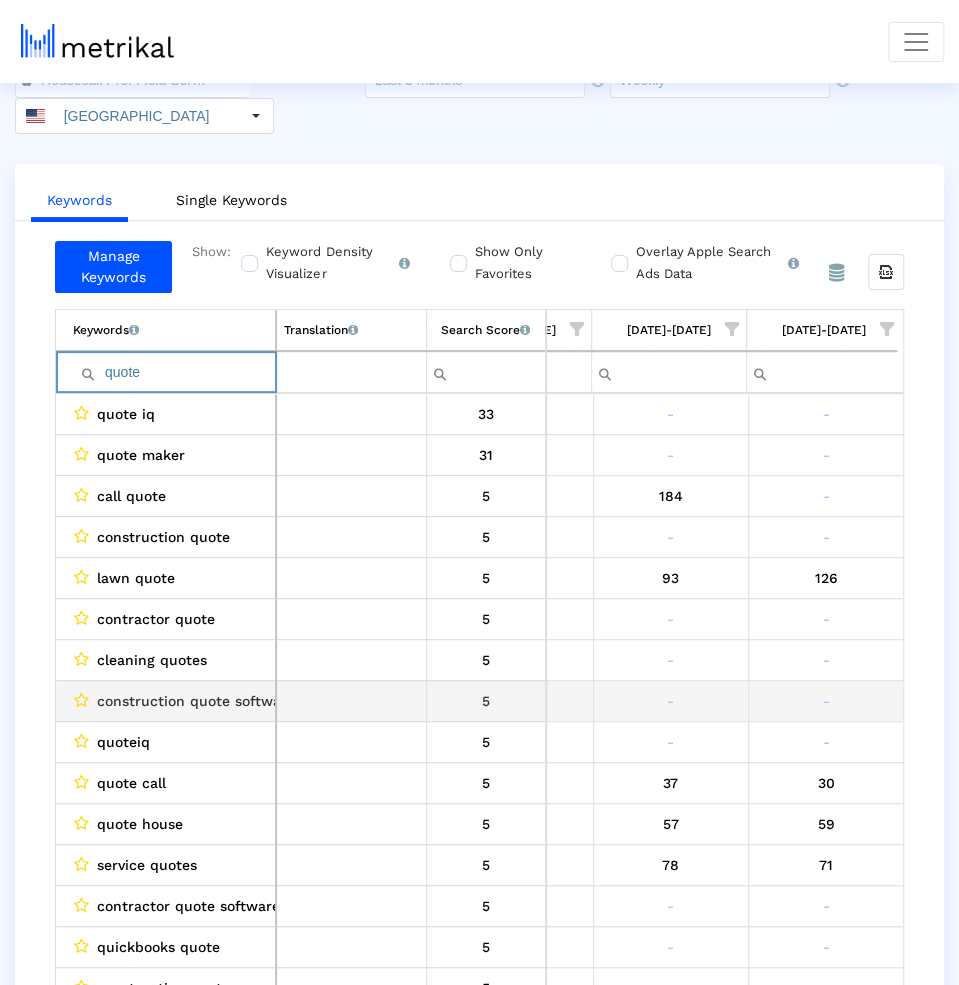 scroll, scrollTop: 13, scrollLeft: 1661, axis: both 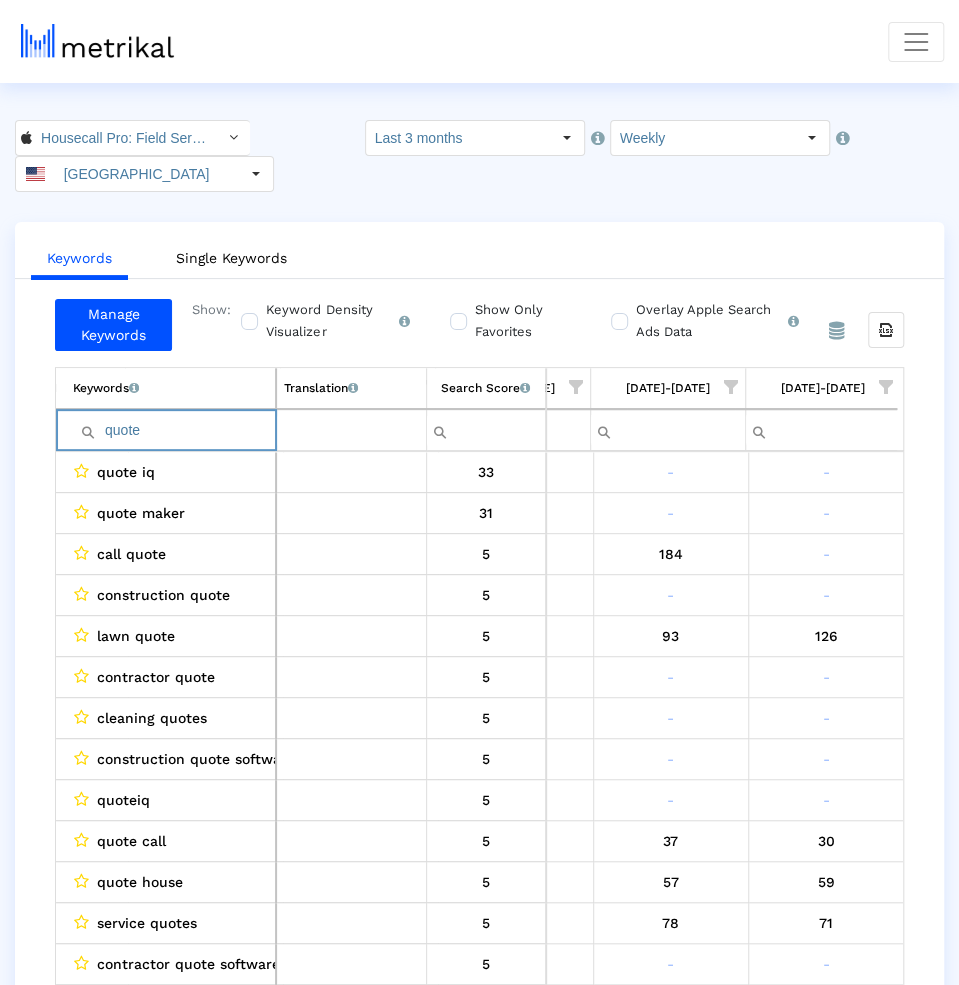 click on "quote" at bounding box center (174, 430) 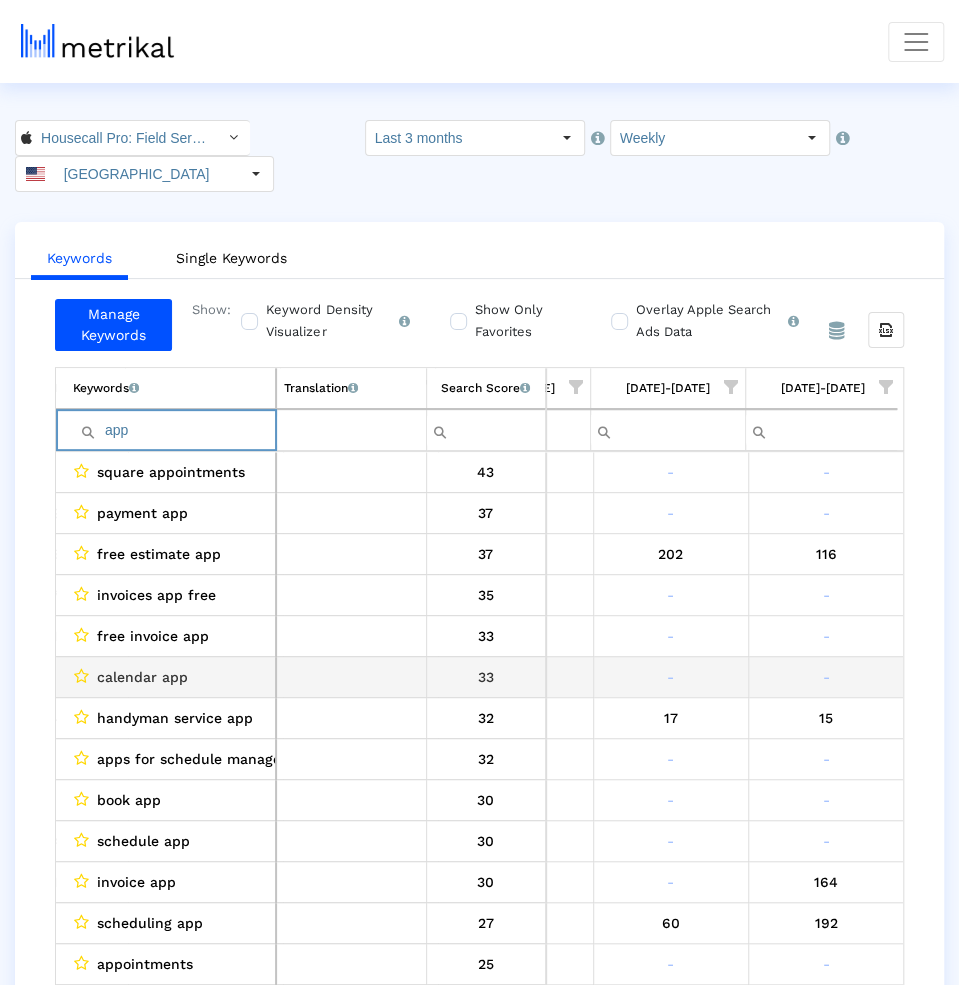 scroll, scrollTop: 11, scrollLeft: 1661, axis: both 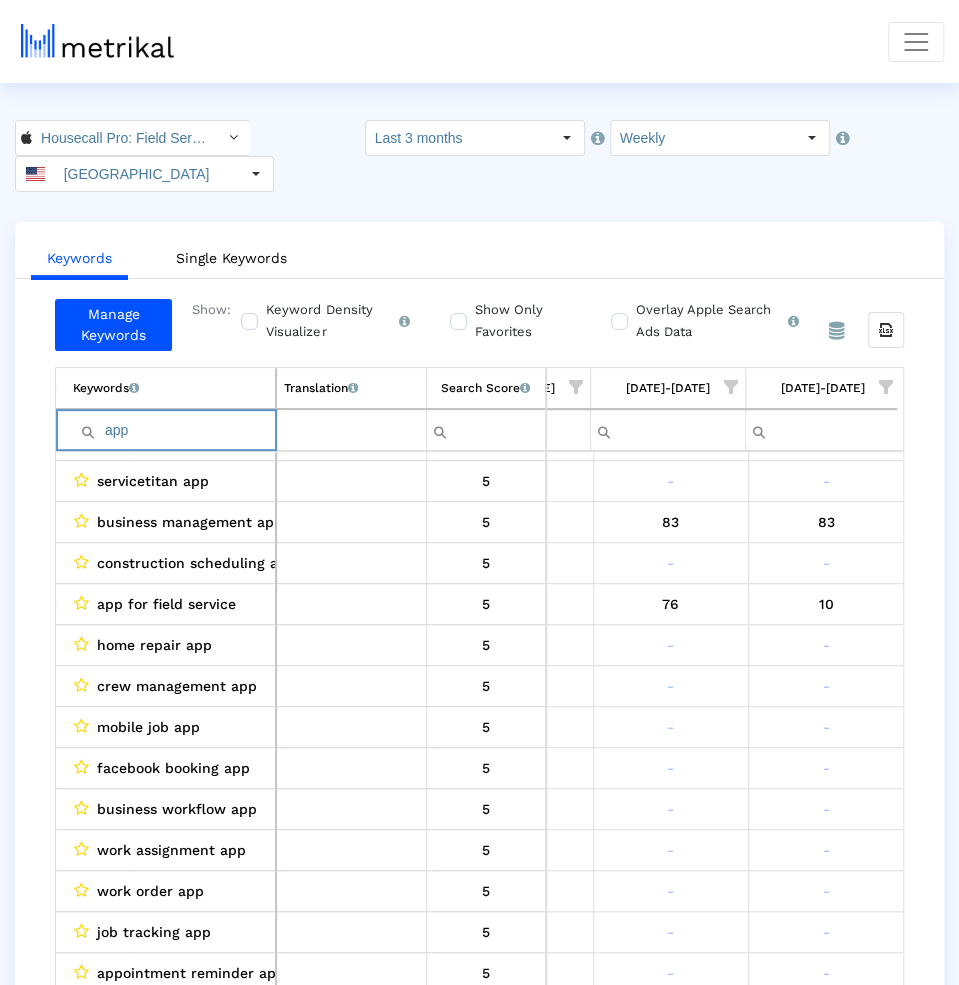 click on "app" at bounding box center (174, 430) 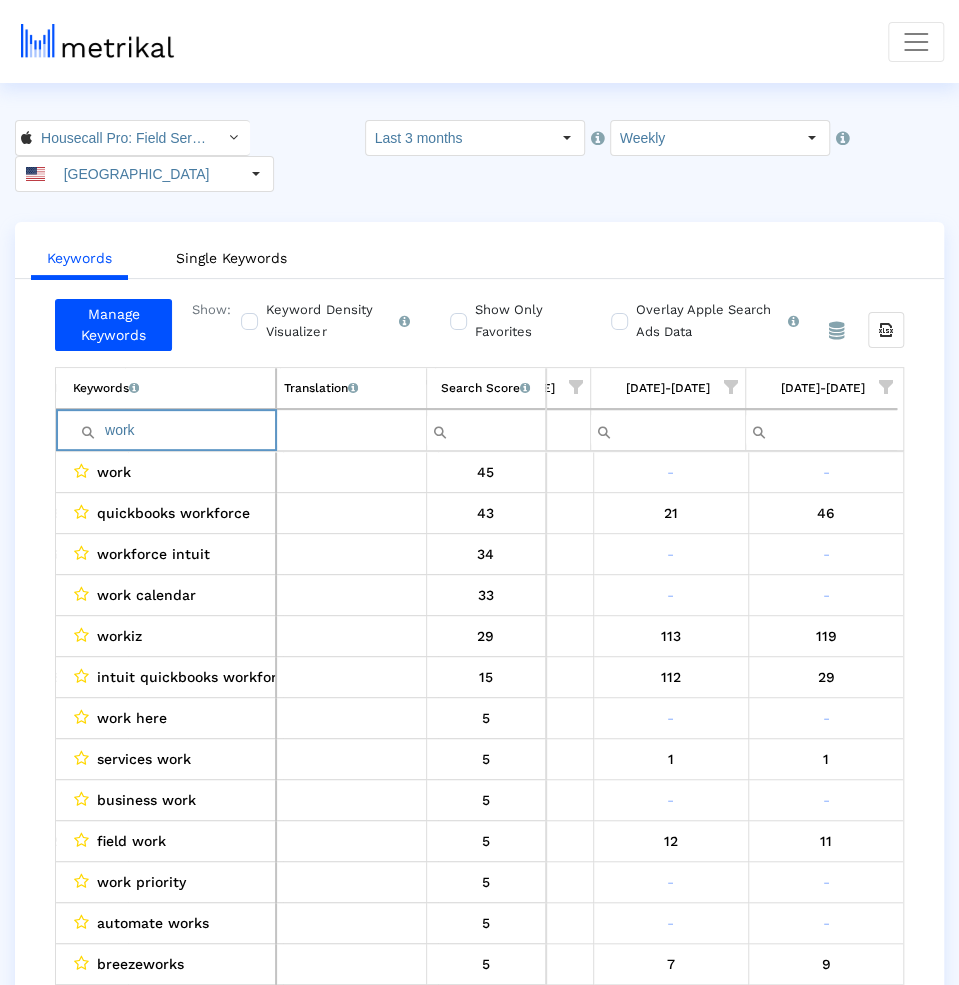 type on "work" 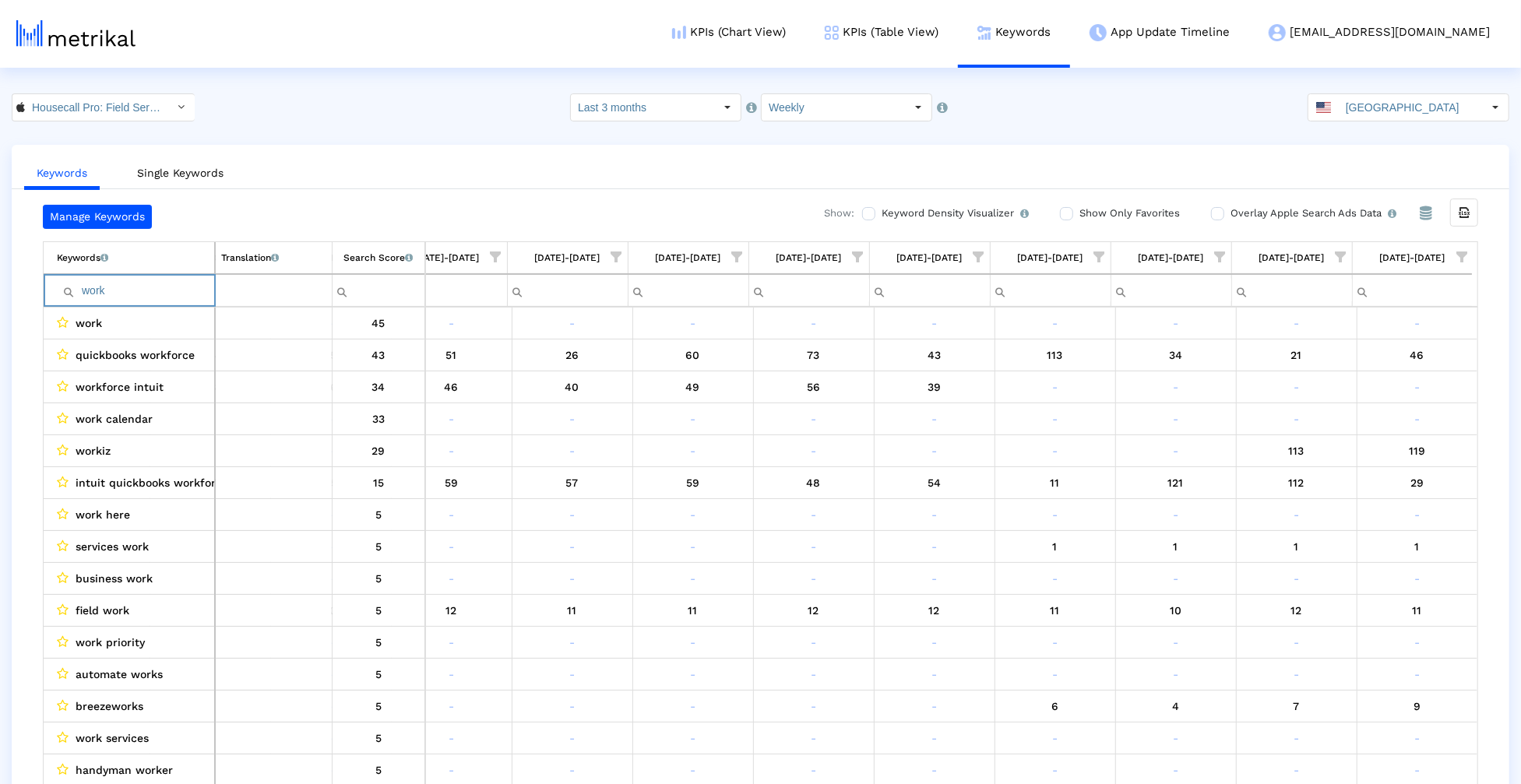 click on "work" at bounding box center [136, 290] 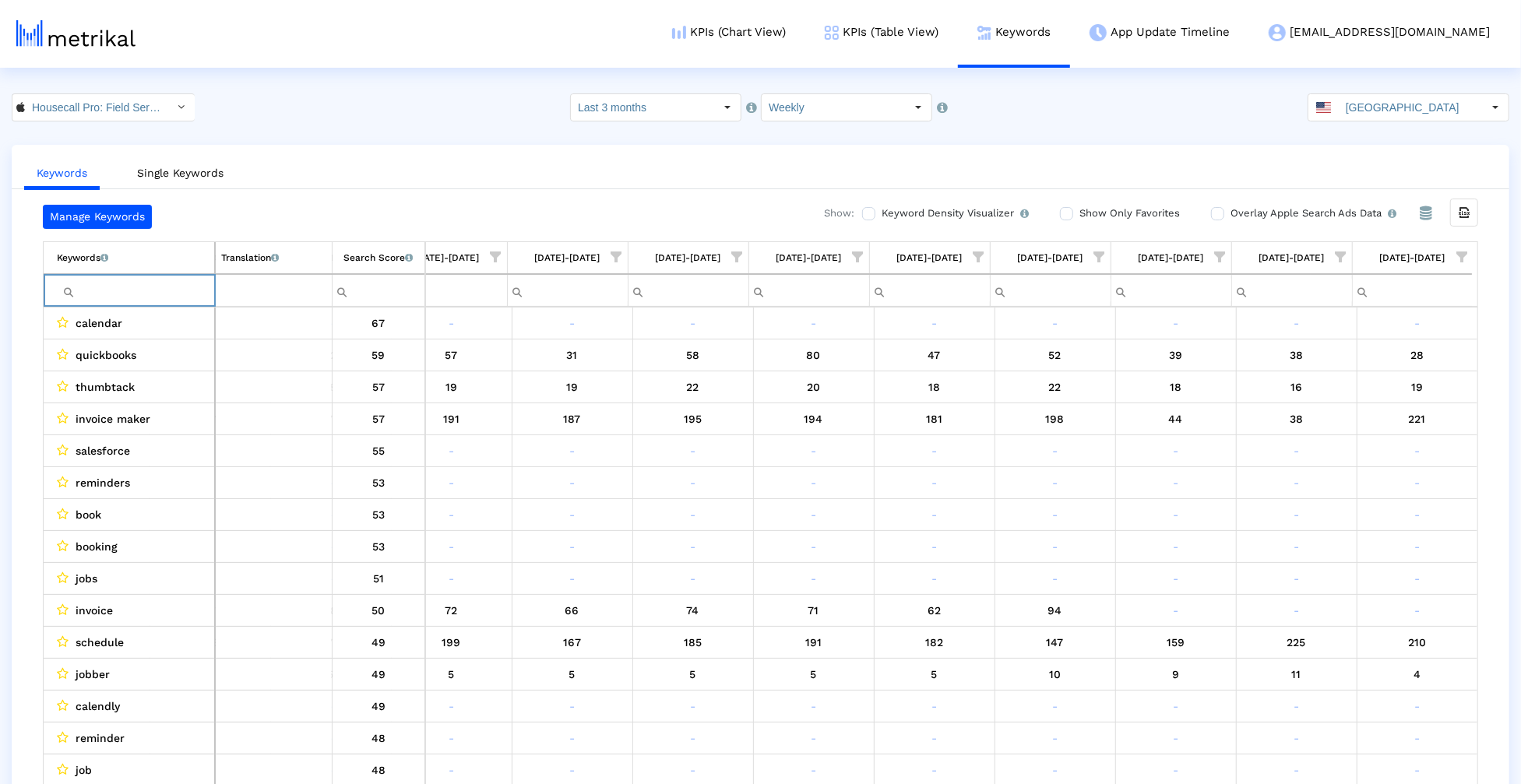 type 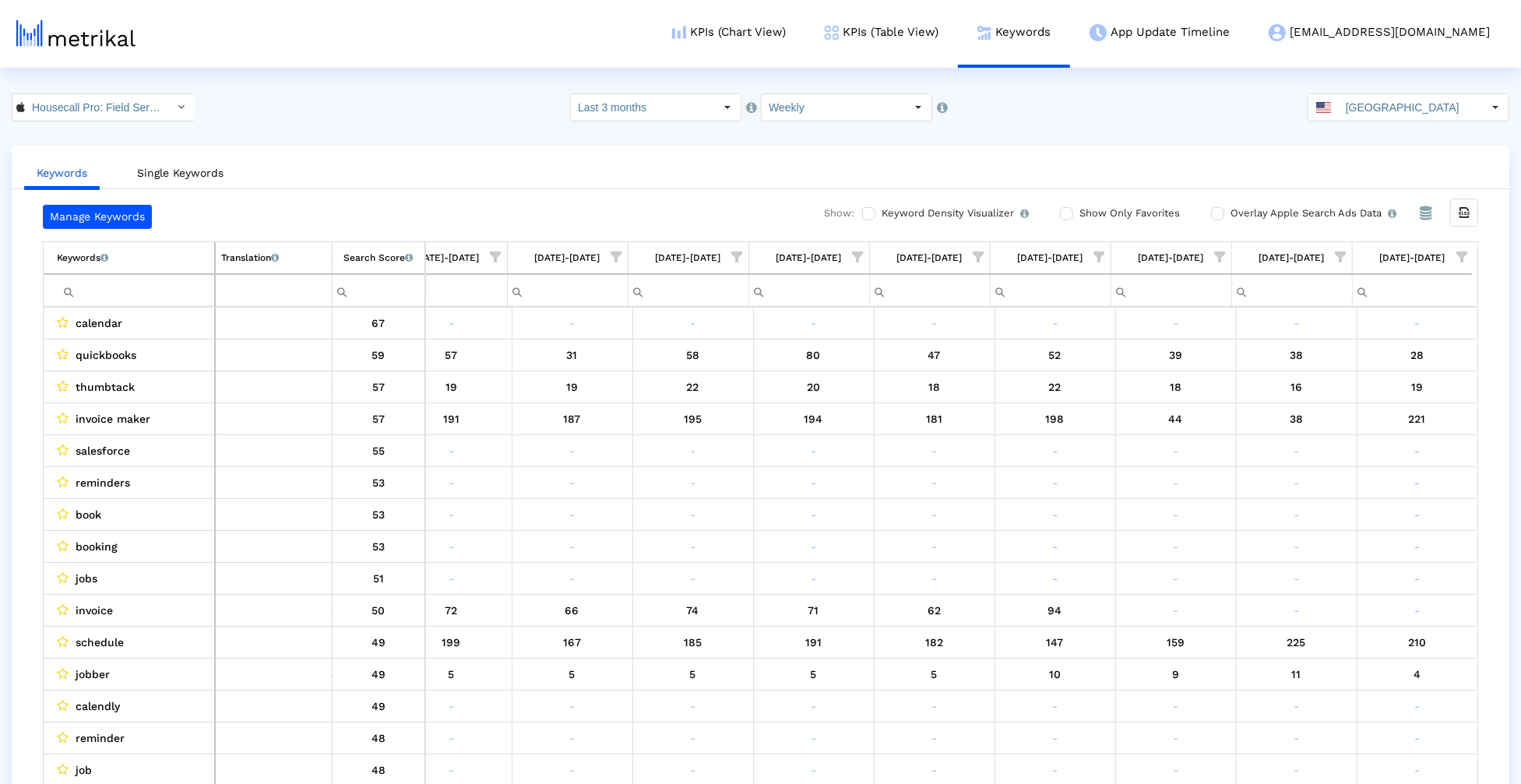 click on "Housecall Pro: Field Service < 692833651 >  Select how far back from today you would like to view the data below.  Last 3 months  Select how would like to group the data below.  Weekly United States  Keywords   Single Keywords  Manage Keywords Show:  Keyword Density Visualizer   Turn this on to view where and when each keyword is being used in the App Store listing to keep track of all ASO optimizations and their direct impact on organic rankings.   Show Only Favorites   Overlay Apple Search Ads Data   Turn this on to view Apple Search Ads metrics (installs, cost, CPI) side by side with organic rankings.   From Database Export all data  Keywords   List of keywords that are currently being tracked in Mobile Action.   Translation   English translations of all keywords that are currently being tracked.   Search Score   An estimate of relative search volume of each keyword. It is on a scale of 0 to 100, with 100 being the most searched for keywords.    Contains Does not contain Starts with Ends with Equals Reset" 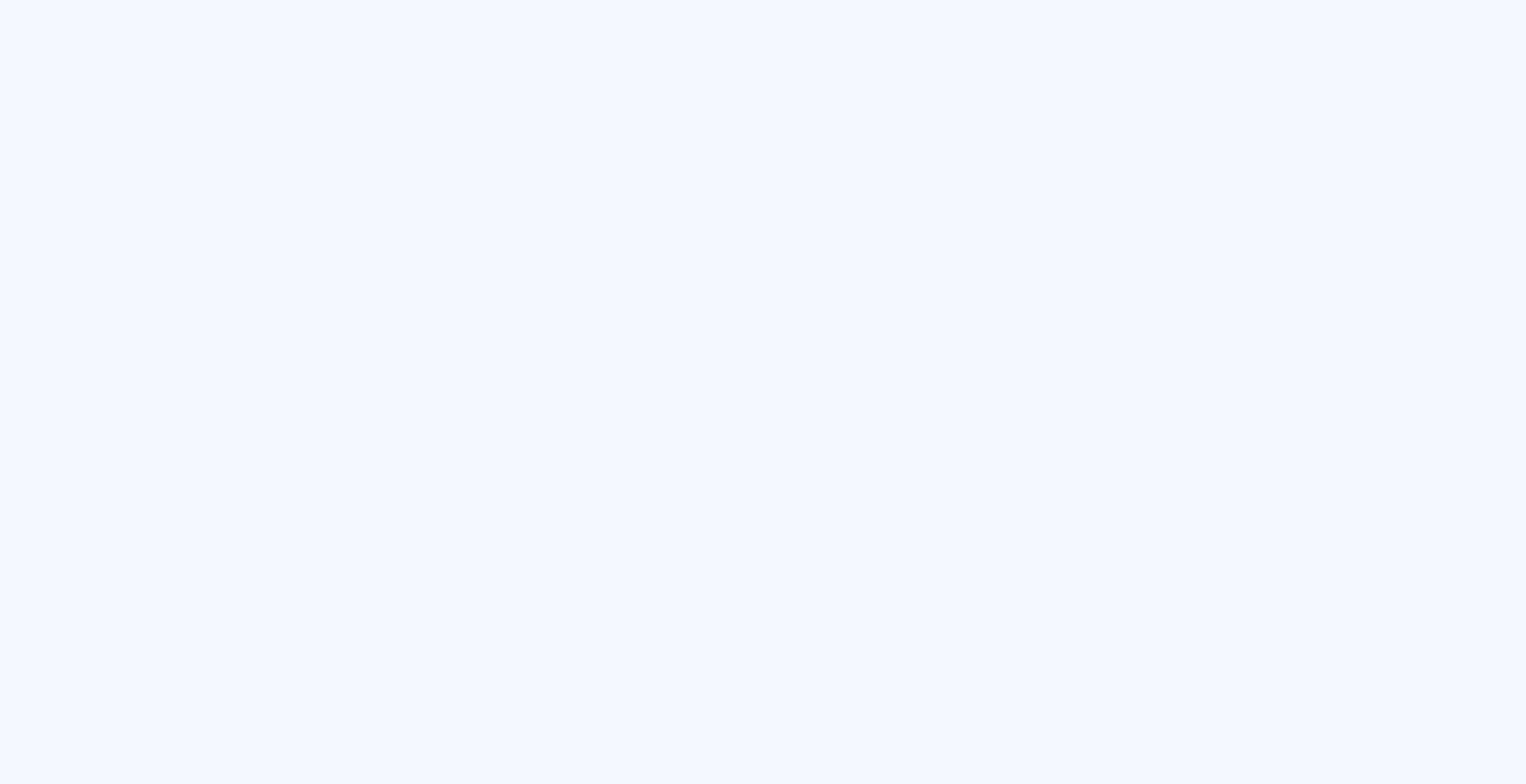 scroll, scrollTop: 0, scrollLeft: 0, axis: both 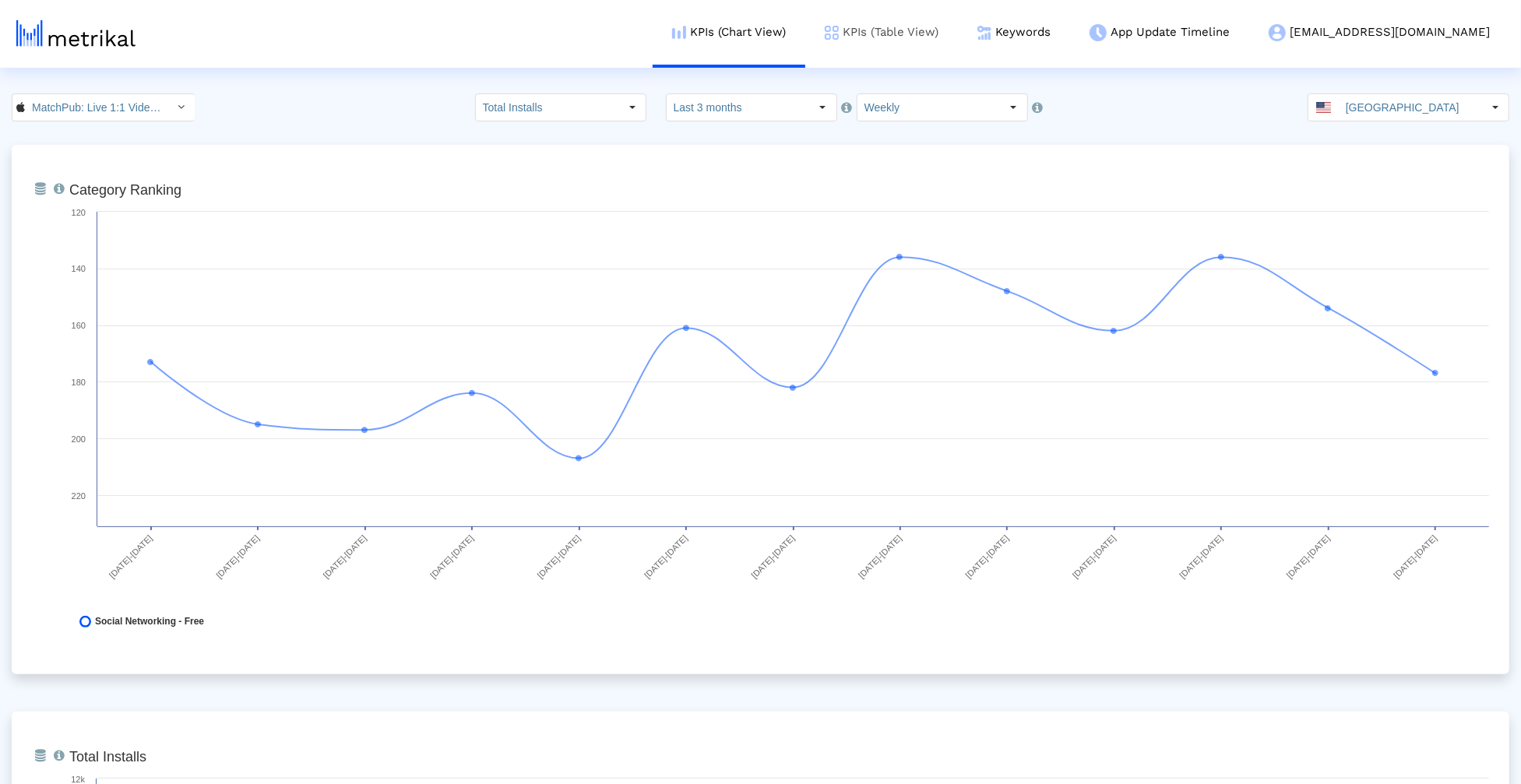 click on "KPIs (Table View)" at bounding box center [882, 32] 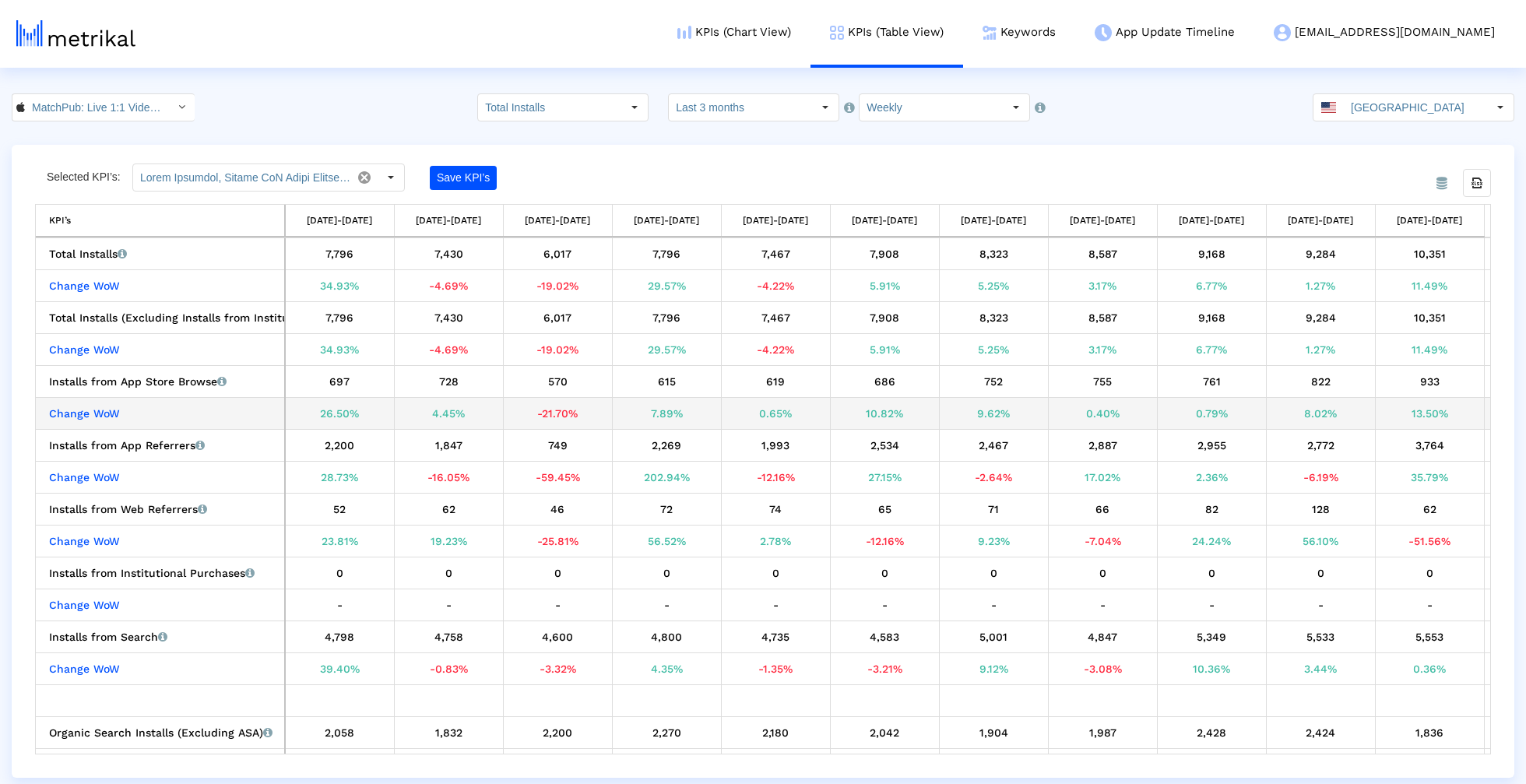 scroll, scrollTop: 0, scrollLeft: 216, axis: horizontal 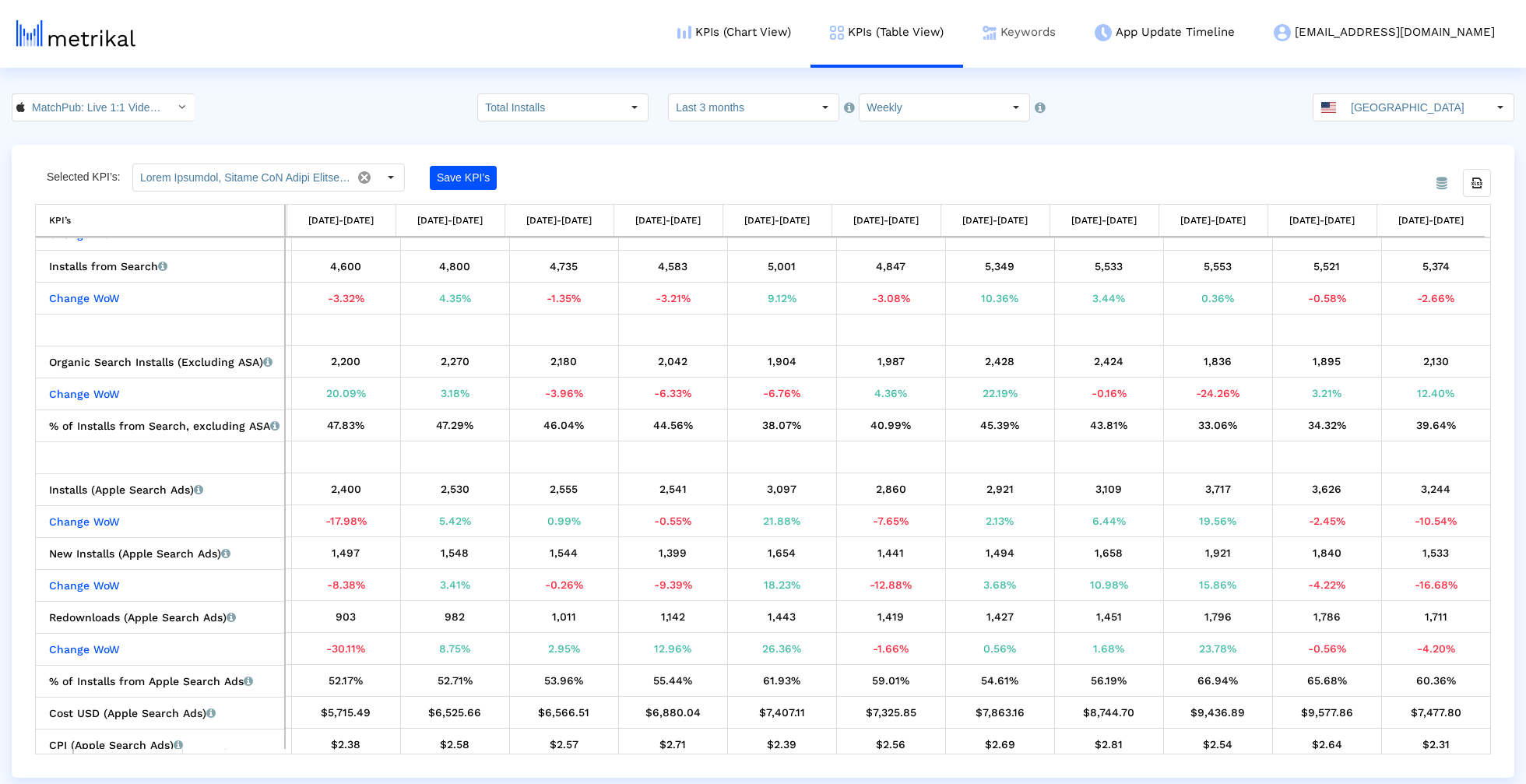 click on "Keywords" at bounding box center (1019, 32) 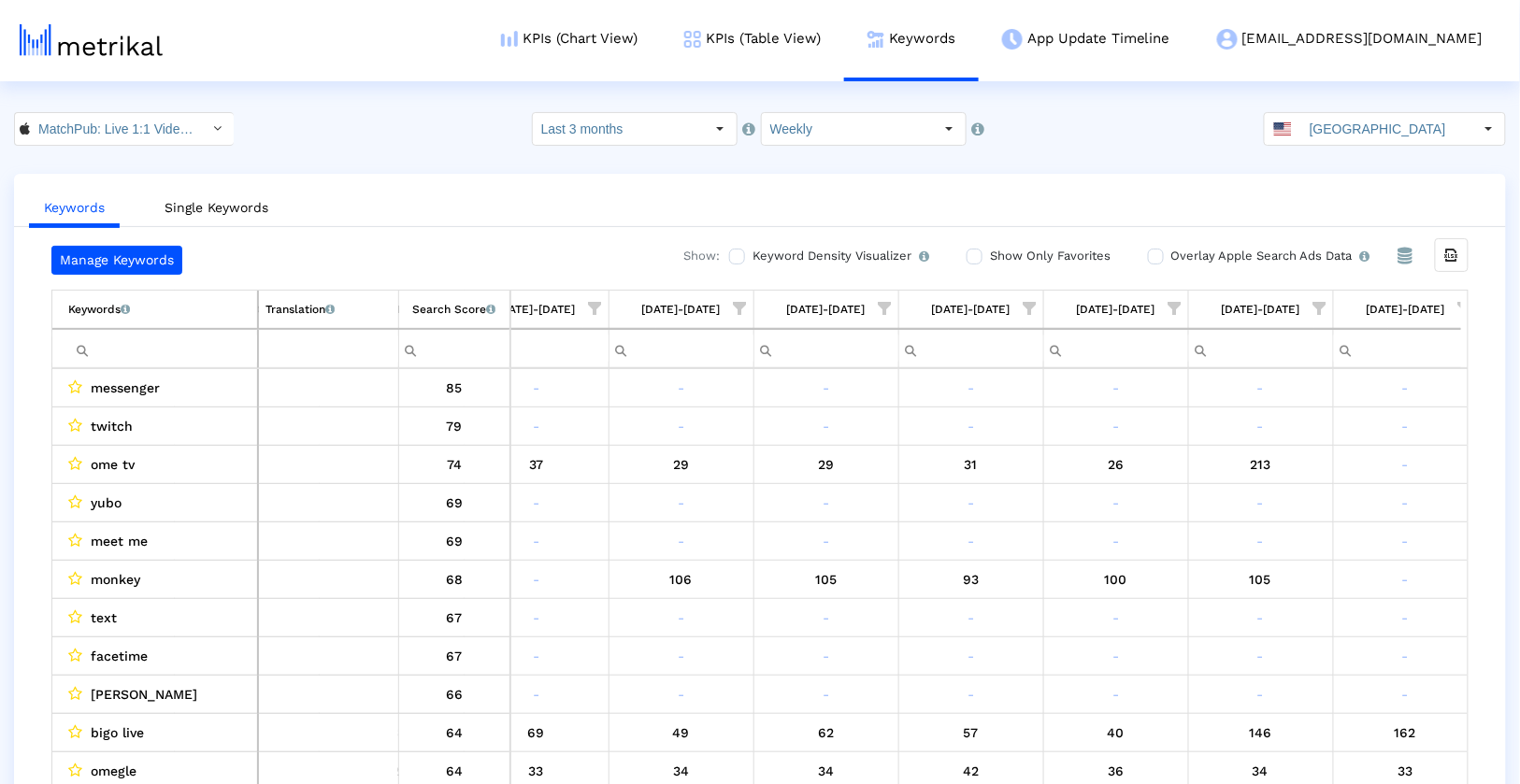 click at bounding box center [163, 349] 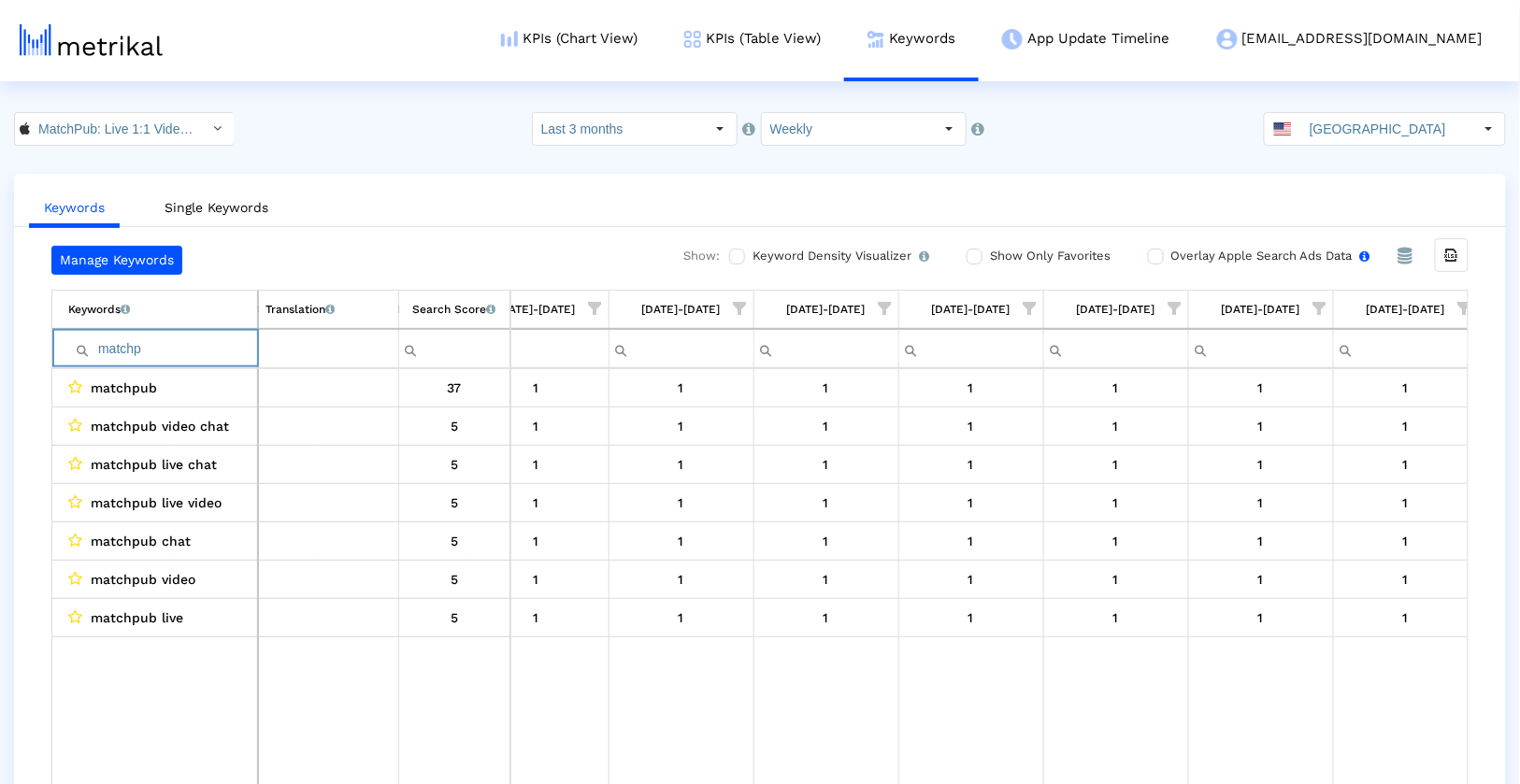 type on "matchp" 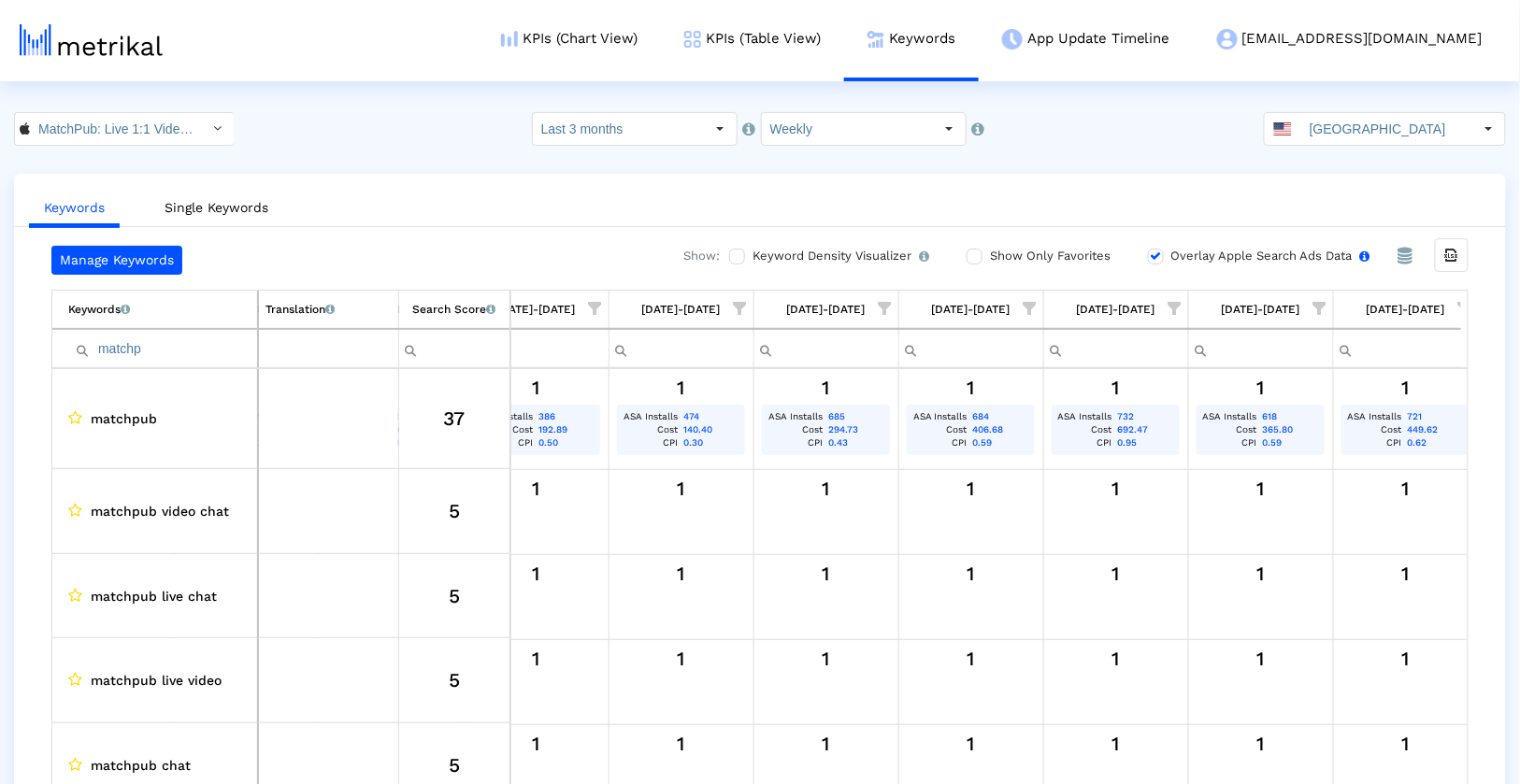 click on "Overlay Apple Search Ads Data   Turn this on to view Apple Search Ads metrics (installs, cost, CPI) side by side with organic rankings." at bounding box center [1269, 256] 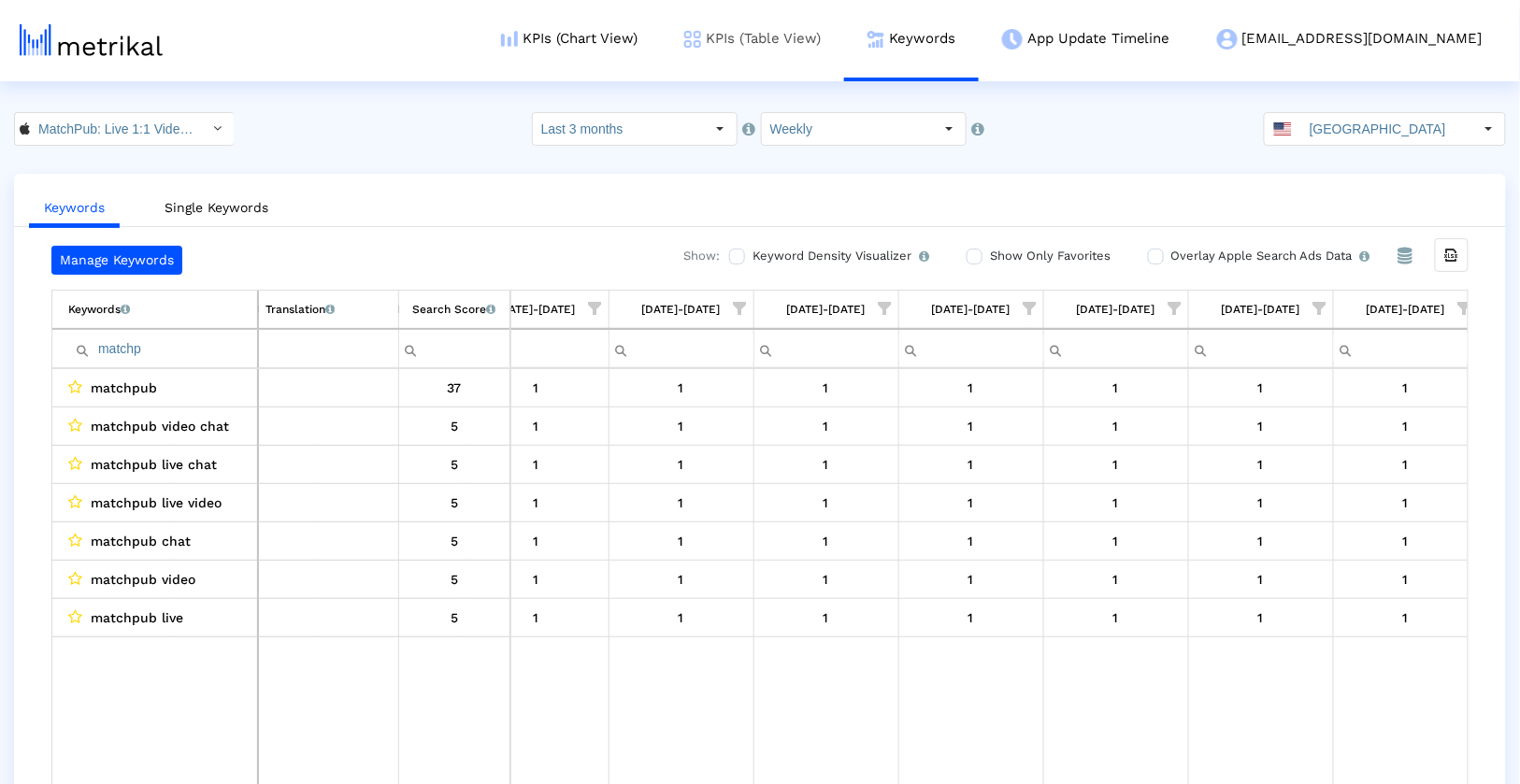 click on "KPIs (Table View)" at bounding box center [753, 38] 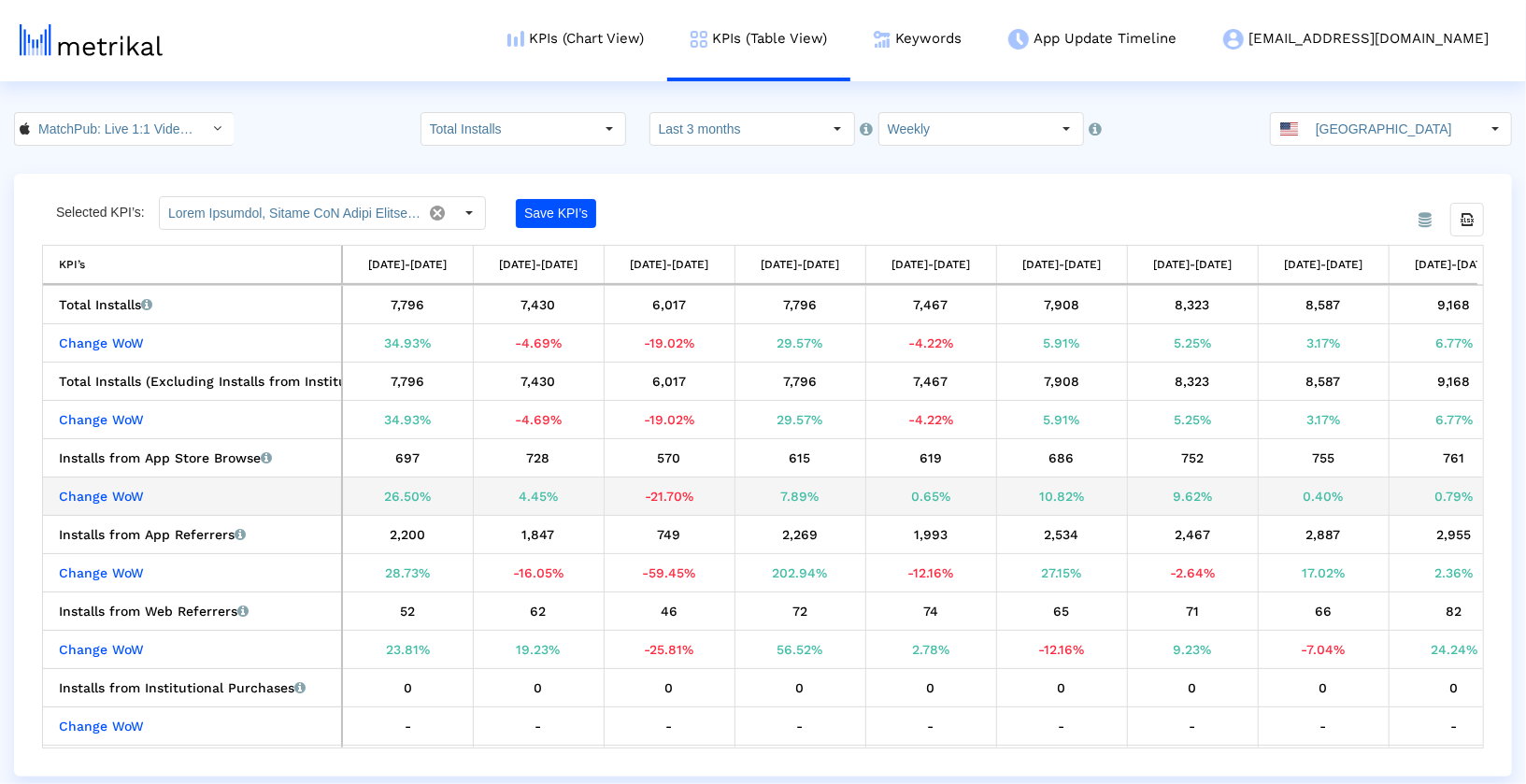 scroll, scrollTop: 0, scrollLeft: 393, axis: horizontal 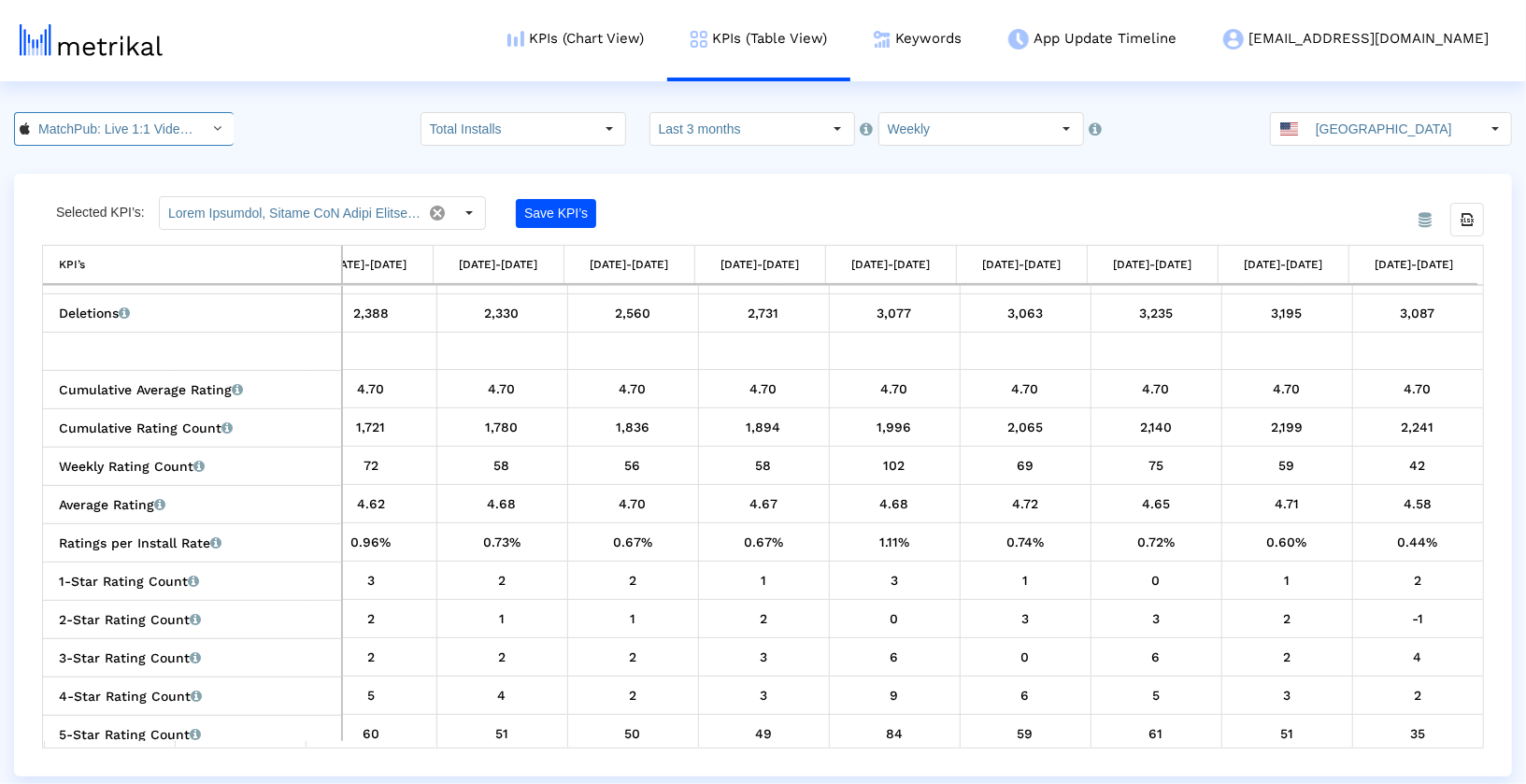 click on "MatchPub: Live 1:1 Video Chat < 1562311685 >" 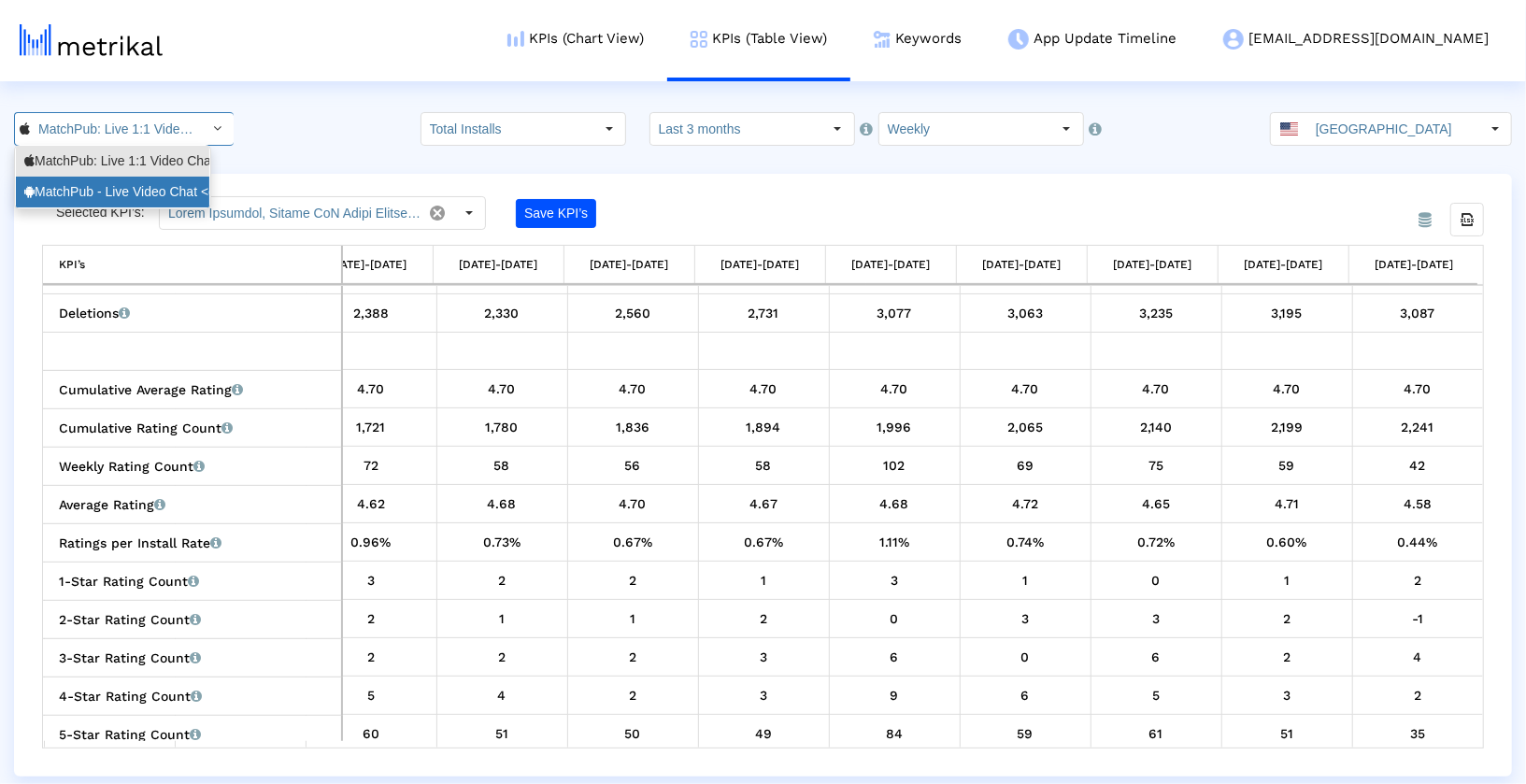 click on "MatchPub - Live Video Chat <com.matchpublive>" at bounding box center [112, 192] 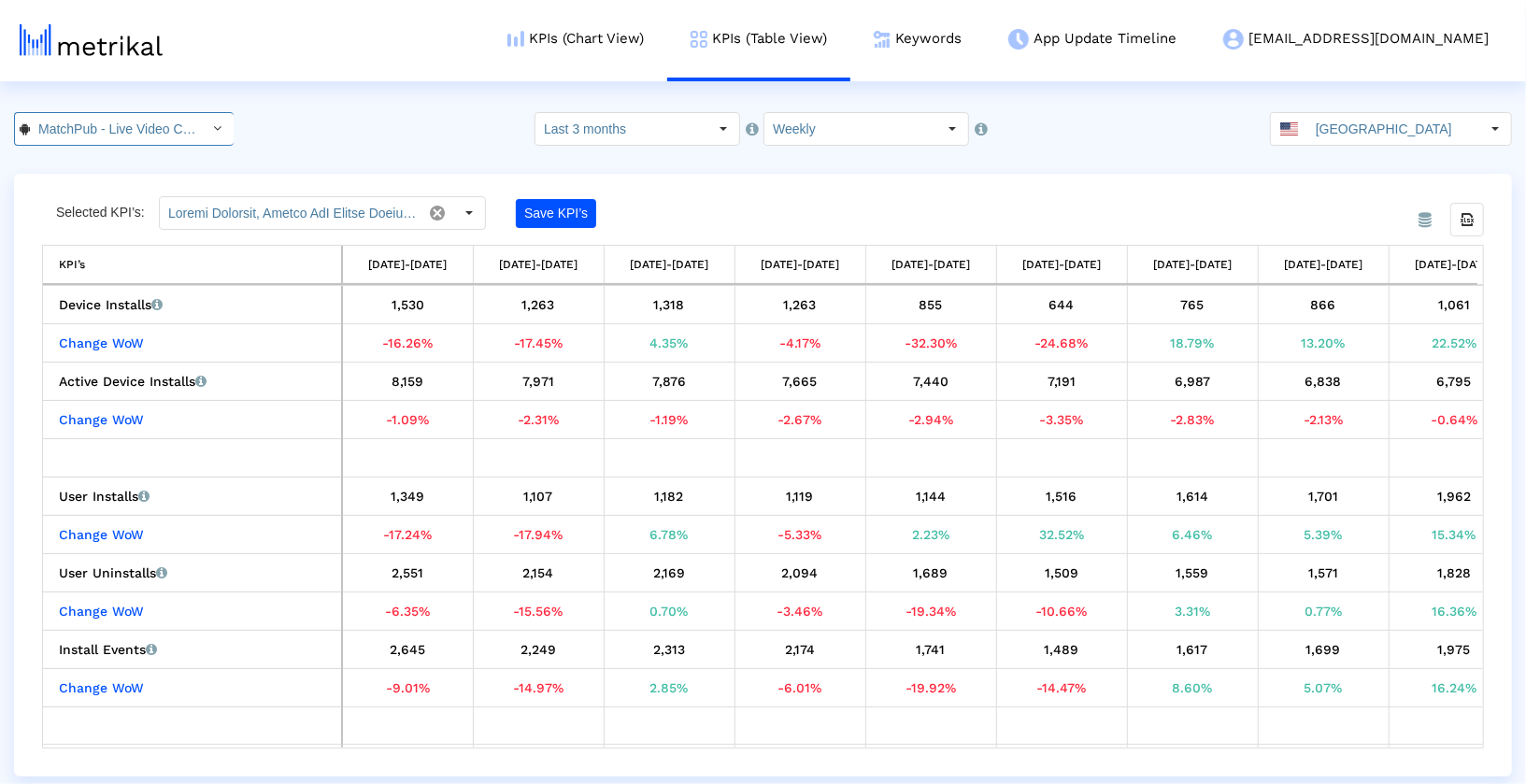 scroll, scrollTop: 0, scrollLeft: 162, axis: horizontal 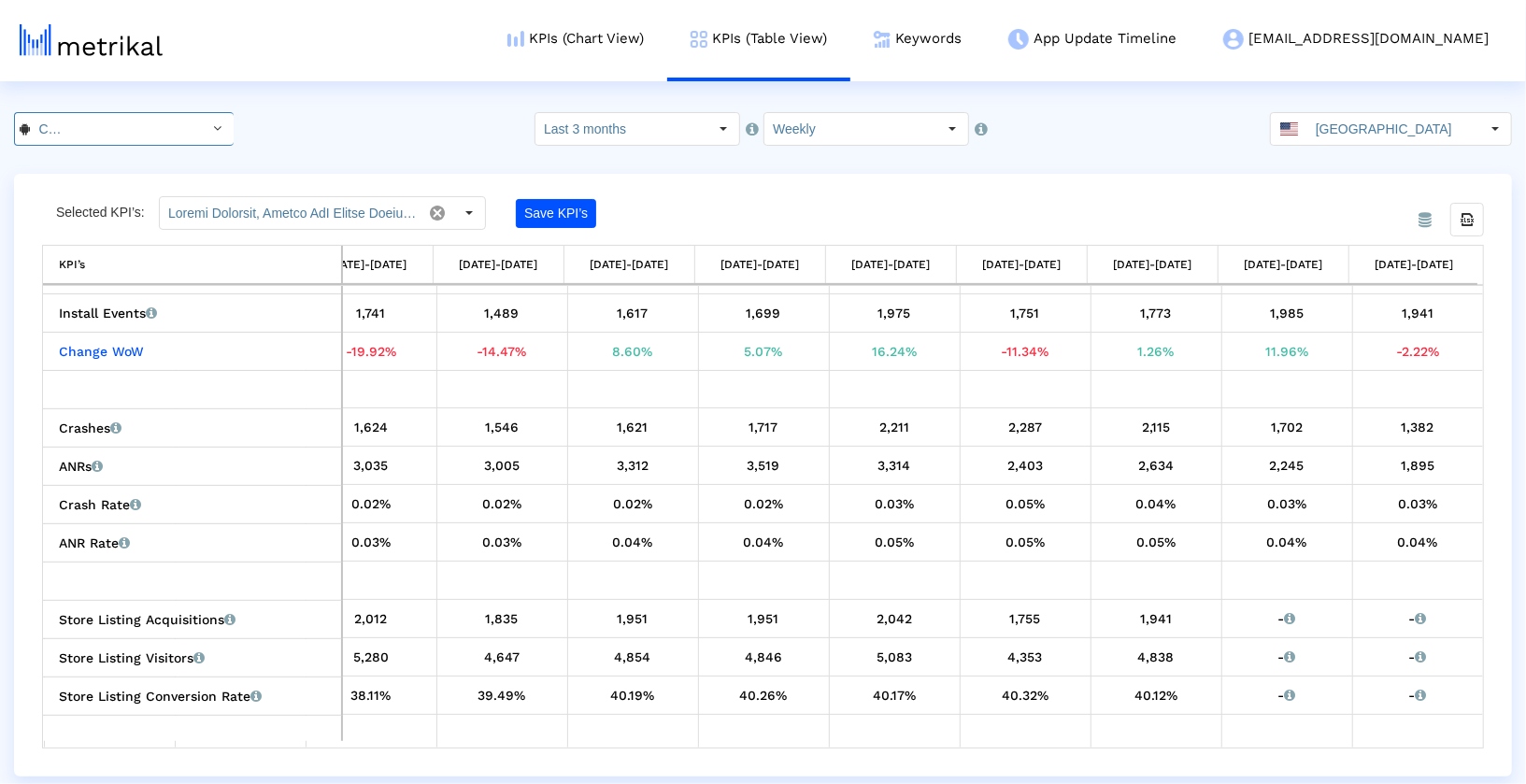 click on "MatchPub - Live Video Chat < com.matchpublive >" 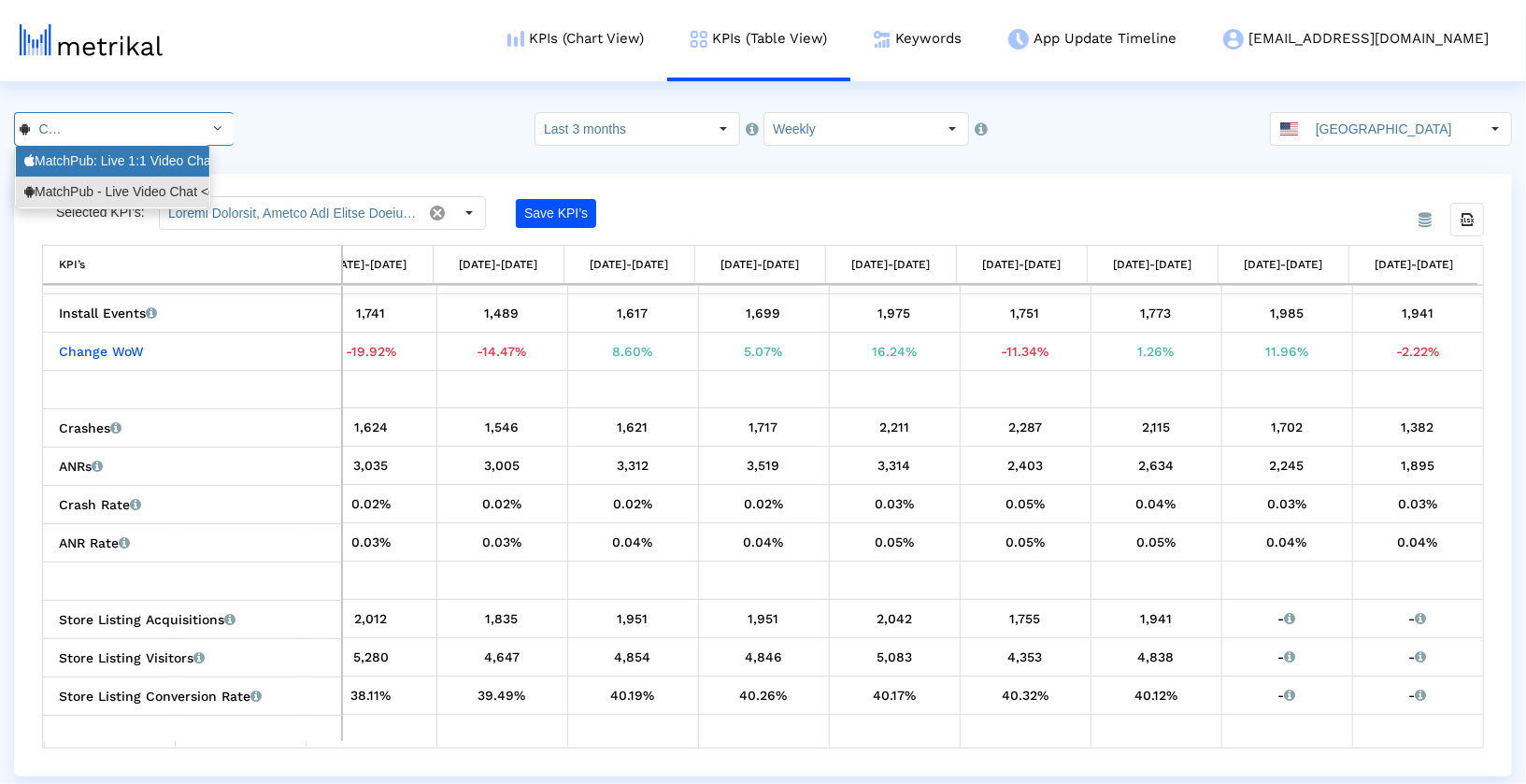 click on "MatchPub: Live 1:1 Video Chat <1562311685>" at bounding box center [112, 161] 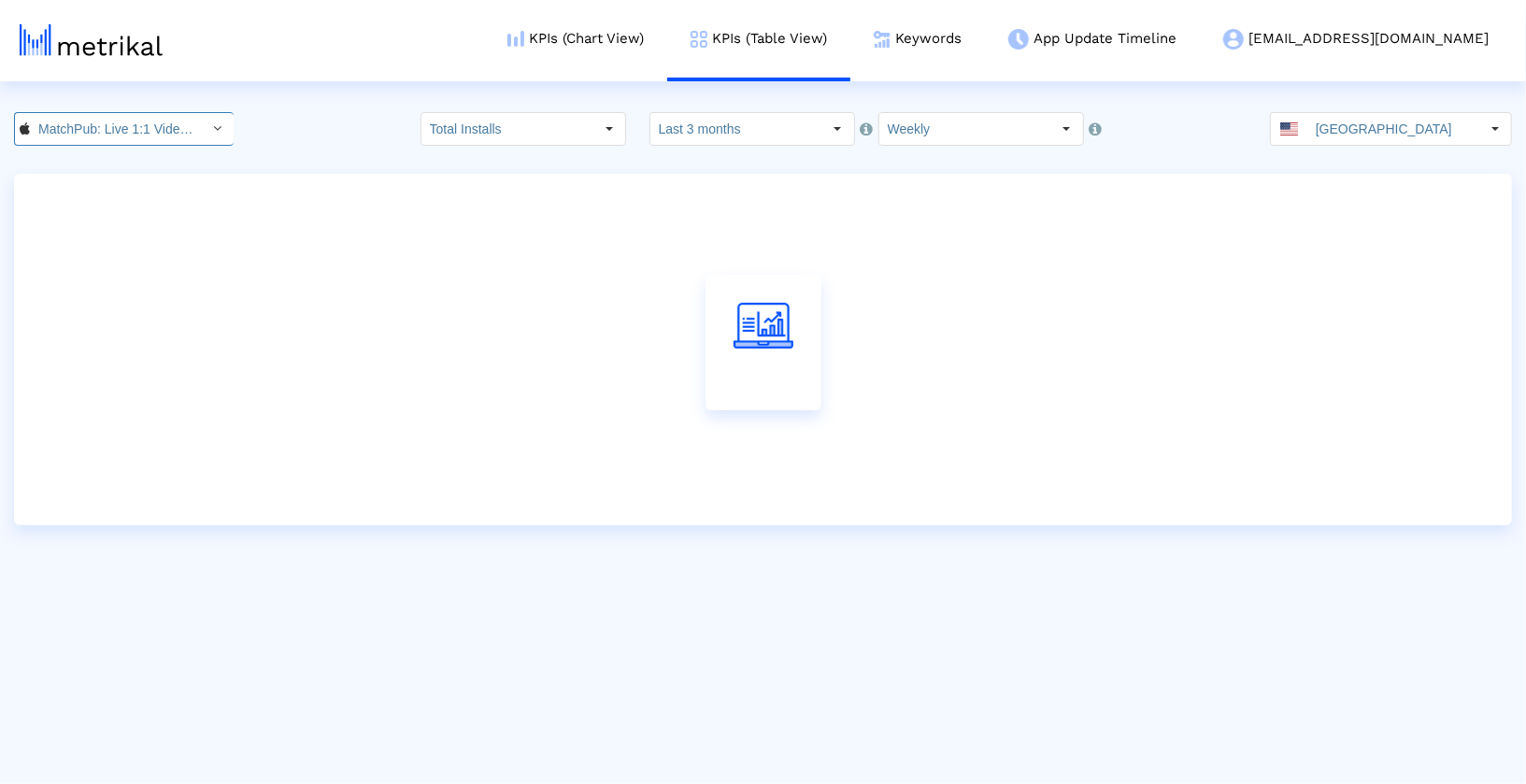 scroll, scrollTop: 0, scrollLeft: 144, axis: horizontal 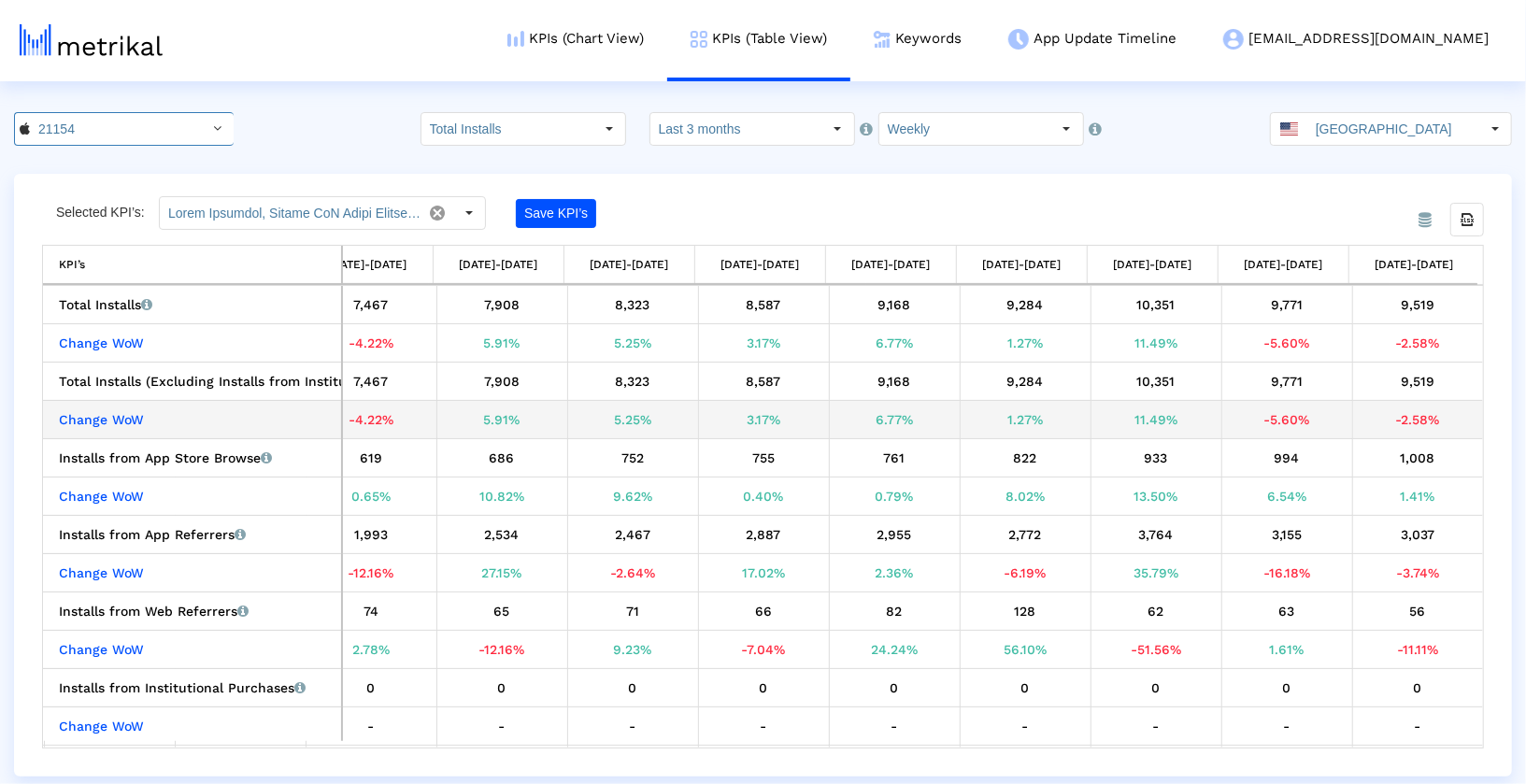 click on "3.17%" at bounding box center (763, 420) 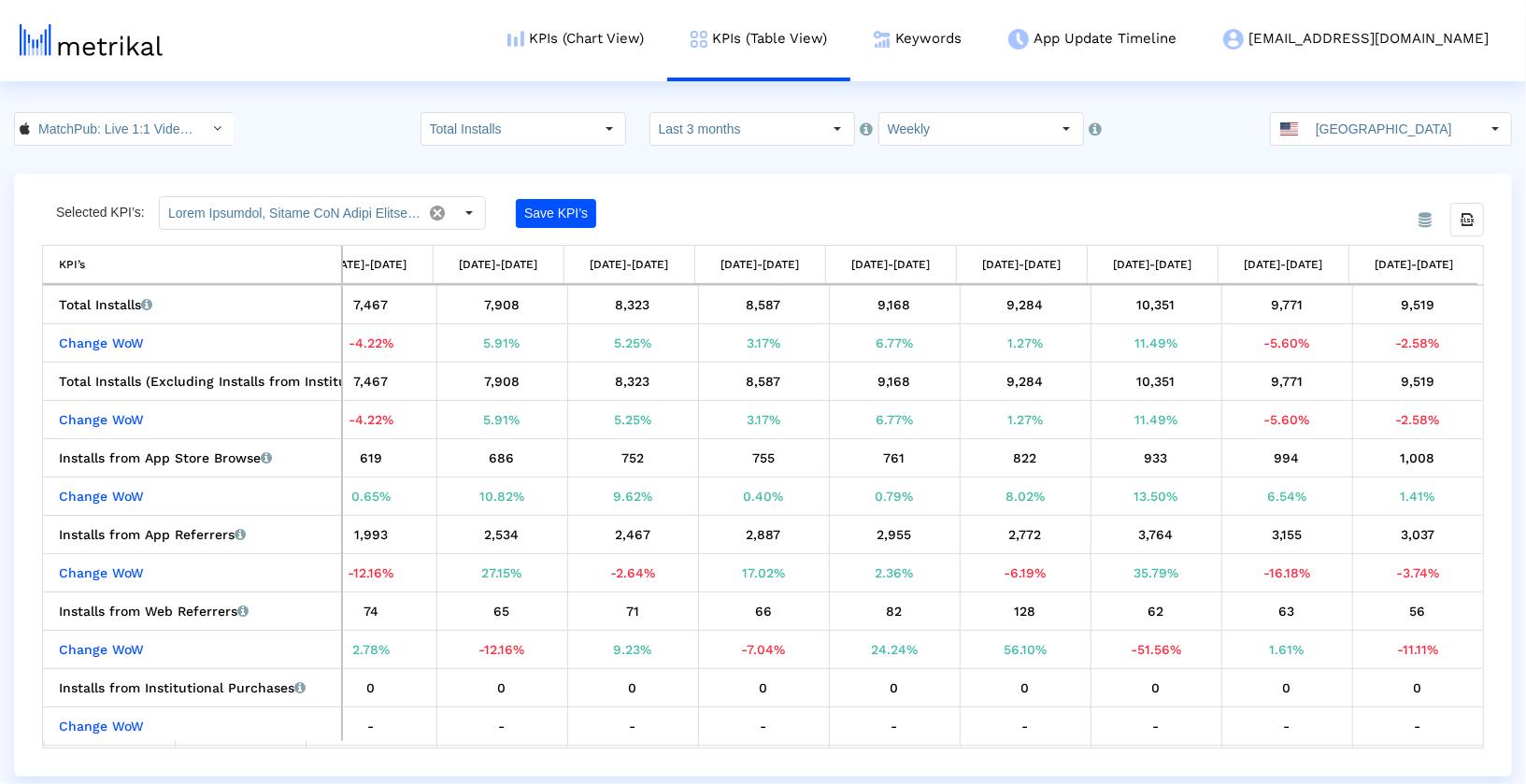 scroll, scrollTop: 12, scrollLeft: 564, axis: both 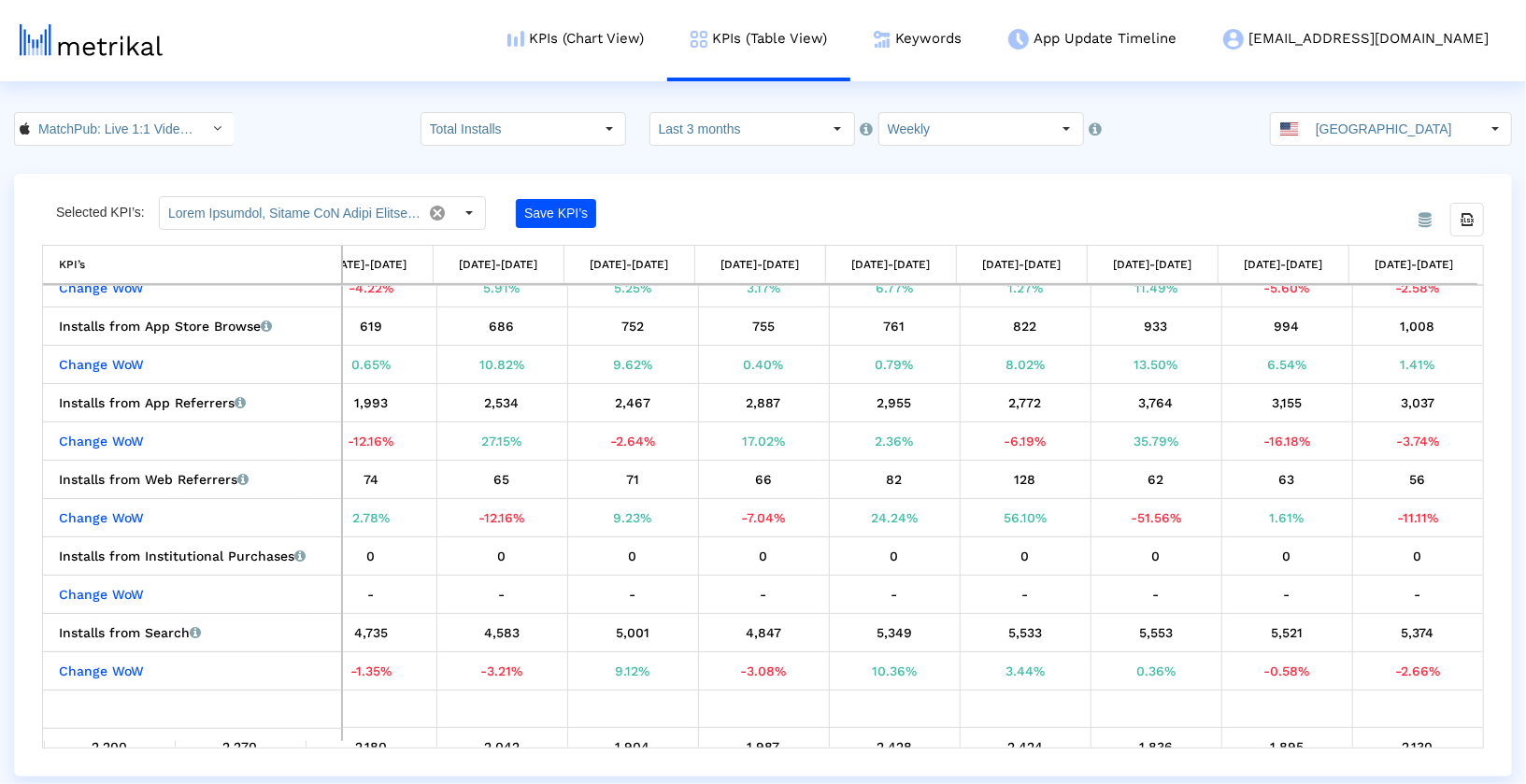 click on "3,764" at bounding box center (1156, 403) 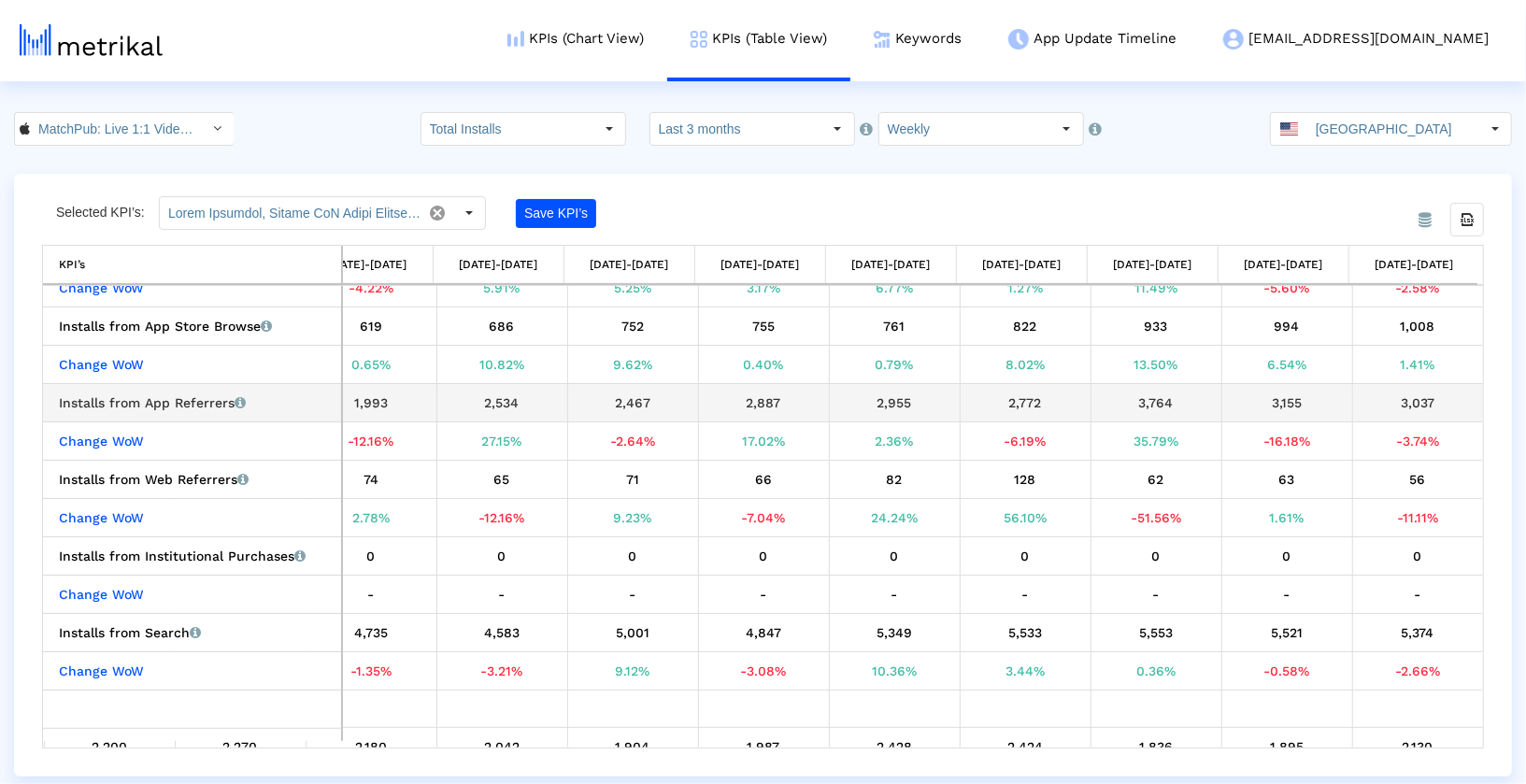 drag, startPoint x: 1126, startPoint y: 398, endPoint x: 1400, endPoint y: 398, distance: 274 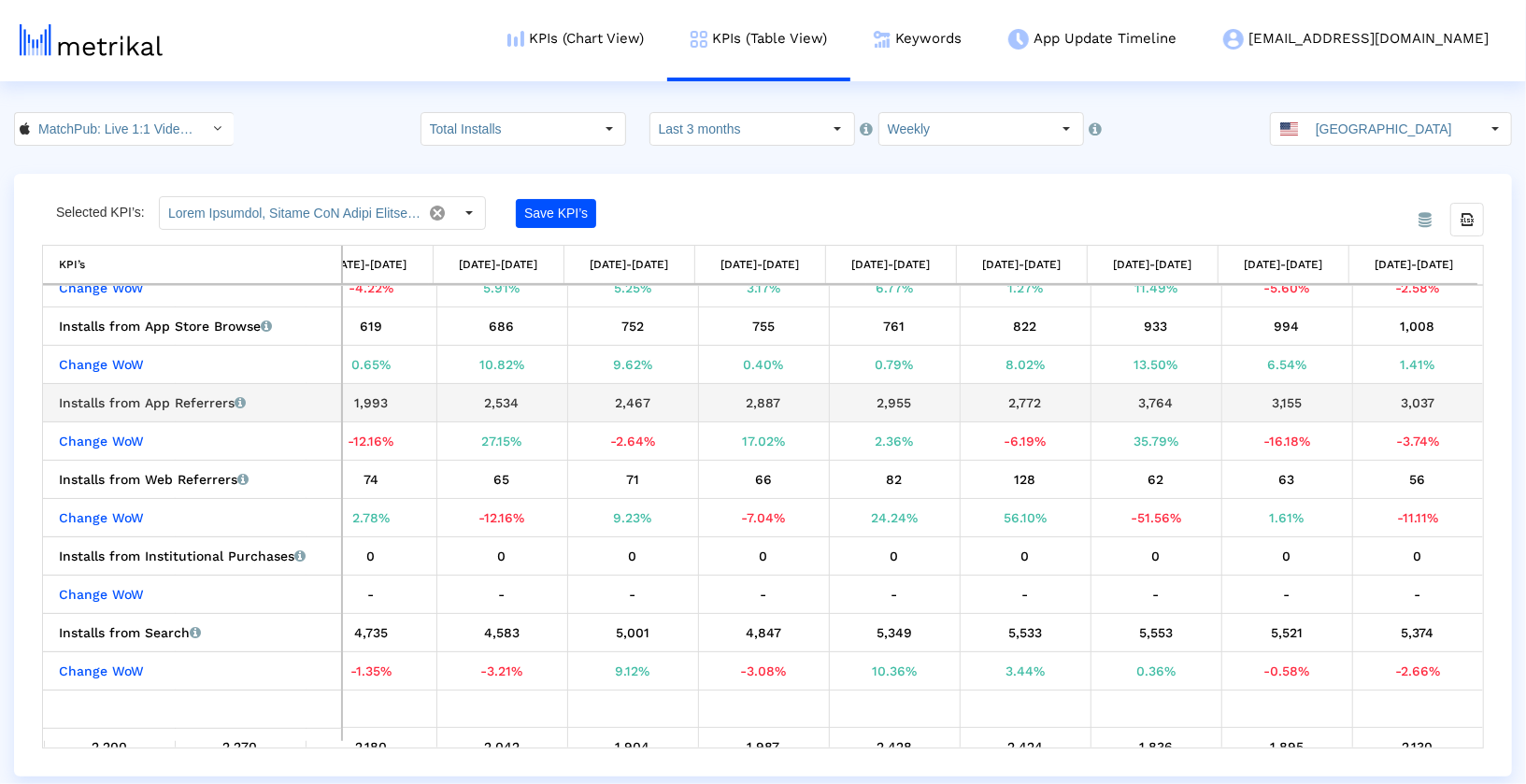 click on "Installs from App Referrers   Installs that the app received from other apps linking/referring to it.   2,200   1,847   749   2,269   1,993   2,534   2,467   2,887   2,955   2,772   3,764   3,155   3,037" at bounding box center (483, 402) 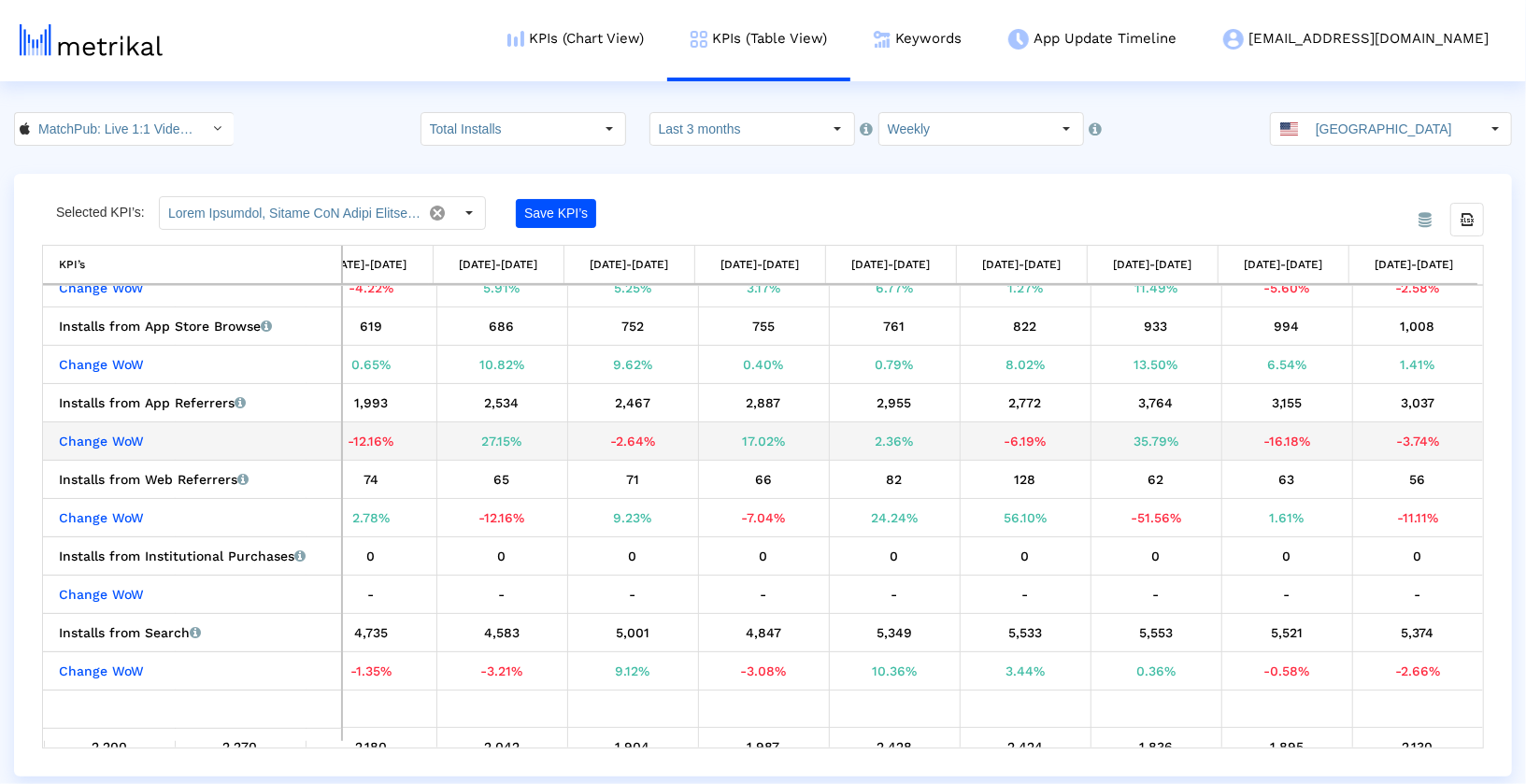 click on "-3.74%" at bounding box center [1418, 440] 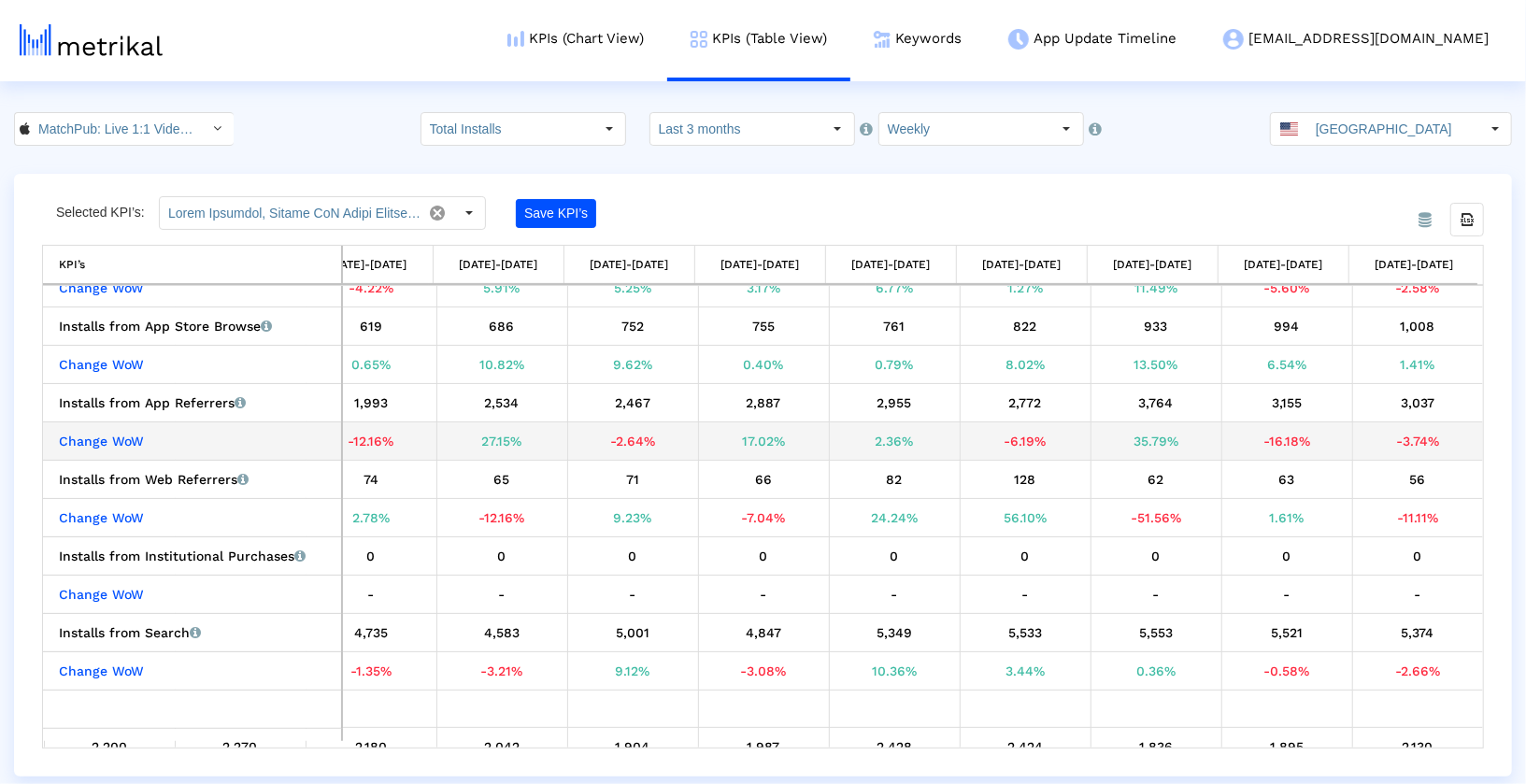 scroll, scrollTop: 138, scrollLeft: 564, axis: both 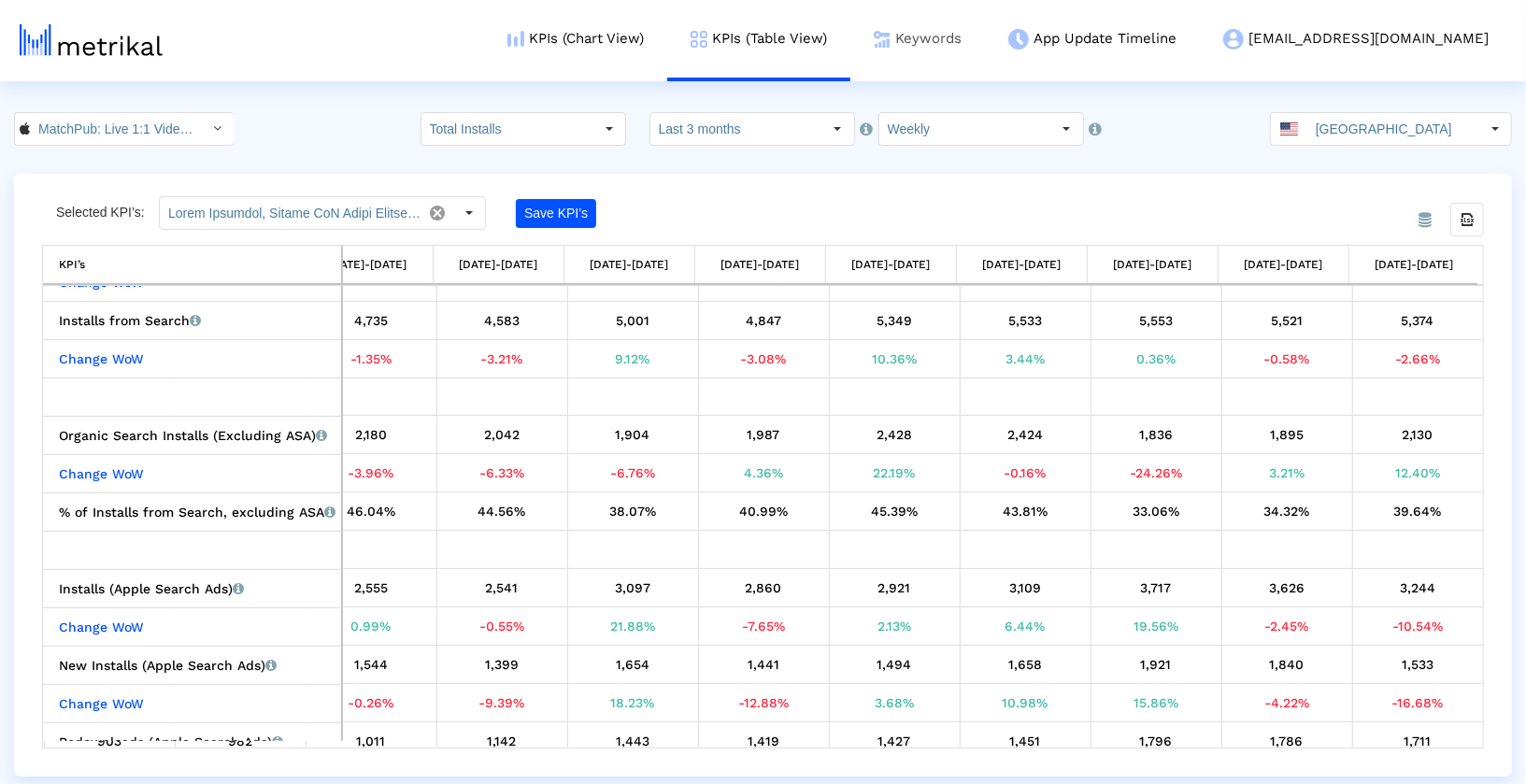 click on "Keywords" at bounding box center [918, 38] 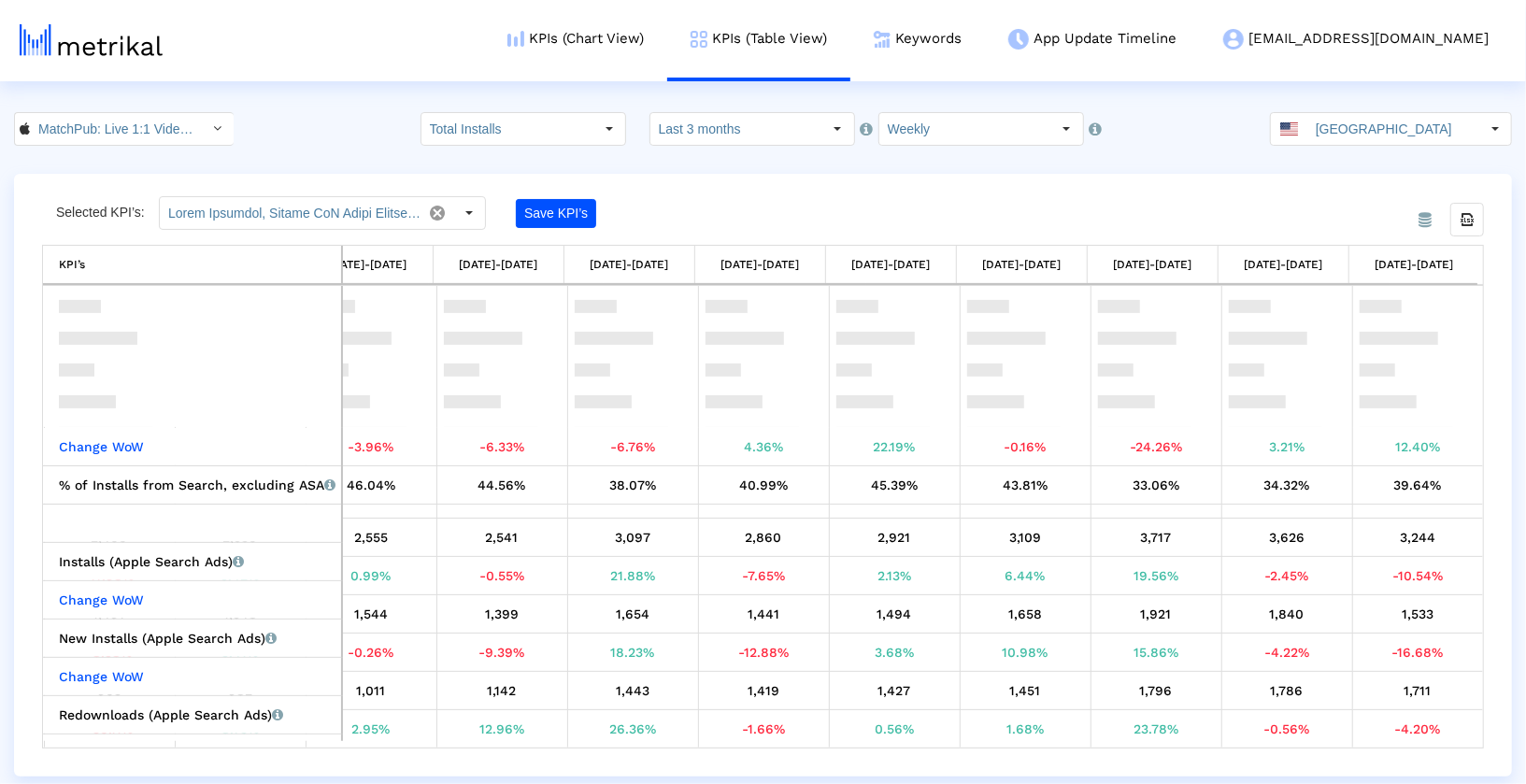 scroll, scrollTop: 649, scrollLeft: 564, axis: both 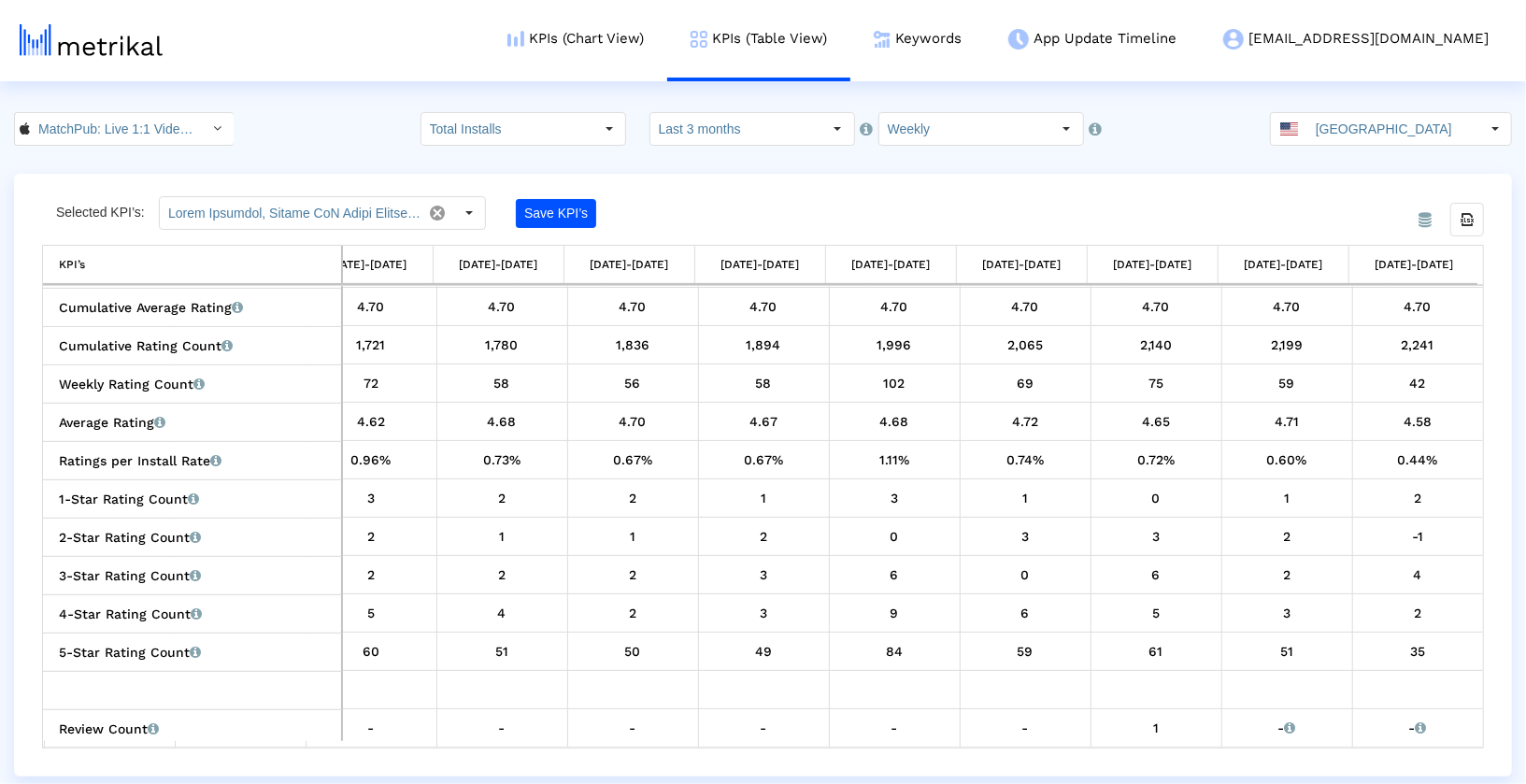 click on "35" at bounding box center [1419, 651] 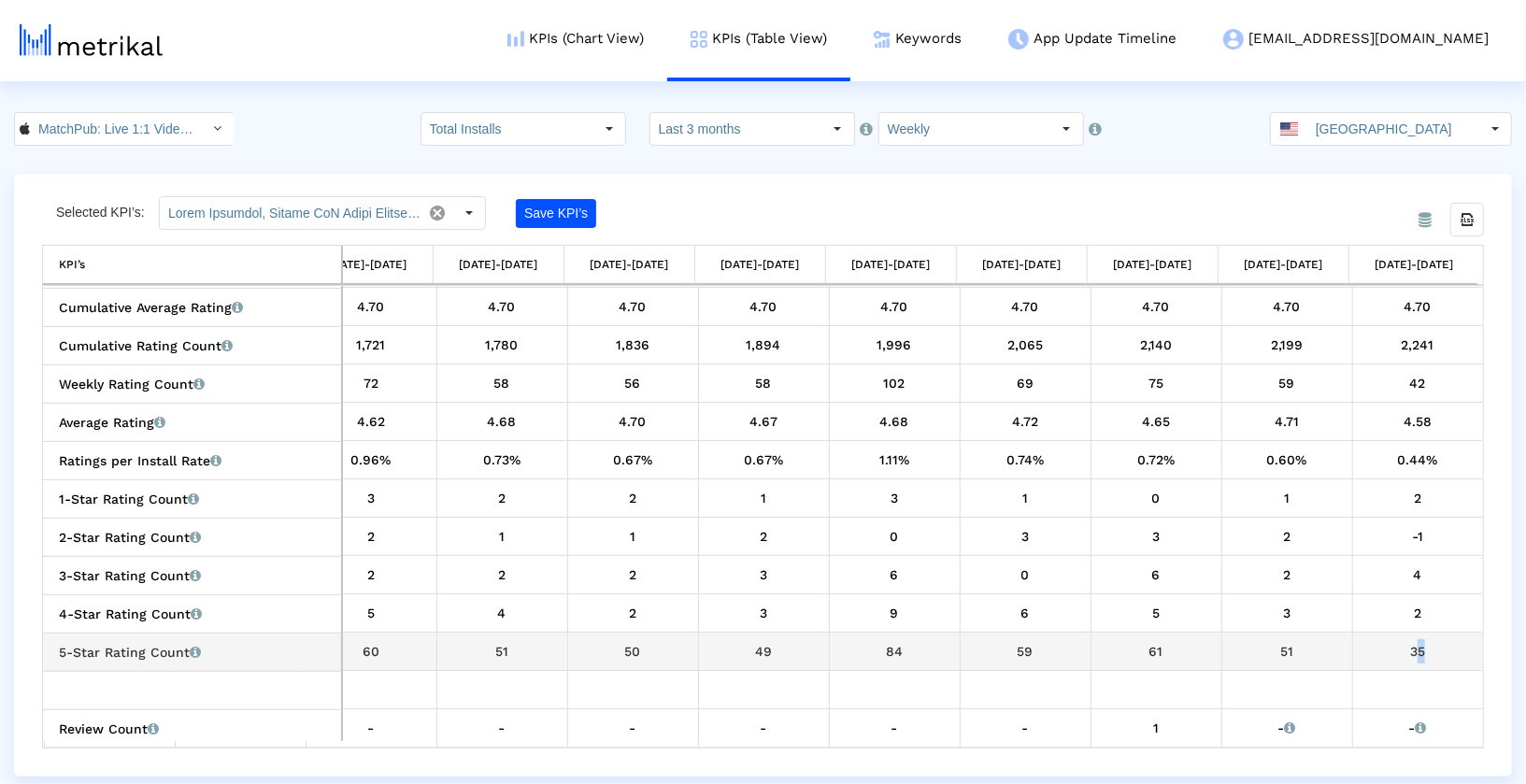 click on "35" at bounding box center [1419, 651] 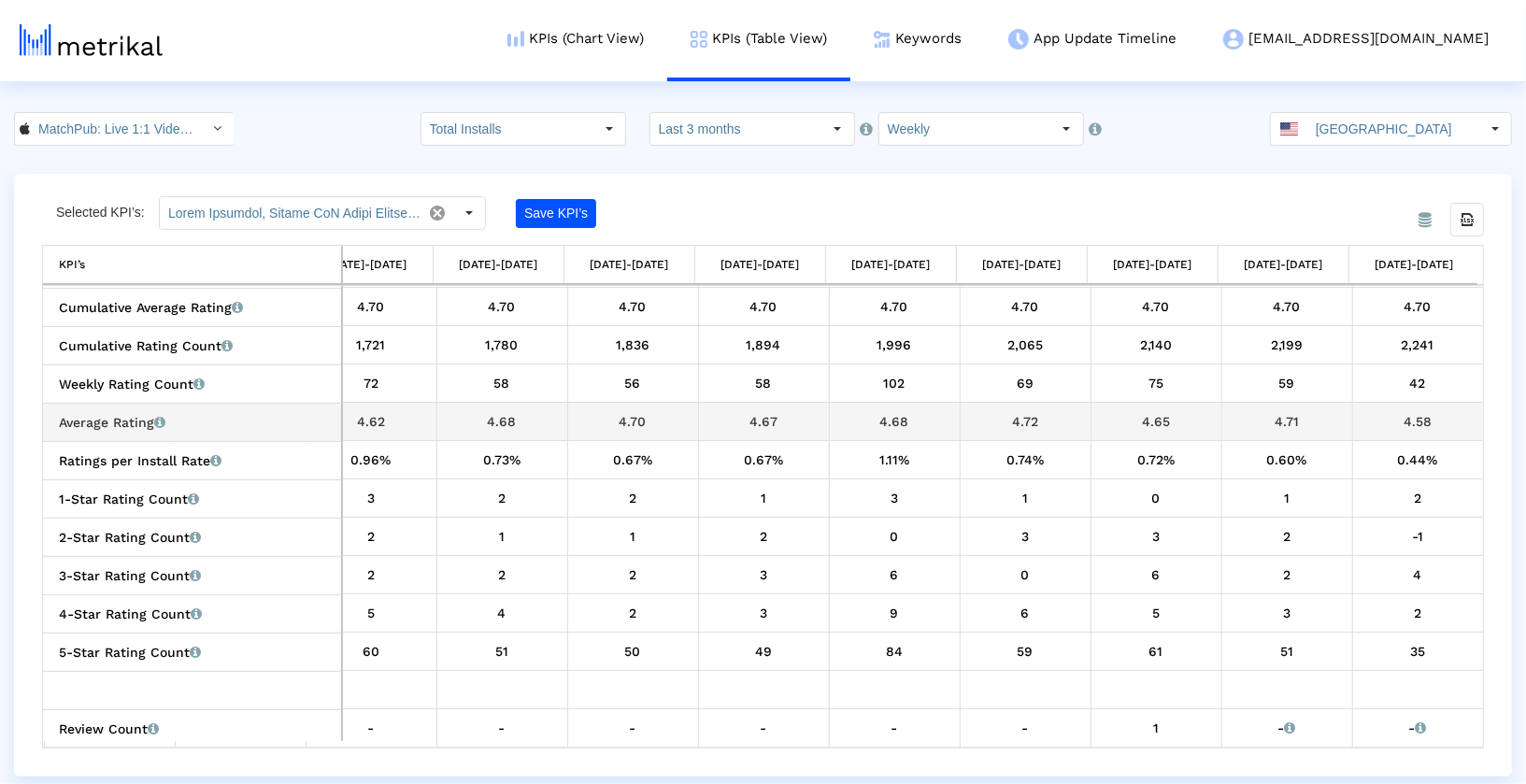 click on "4.58" at bounding box center [1419, 421] 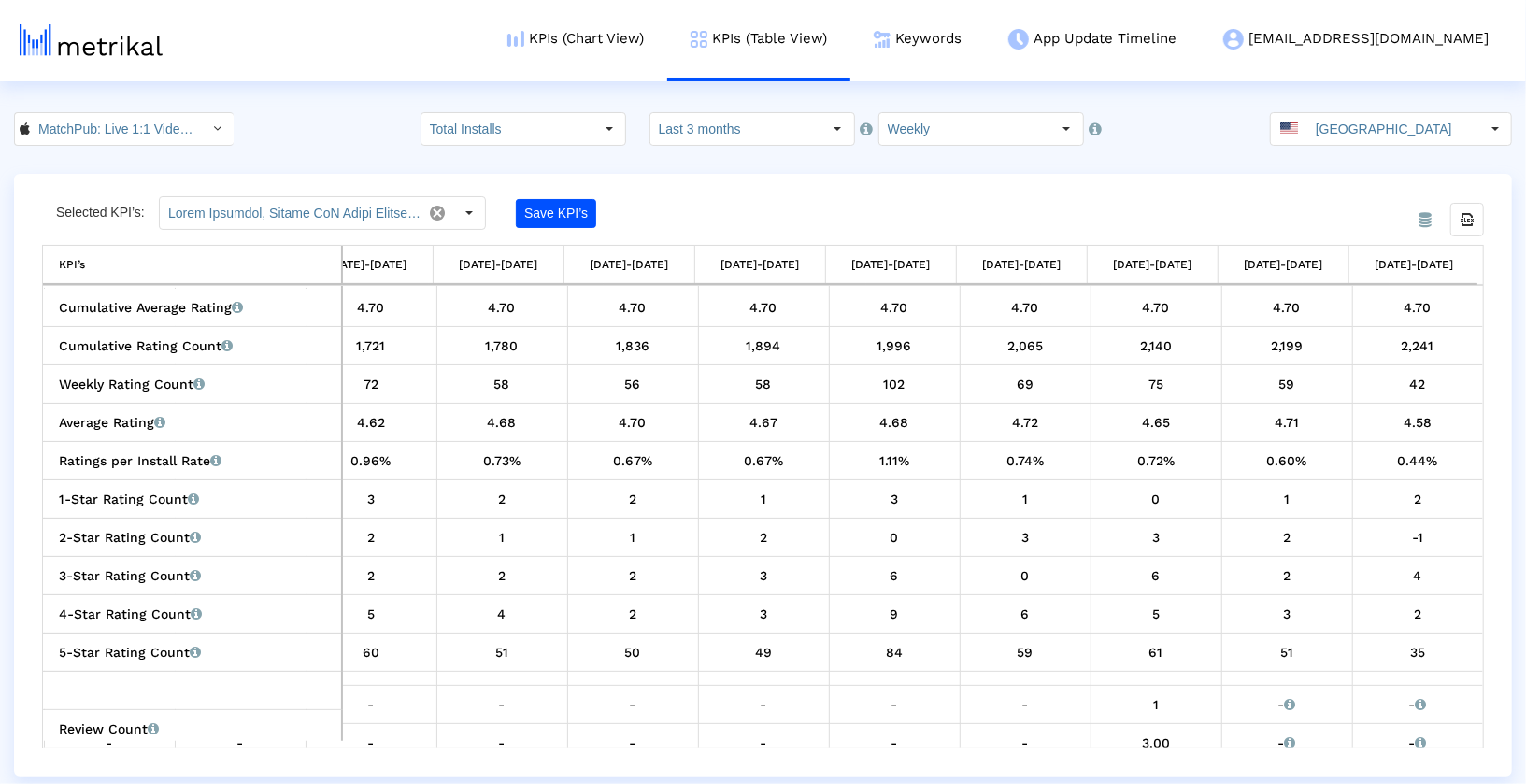 scroll, scrollTop: 1145, scrollLeft: 564, axis: both 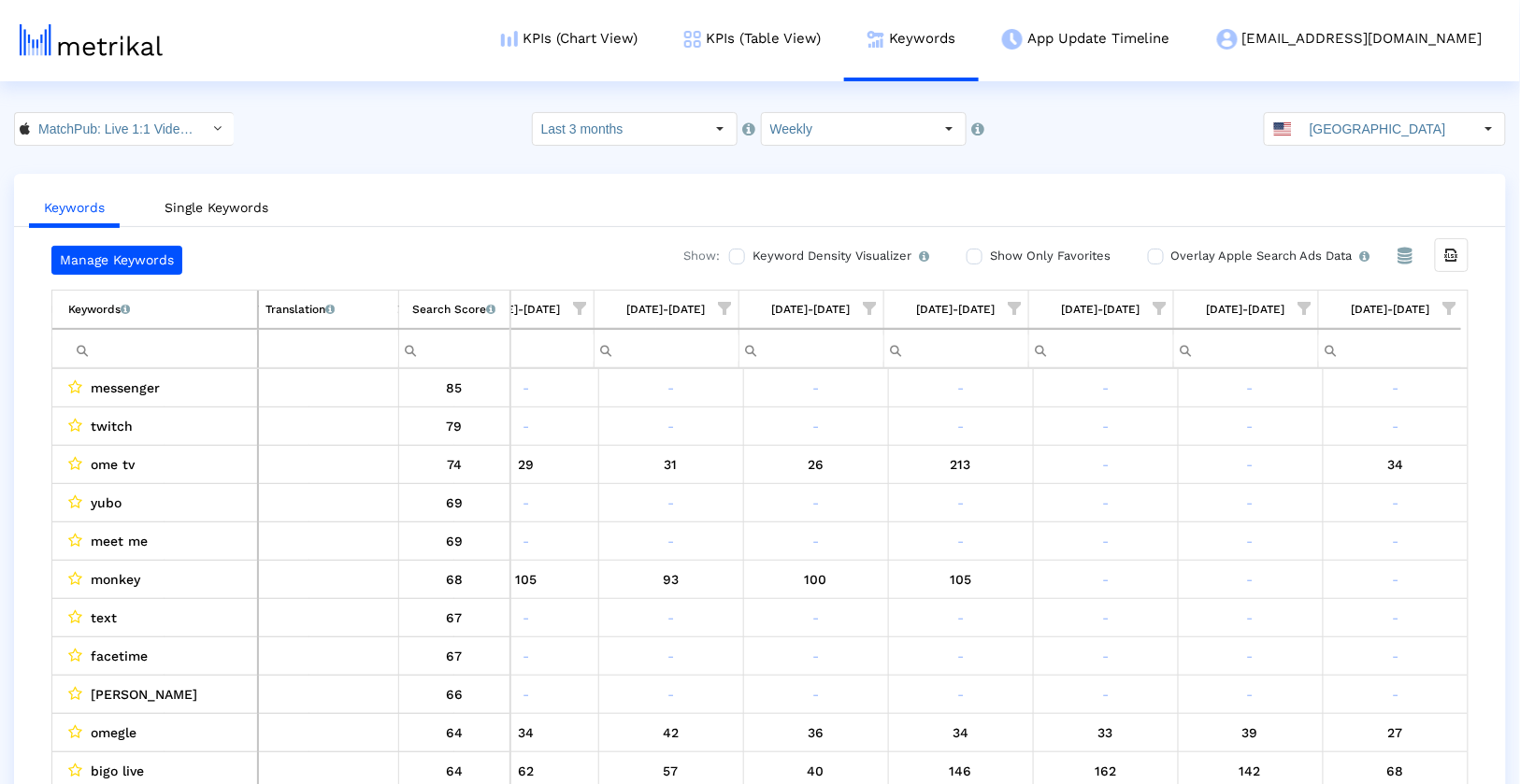 click at bounding box center [155, 349] 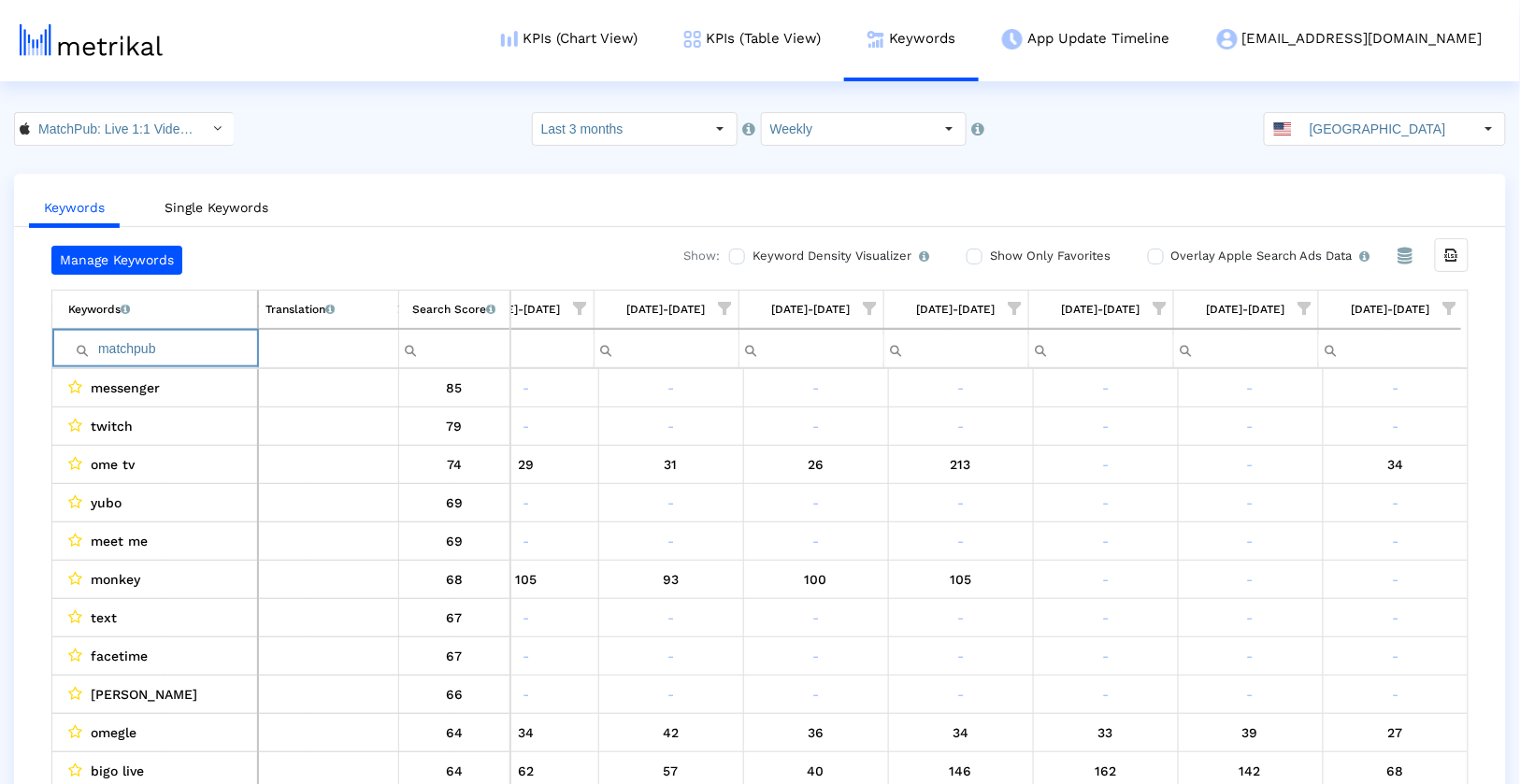 scroll, scrollTop: 0, scrollLeft: 925, axis: horizontal 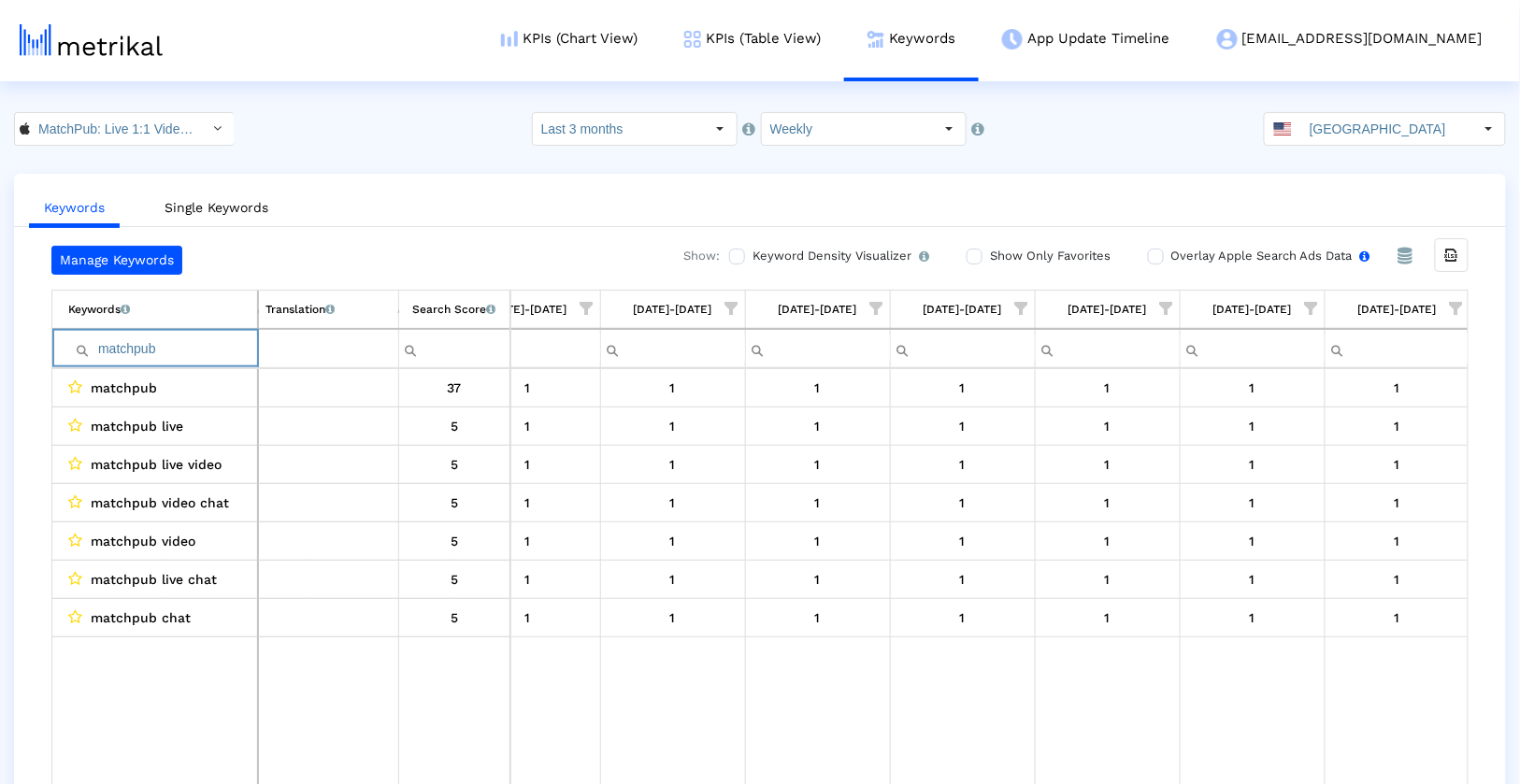 type on "matchpub" 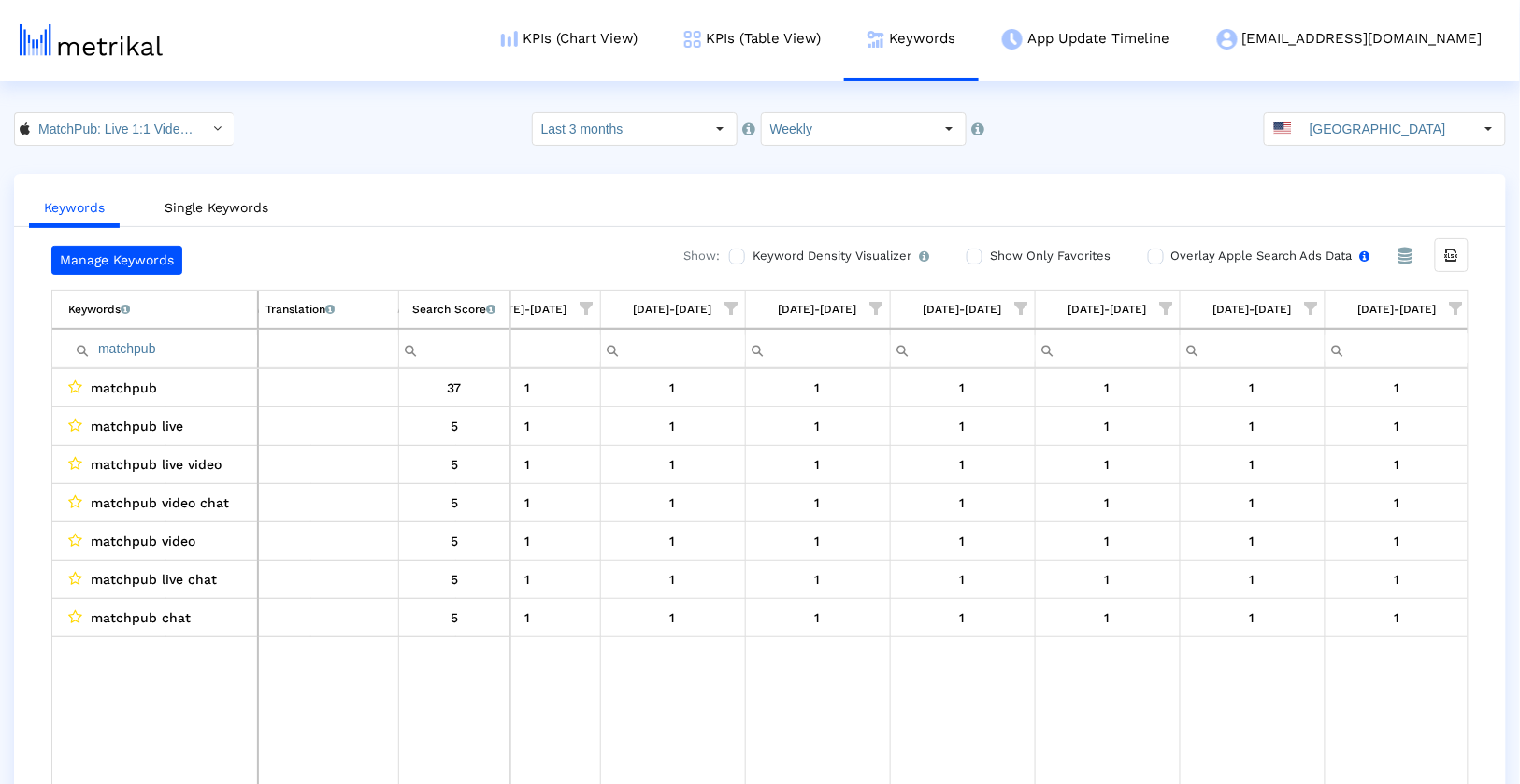click on "Overlay Apple Search Ads Data   Turn this on to view Apple Search Ads metrics (installs, cost, CPI) side by side with organic rankings." at bounding box center (1154, 256) 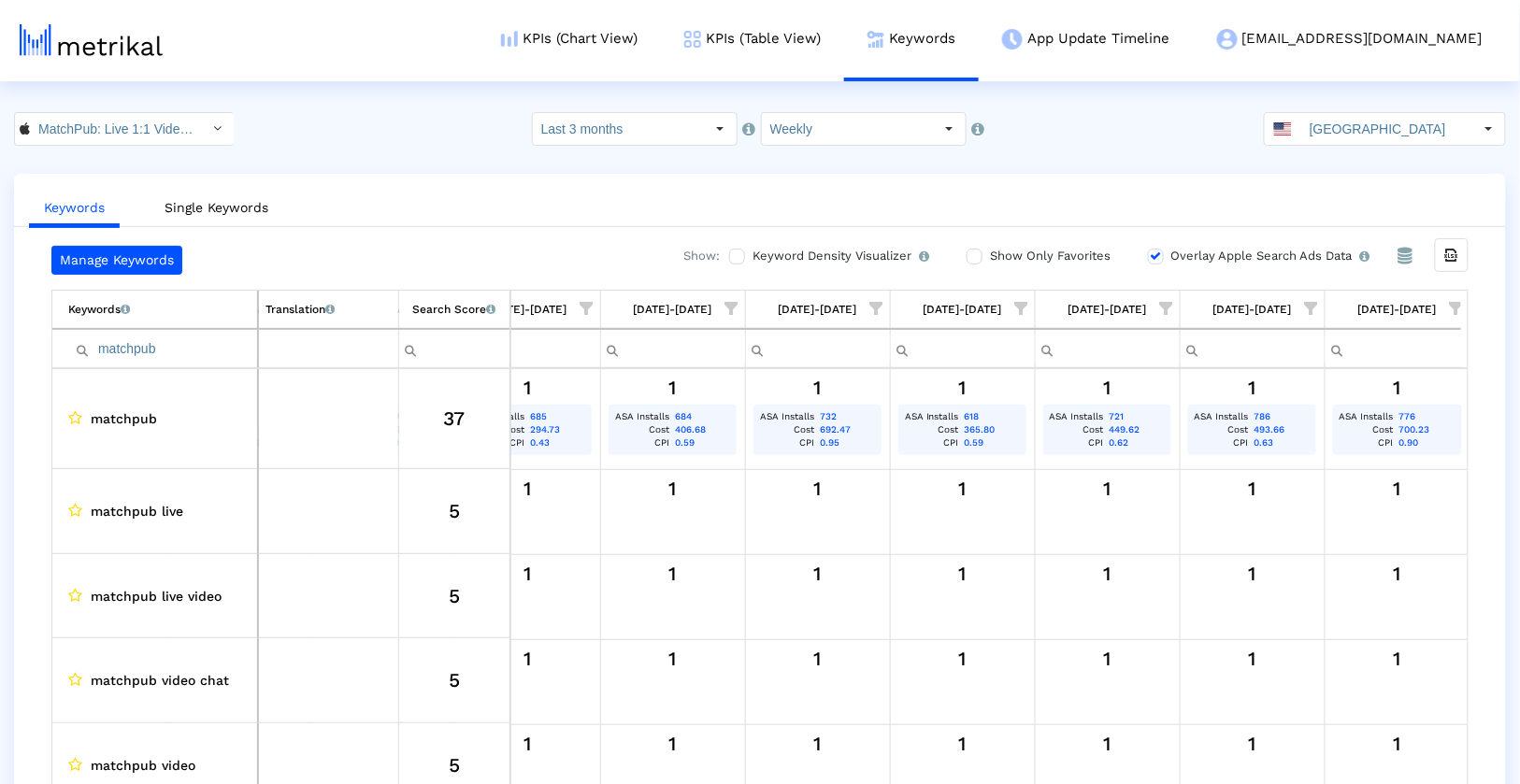 click on "matchpub" at bounding box center [163, 349] 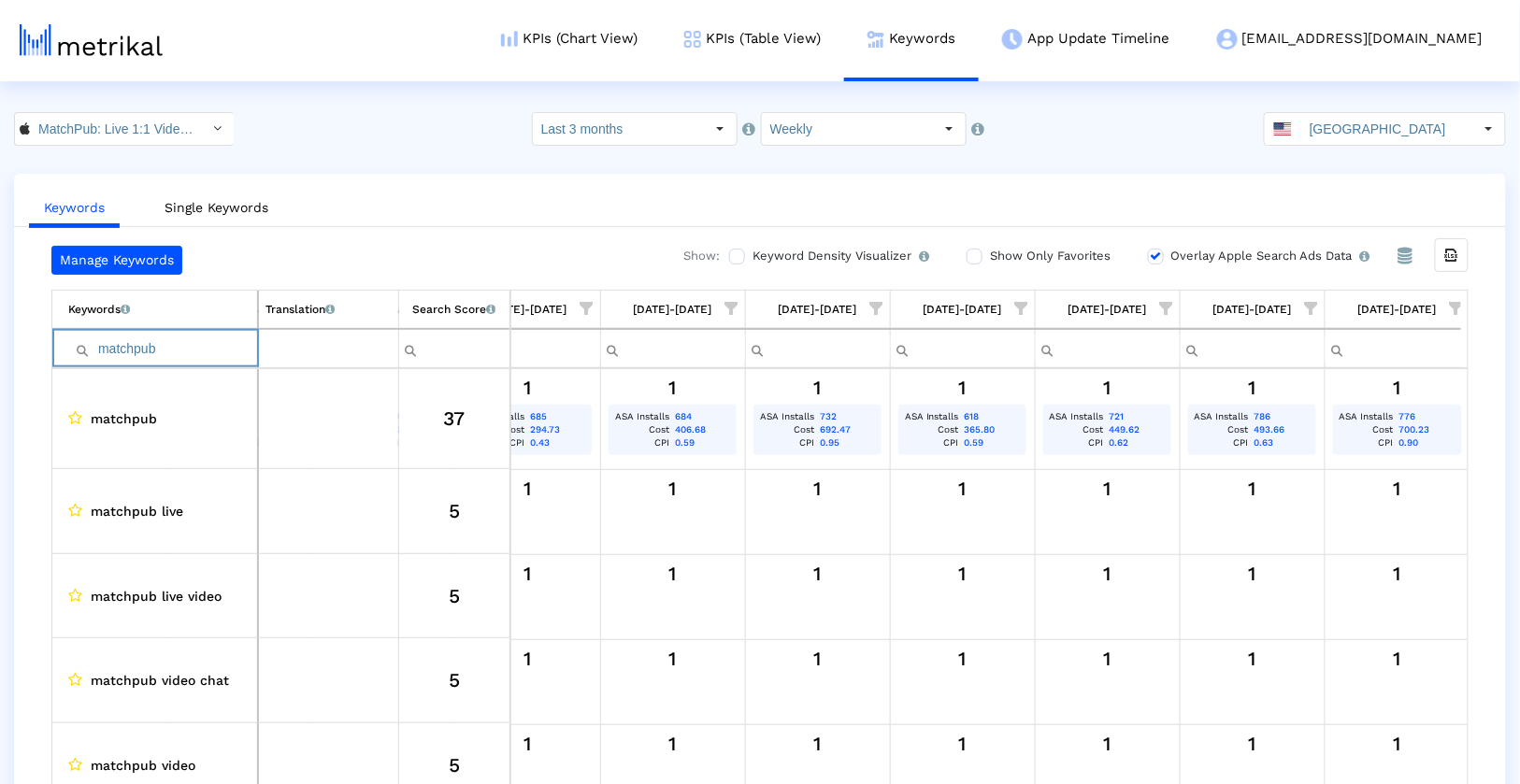 click on "matchpub" at bounding box center [163, 349] 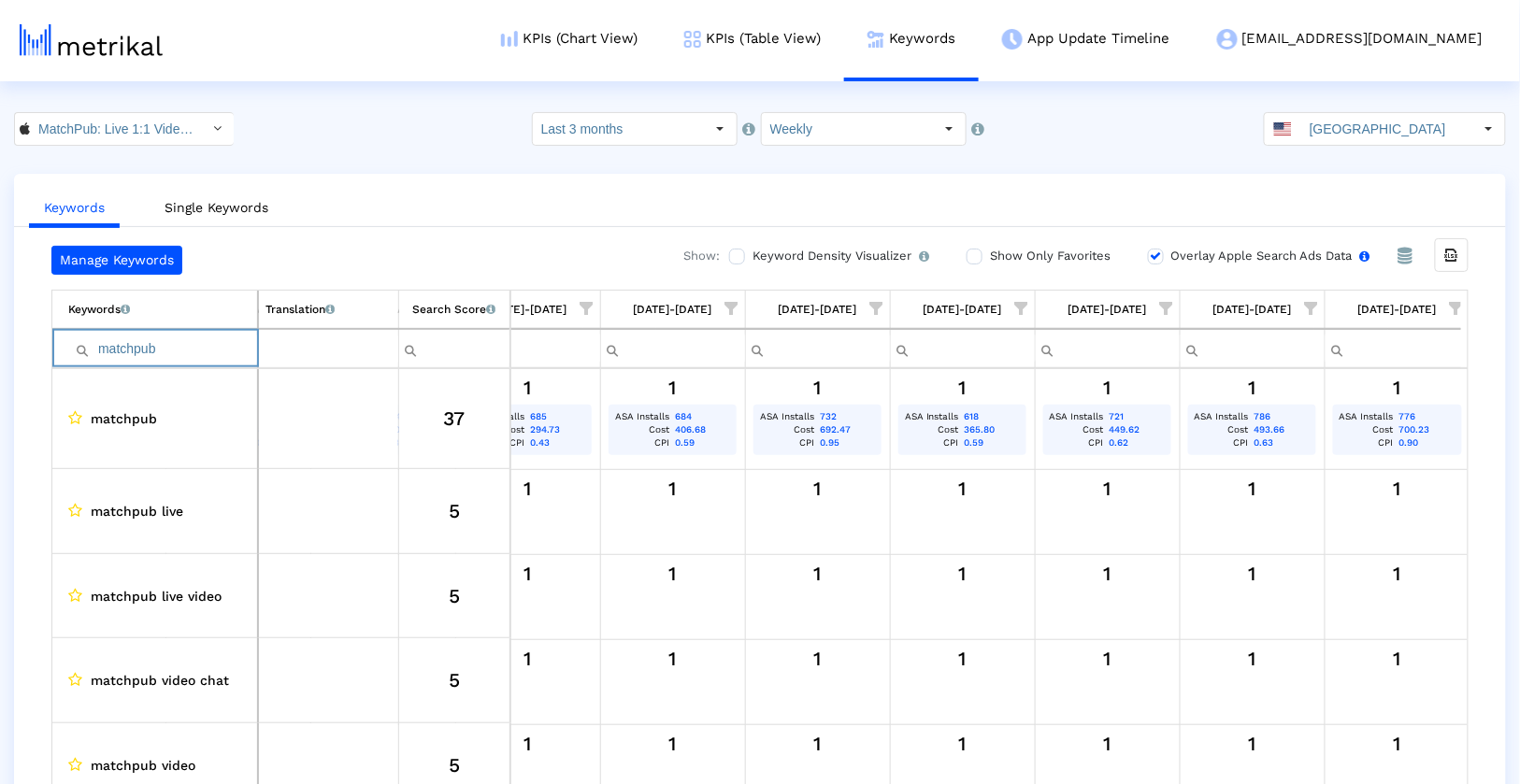 click on "Overlay Apple Search Ads Data   Turn this on to view Apple Search Ads metrics (installs, cost, CPI) side by side with organic rankings." at bounding box center [1269, 256] 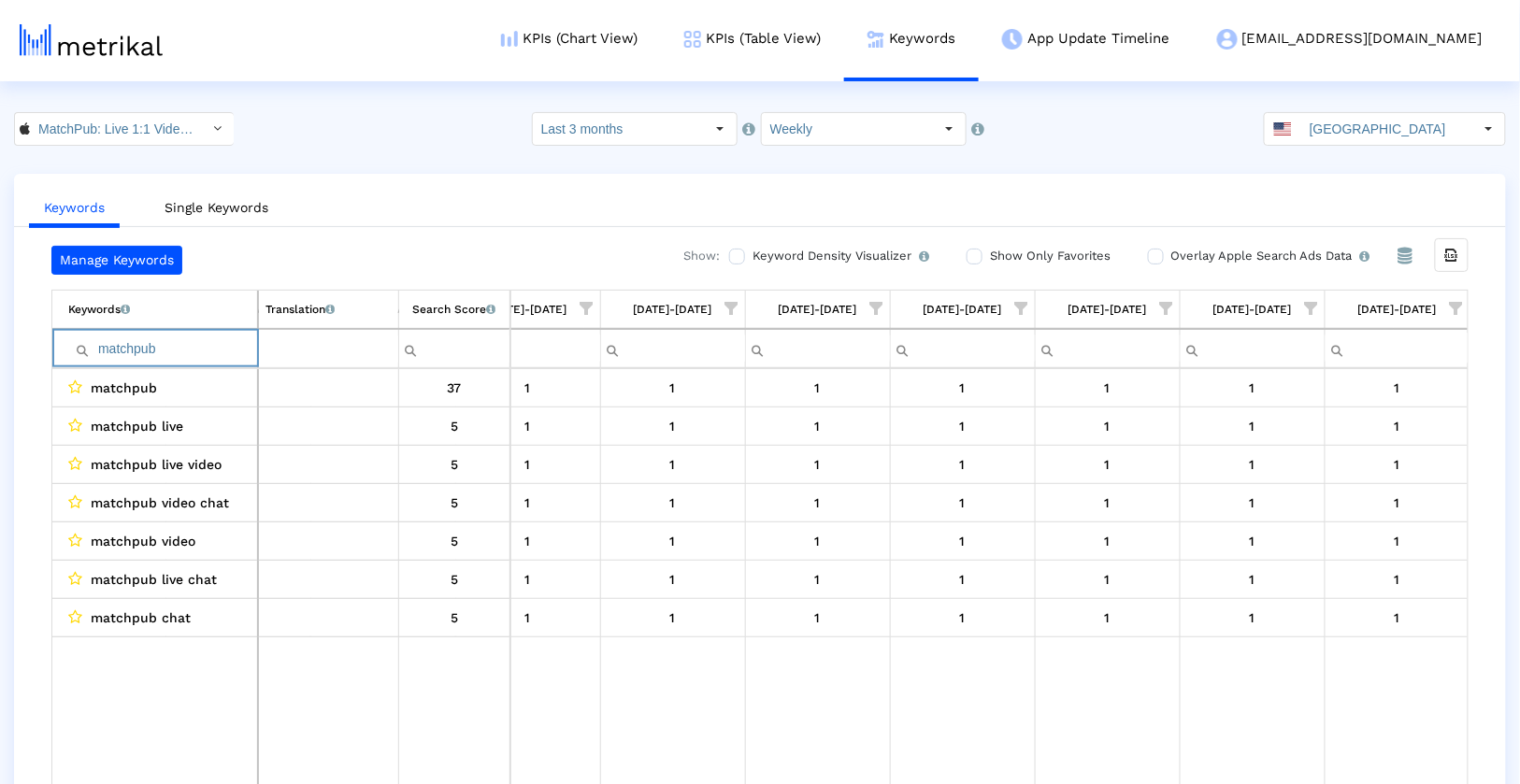 click on "matchpub" at bounding box center (163, 349) 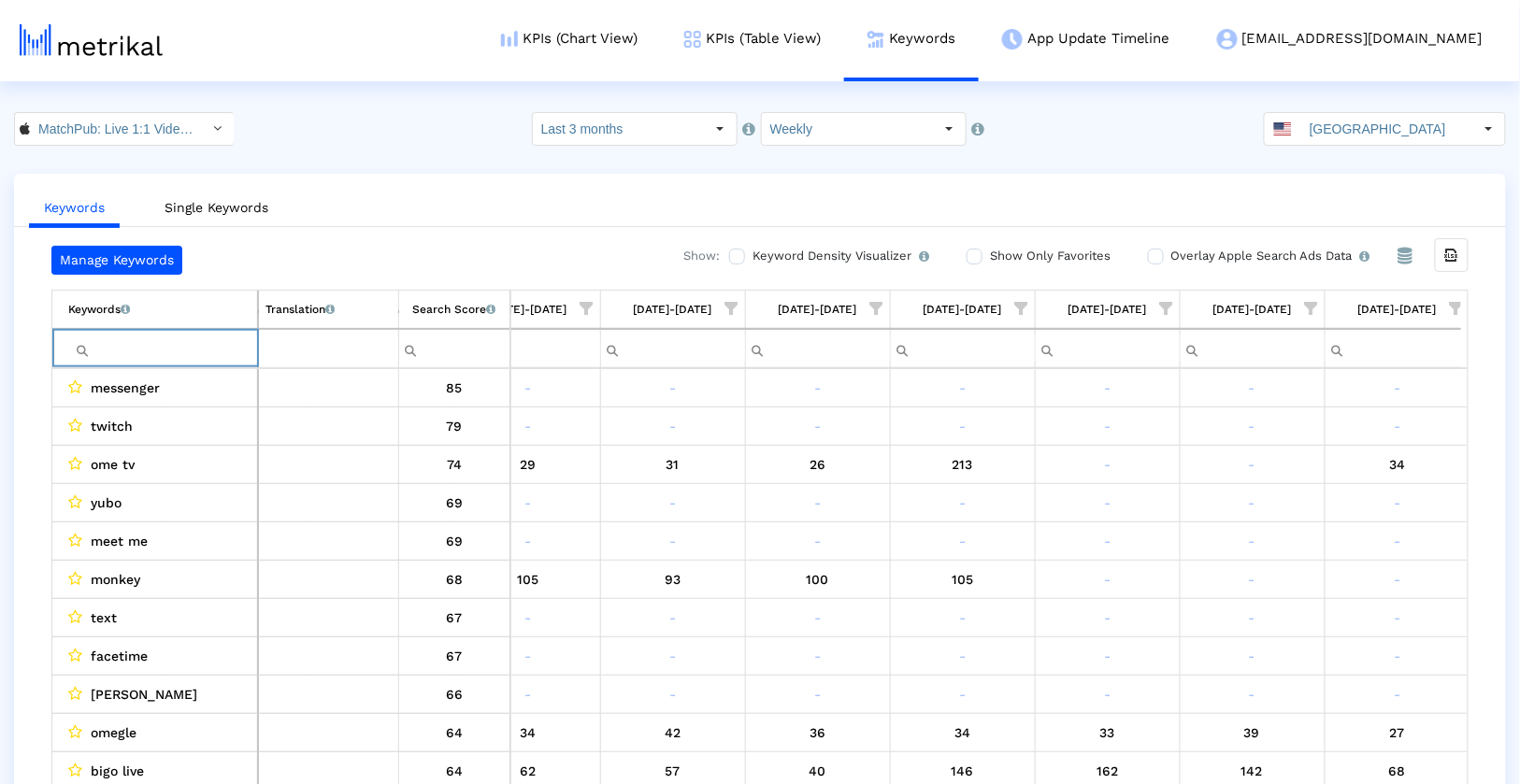 type 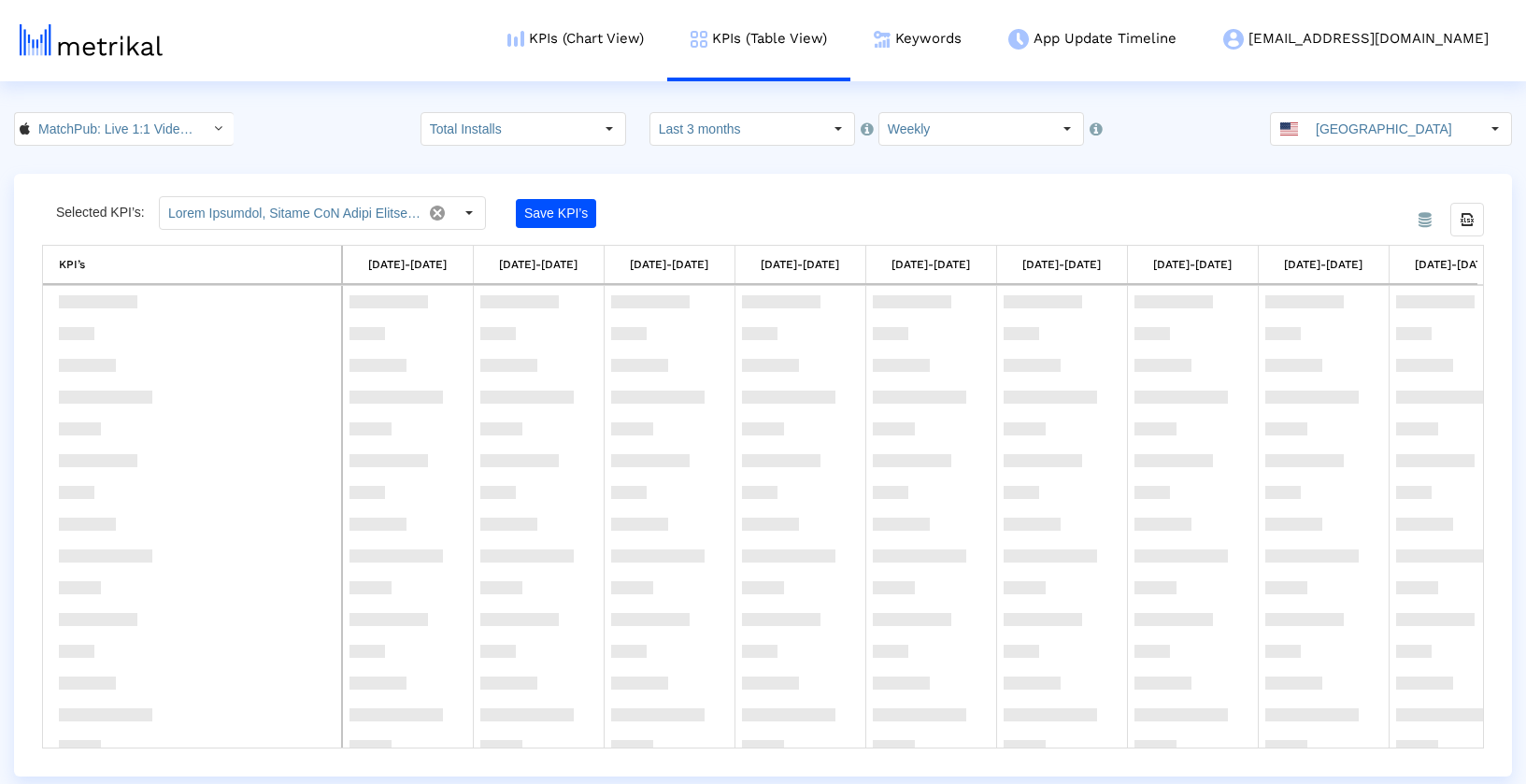 scroll, scrollTop: 0, scrollLeft: 0, axis: both 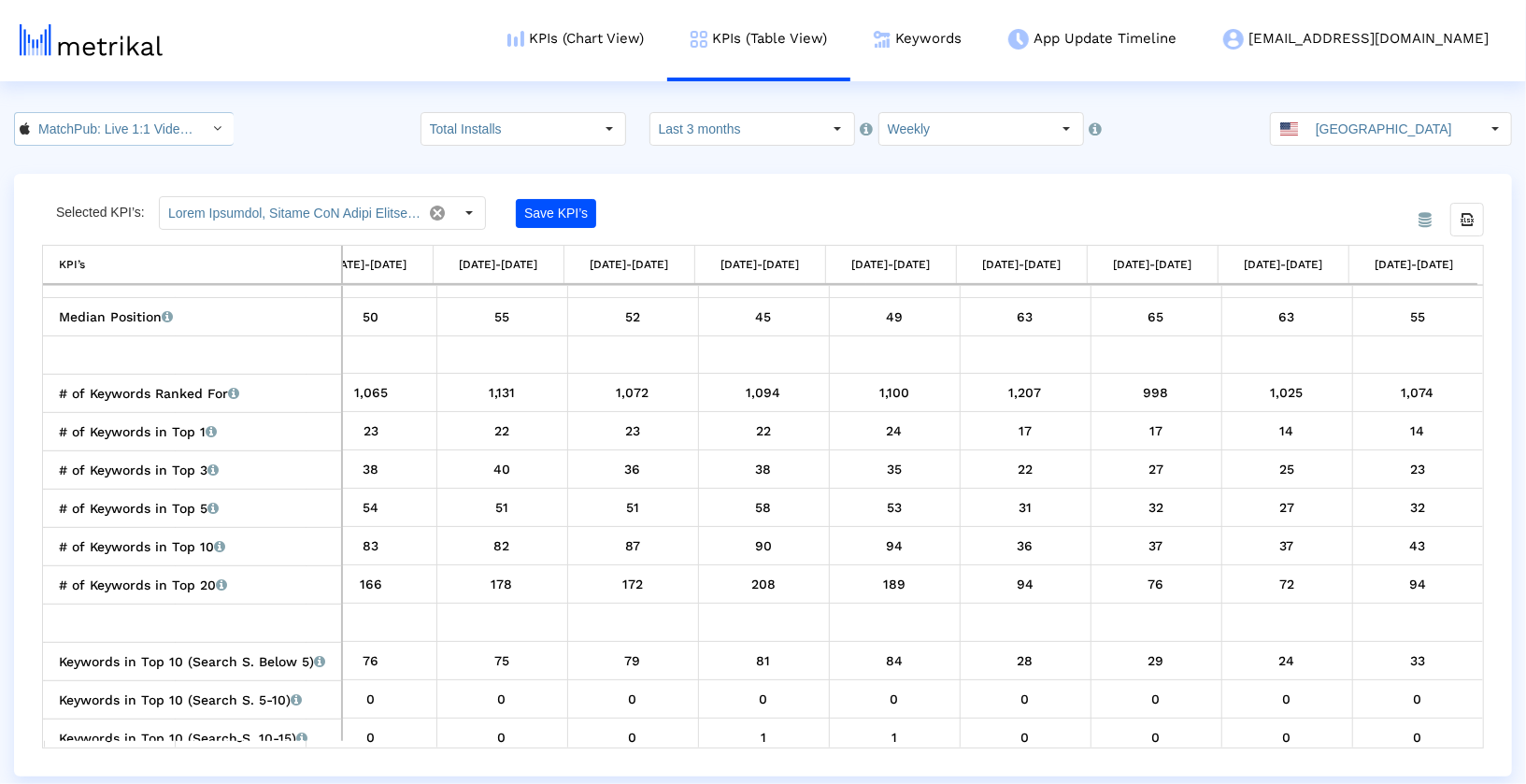 click on "MatchPub: Live 1:1 Video Chat < 1562311685 >" 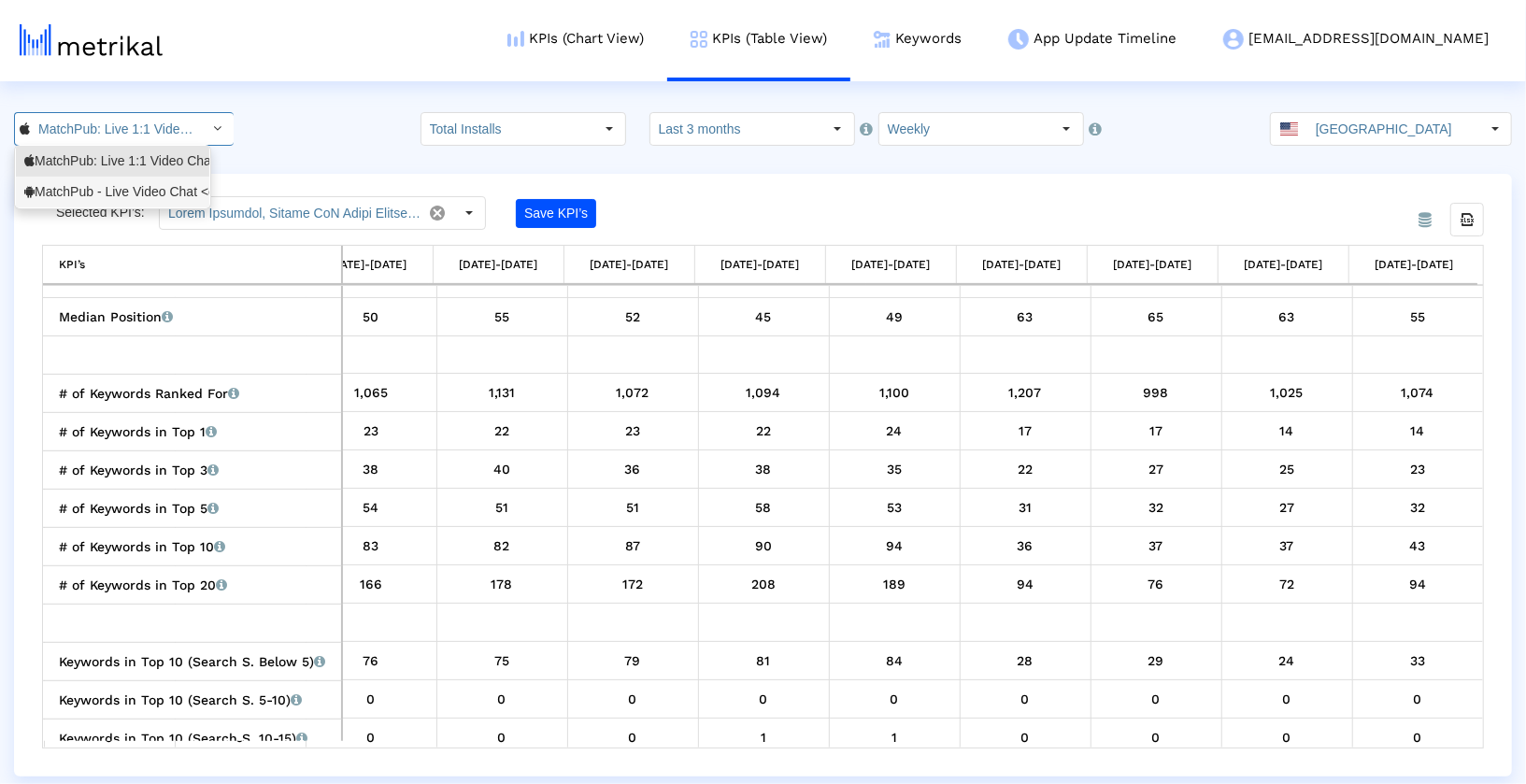 click on "MatchPub - Live Video Chat <com.matchpublive>" at bounding box center [112, 192] 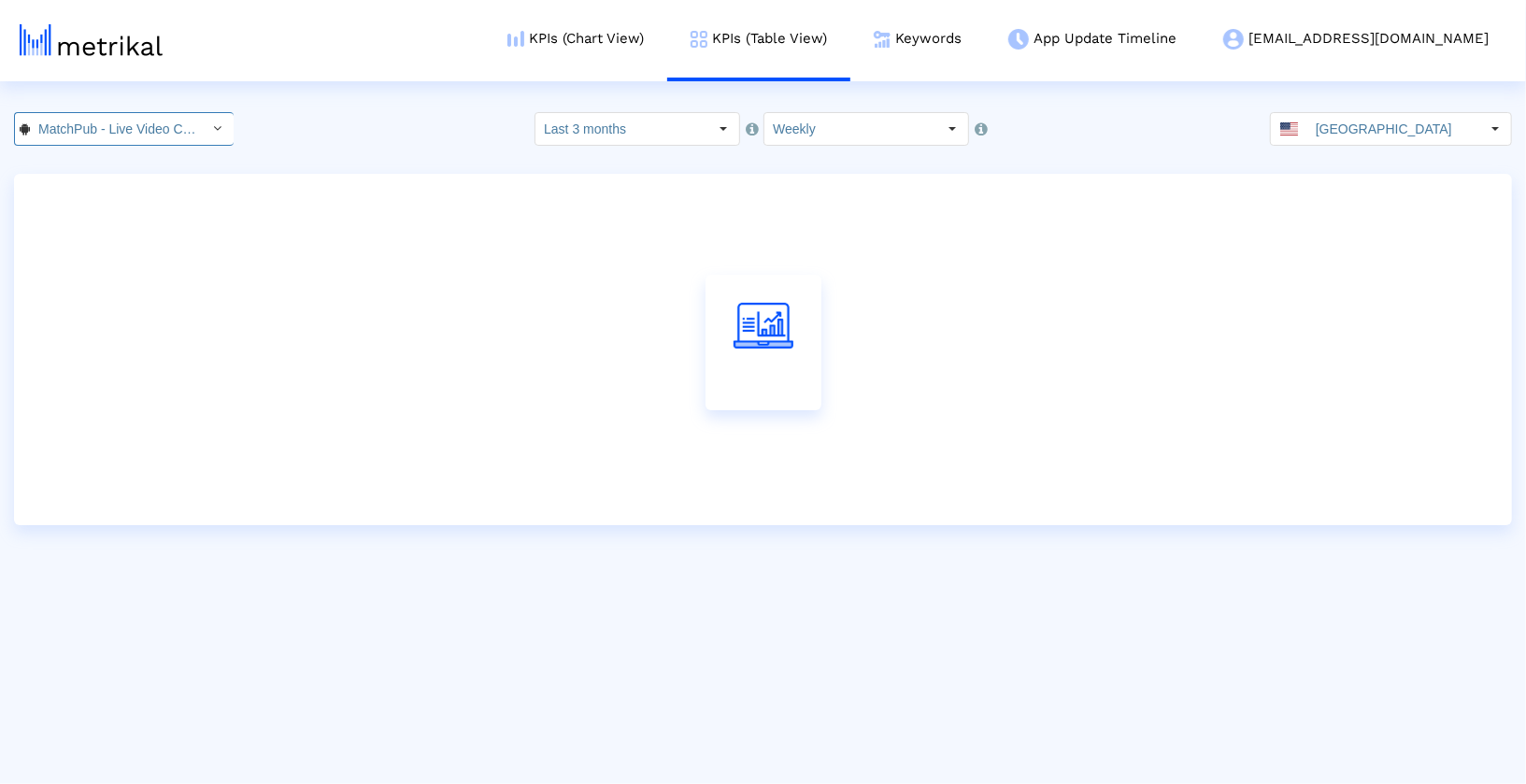scroll, scrollTop: 0, scrollLeft: 162, axis: horizontal 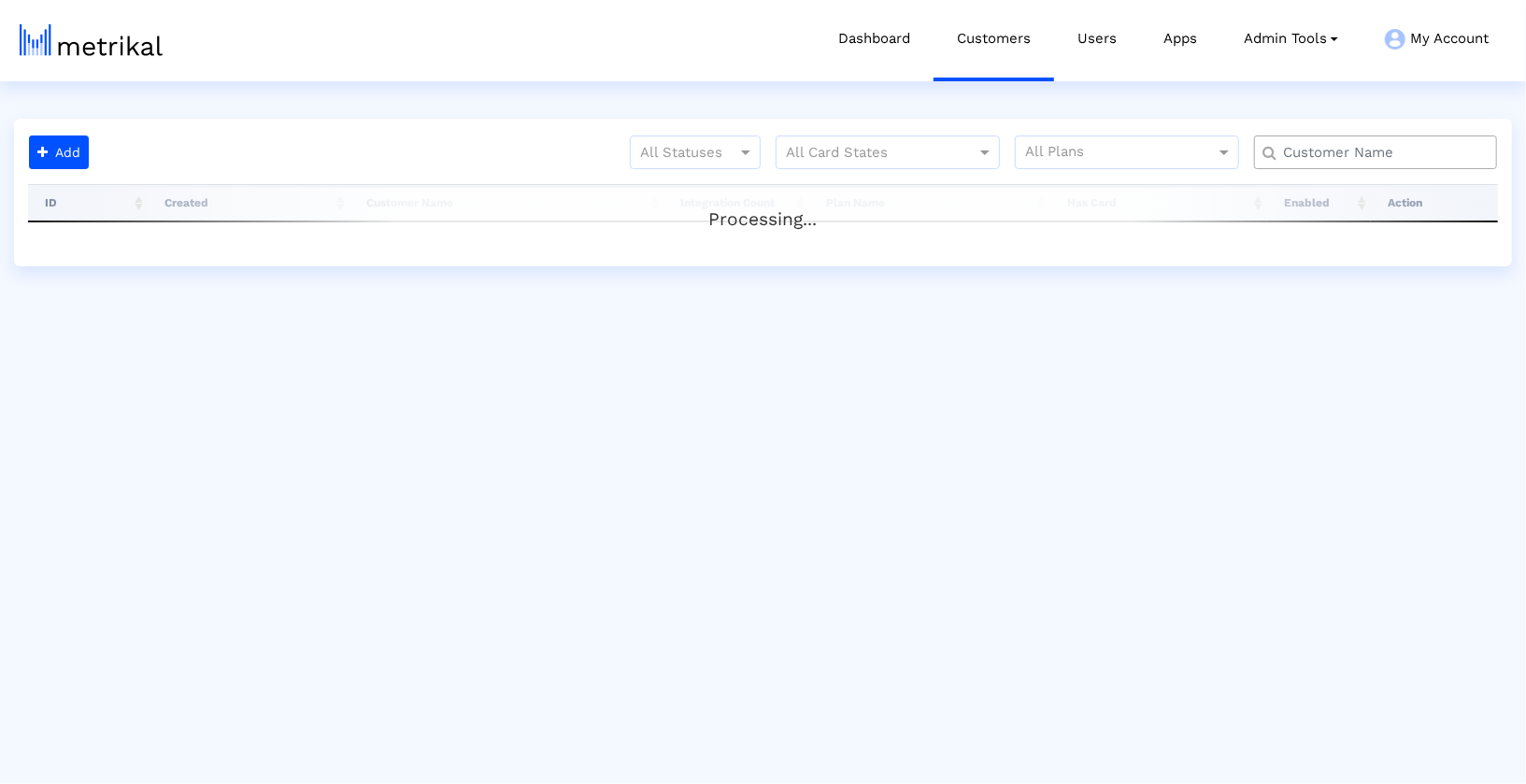 click 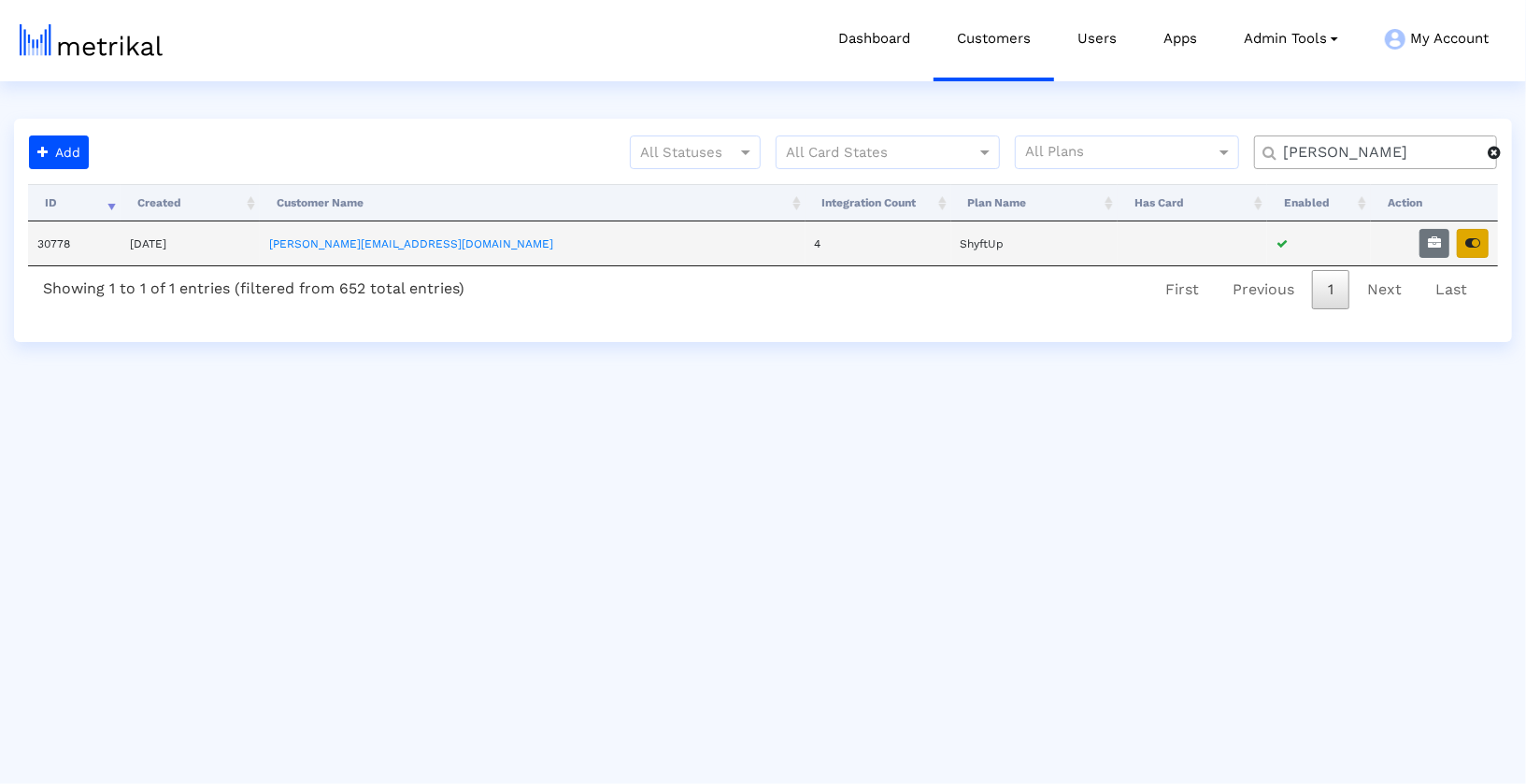 type on "[PERSON_NAME]" 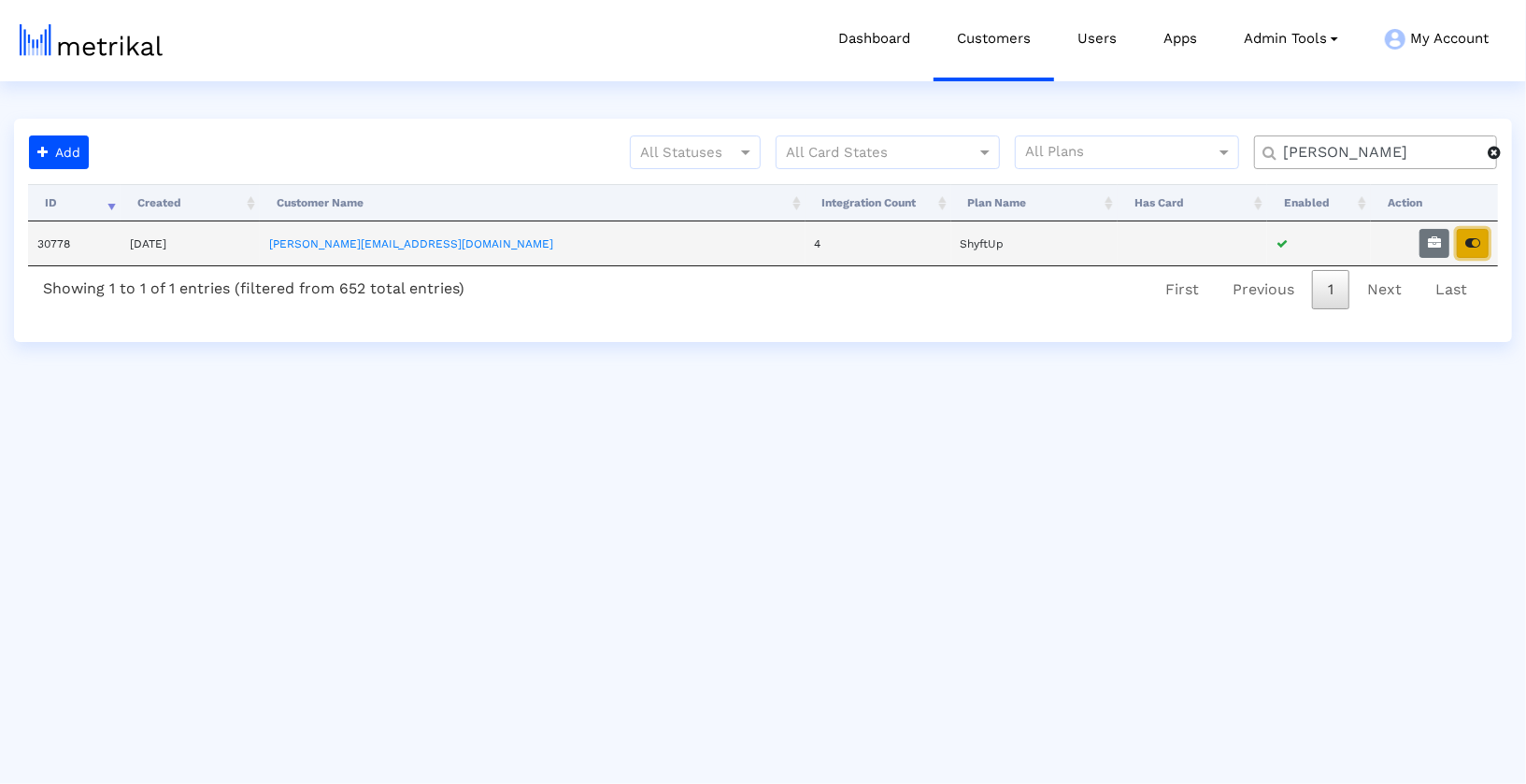 click at bounding box center [1473, 243] 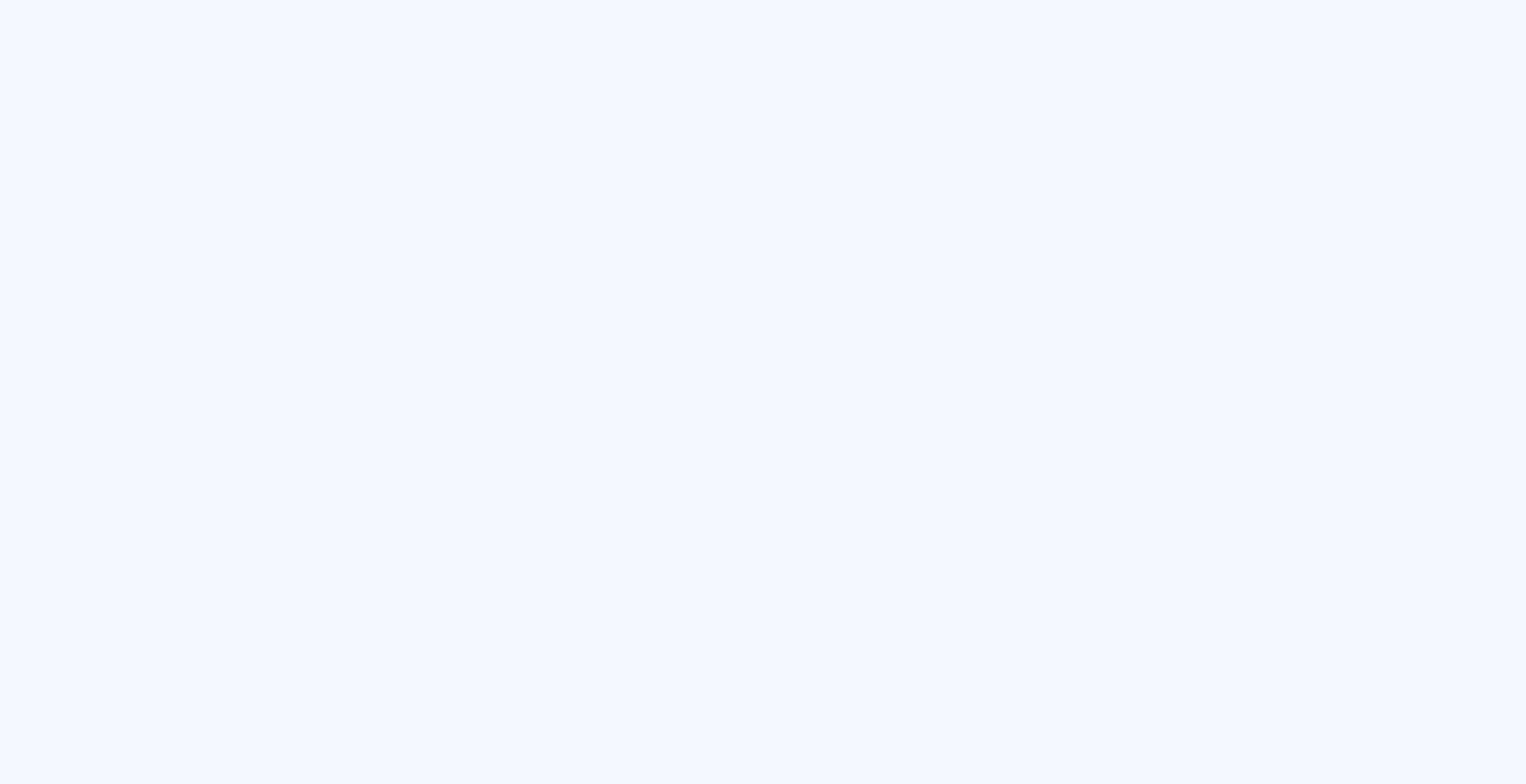 scroll, scrollTop: 0, scrollLeft: 0, axis: both 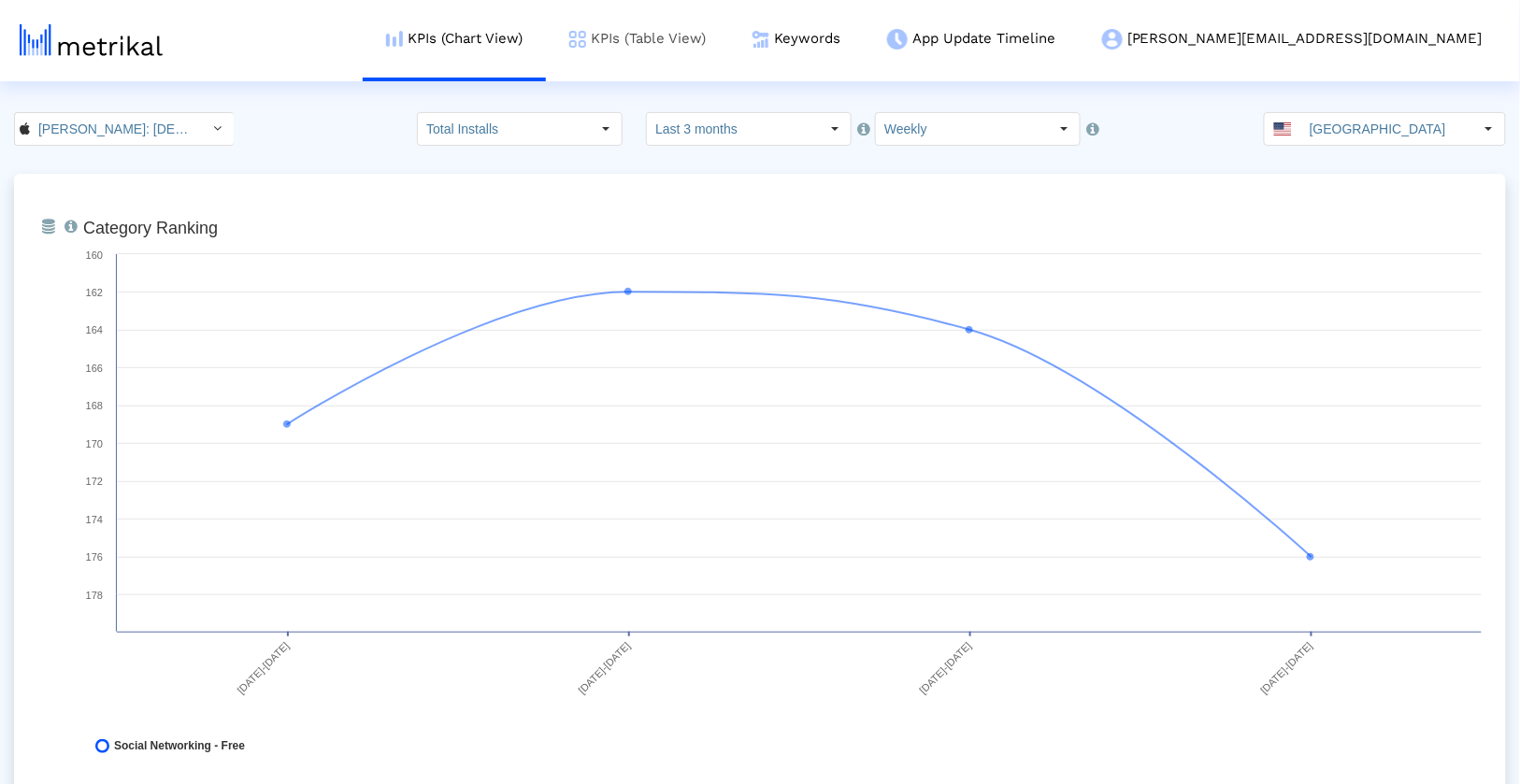 click on "KPIs (Table View)" at bounding box center [638, 38] 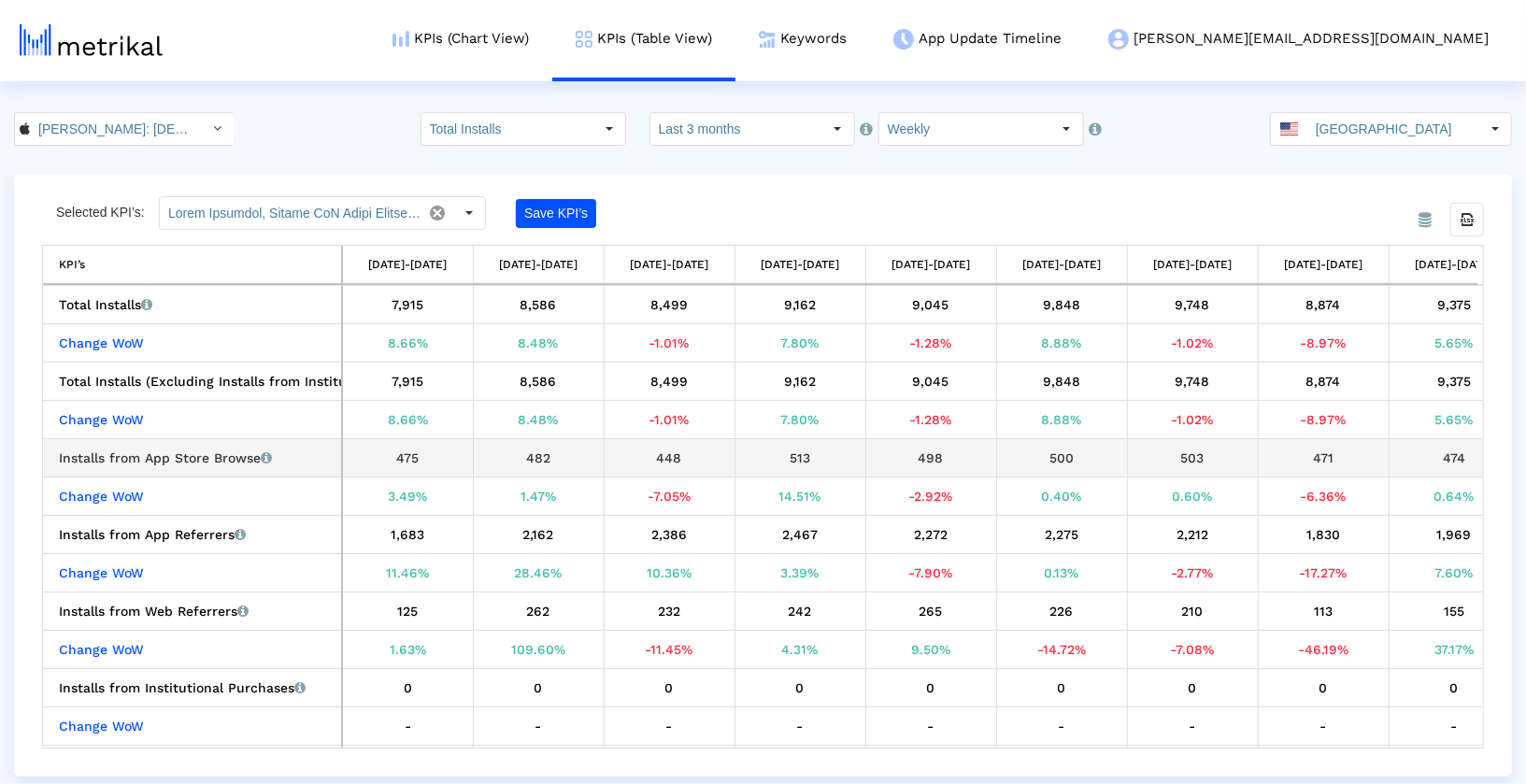scroll, scrollTop: 0, scrollLeft: 257, axis: horizontal 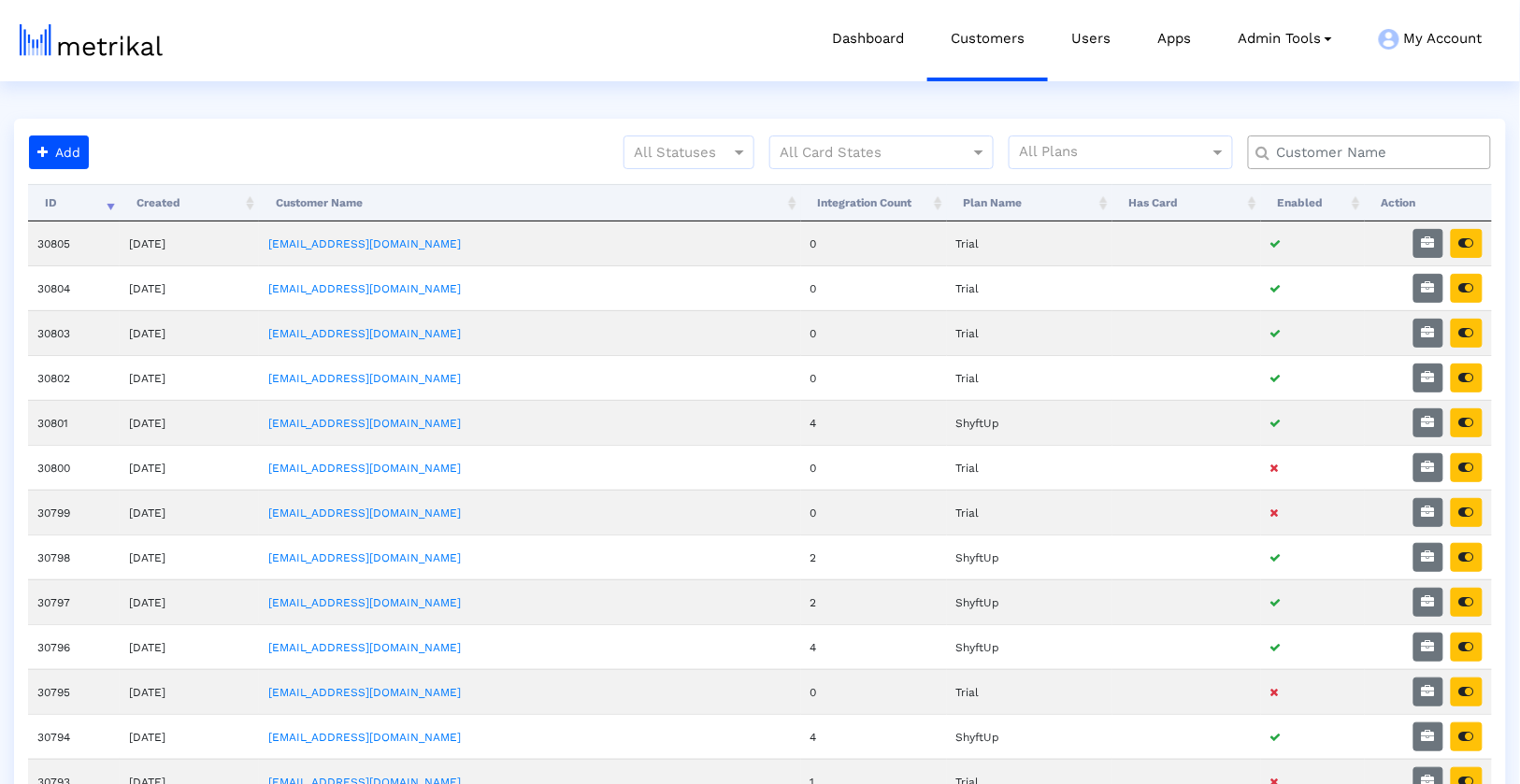 click 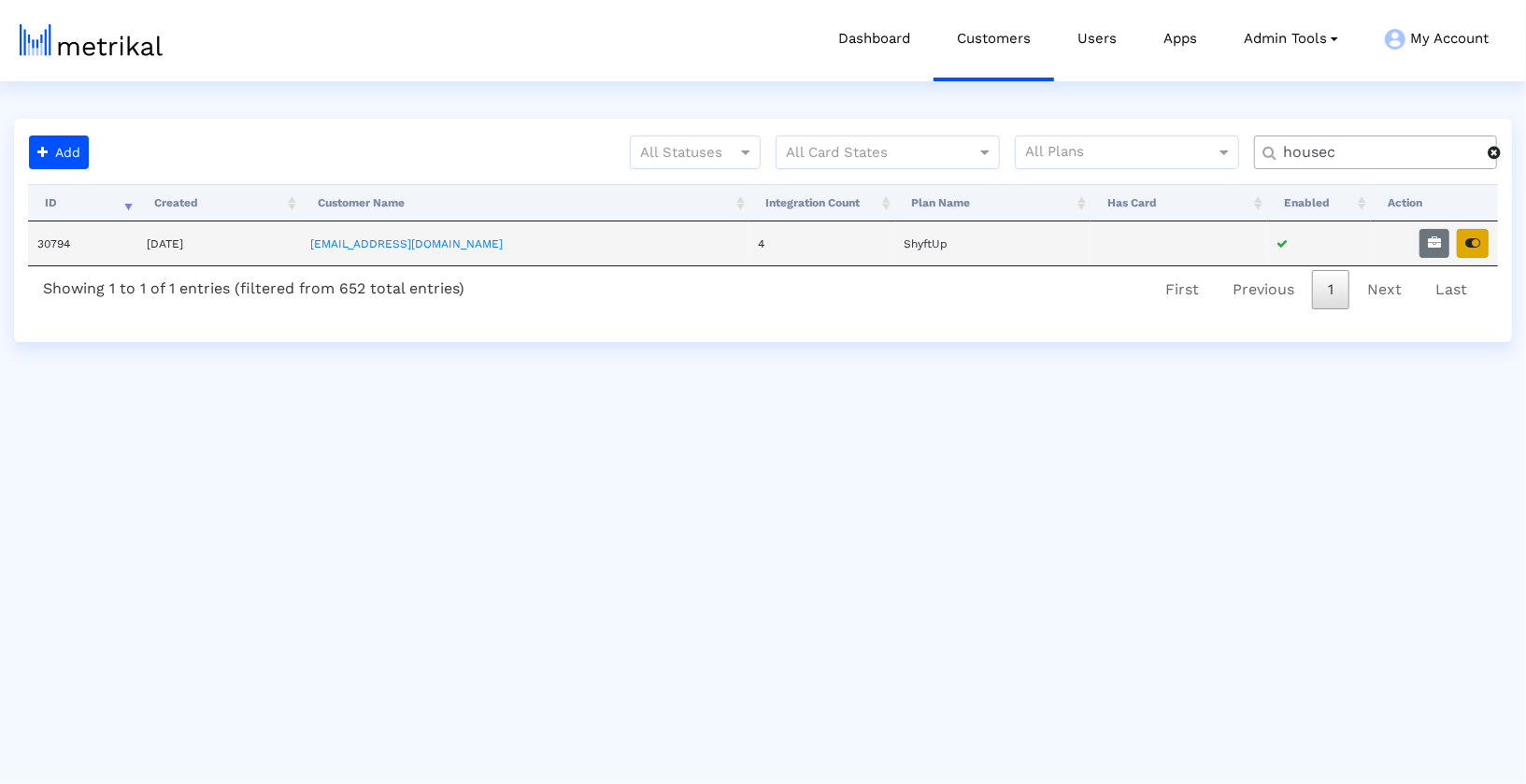 type on "housec" 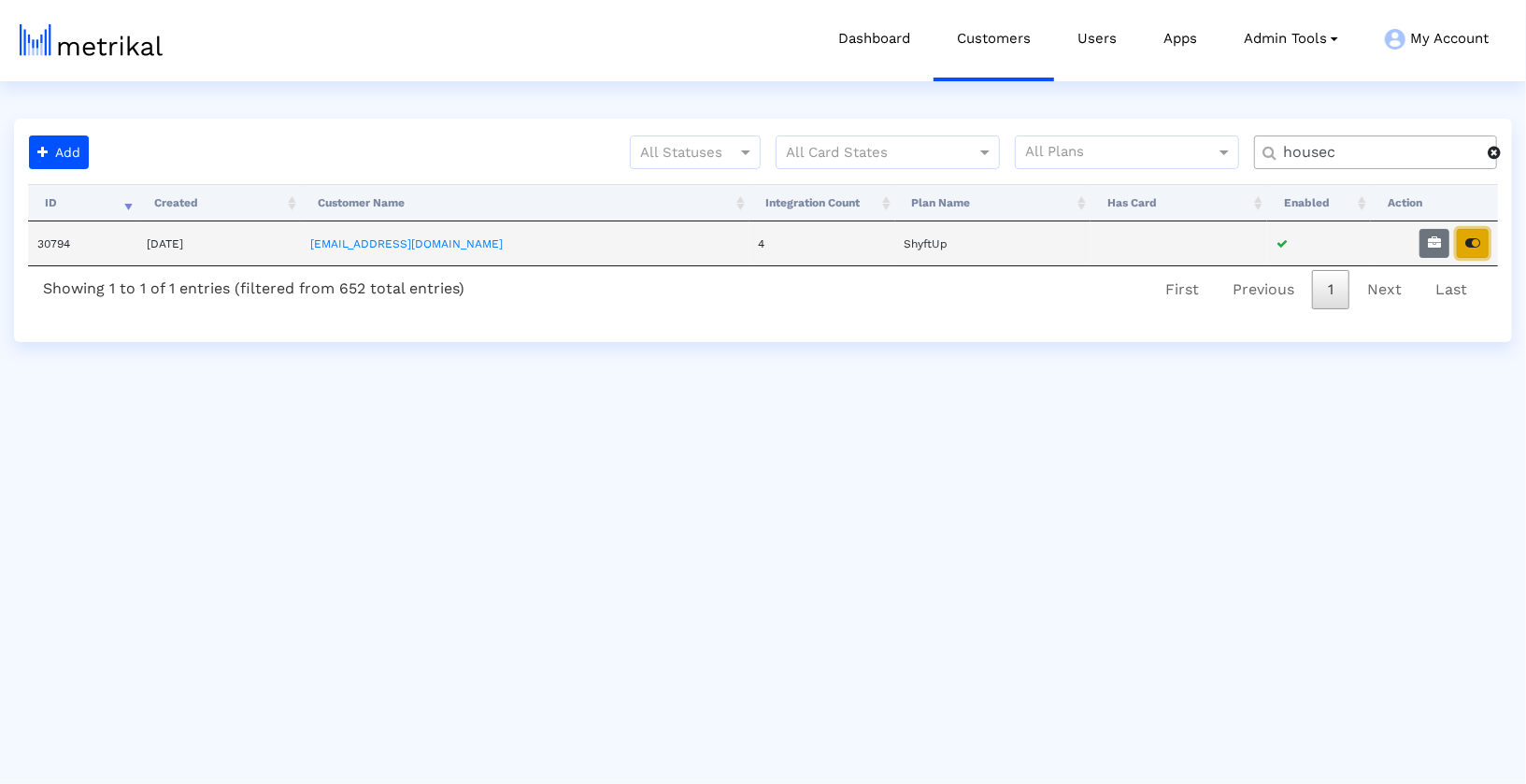 click at bounding box center (1473, 243) 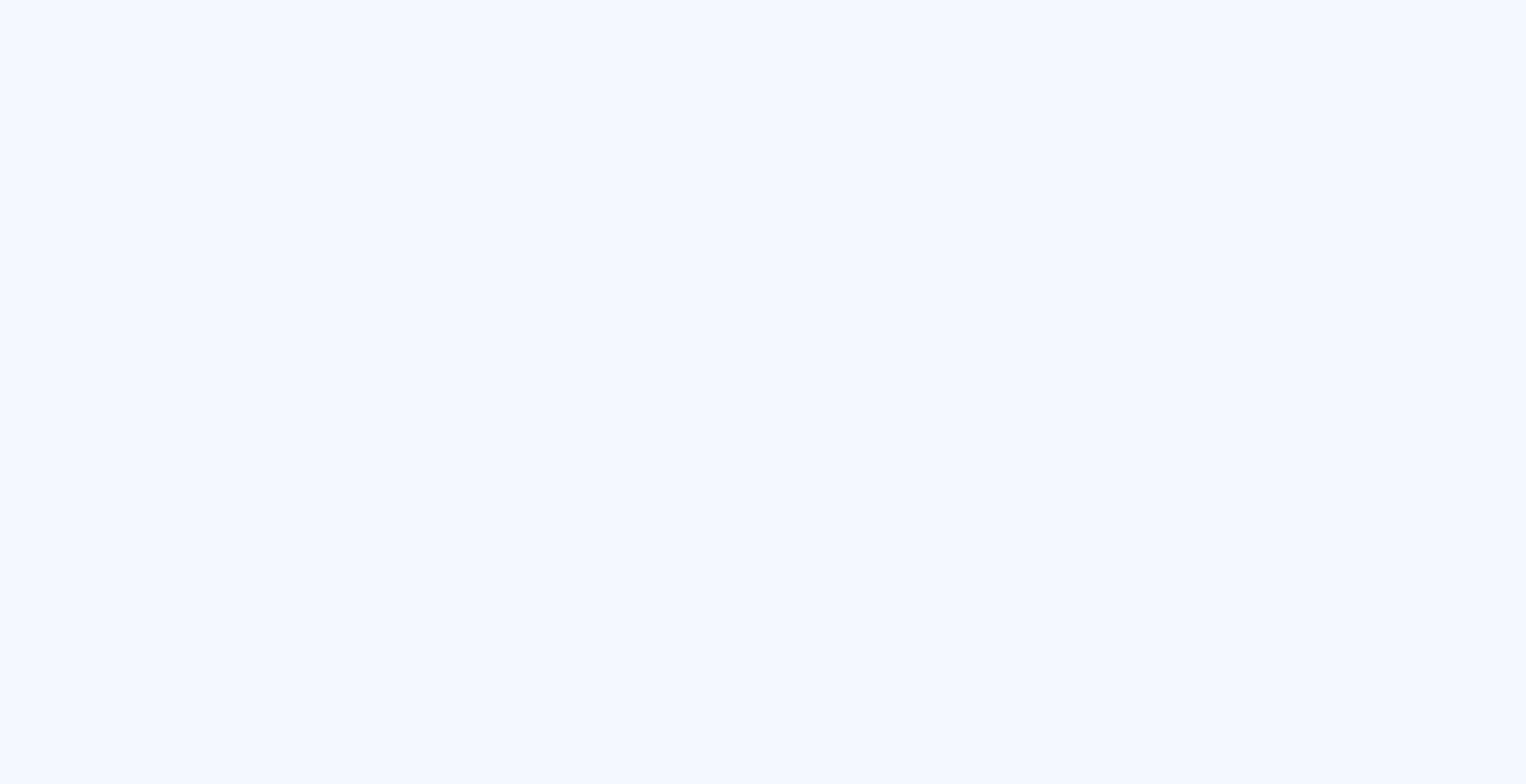 scroll, scrollTop: 0, scrollLeft: 0, axis: both 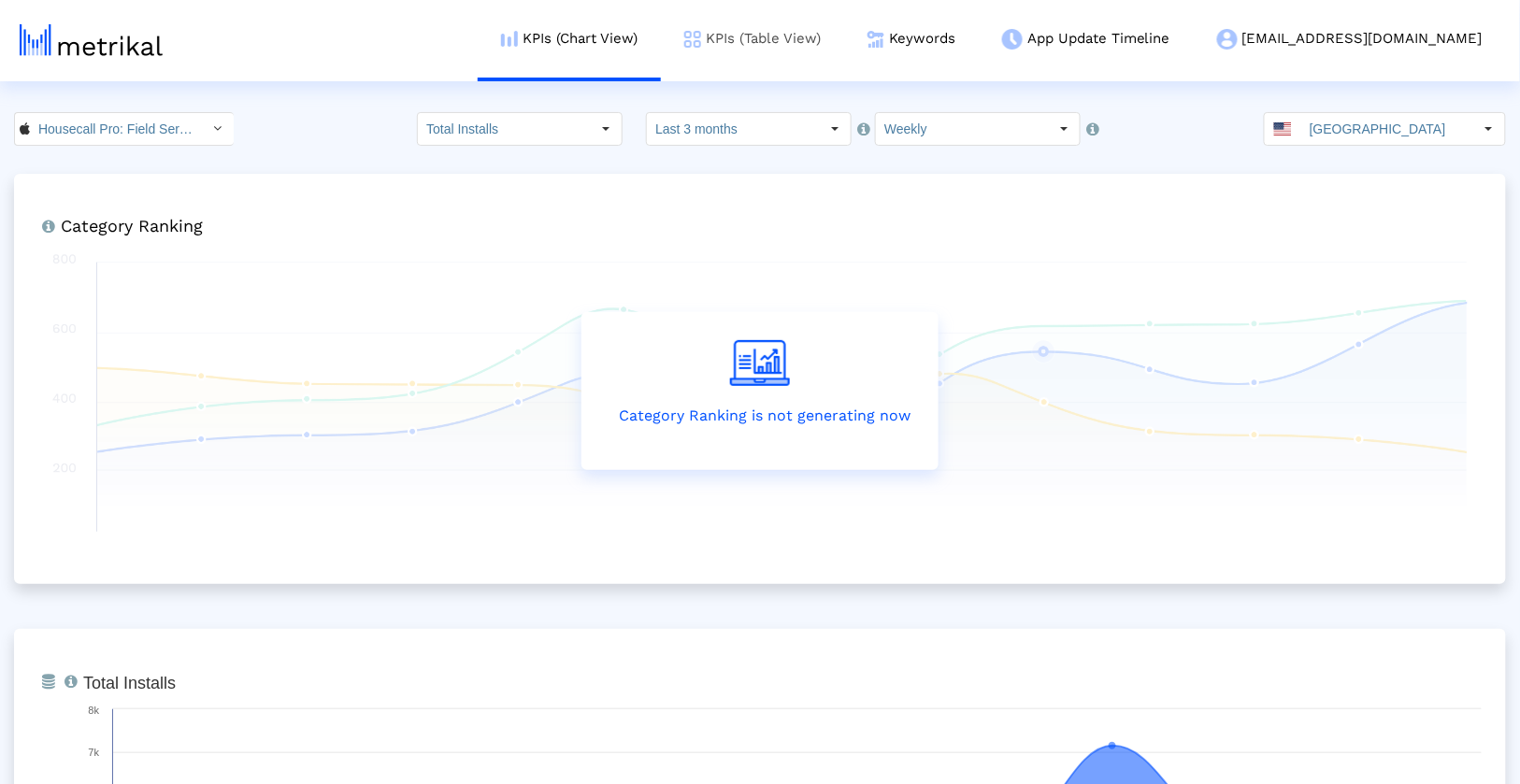 click on "KPIs (Table View)" at bounding box center (753, 38) 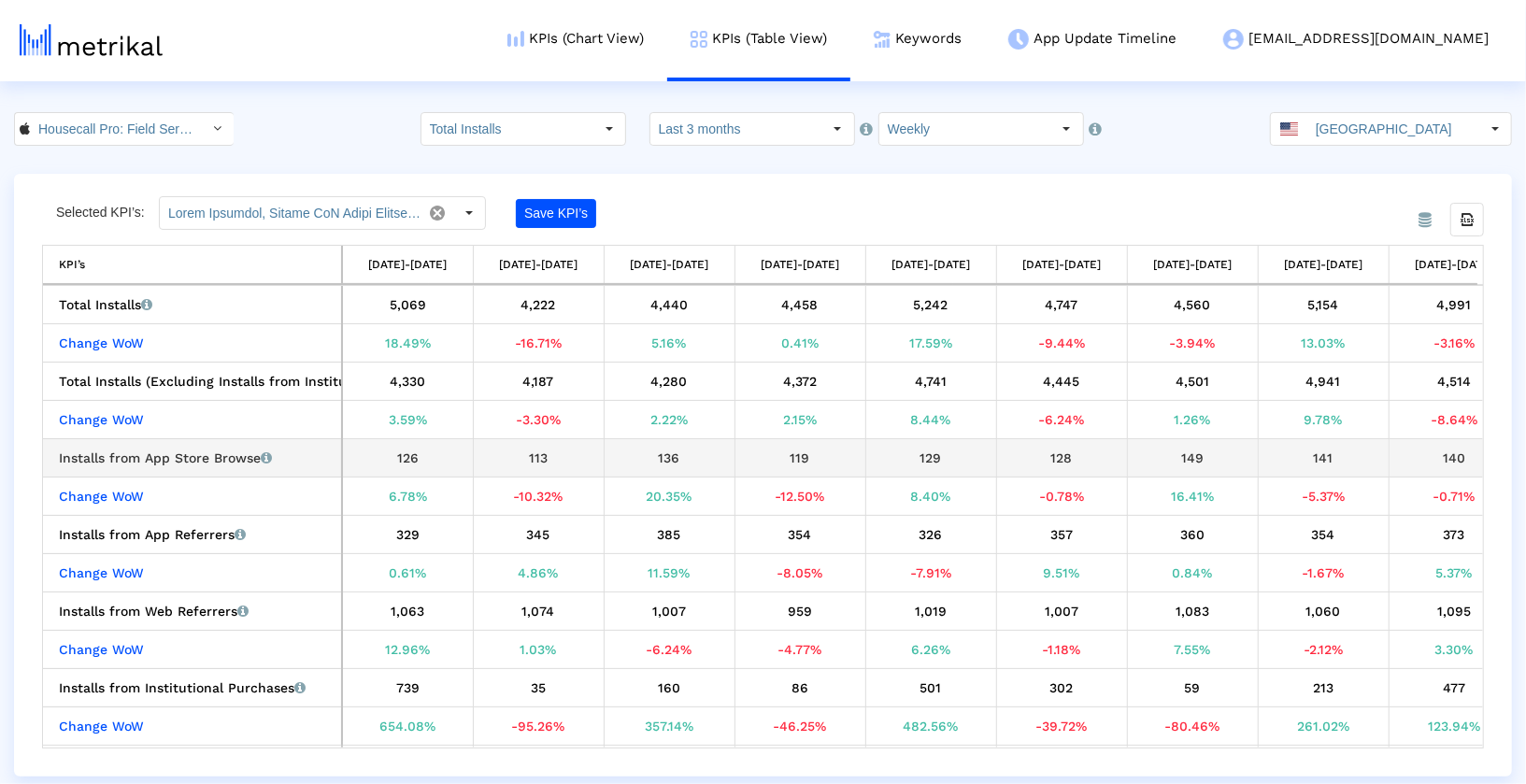 scroll, scrollTop: 0, scrollLeft: 564, axis: horizontal 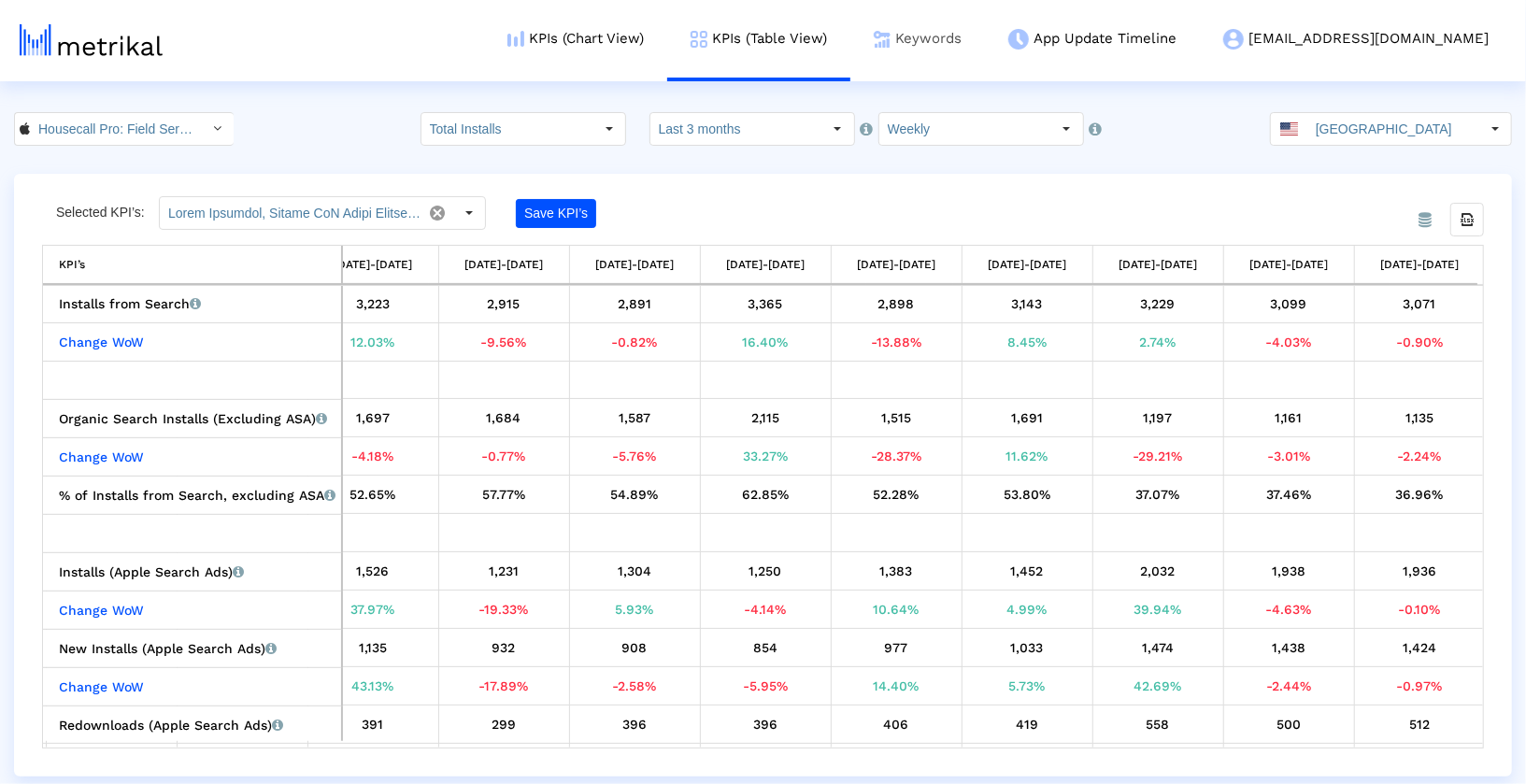 click on "Keywords" at bounding box center (918, 38) 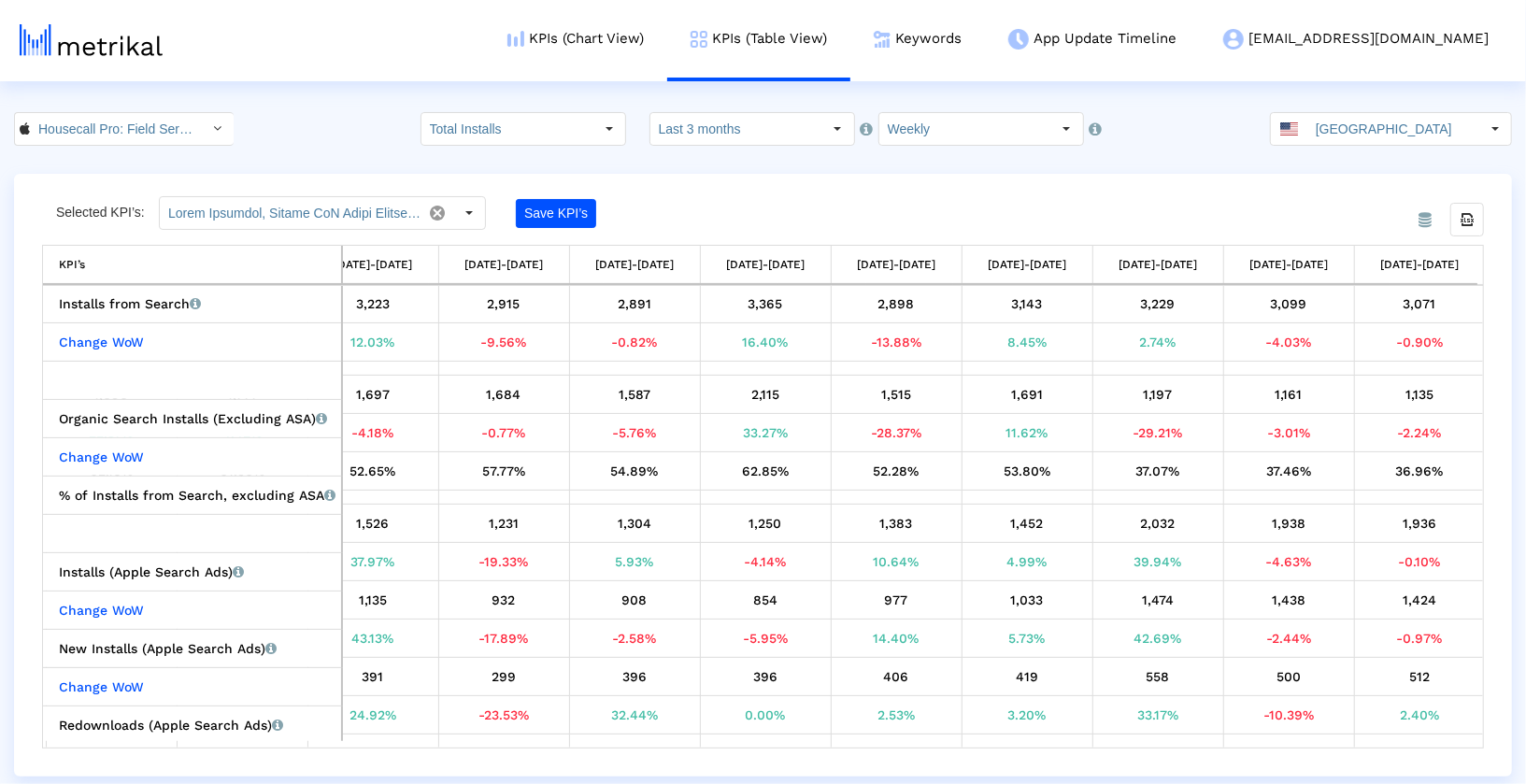 scroll, scrollTop: 478, scrollLeft: 558, axis: both 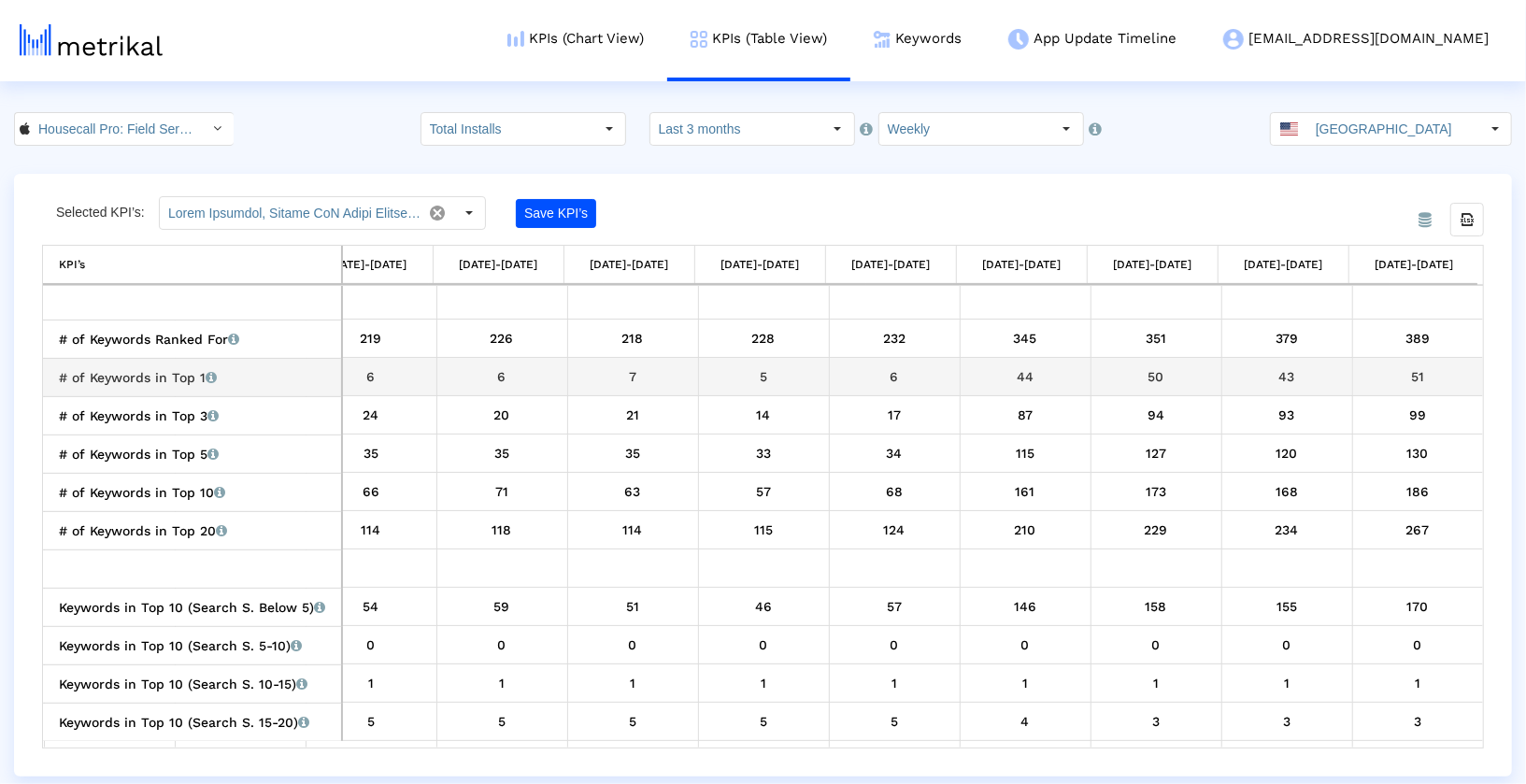 click on "51" at bounding box center (1419, 377) 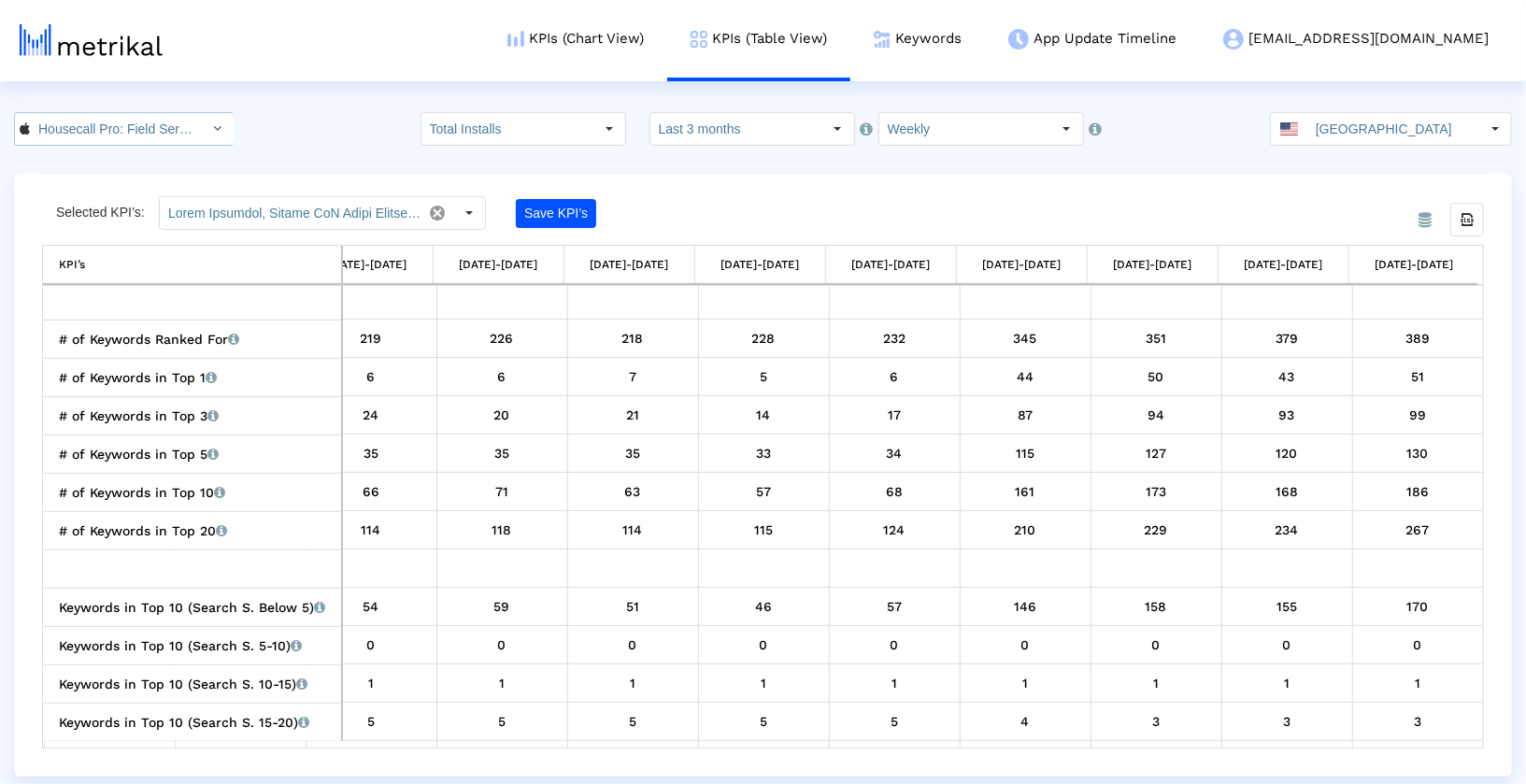 click 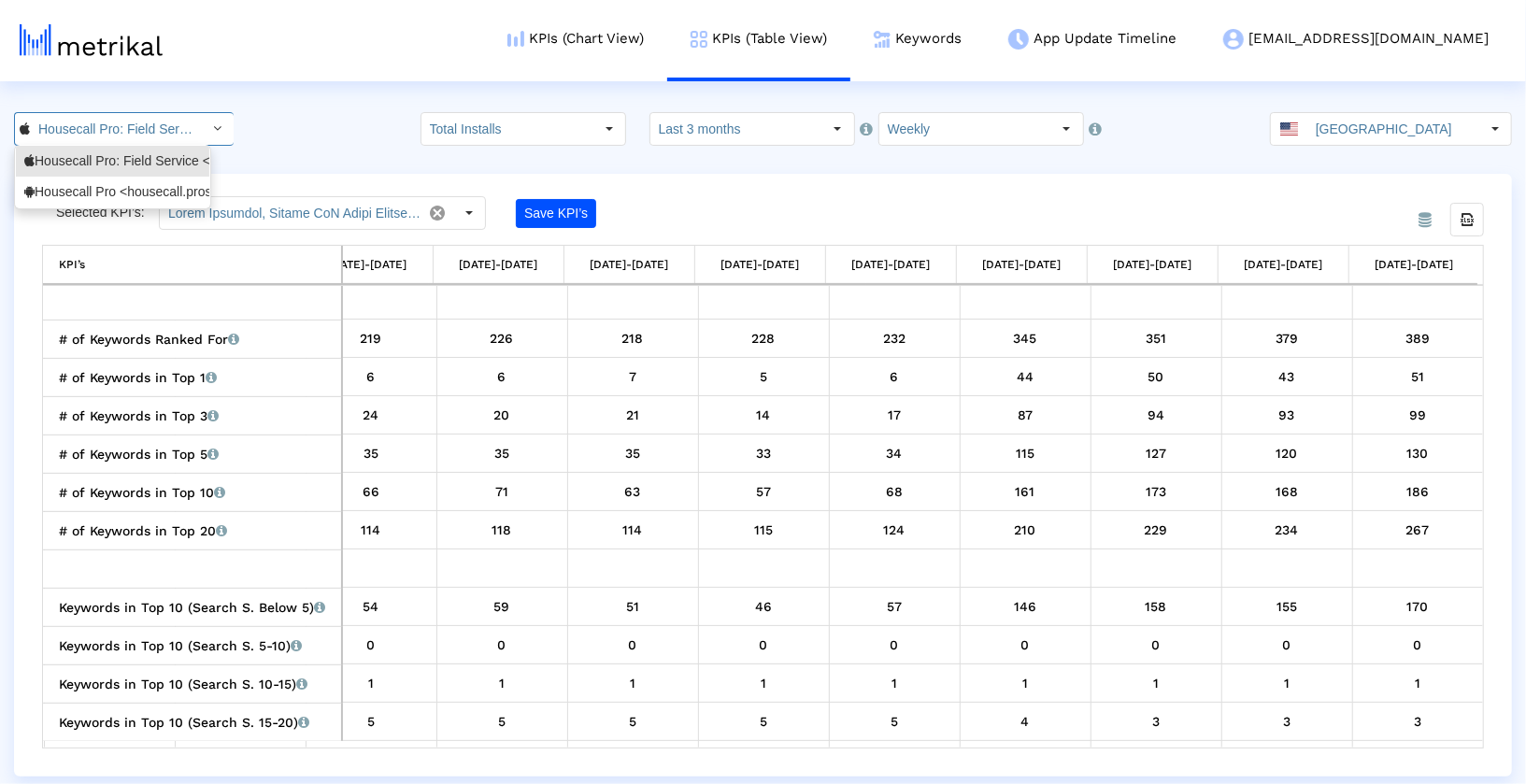 scroll, scrollTop: 0, scrollLeft: 119, axis: horizontal 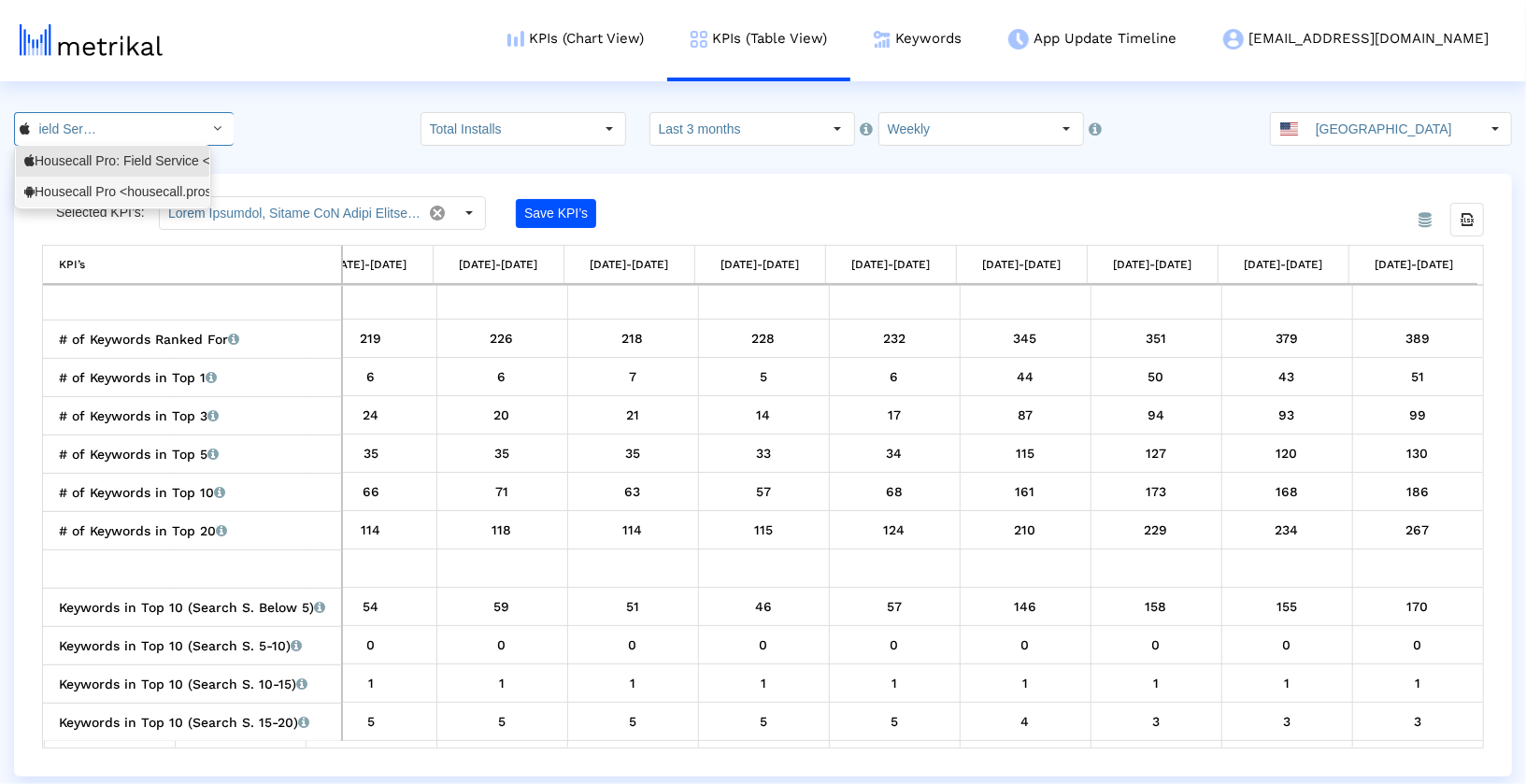 click on "Housecall Pro <housecall.pros>" at bounding box center [112, 192] 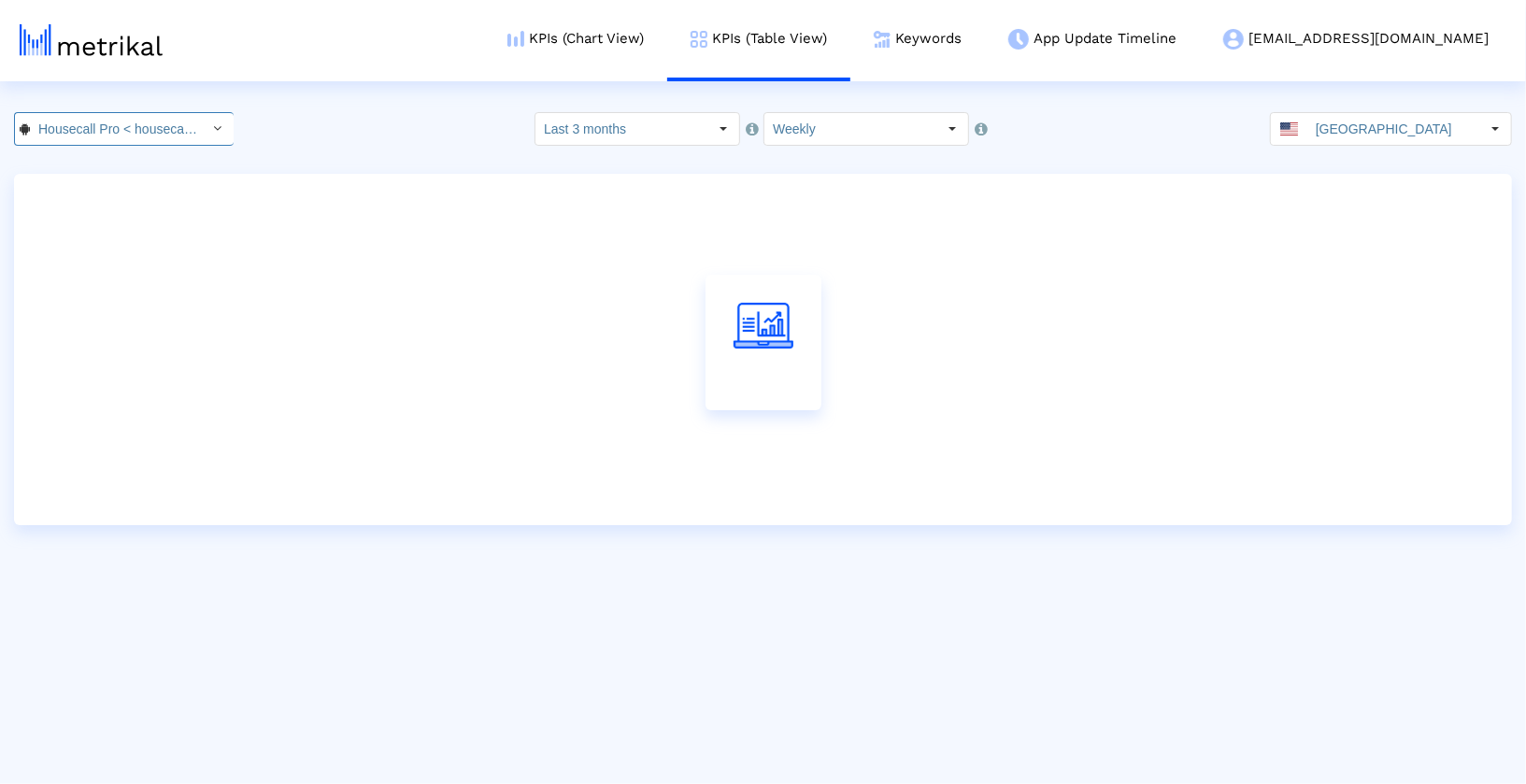 scroll, scrollTop: 0, scrollLeft: 56, axis: horizontal 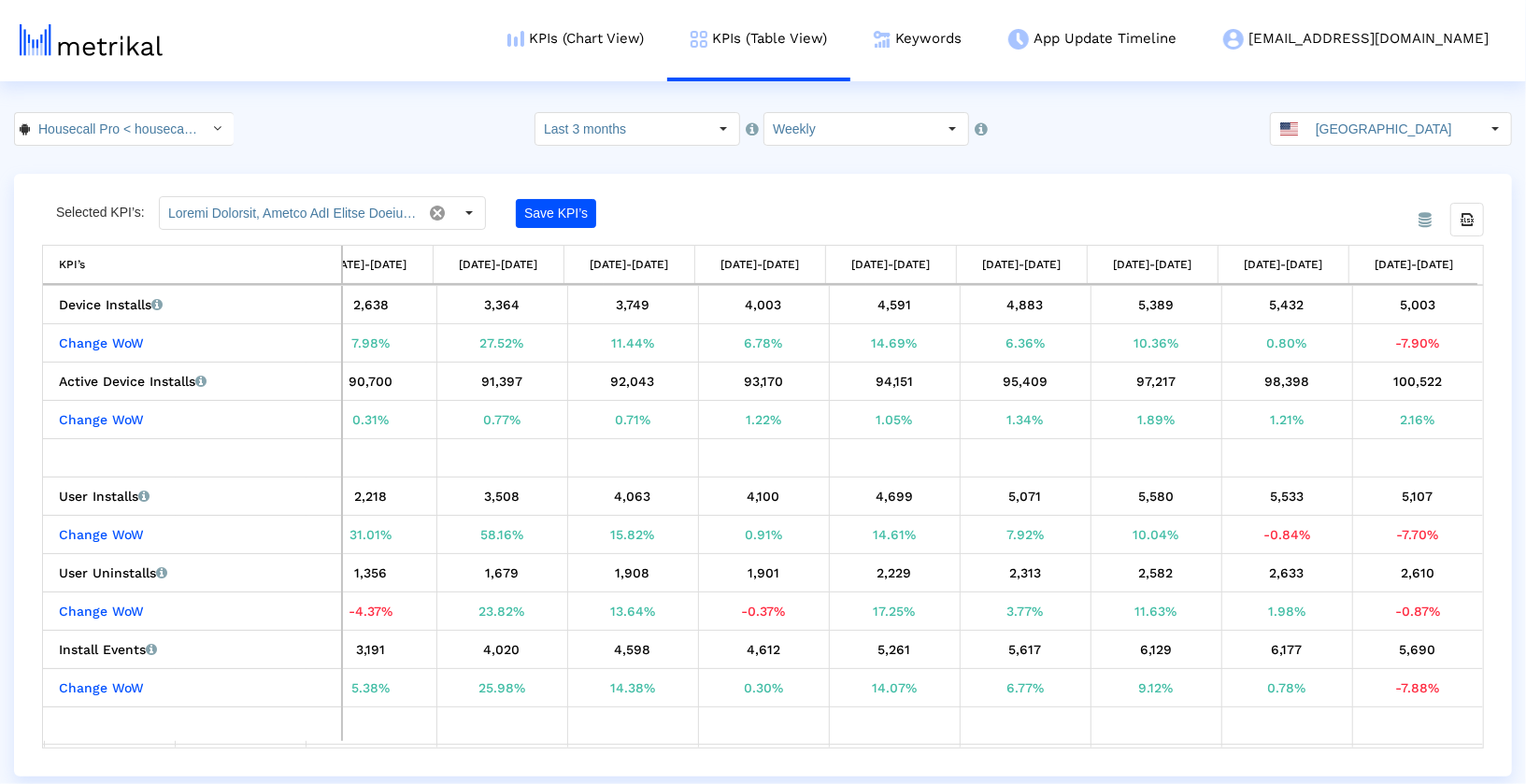 click on "From Database Selected KPI’s: Save KPI’s Export all data KPI’s   KPI’s 03/30/25-04/05/25 04/06/25-04/12/25 04/13/25-04/19/25 04/20/25-04/26/25 04/27/25-05/03/25 05/04/25-05/10/25 05/11/25-05/17/25 05/18/25-05/24/25 05/25/25-05/31/25 06/01/25-06/07/25 06/08/25-06/14/25 06/15/25-06/21/25 06/22/25-06/28/25  Device Installs   Number of times that the app was installed on unique devices from all sources, reported by Google Play Developer Console.   2,341   2,295   2,514   2,443   2,638   3,364   3,749   4,003   4,591   4,883   5,389   5,432   5,003   Change WoW   2.27%    -1.96%    9.54%    -2.82%    7.98%    27.52%    11.44%    6.78%    14.69%    6.36%    10.36%    0.80%    -7.90%    Active Device Installs   Total number of devices that has the app installed.   90,762   90,683   91,012   90,424   90,700   91,397   92,043   93,170   94,151   95,409   97,217   98,398   100,522   Change WoW   -0.26%    -0.09%    0.36%    -0.65%    0.31%    0.77%    0.71%    1.22%    1.05%    1.34%    1.89%    1.21%" 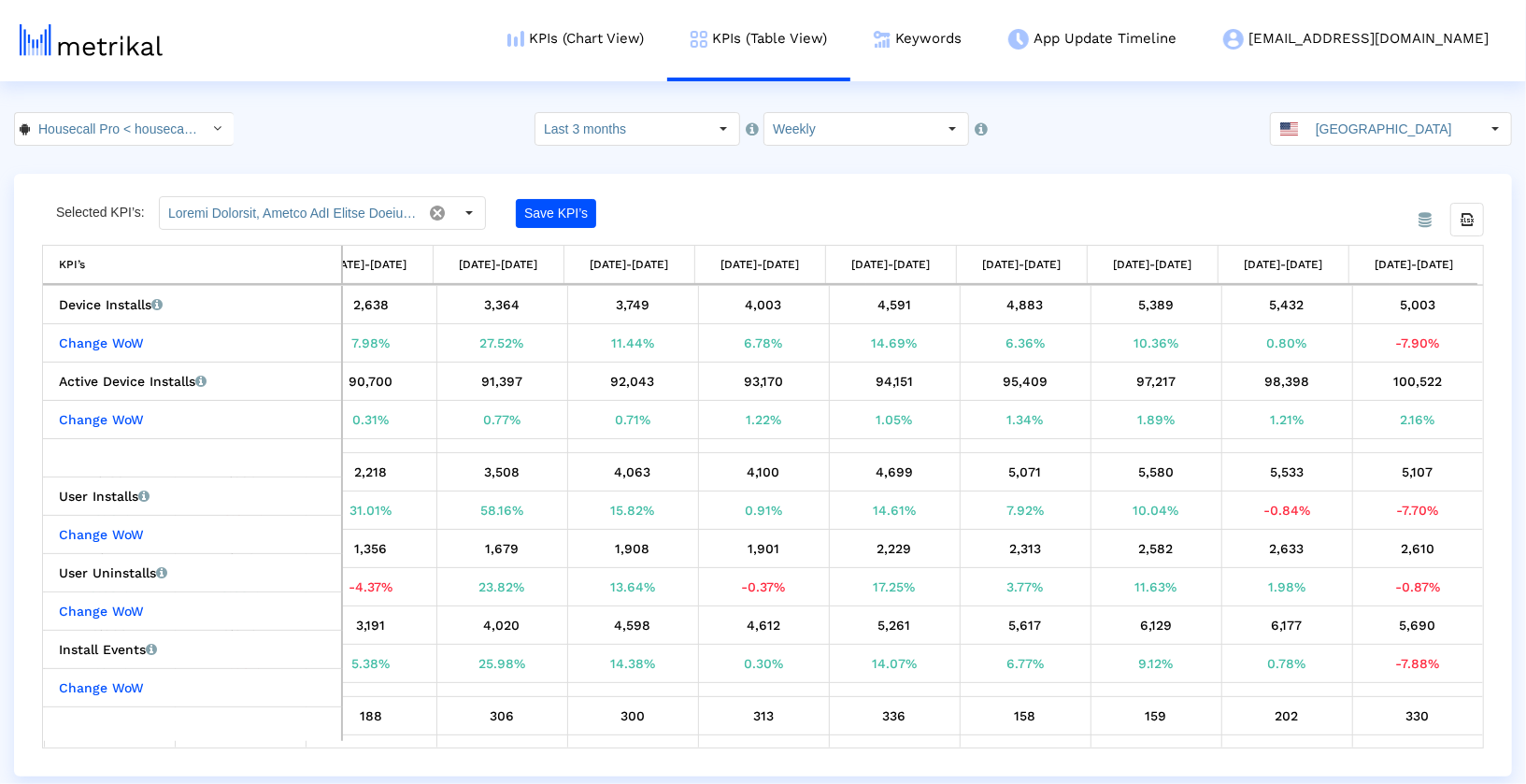 scroll, scrollTop: 5, scrollLeft: 564, axis: both 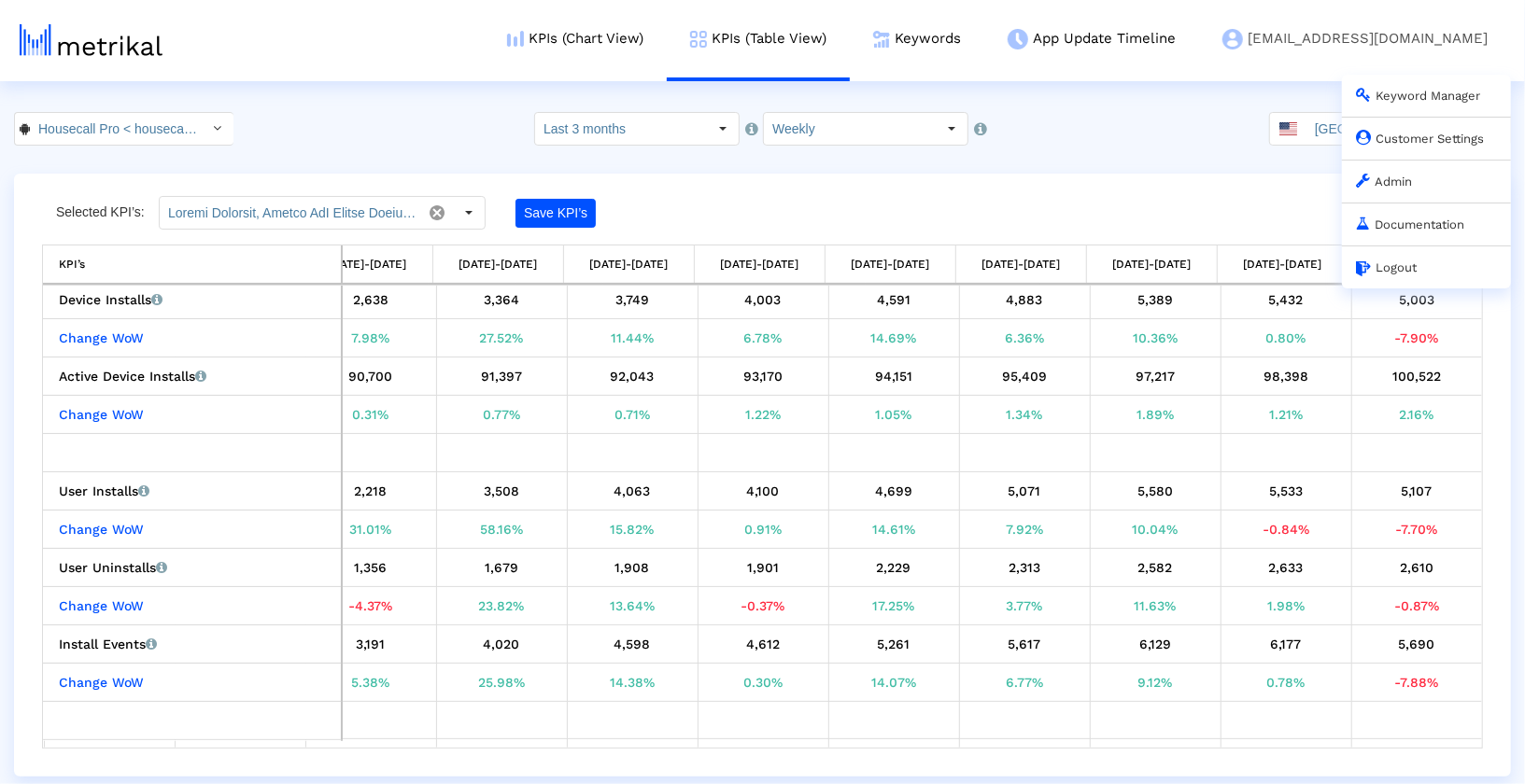 click on "housecallpro@shyftup.com   Keyword Manager  Customer Settings  Admin  Documentation  Logout" at bounding box center [1355, 38] 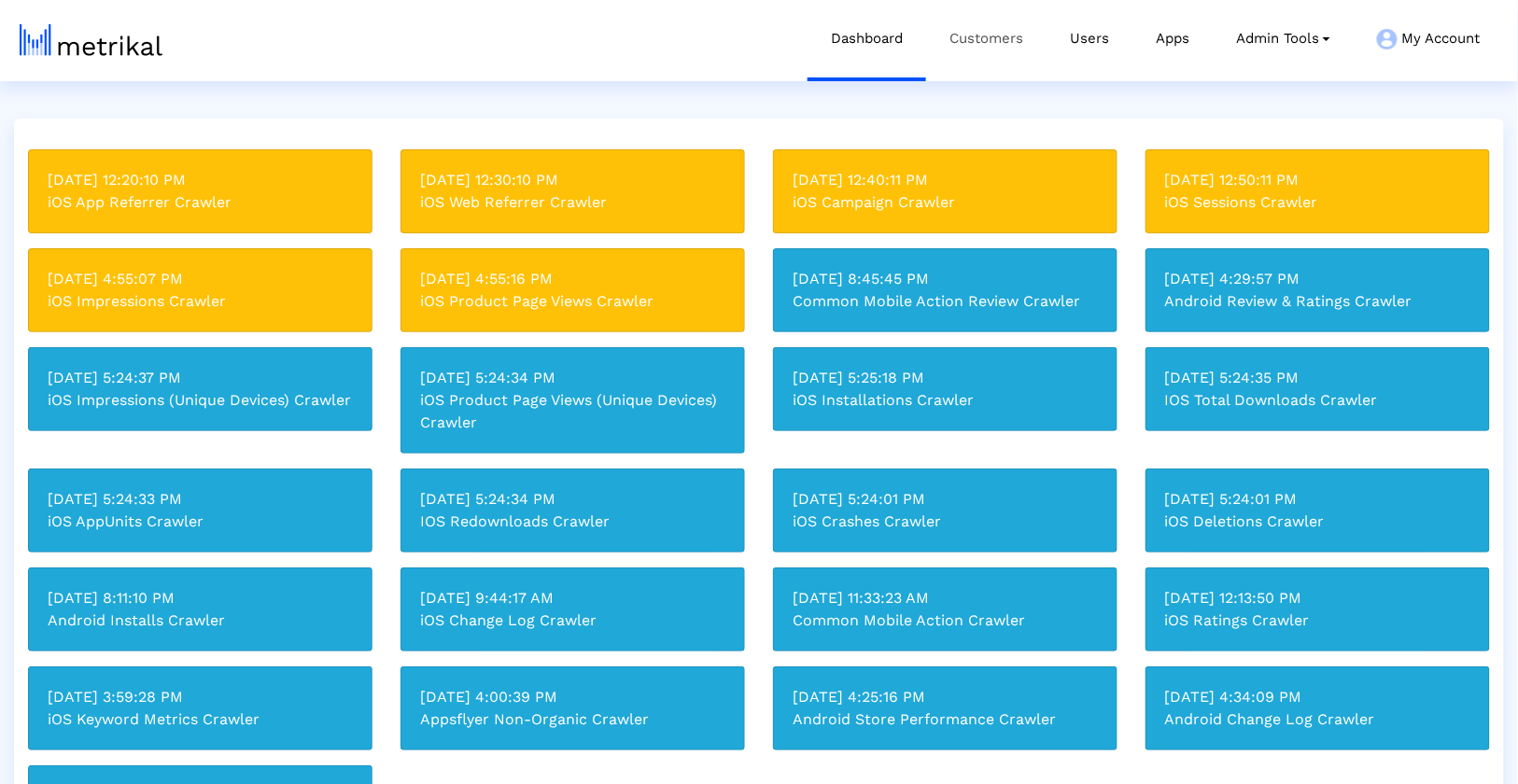click on "Customers" at bounding box center [986, 38] 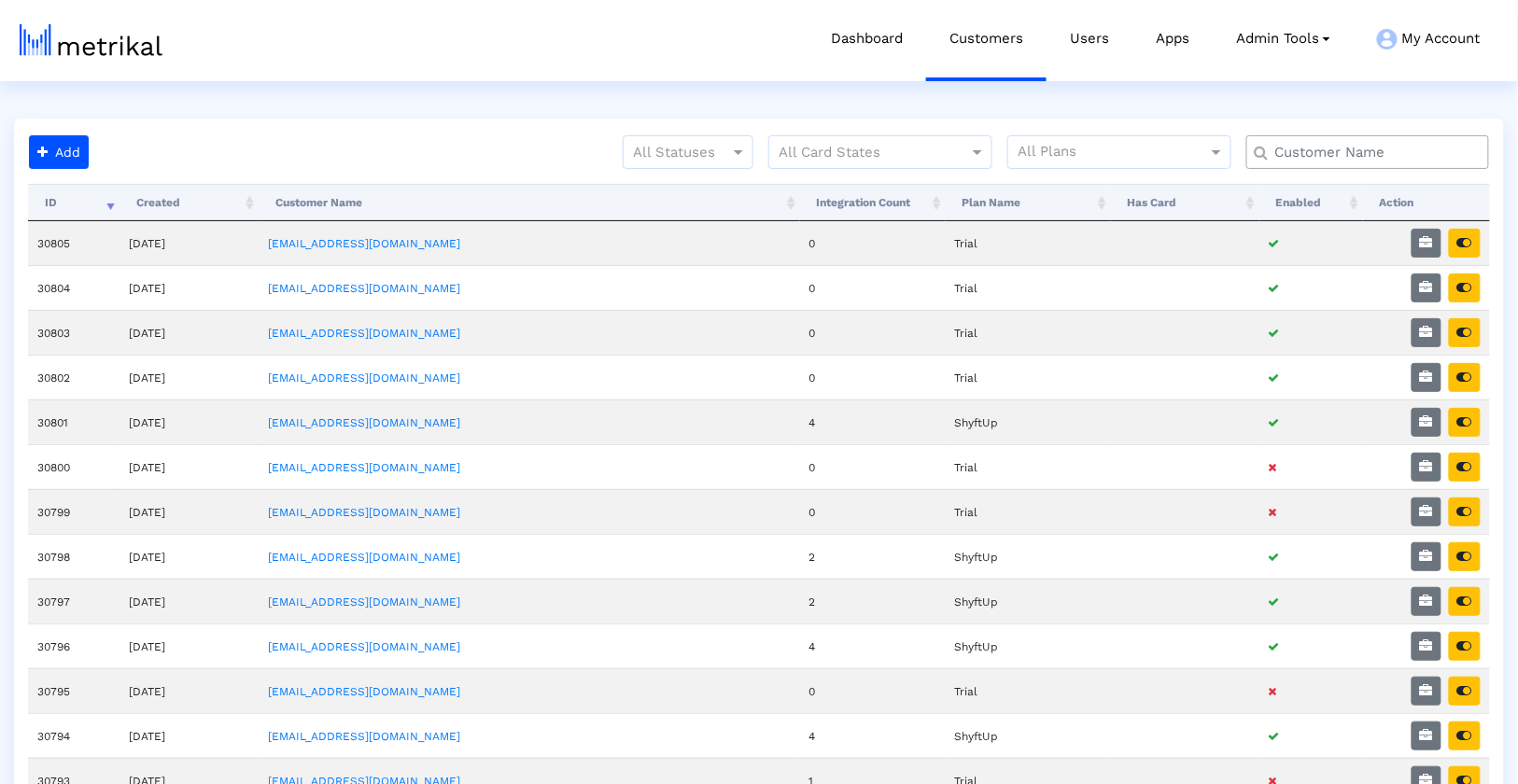 click 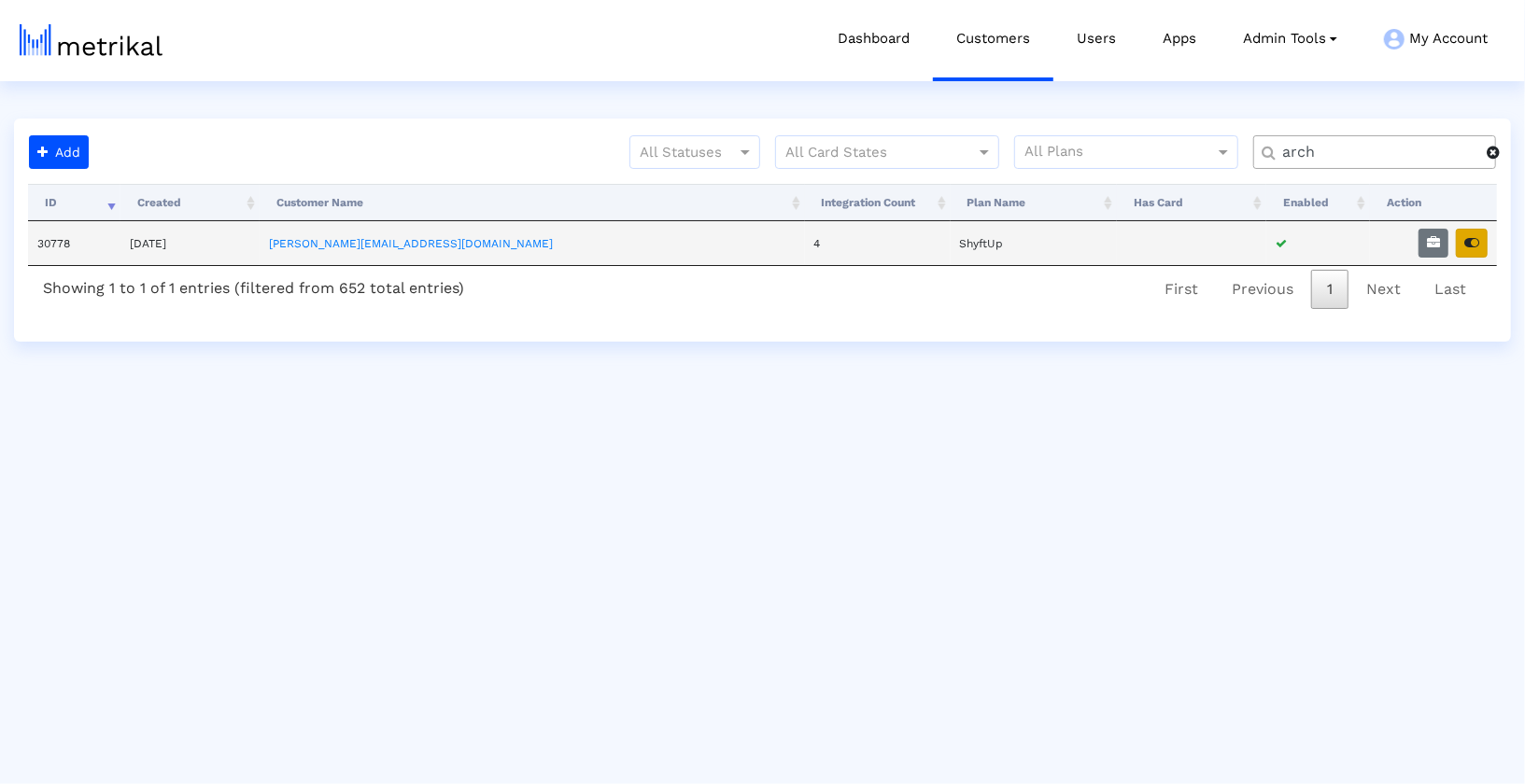 type on "arch" 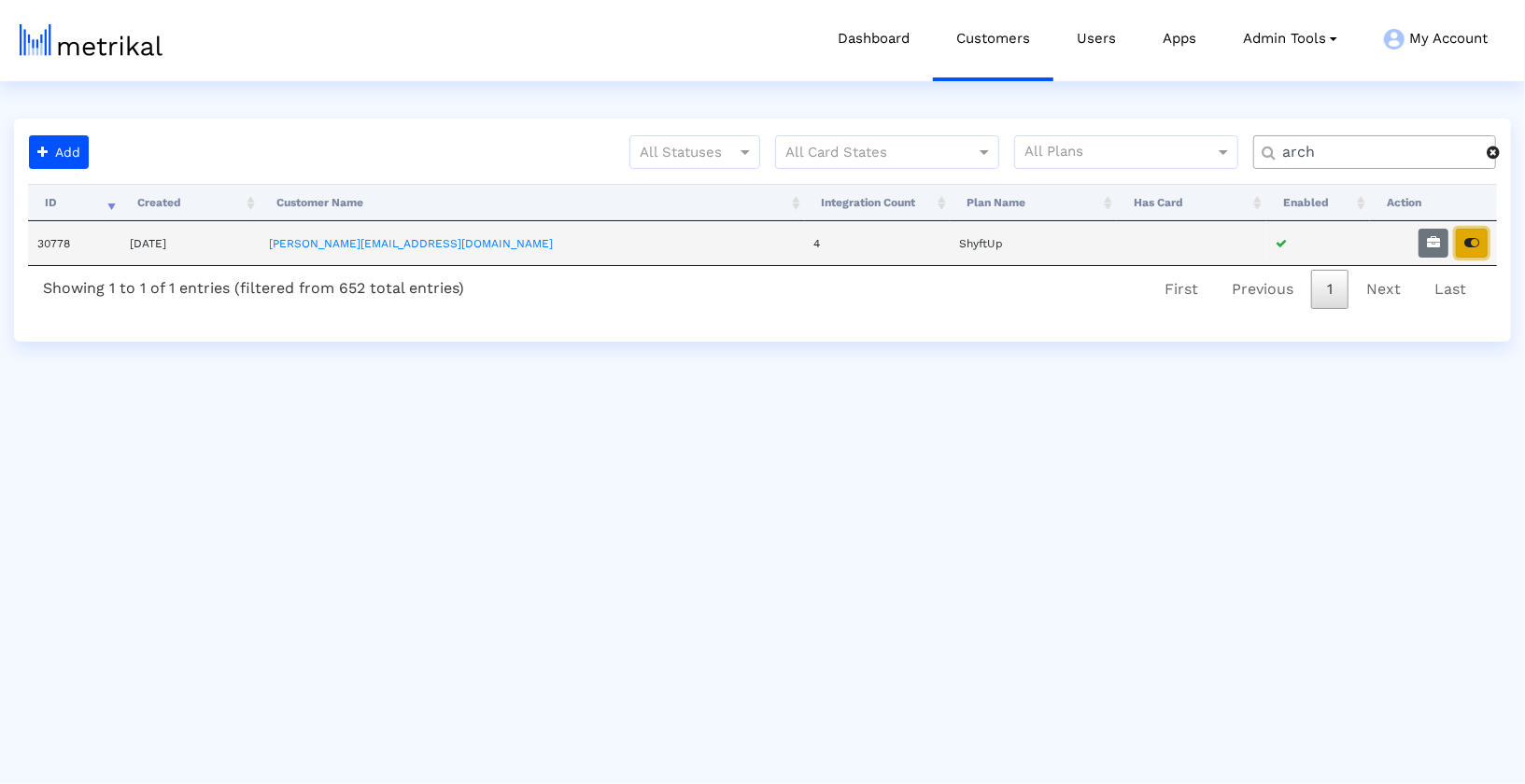 click at bounding box center (1472, 243) 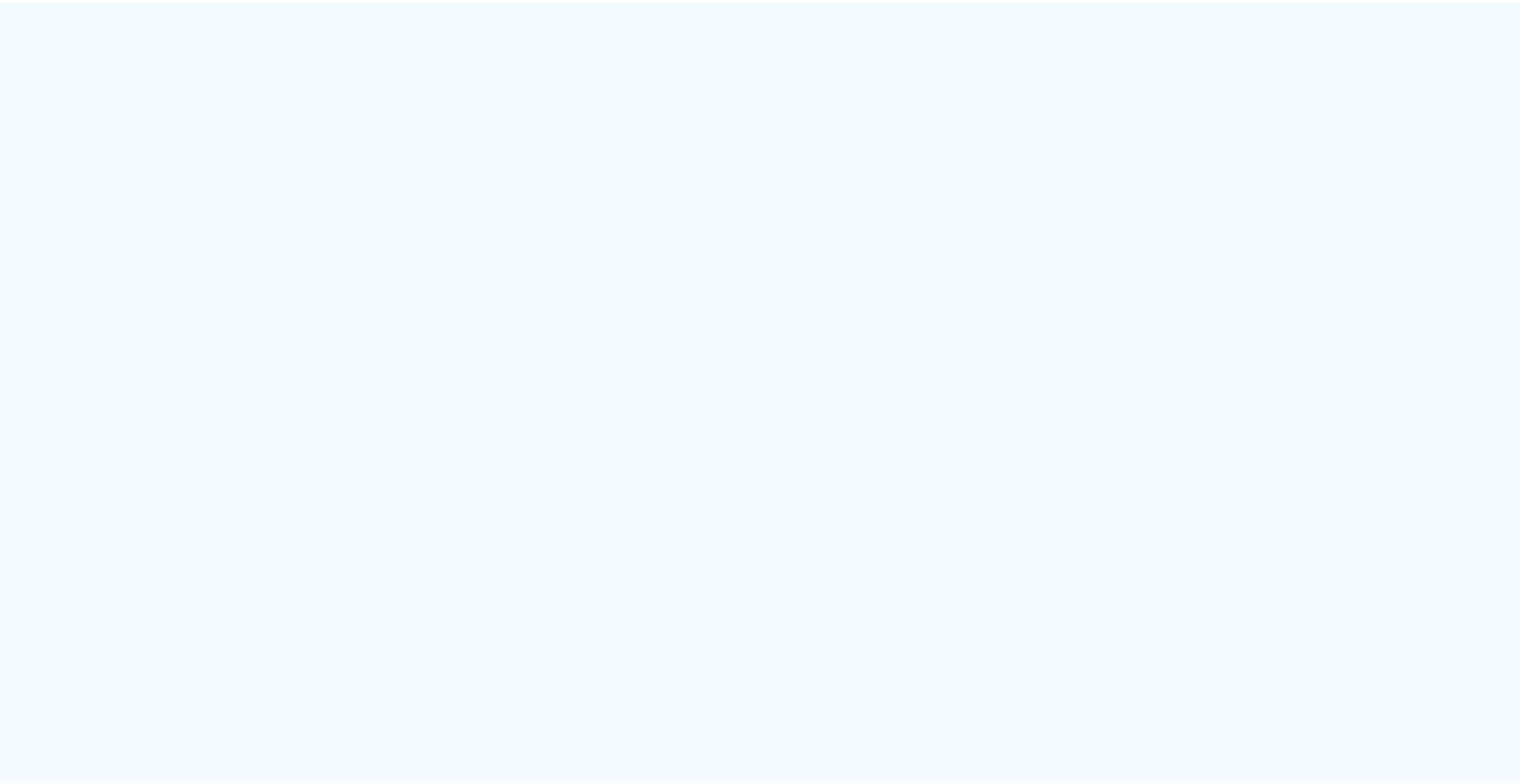 scroll, scrollTop: 0, scrollLeft: 0, axis: both 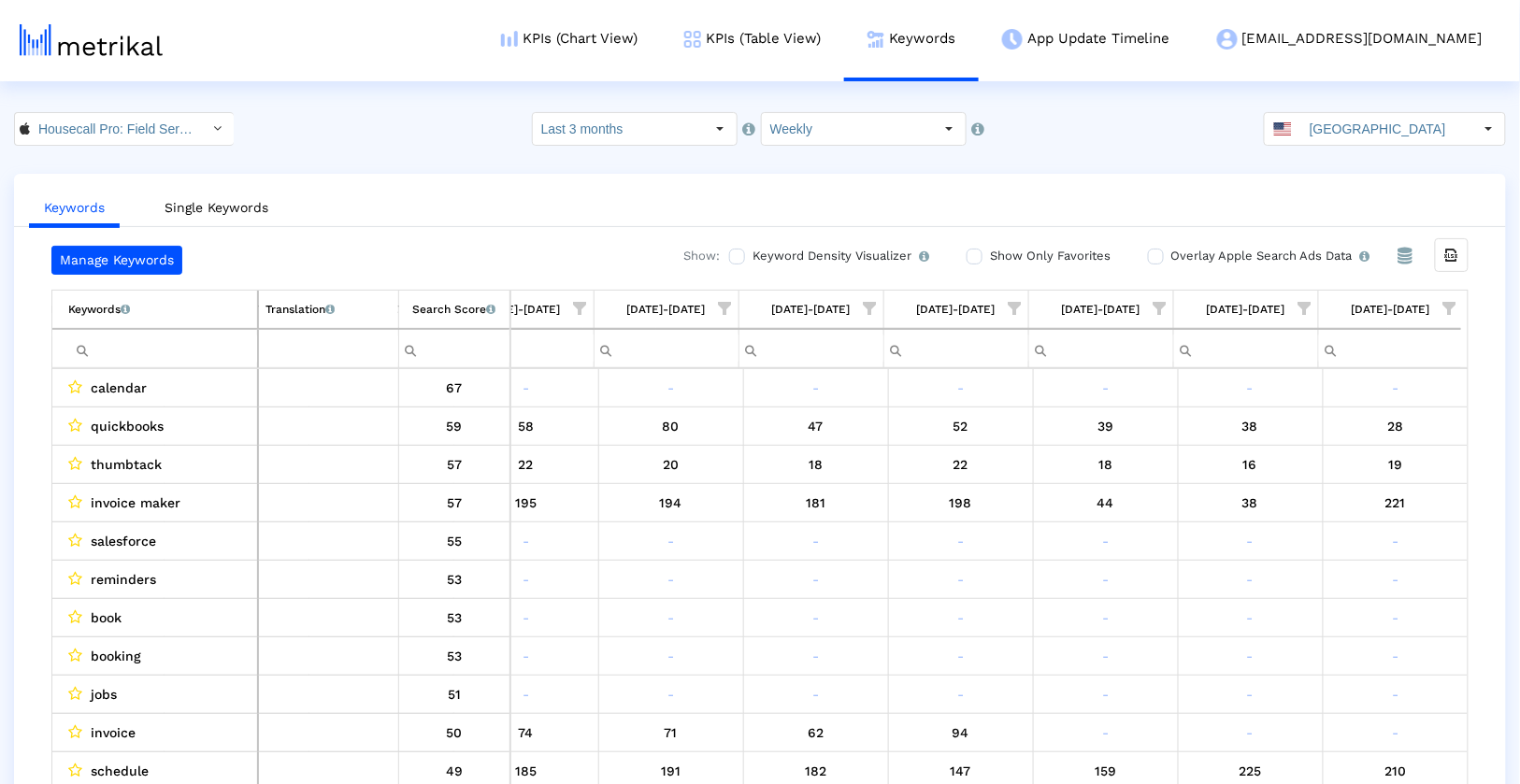 click at bounding box center (163, 349) 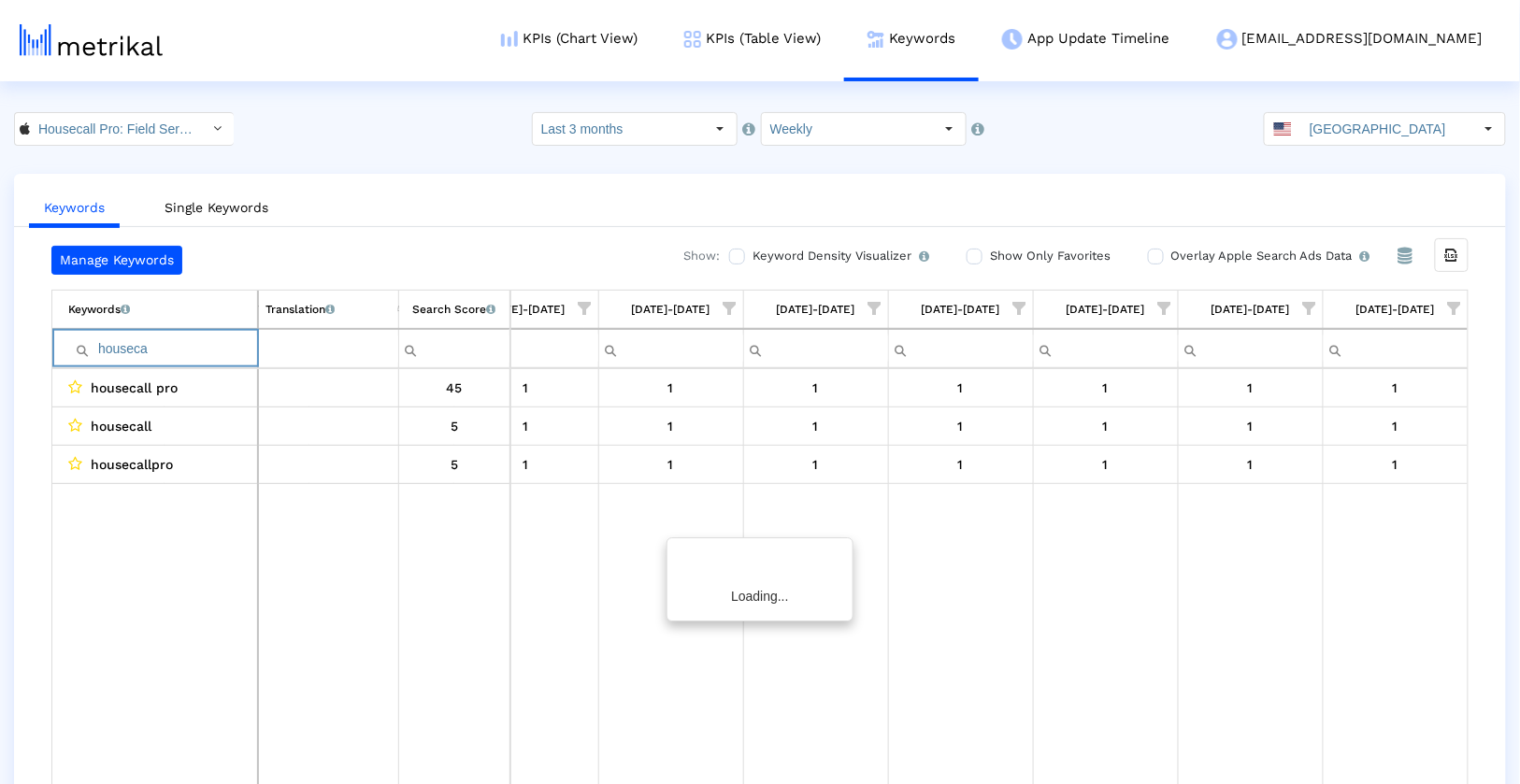 scroll, scrollTop: 0, scrollLeft: 925, axis: horizontal 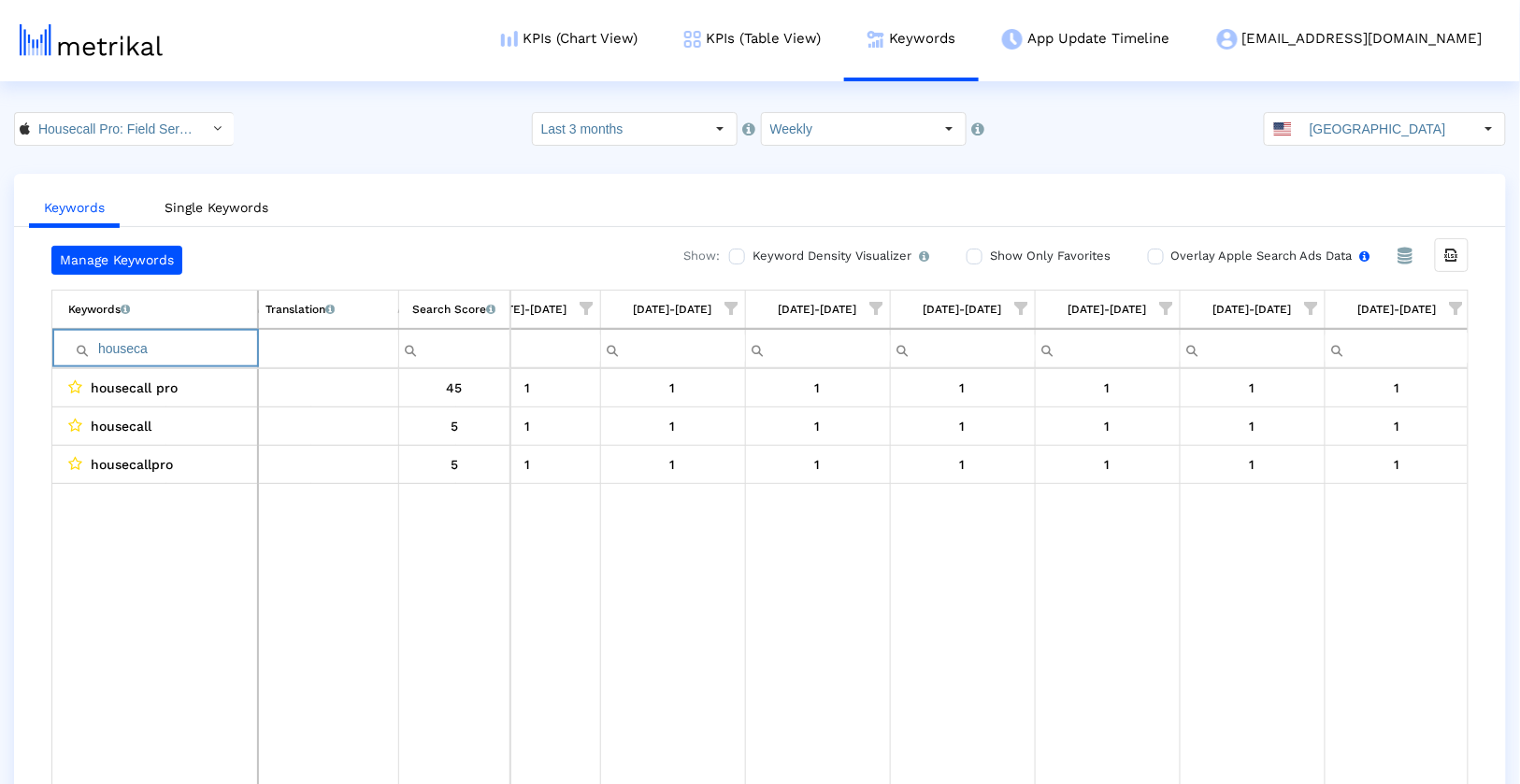 type on "houseca" 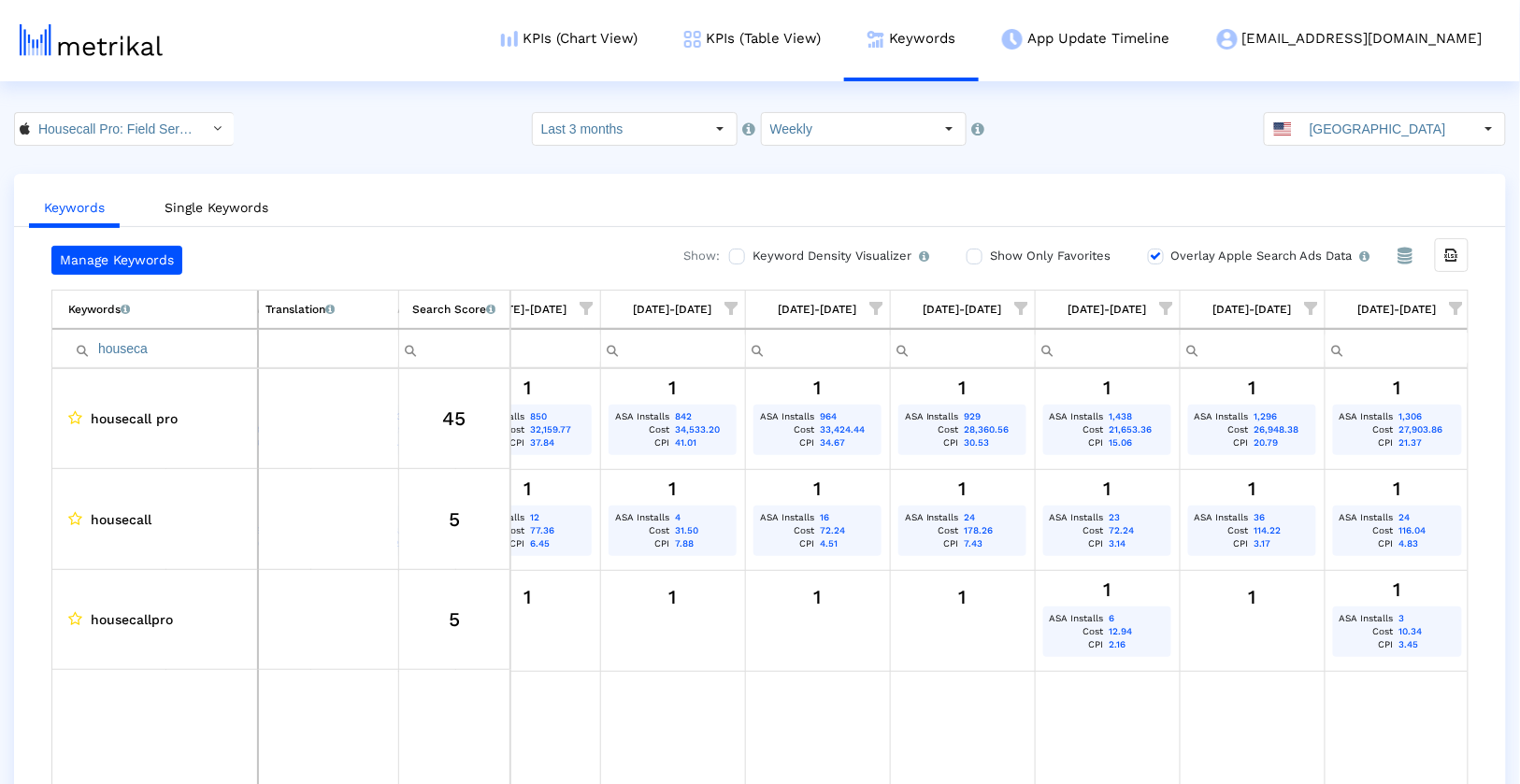 click on "Keywords   Single Keywords" 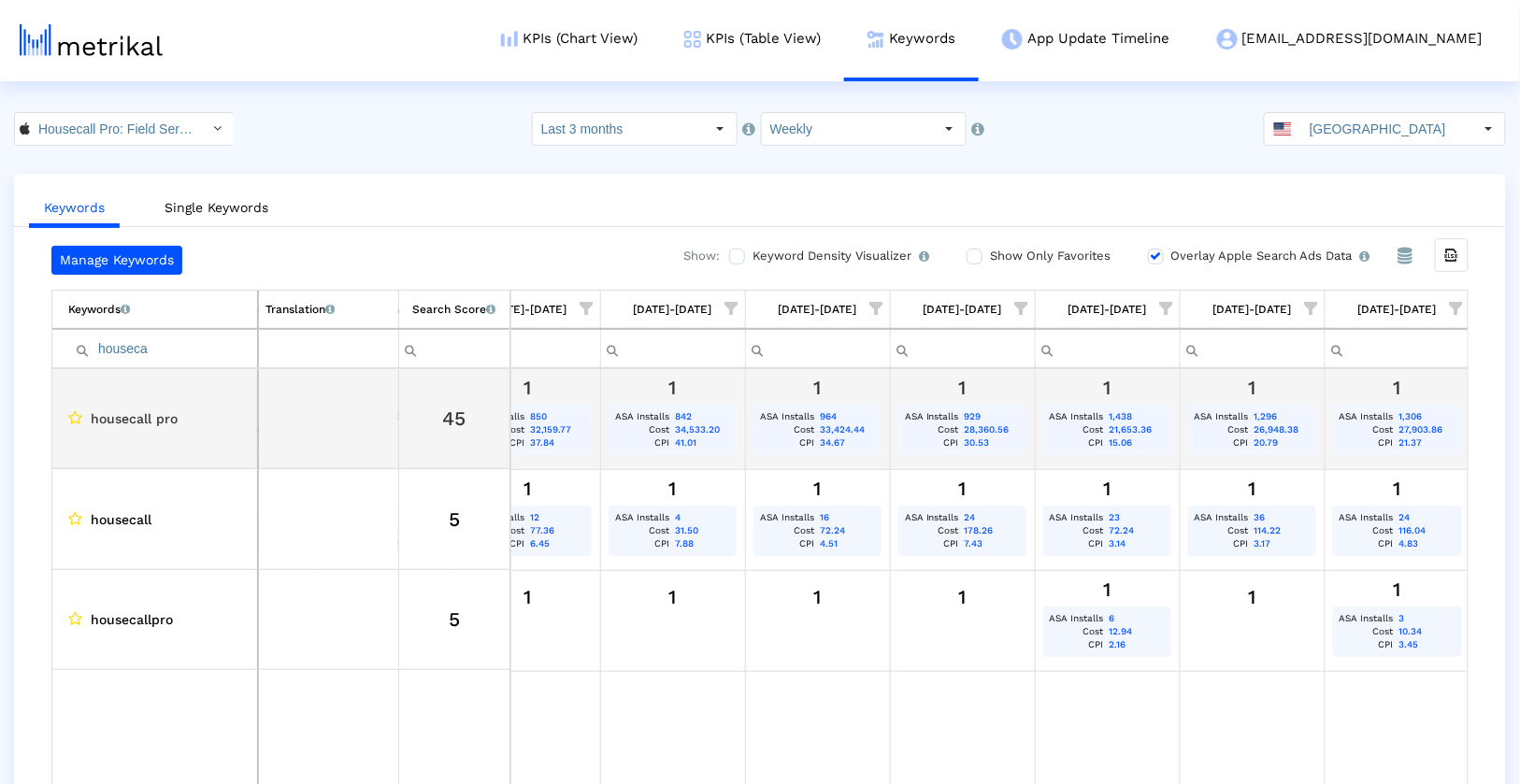 scroll, scrollTop: 0, scrollLeft: 910, axis: horizontal 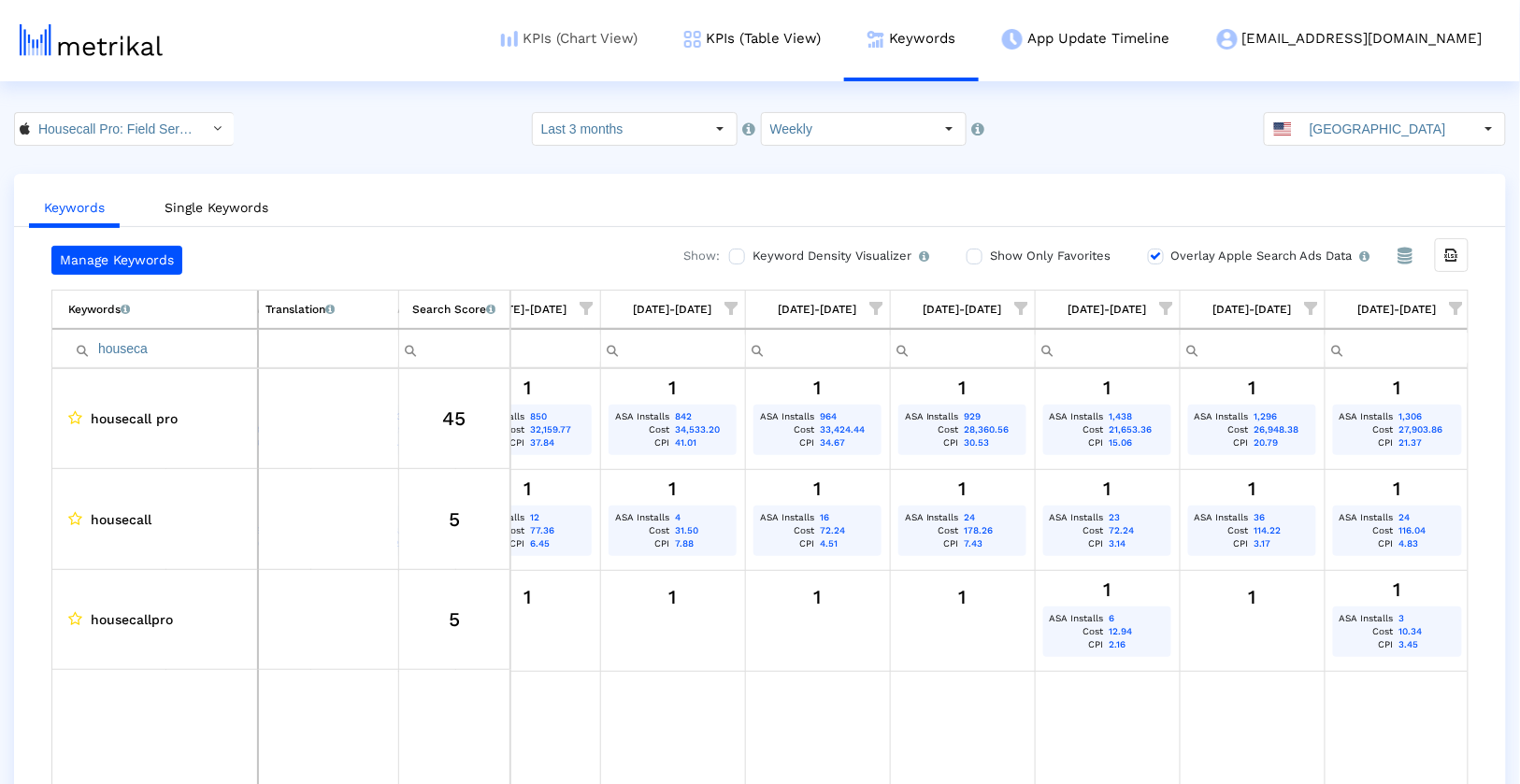 click on "KPIs (Chart View)" at bounding box center [569, 38] 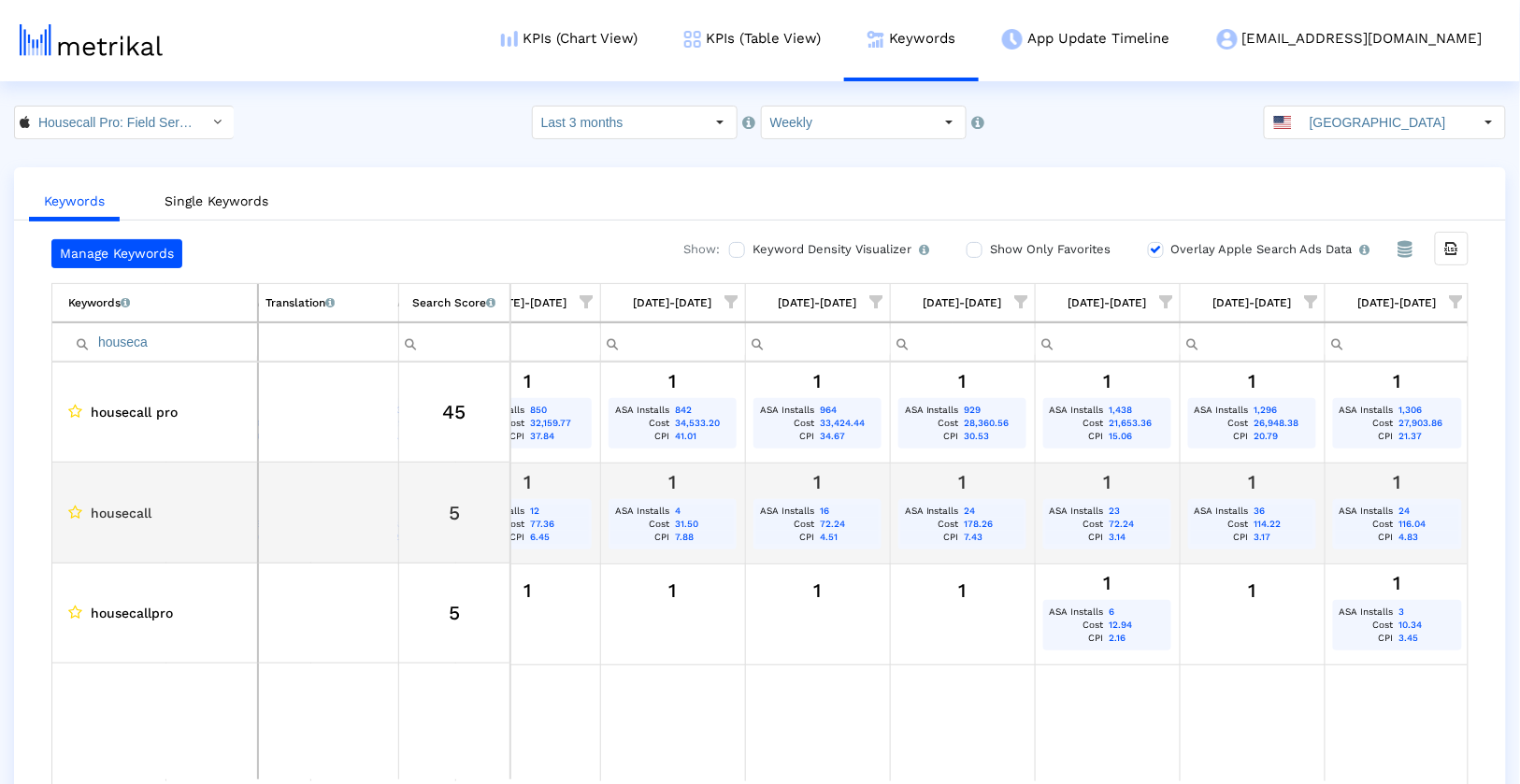 scroll, scrollTop: 0, scrollLeft: 0, axis: both 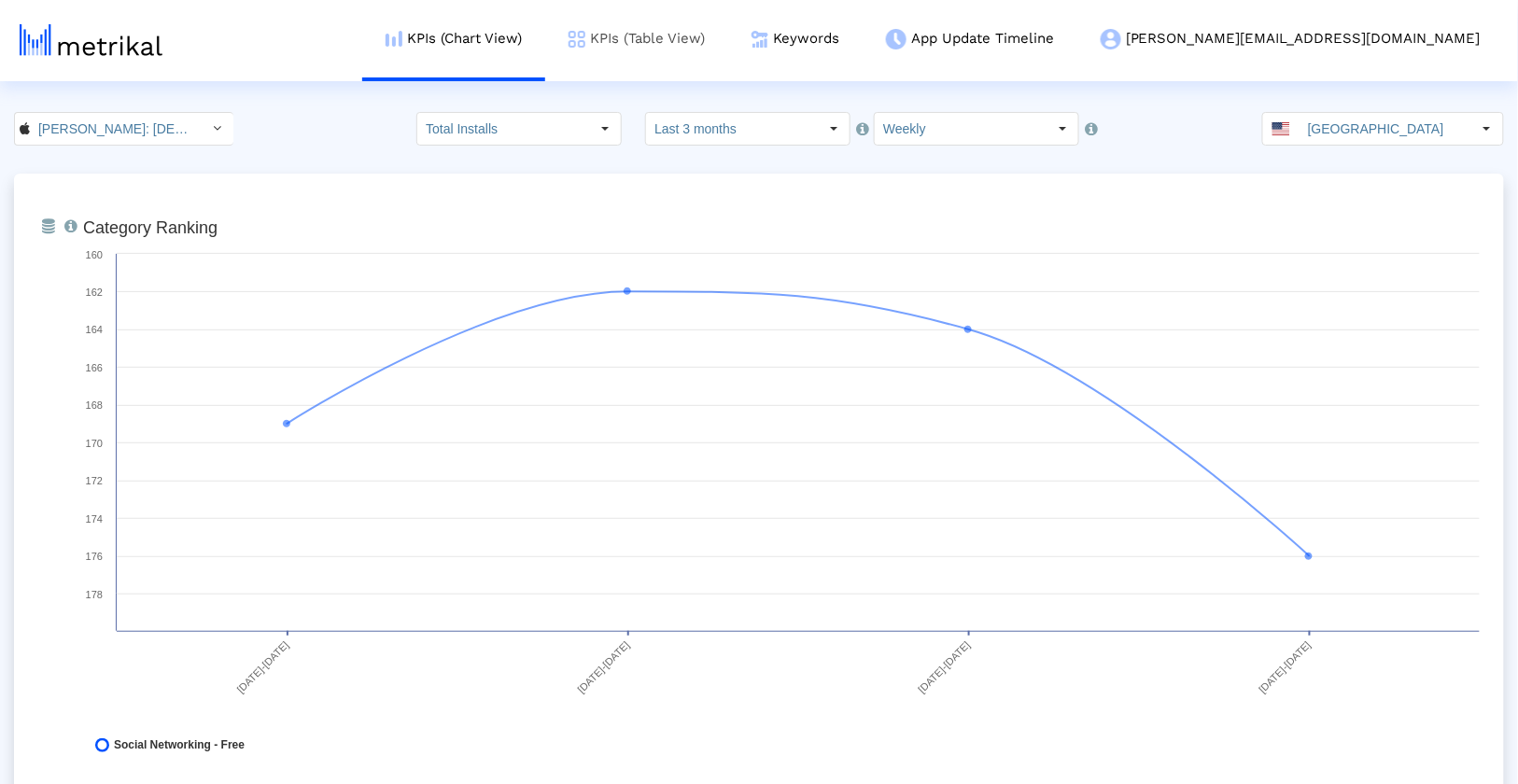 click on "KPIs (Table View)" at bounding box center (637, 38) 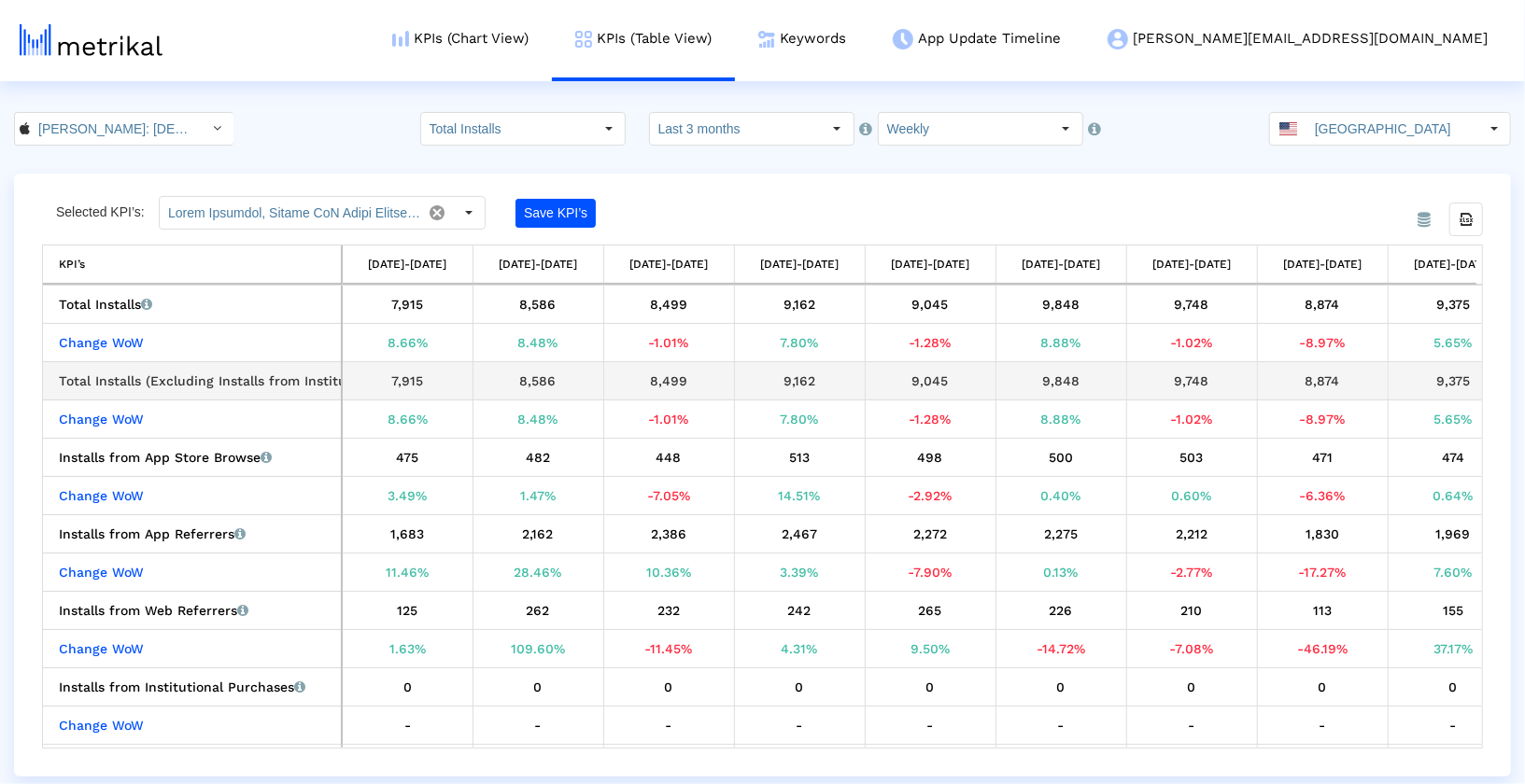 scroll, scrollTop: 0, scrollLeft: 61, axis: horizontal 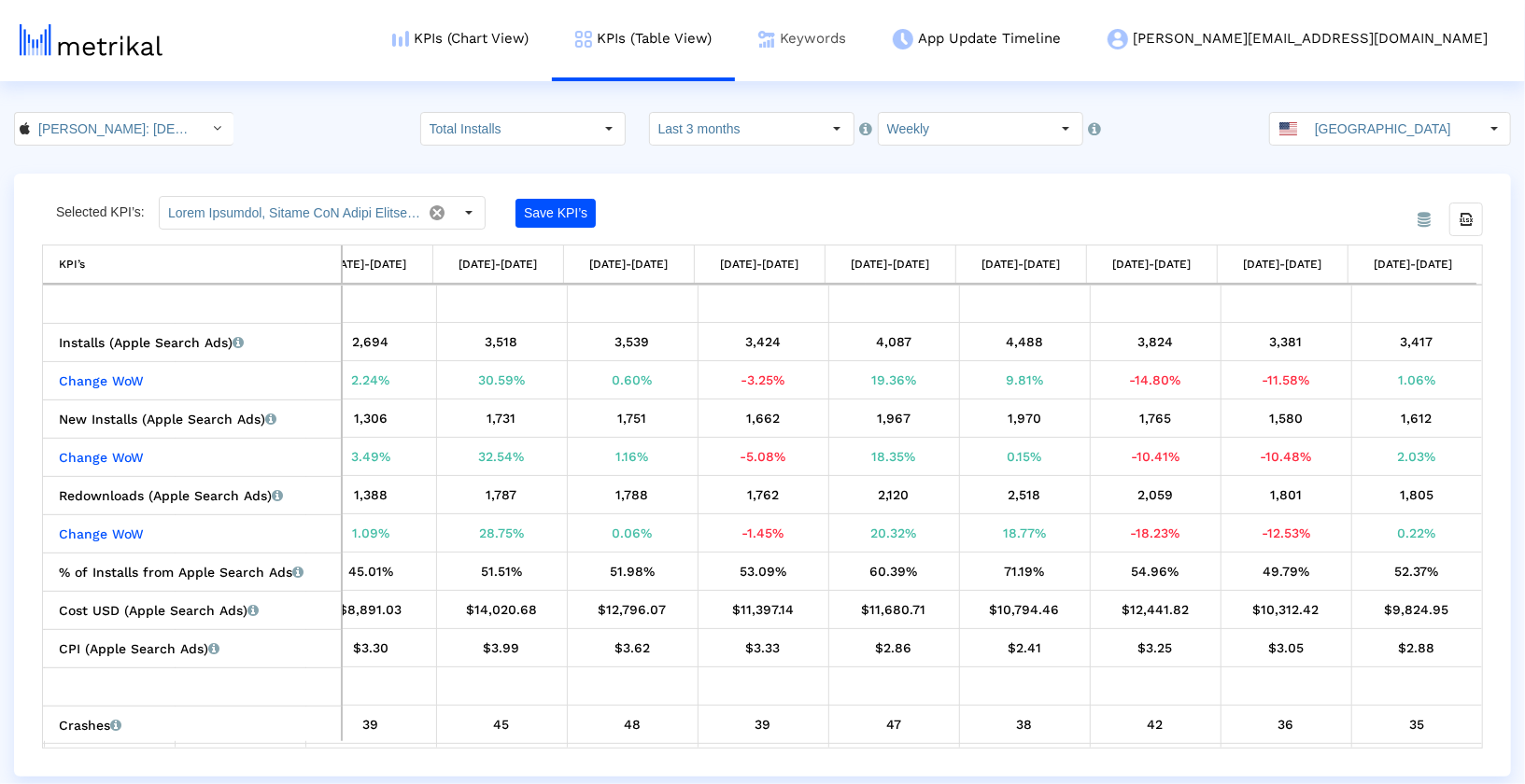 click on "Keywords" at bounding box center (802, 38) 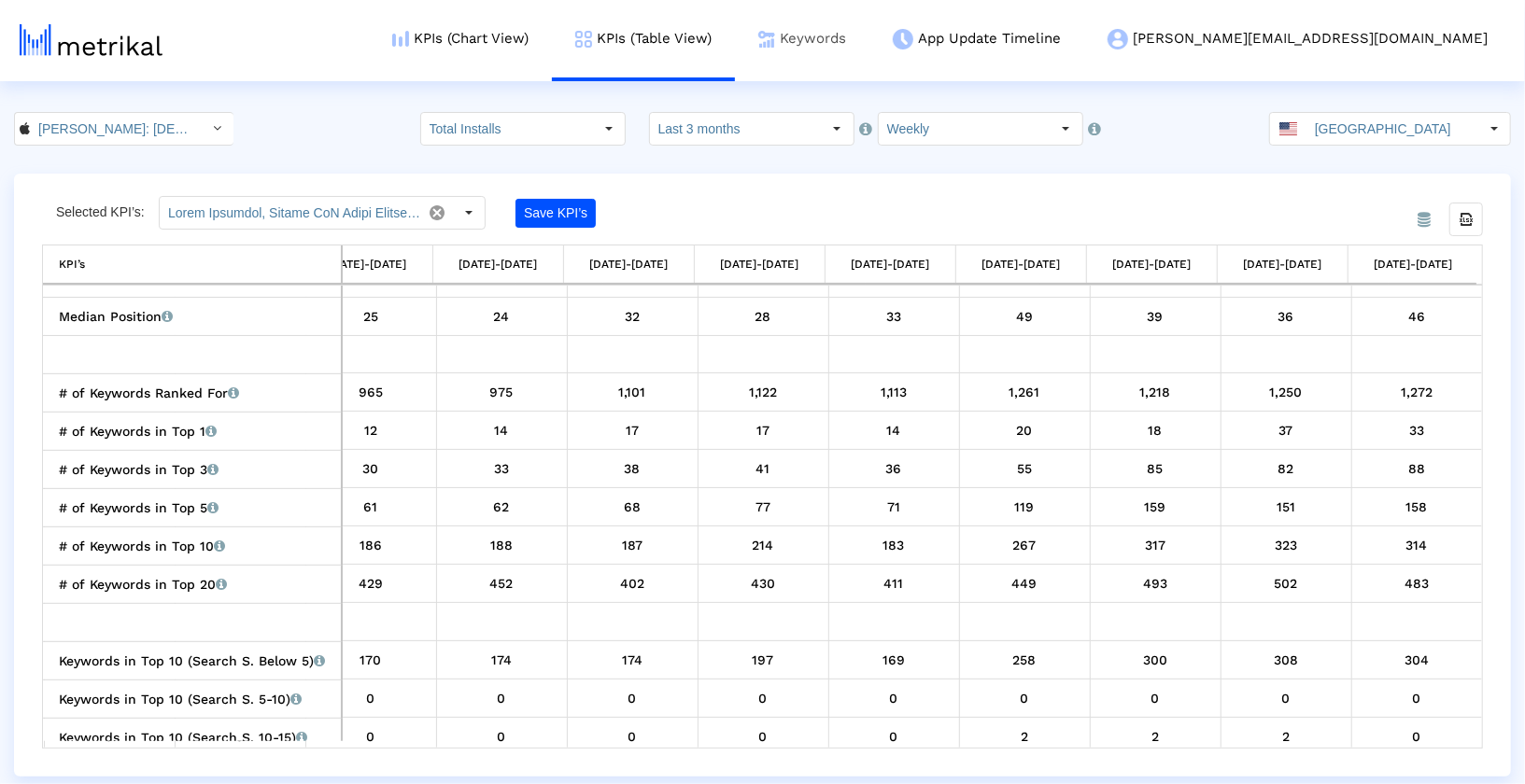 click on "Keywords" at bounding box center (802, 38) 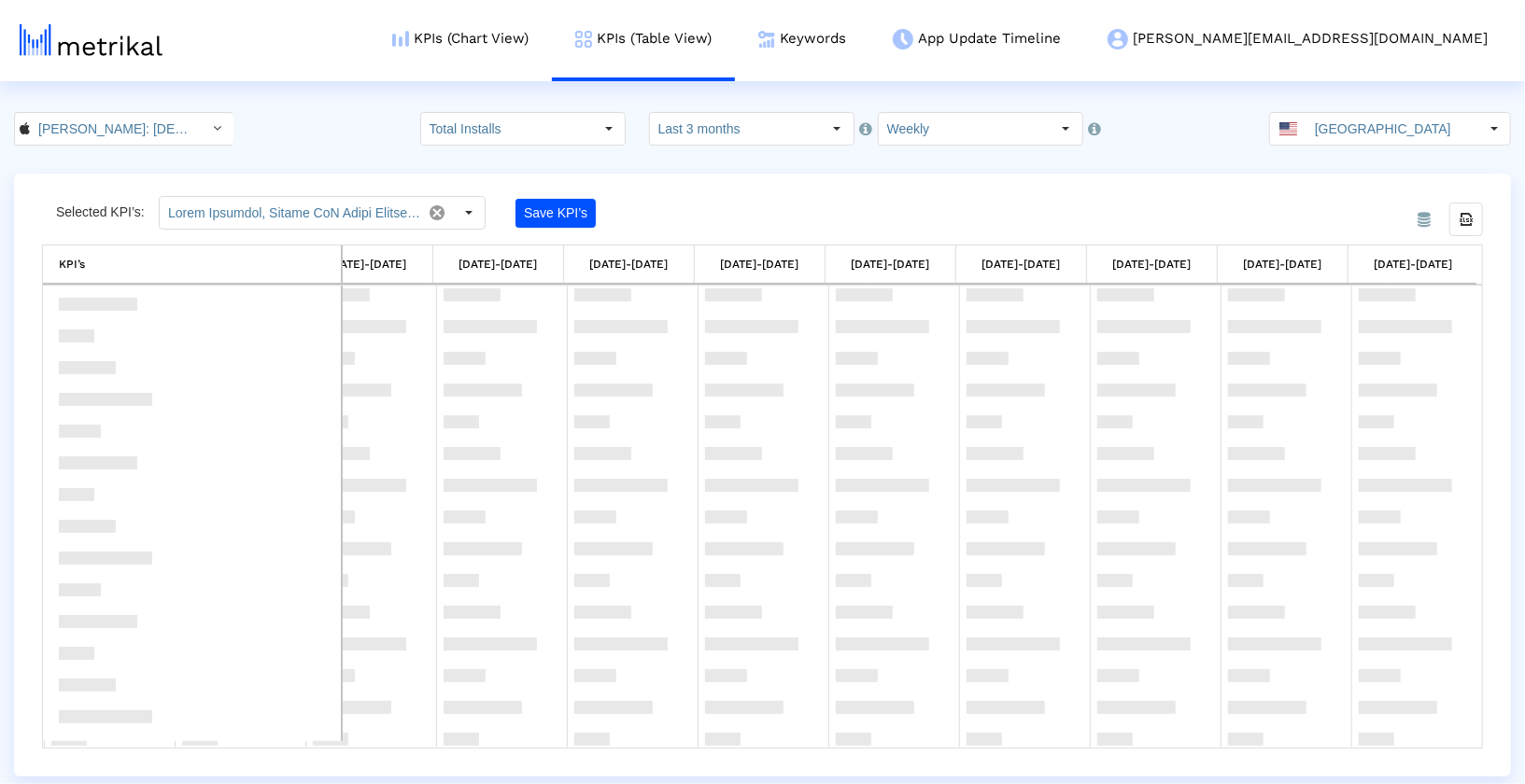 scroll, scrollTop: 996, scrollLeft: 564, axis: both 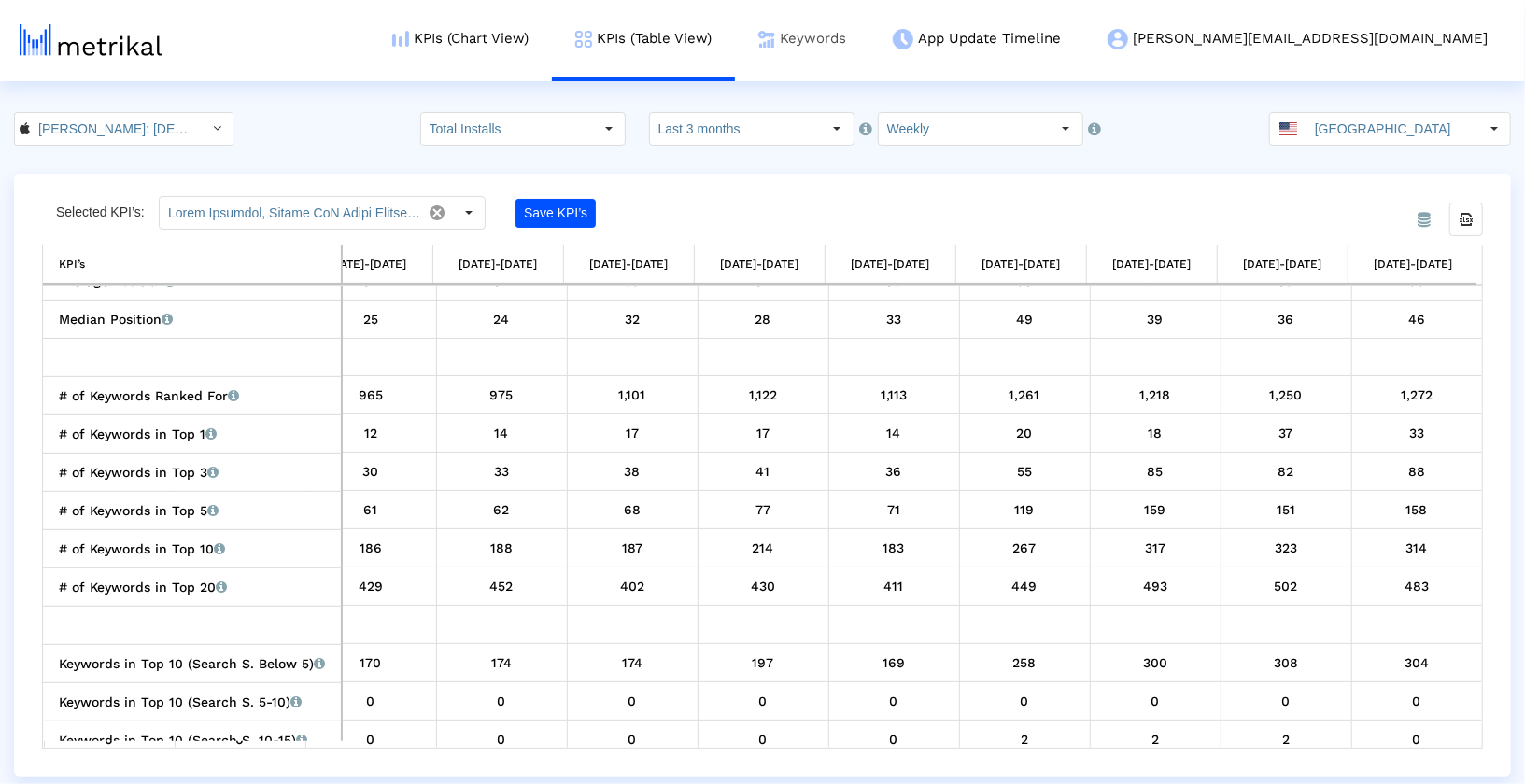 click on "Keywords" at bounding box center [802, 38] 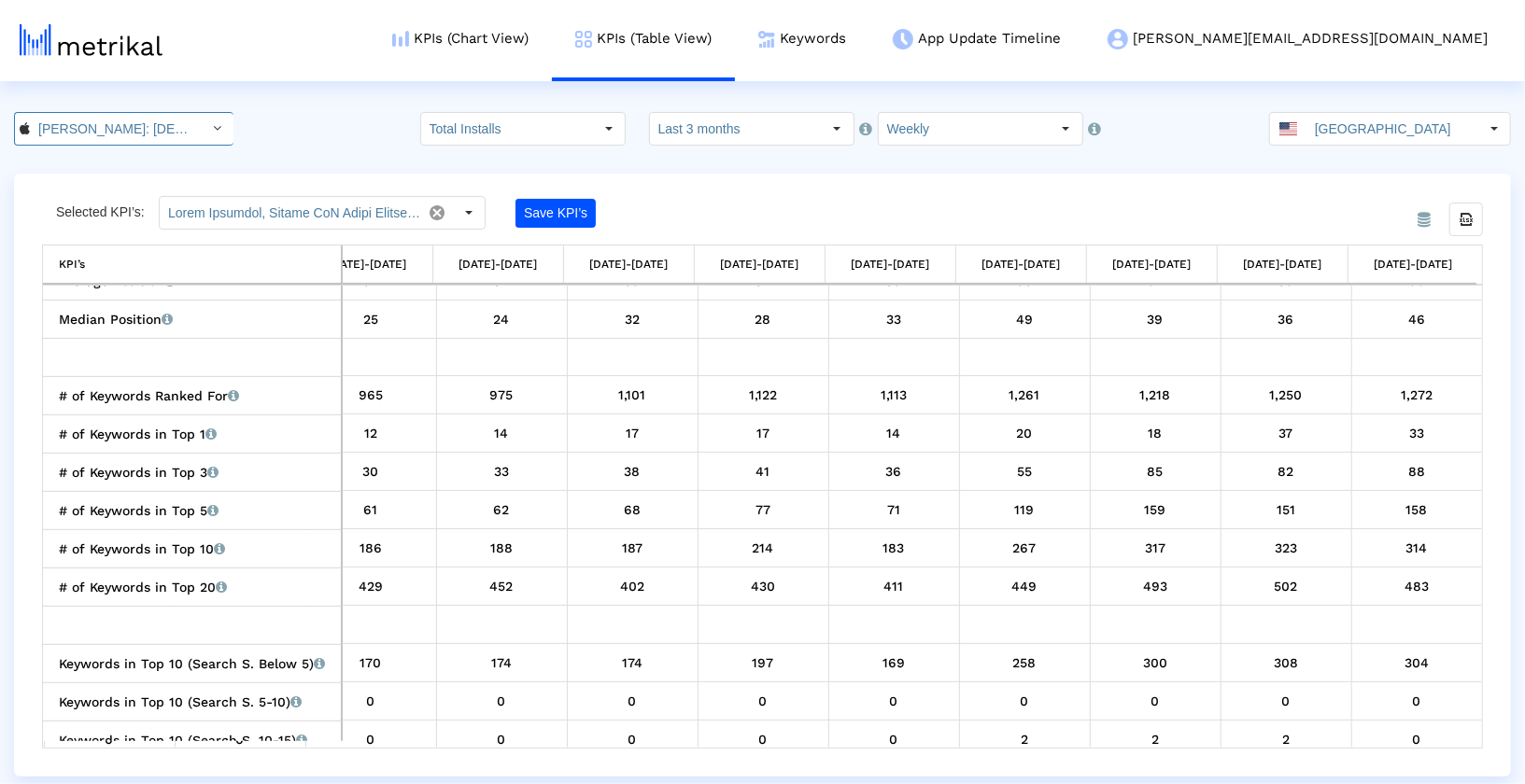 click on "[PERSON_NAME]: [DEMOGRAPHIC_DATA] Dating & Chat < 6446289426 >" 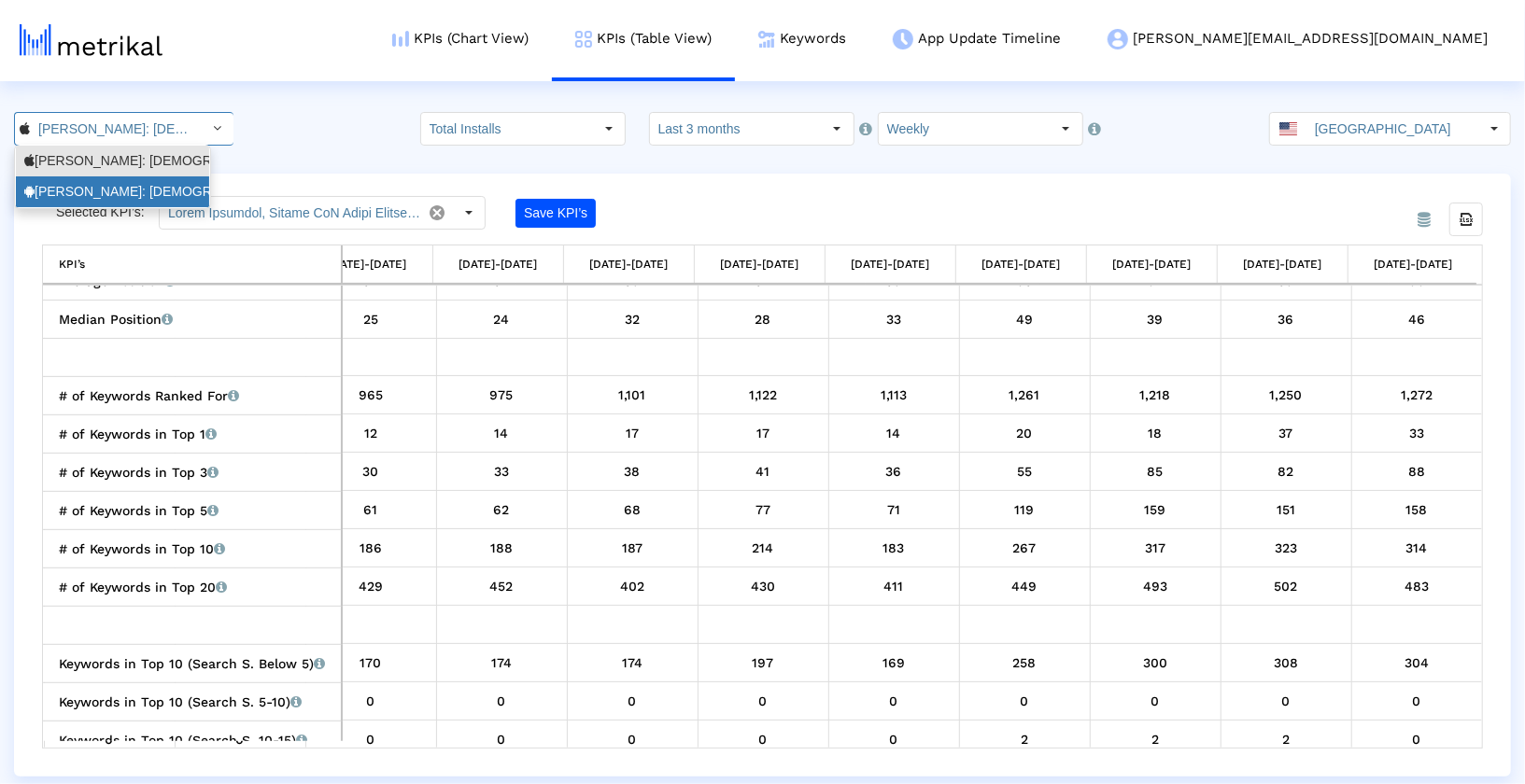 click on "Archer: Gay Dating & Gay Chat <com.archerapp.archer>" at bounding box center (112, 191) 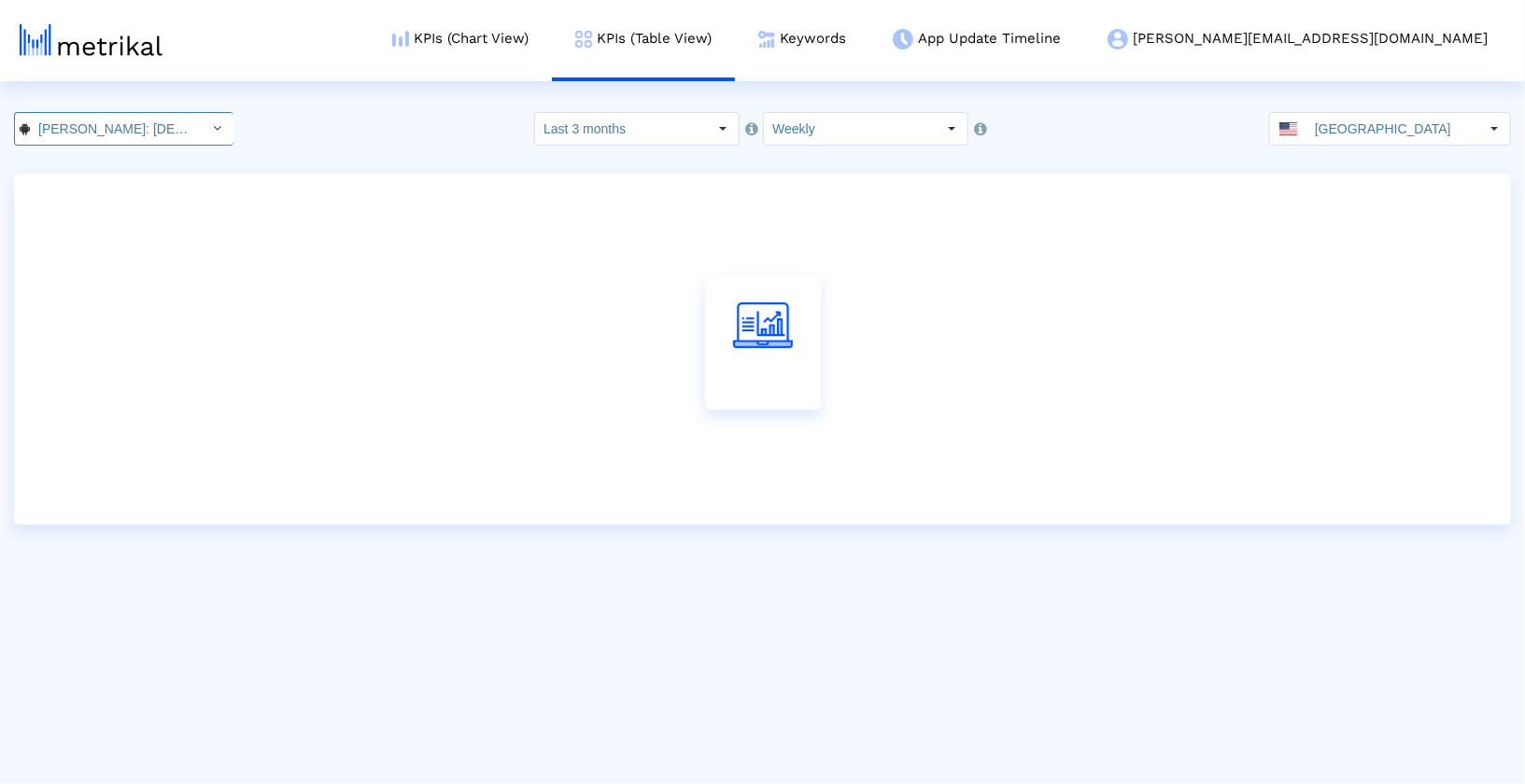 scroll, scrollTop: 0, scrollLeft: 200, axis: horizontal 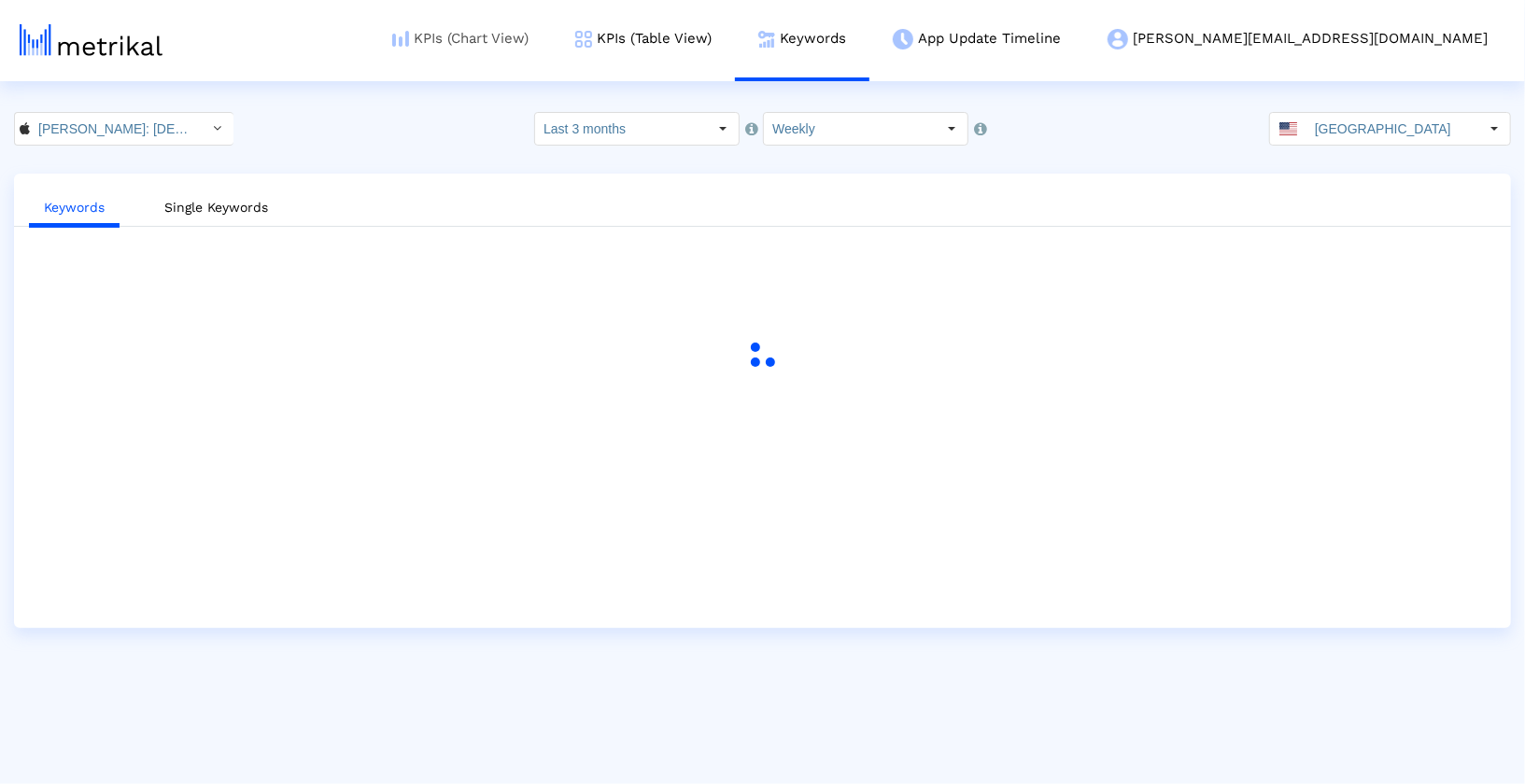 click on "KPIs (Chart View)" at bounding box center [460, 38] 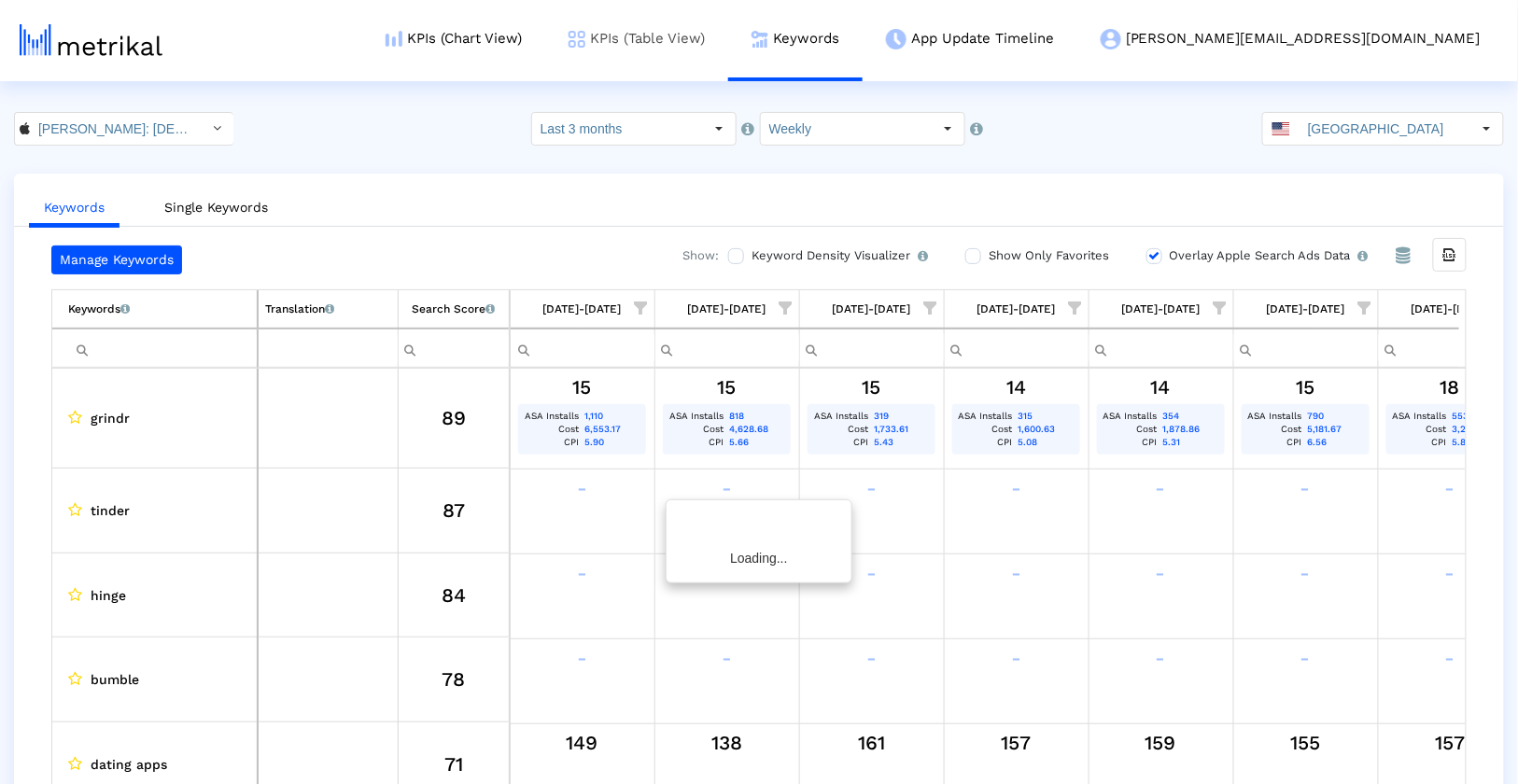 scroll, scrollTop: 0, scrollLeft: 930, axis: horizontal 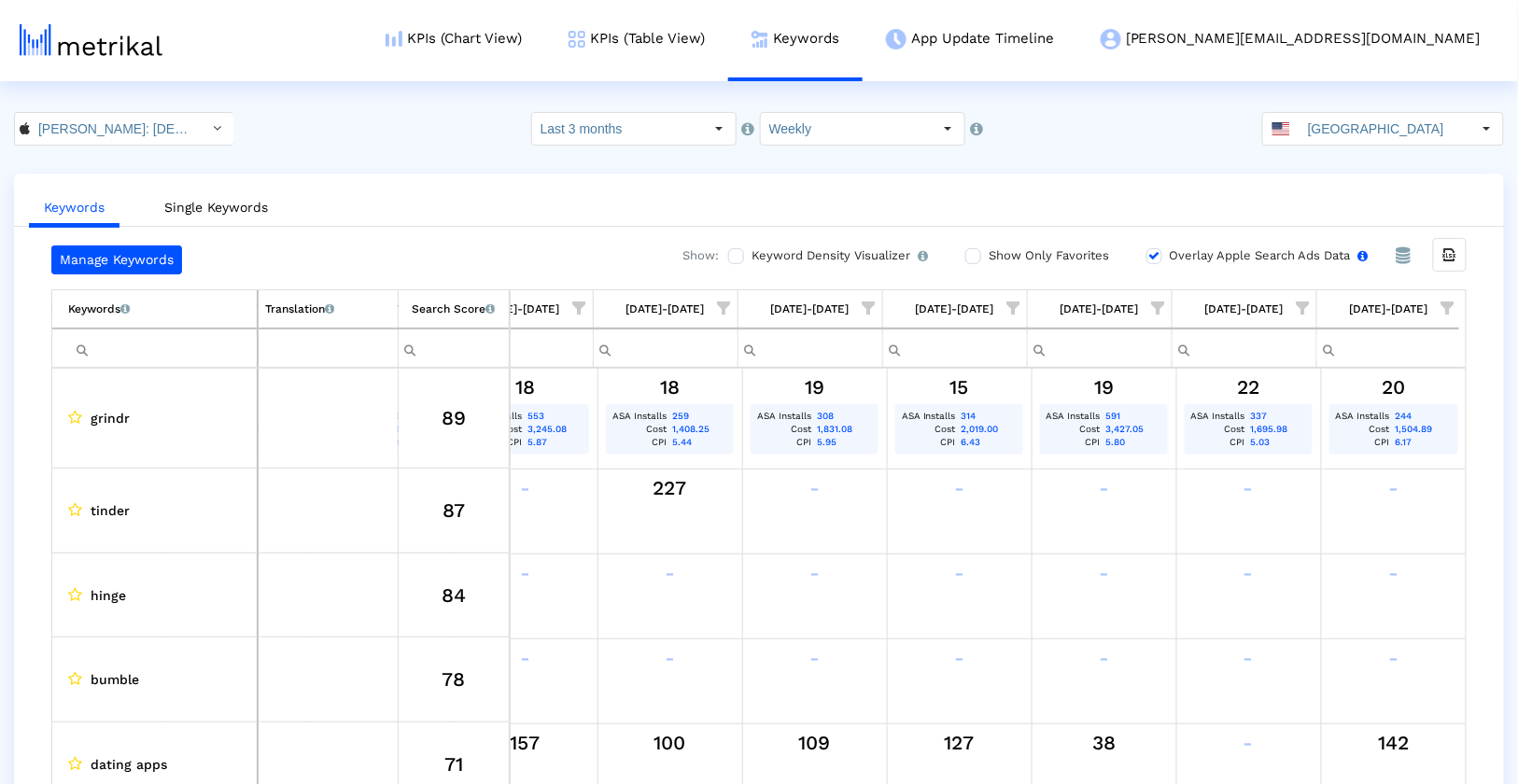 click on "Overlay Apple Search Ads Data   Turn this on to view Apple Search Ads metrics (installs, cost, CPI) side by side with organic rankings." at bounding box center [1267, 256] 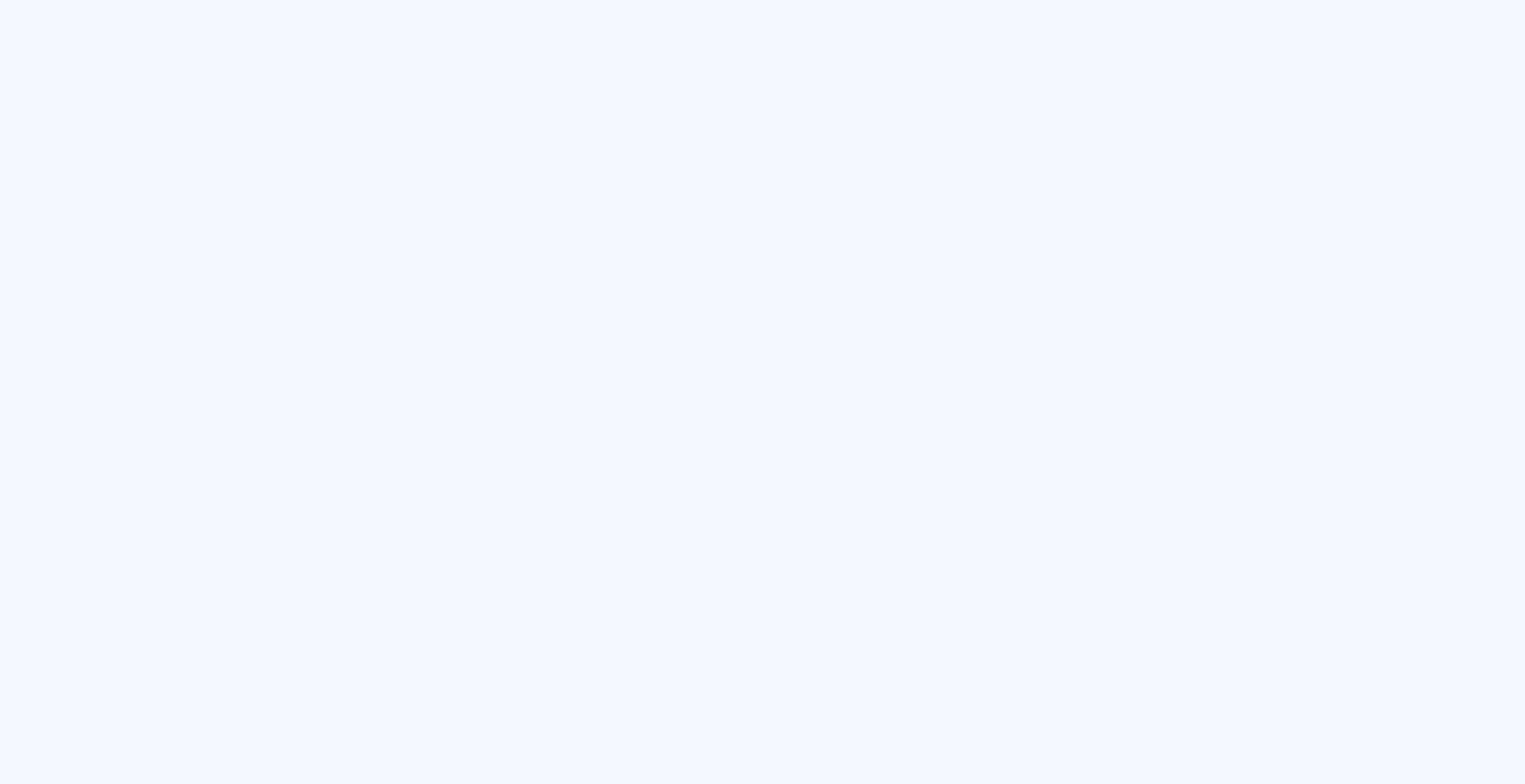 scroll, scrollTop: 0, scrollLeft: 0, axis: both 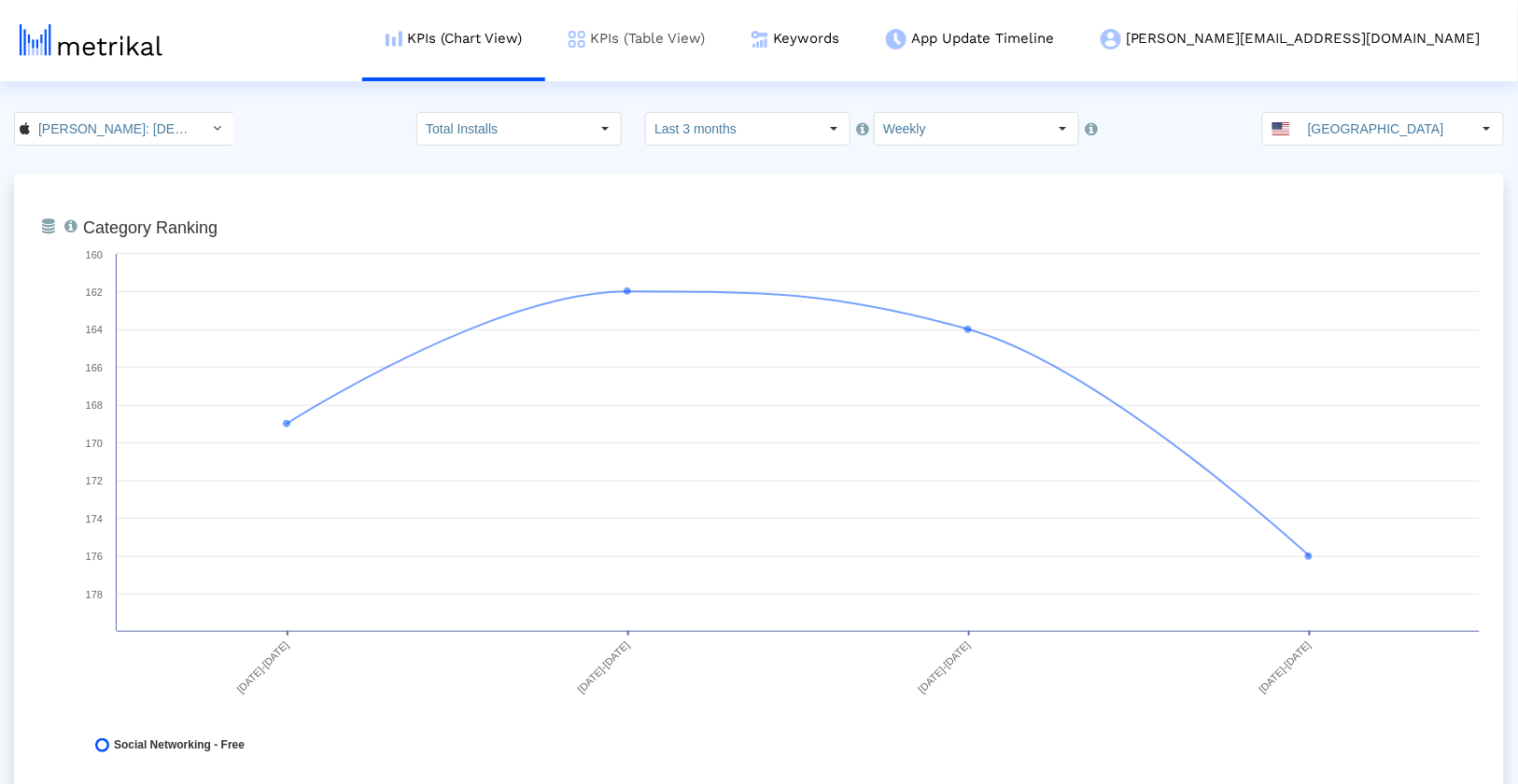 click on "KPIs (Table View)" at bounding box center [637, 38] 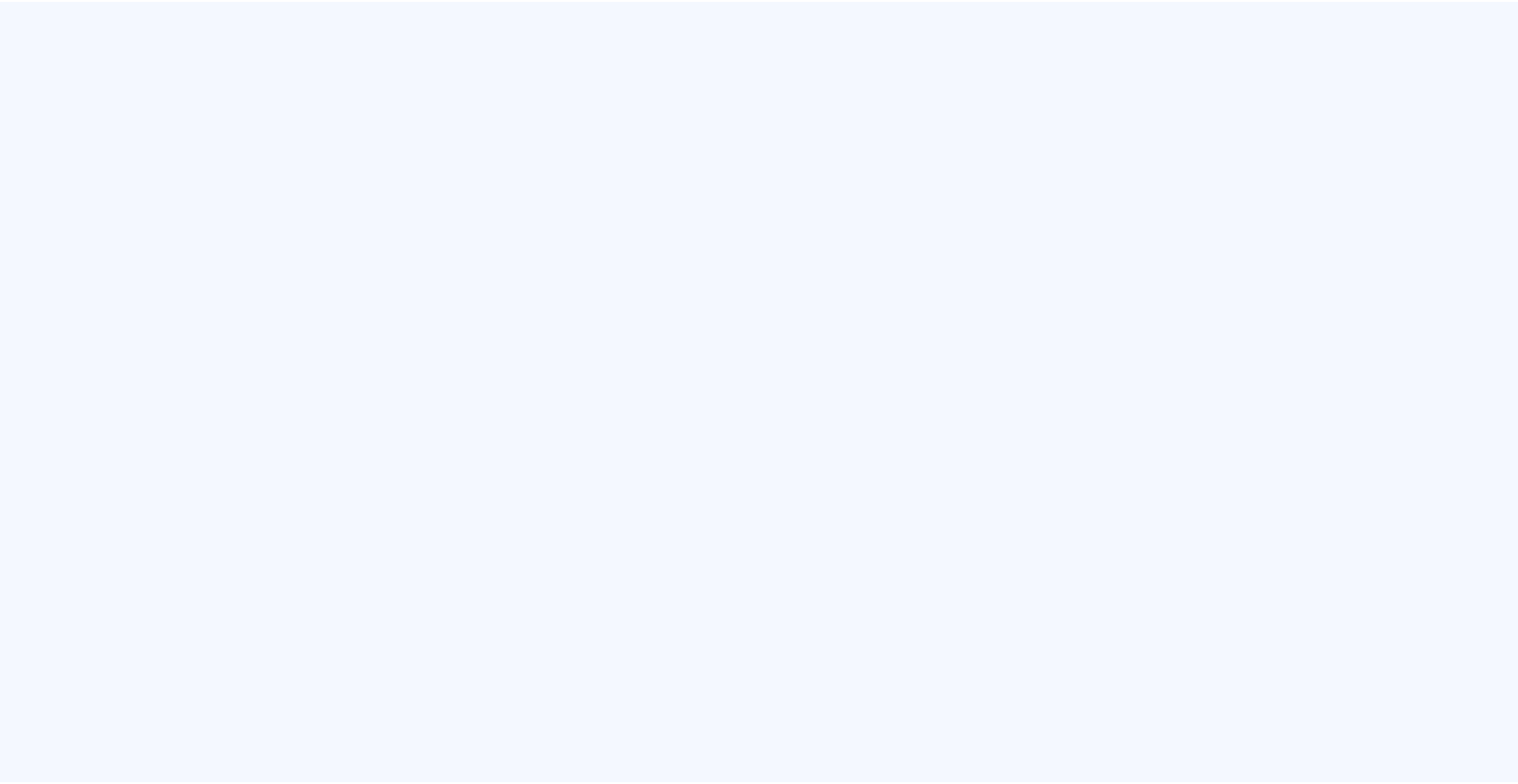 scroll, scrollTop: 0, scrollLeft: 0, axis: both 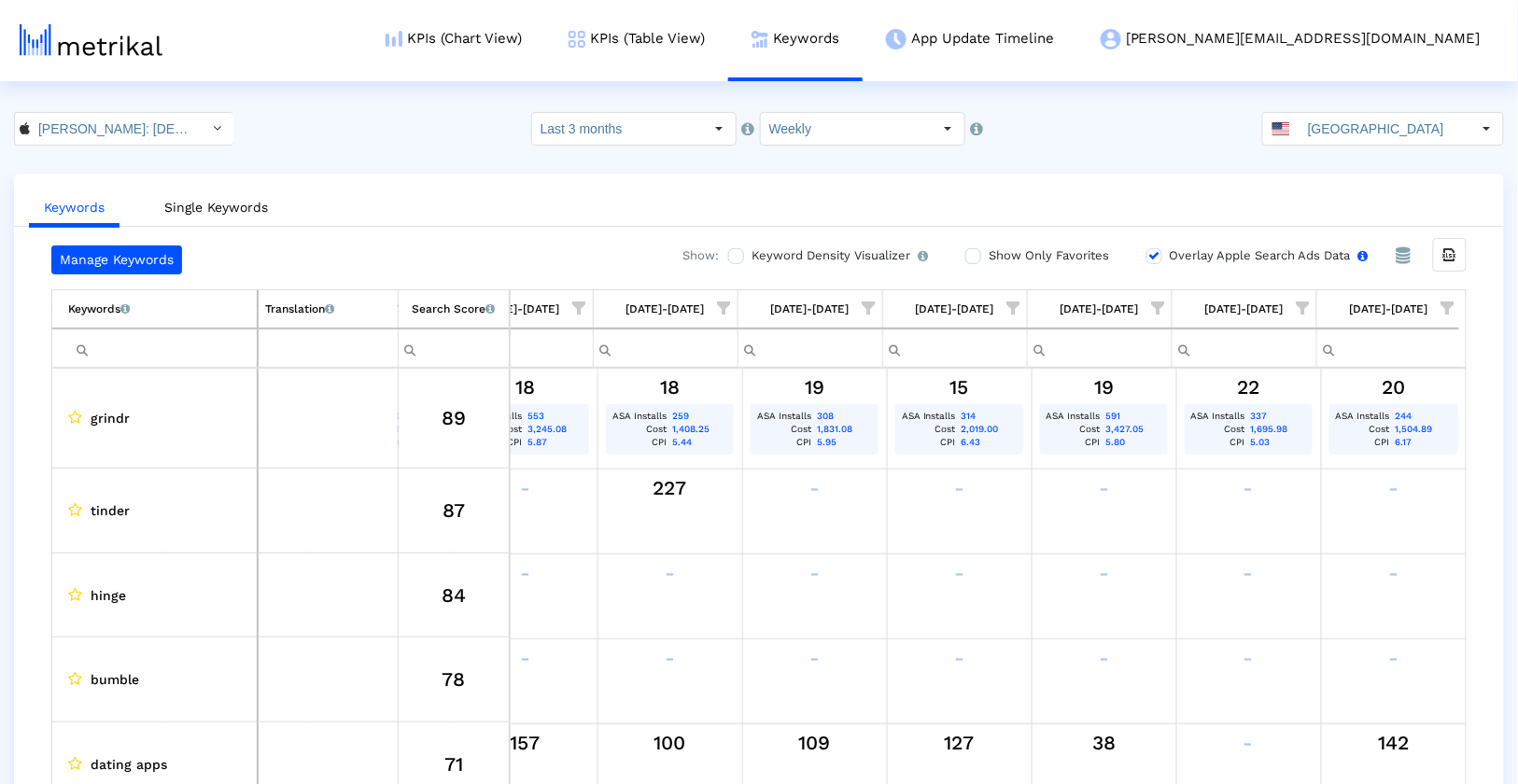 click on "Overlay Apple Search Ads Data   Turn this on to view Apple Search Ads metrics (installs, cost, CPI) side by side with organic rankings." at bounding box center (1267, 256) 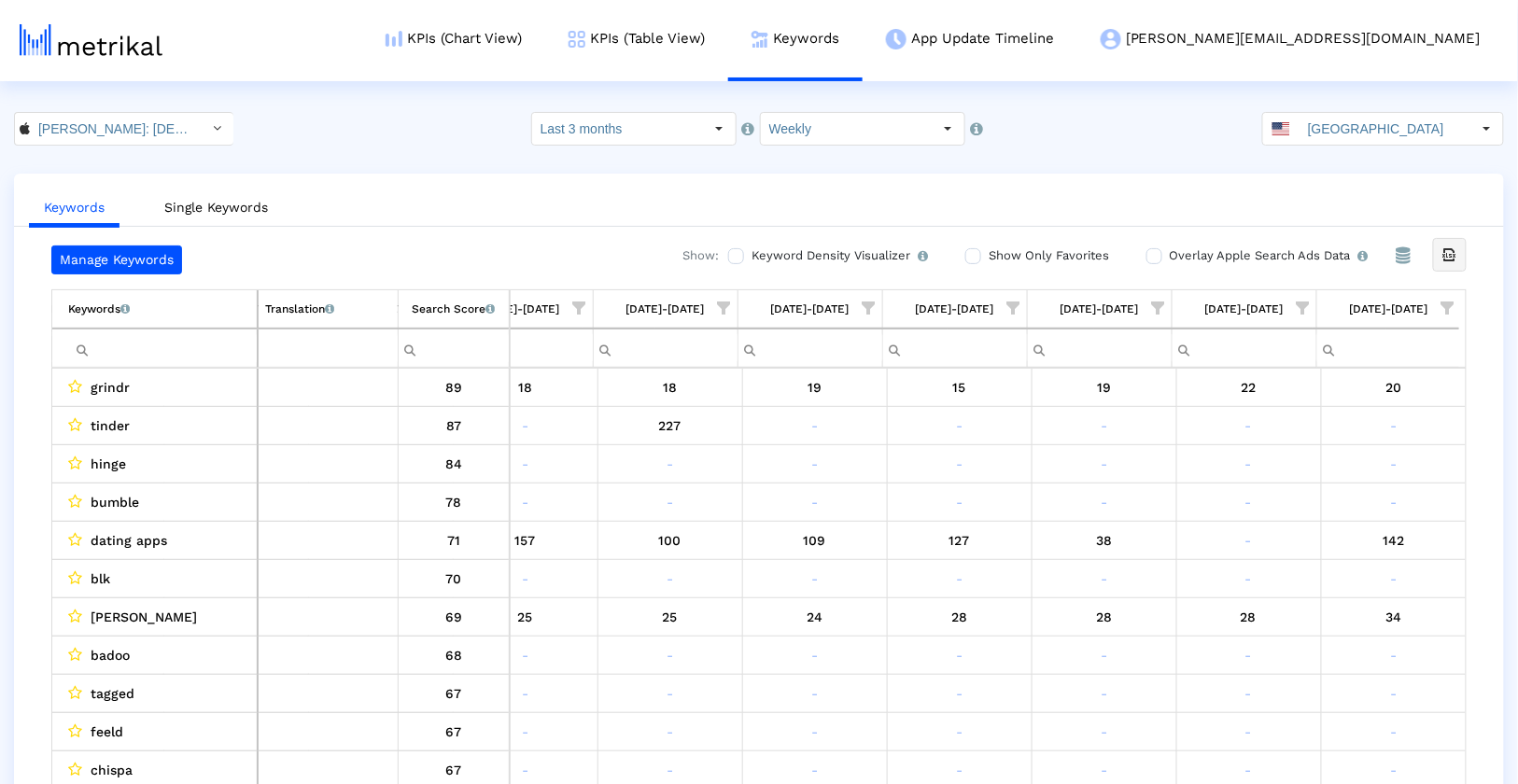 click at bounding box center (1450, 255) 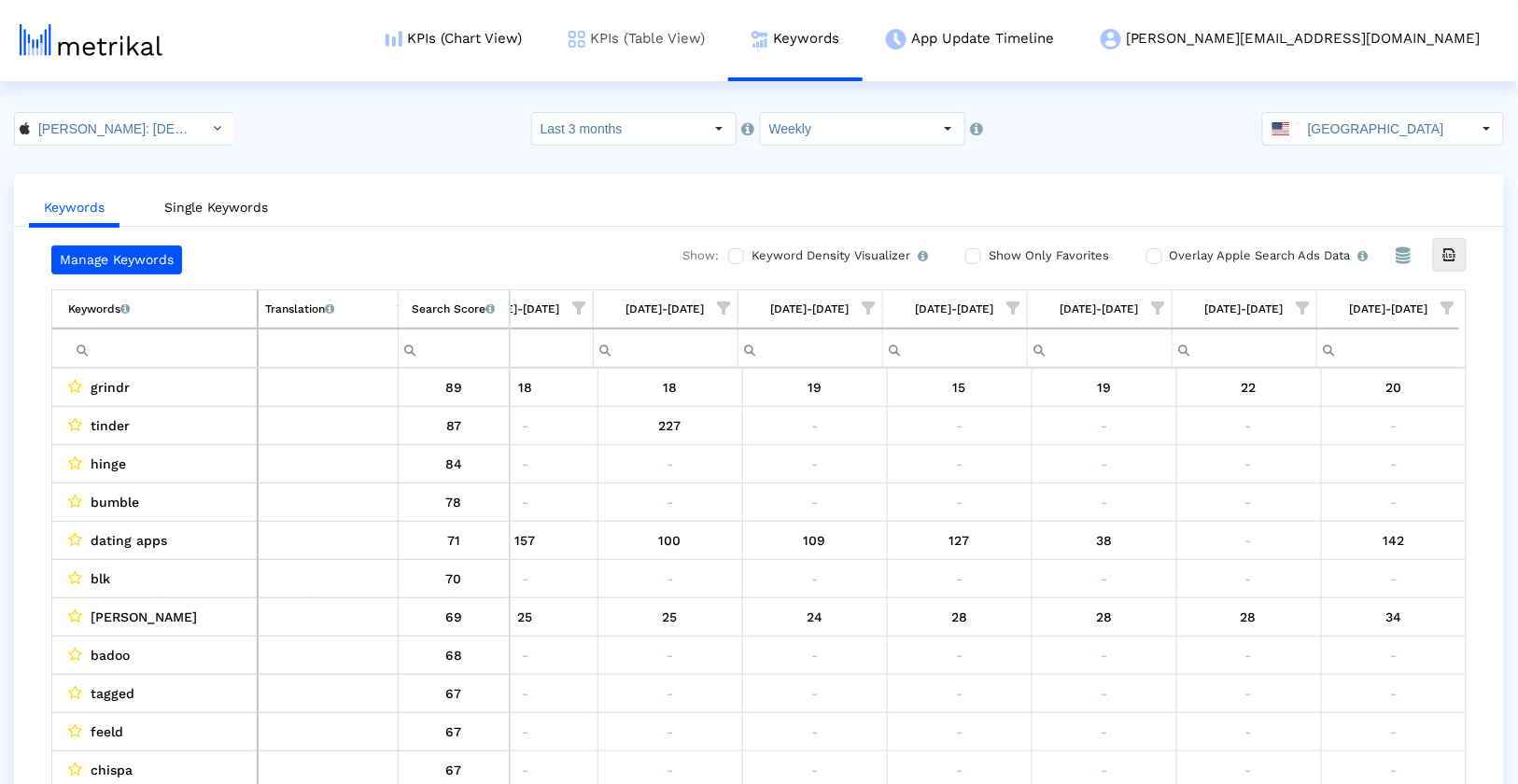click on "KPIs (Table View)" at bounding box center (637, 38) 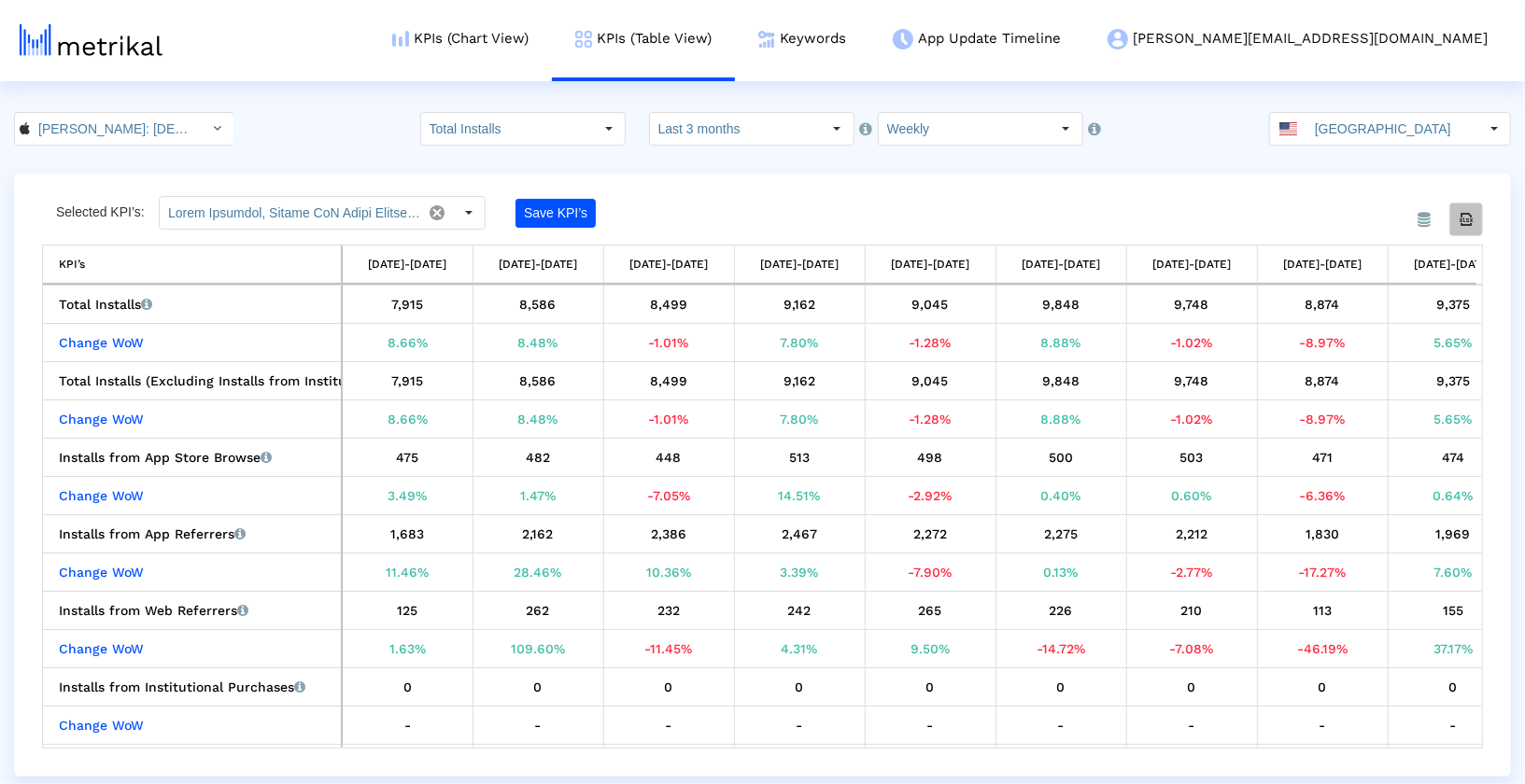 click at bounding box center [1466, 219] 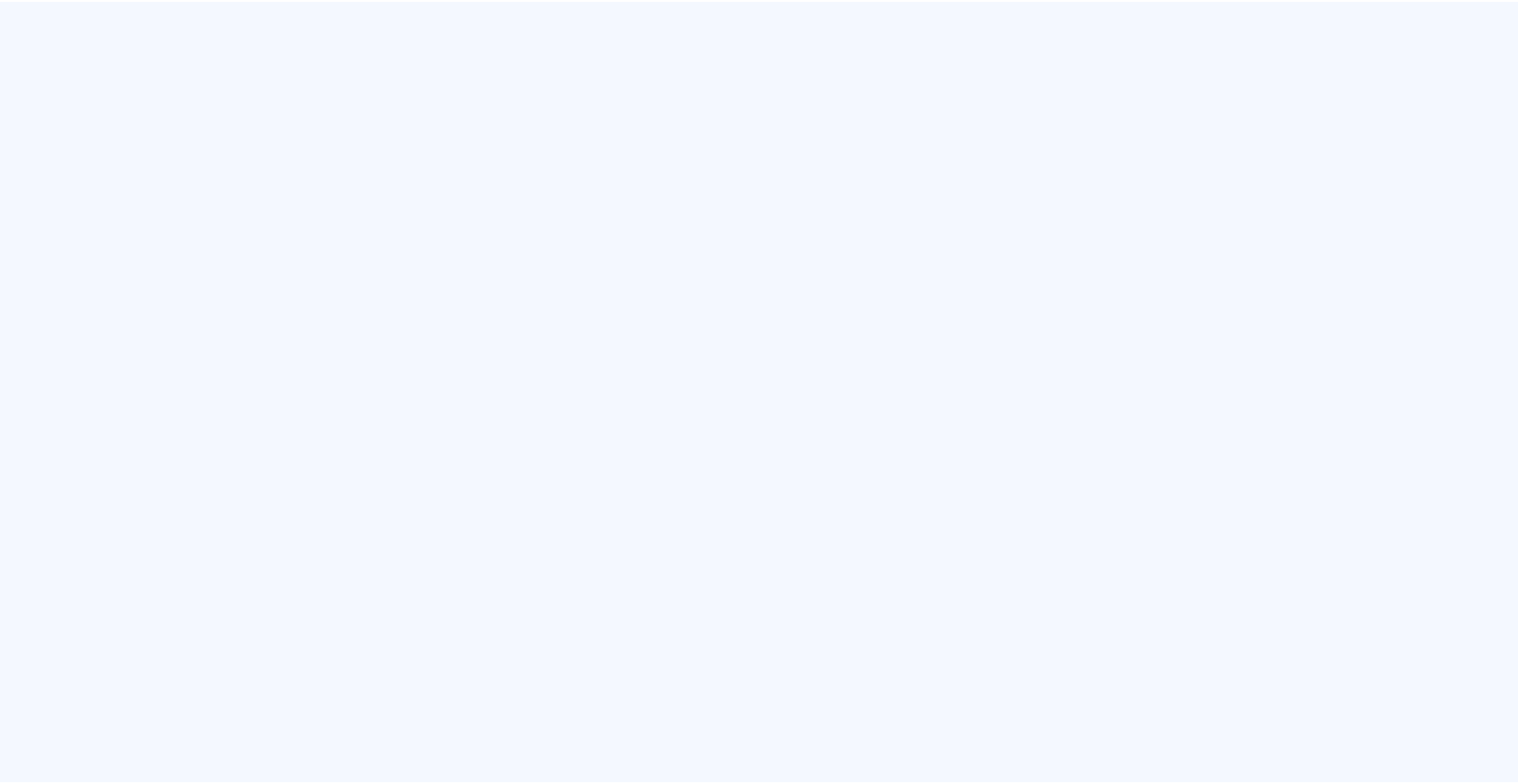 scroll, scrollTop: 0, scrollLeft: 0, axis: both 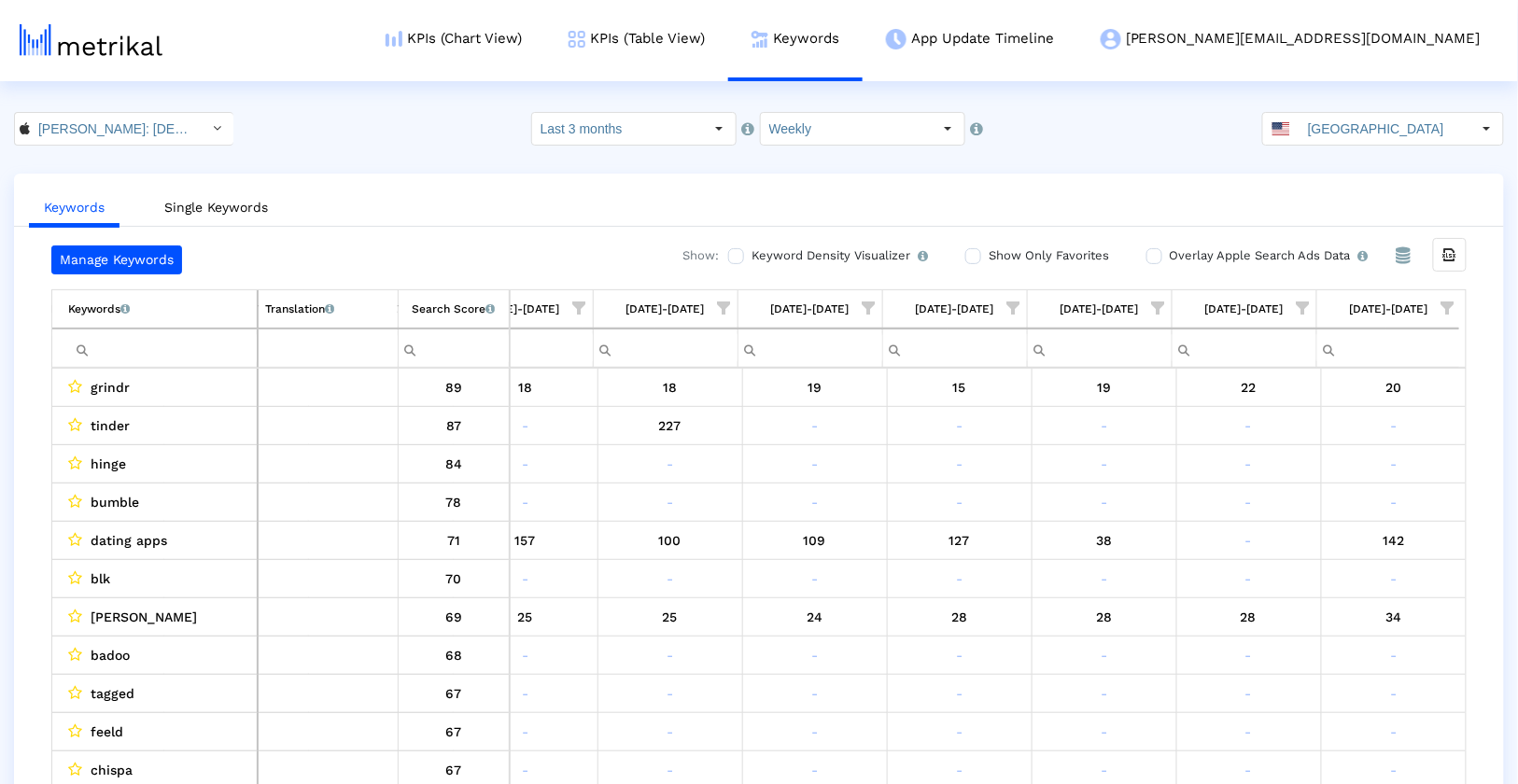 click at bounding box center (162, 348) 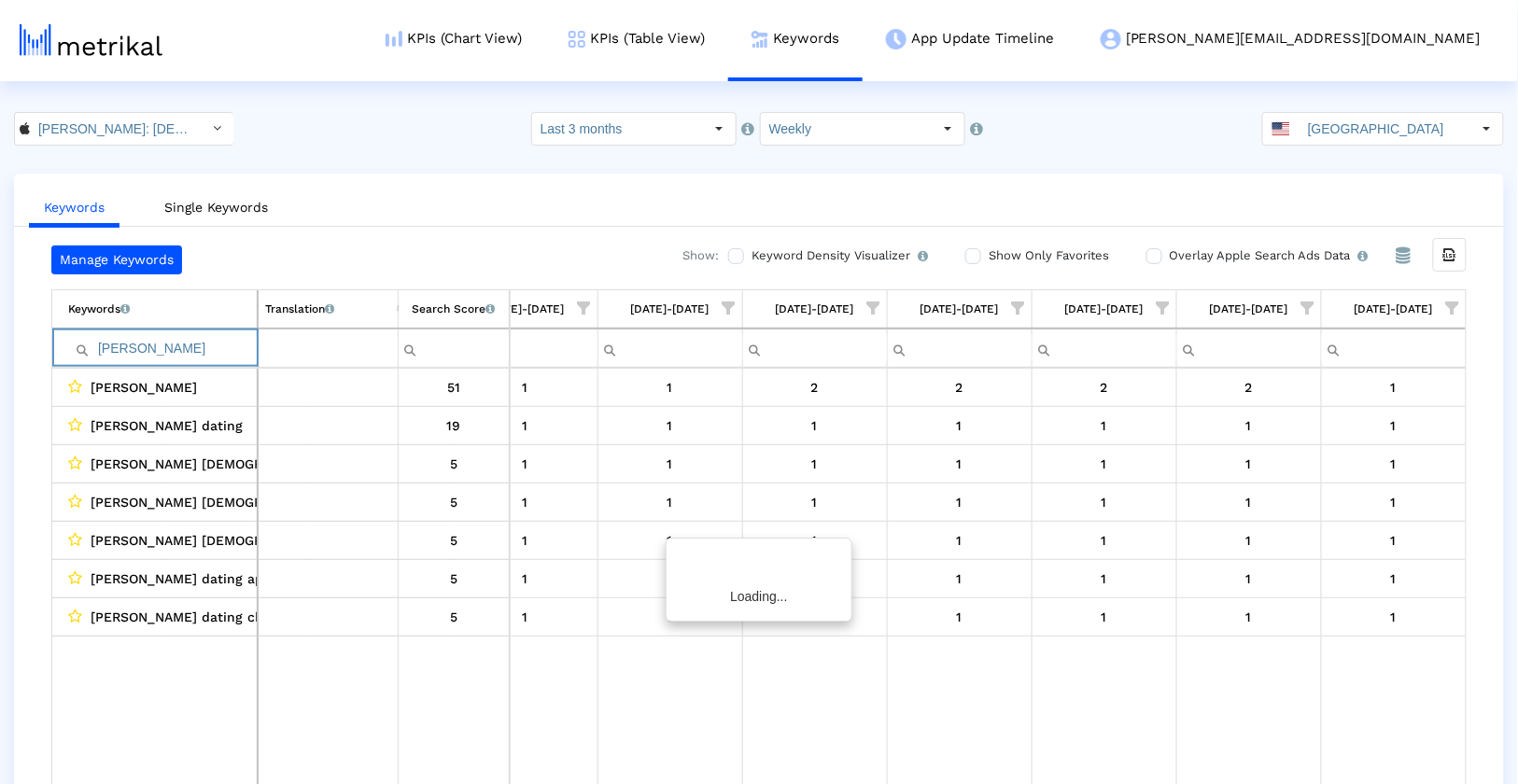 scroll, scrollTop: 0, scrollLeft: 923, axis: horizontal 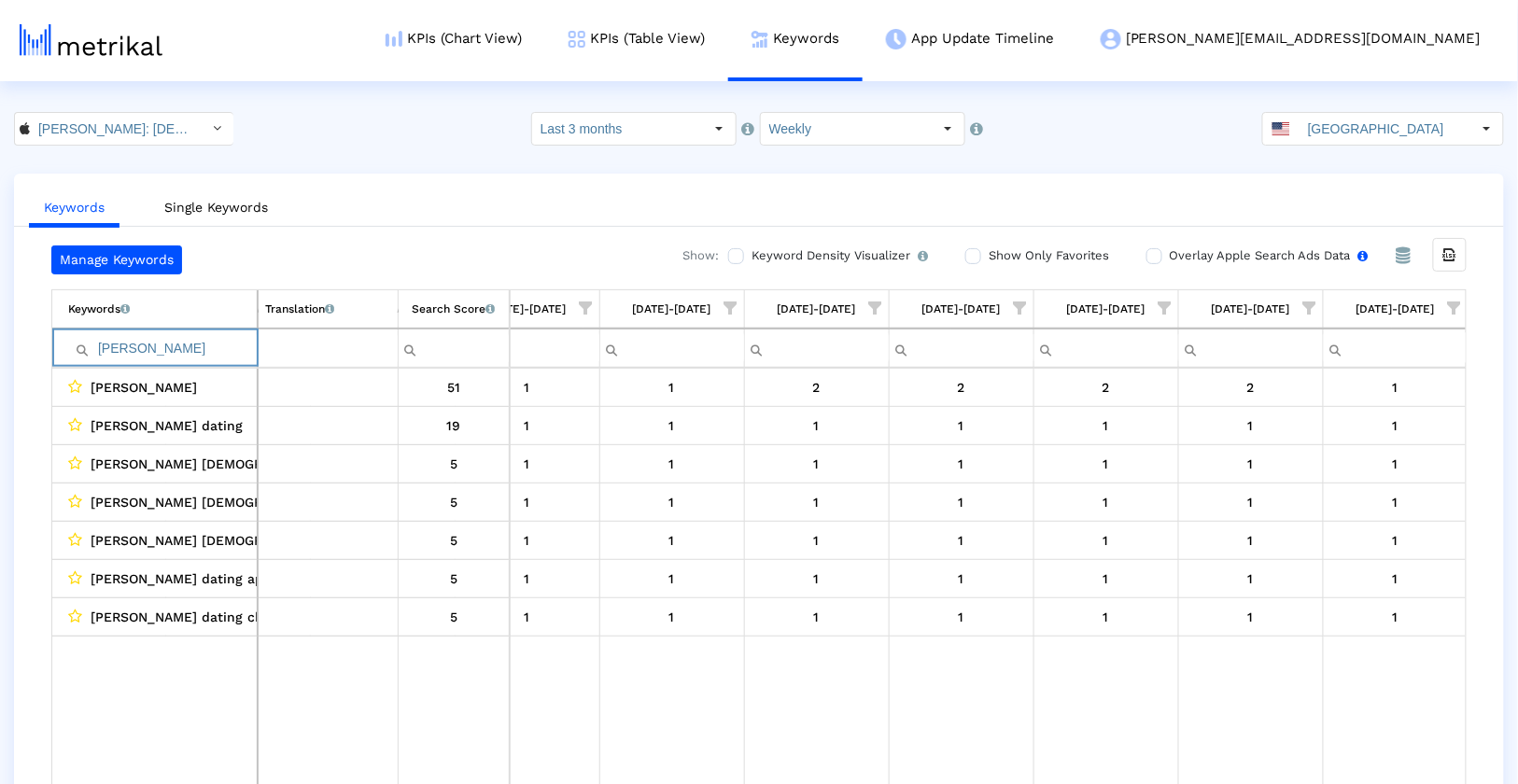 type on "[PERSON_NAME]" 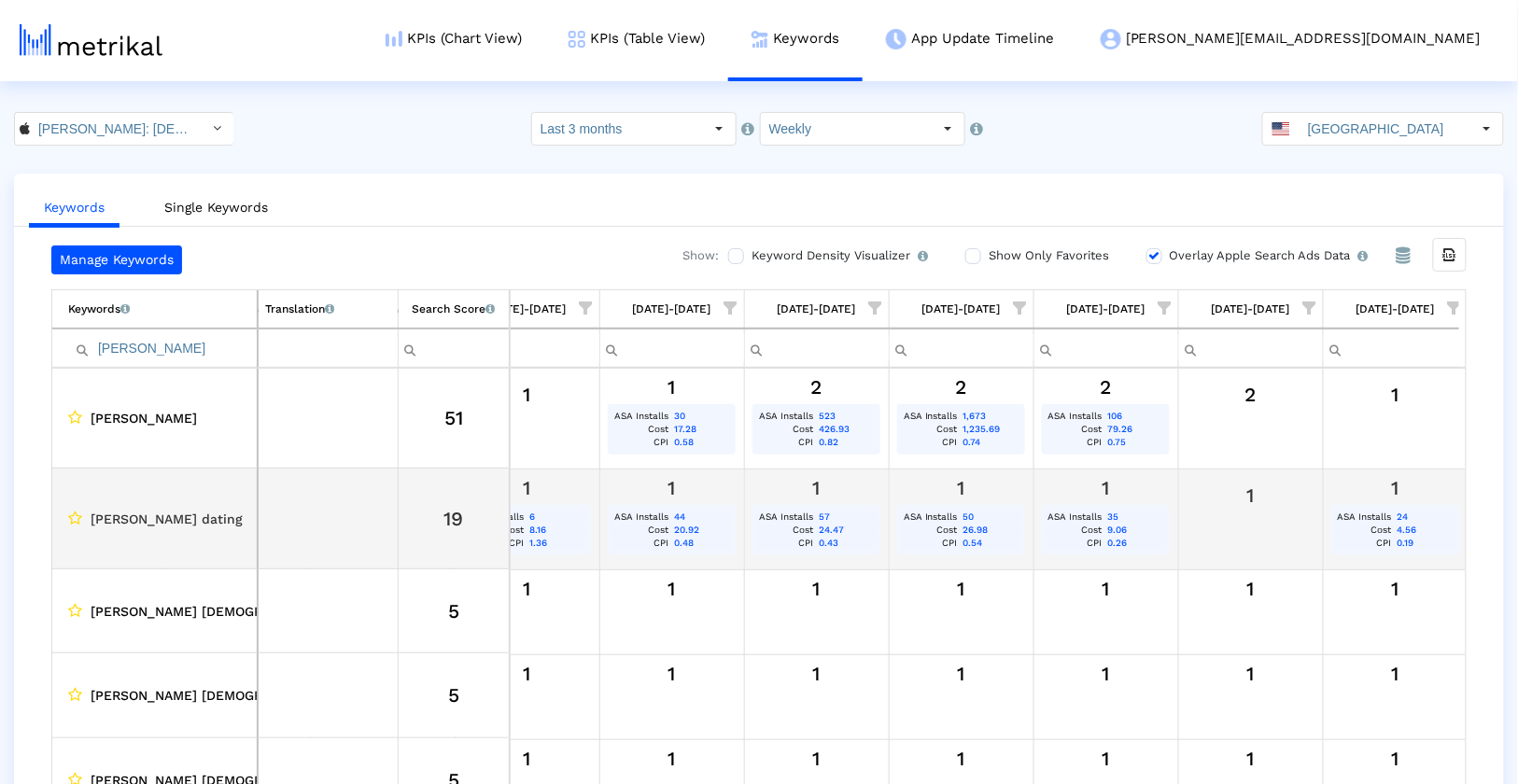 scroll, scrollTop: 0, scrollLeft: 930, axis: horizontal 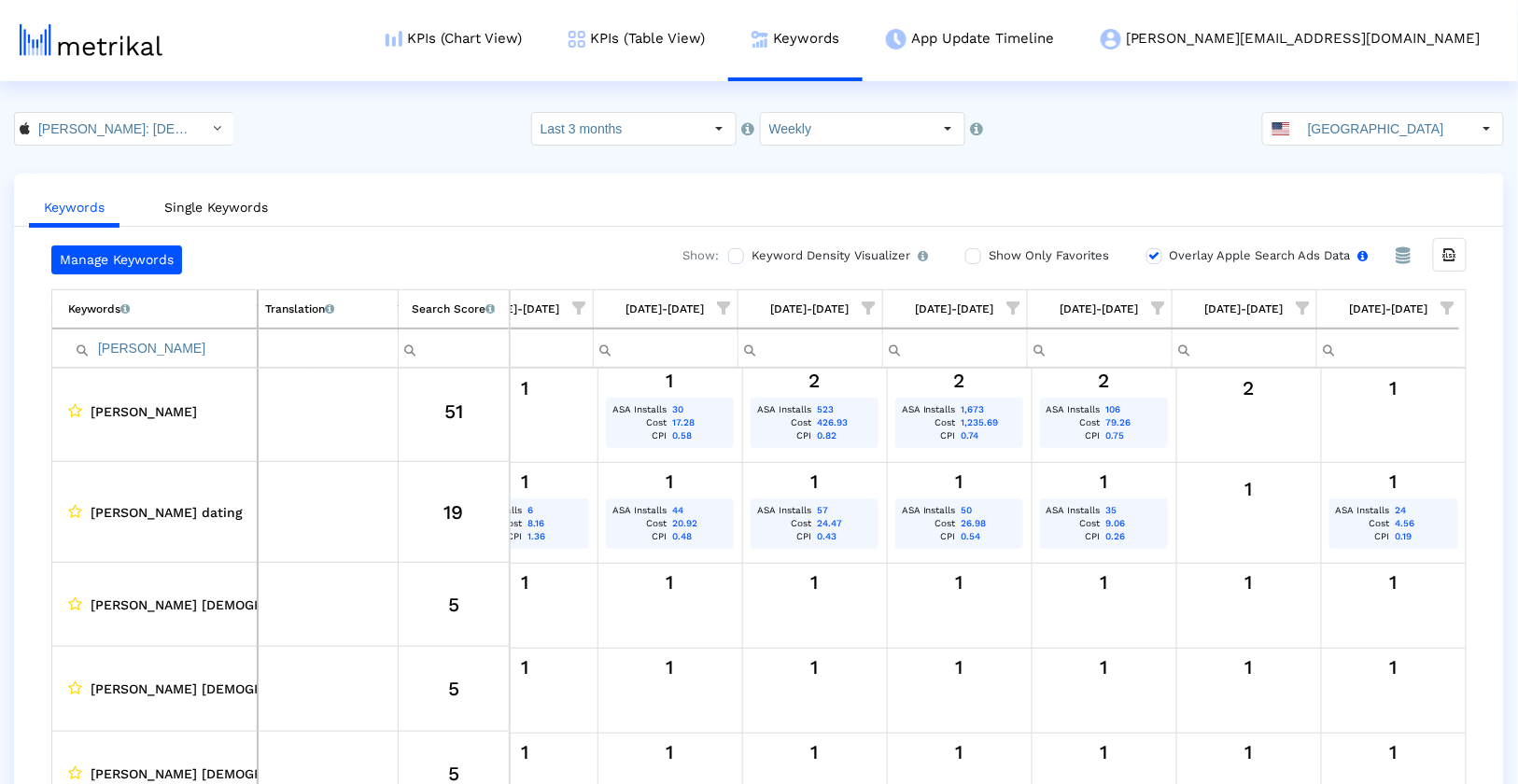click on "Overlay Apple Search Ads Data   Turn this on to view Apple Search Ads metrics (installs, cost, CPI) side by side with organic rankings." at bounding box center (1152, 256) 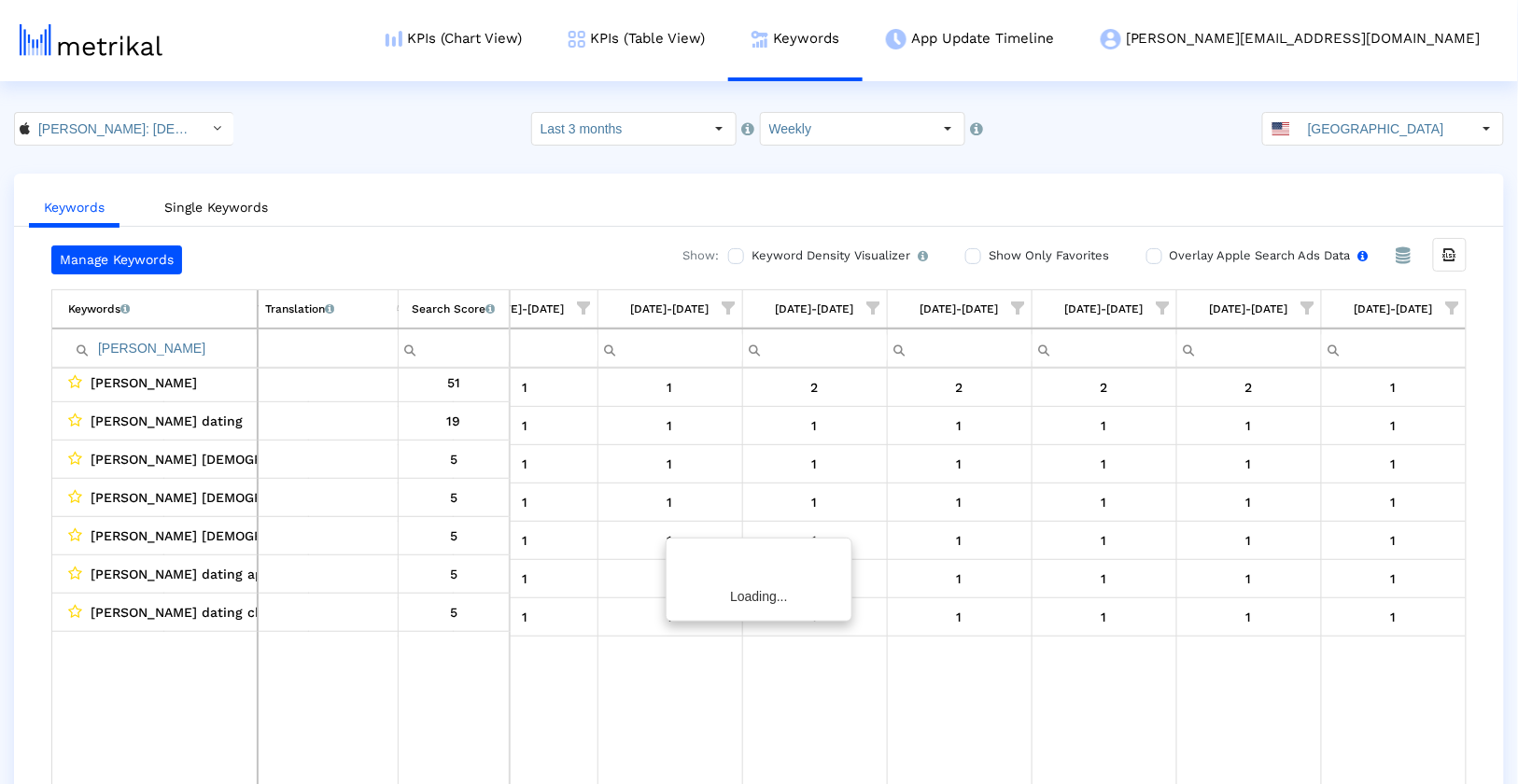 scroll, scrollTop: 0, scrollLeft: 923, axis: horizontal 